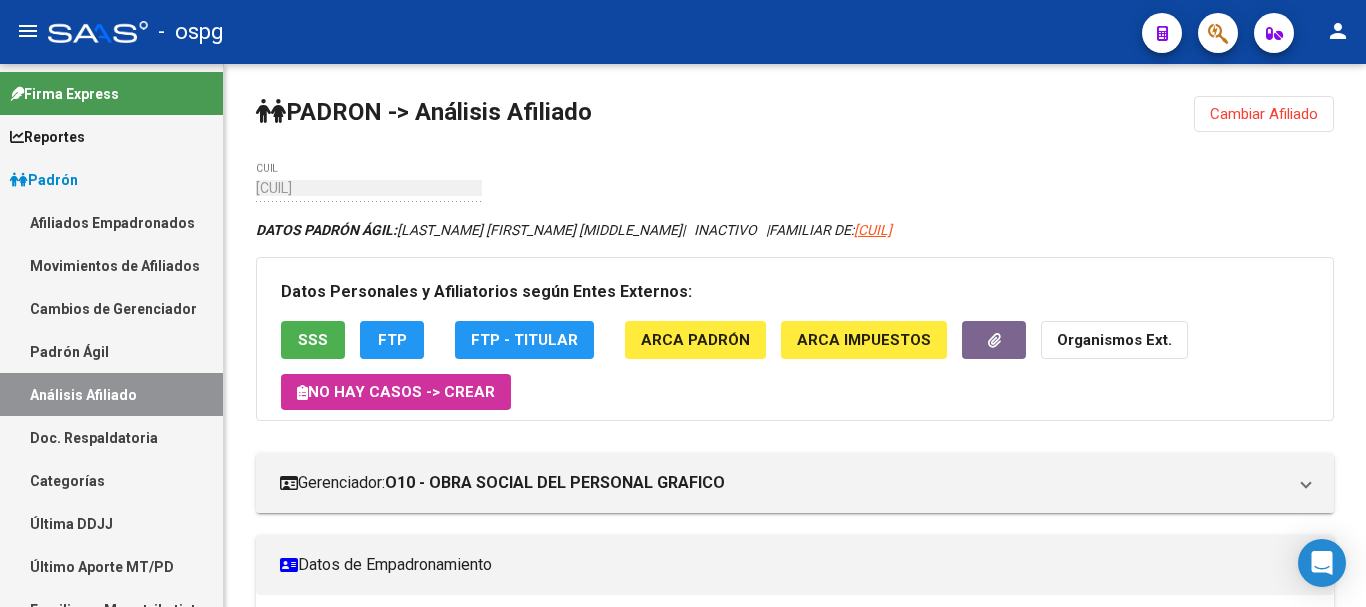 scroll, scrollTop: 0, scrollLeft: 0, axis: both 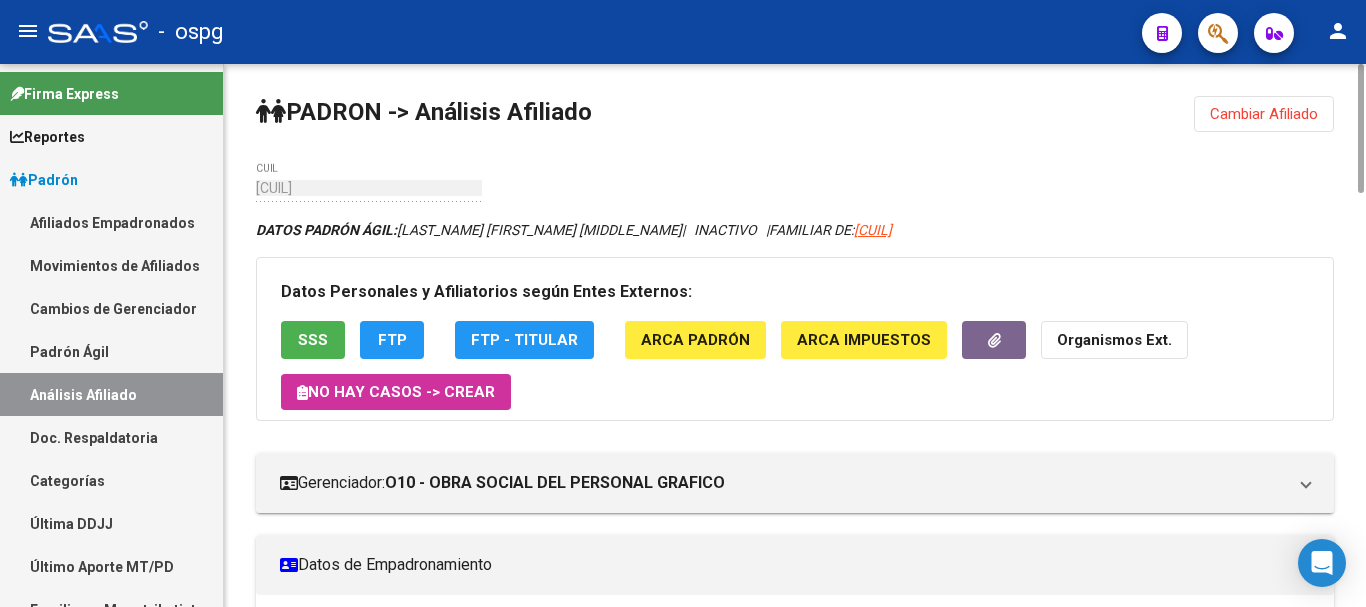 click on "Cambiar Afiliado" 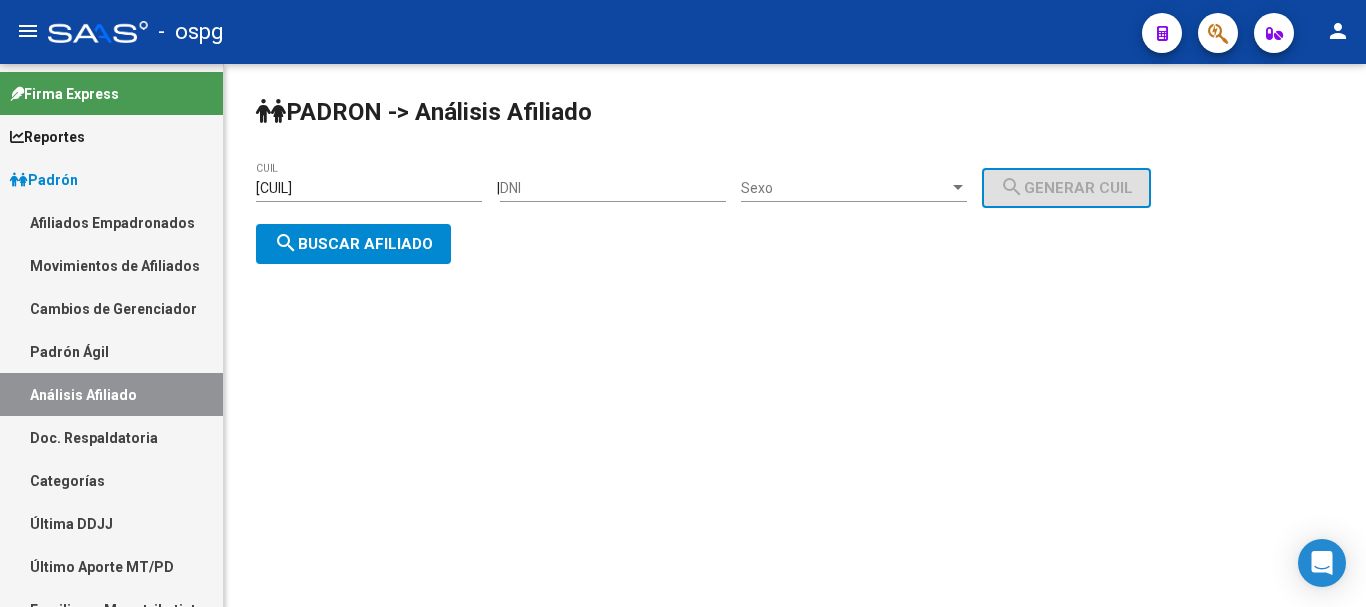 drag, startPoint x: 373, startPoint y: 187, endPoint x: 37, endPoint y: 172, distance: 336.33466 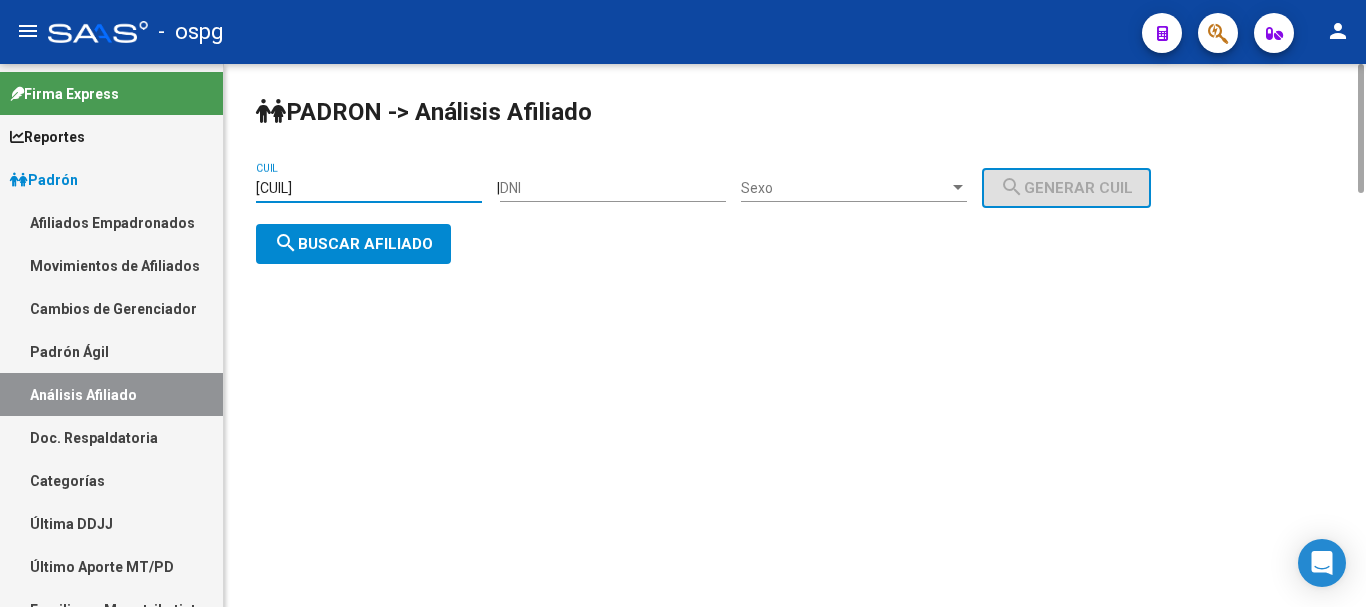 paste on "[NUMBER]" 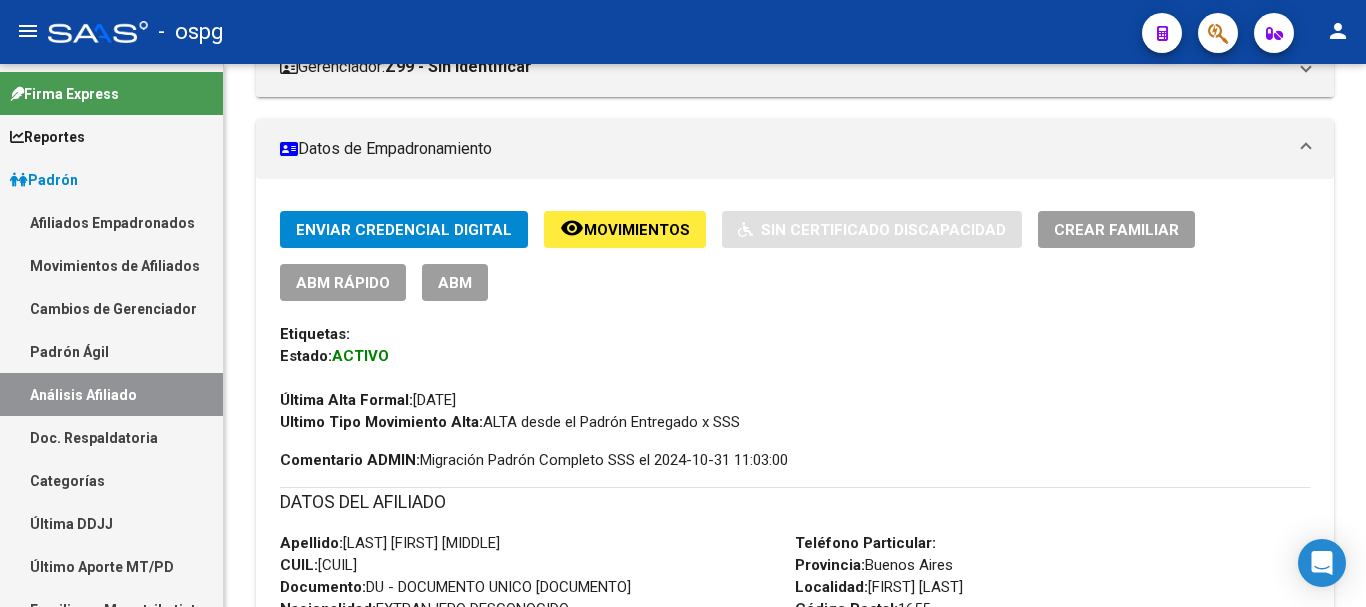 scroll, scrollTop: 1128, scrollLeft: 0, axis: vertical 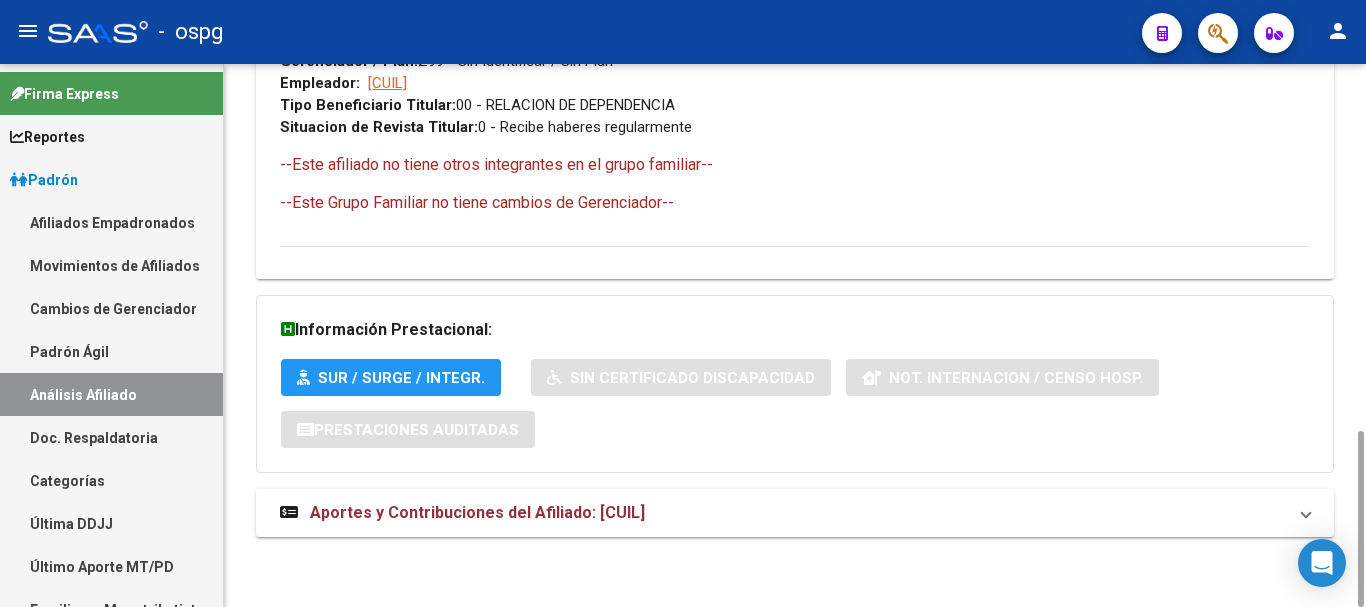 drag, startPoint x: 646, startPoint y: 505, endPoint x: 703, endPoint y: 491, distance: 58.694122 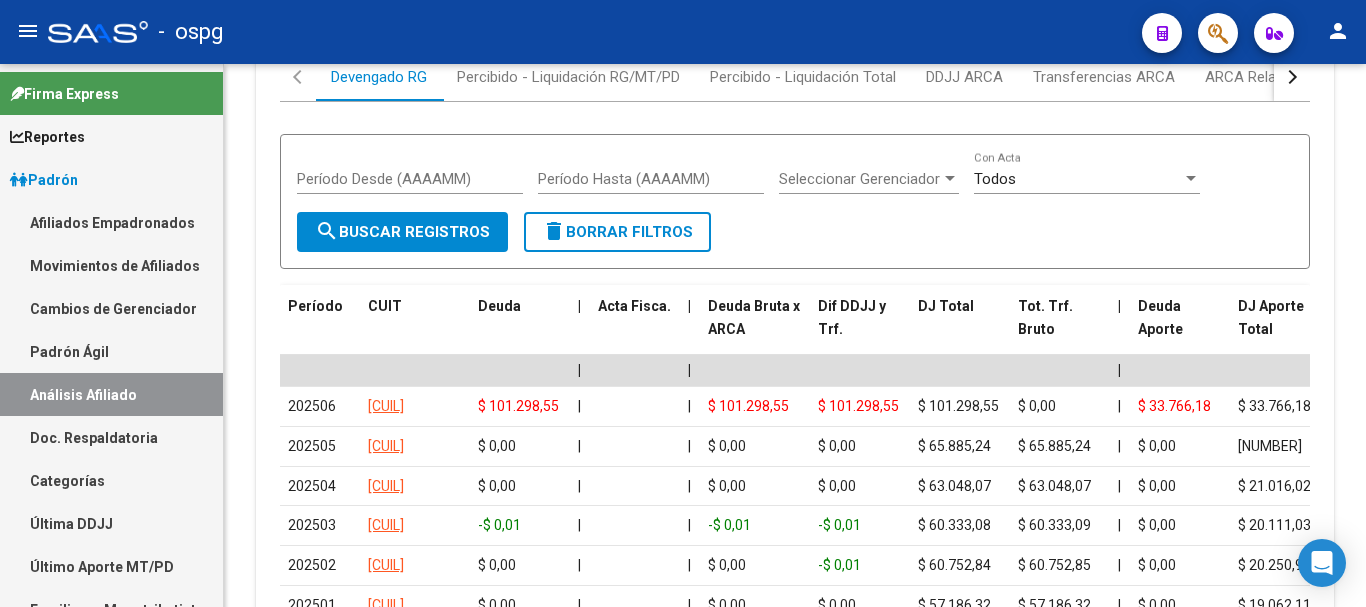 scroll, scrollTop: 2106, scrollLeft: 0, axis: vertical 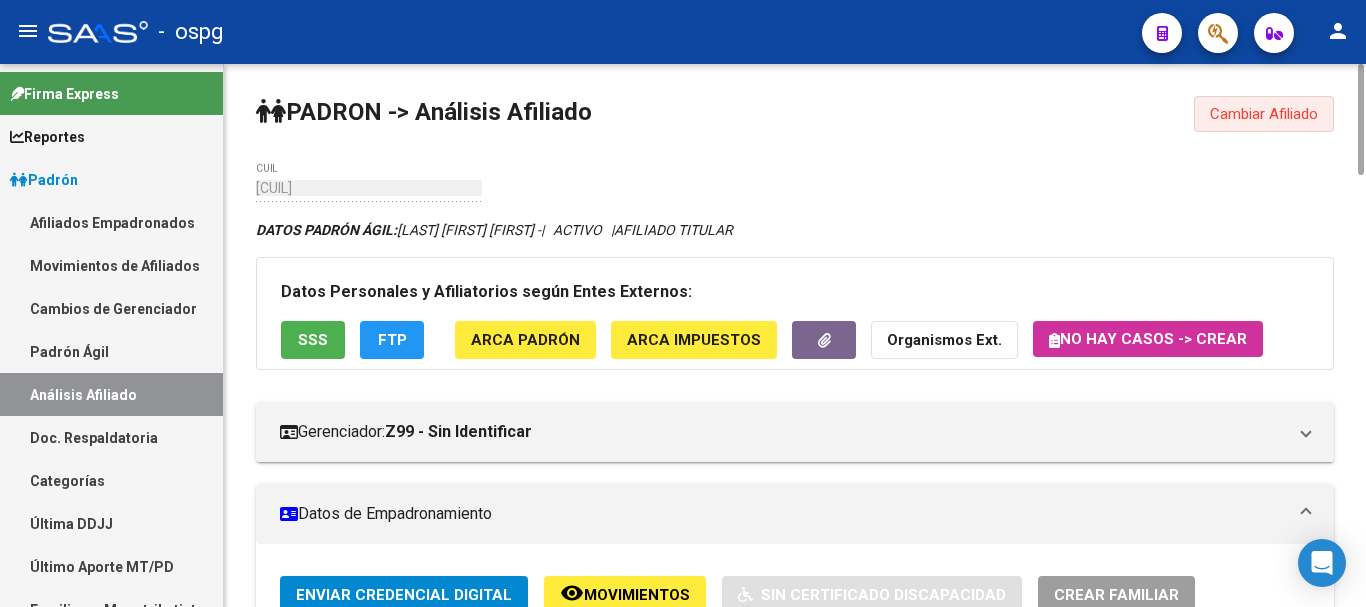 drag, startPoint x: 1230, startPoint y: 119, endPoint x: 469, endPoint y: 153, distance: 761.75916 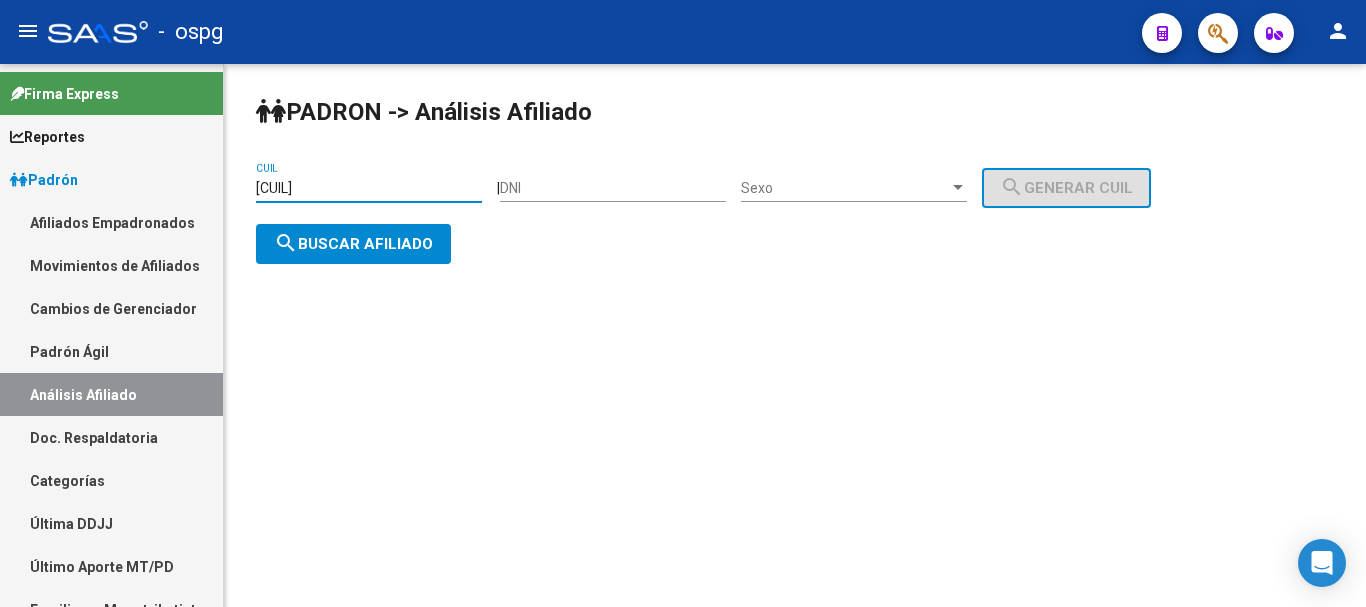 drag, startPoint x: 345, startPoint y: 189, endPoint x: 198, endPoint y: 168, distance: 148.49243 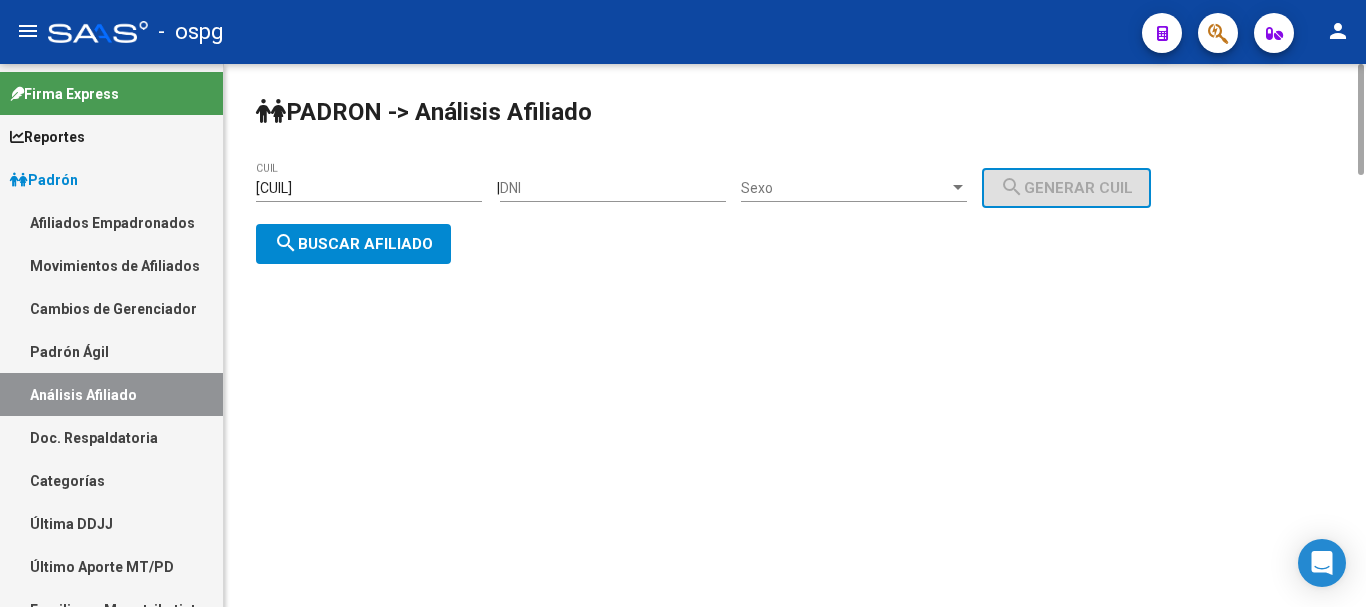 drag, startPoint x: 325, startPoint y: 177, endPoint x: 337, endPoint y: 168, distance: 15 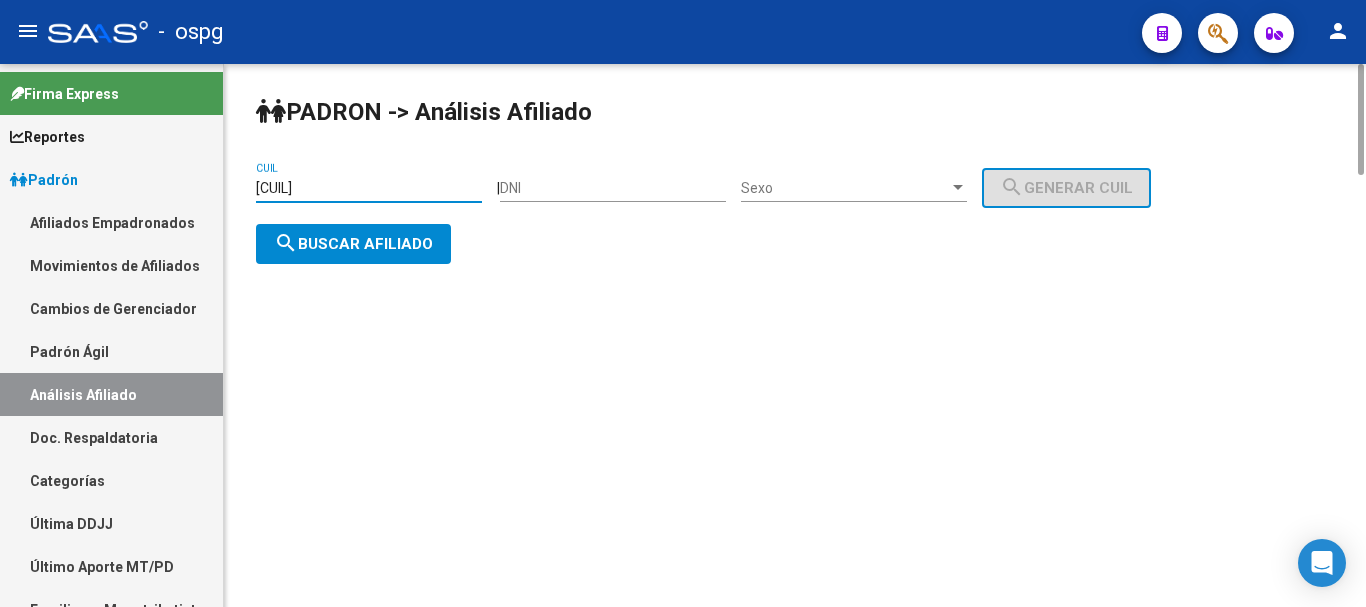 drag, startPoint x: 374, startPoint y: 189, endPoint x: 247, endPoint y: 187, distance: 127.01575 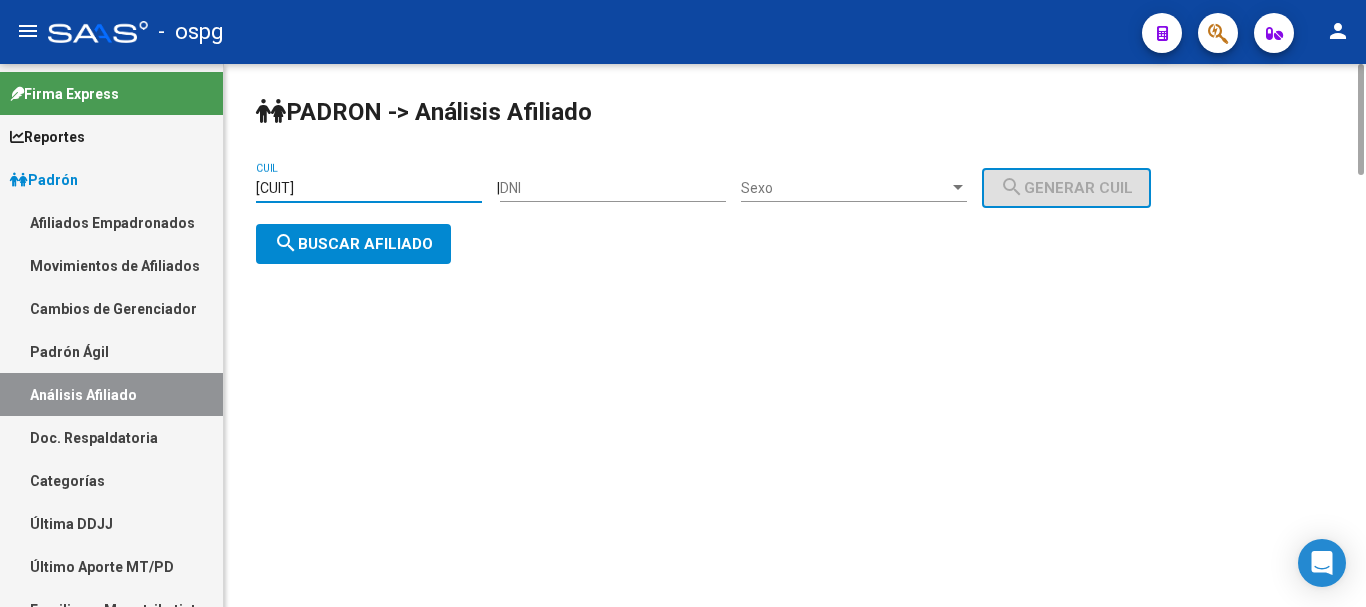 click on "search  Buscar afiliado" 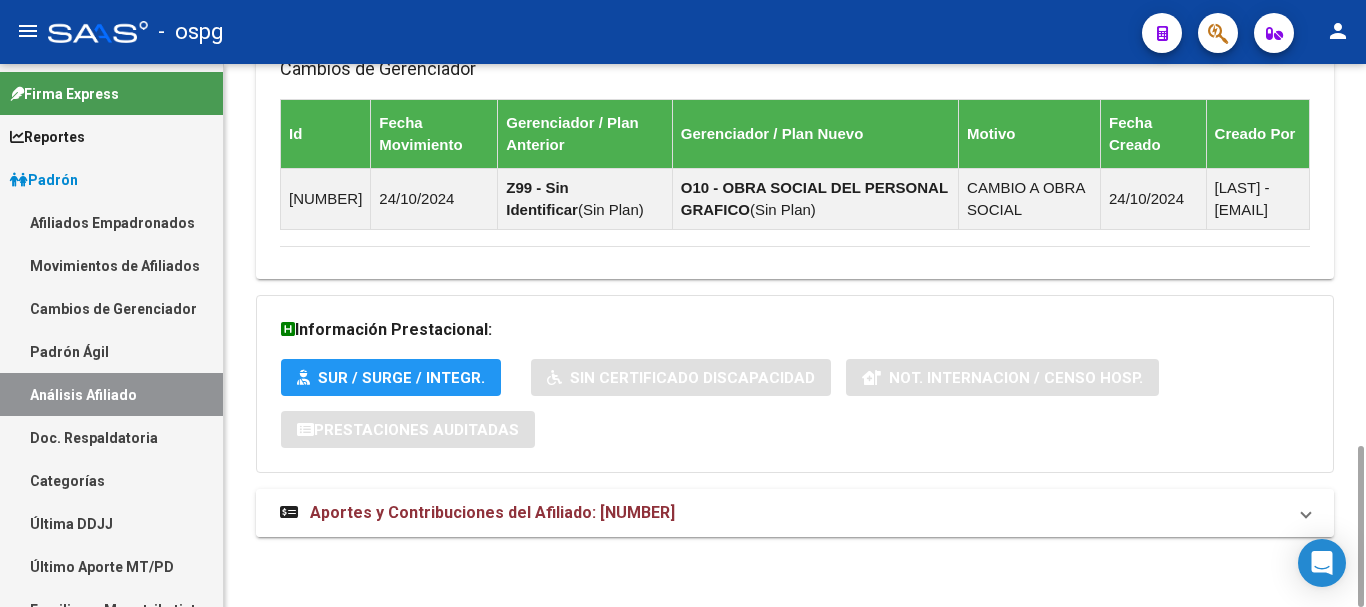 click on "Aportes y Contribuciones del Afiliado: [NUMBER]" at bounding box center (492, 512) 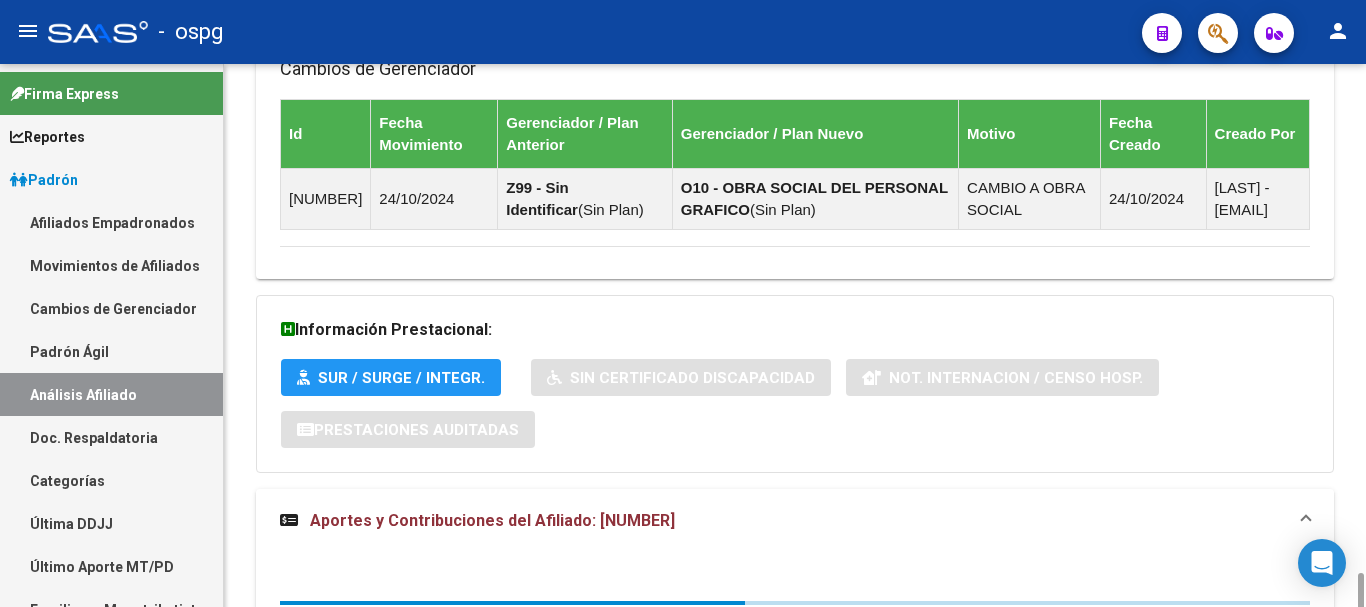 scroll, scrollTop: 1605, scrollLeft: 0, axis: vertical 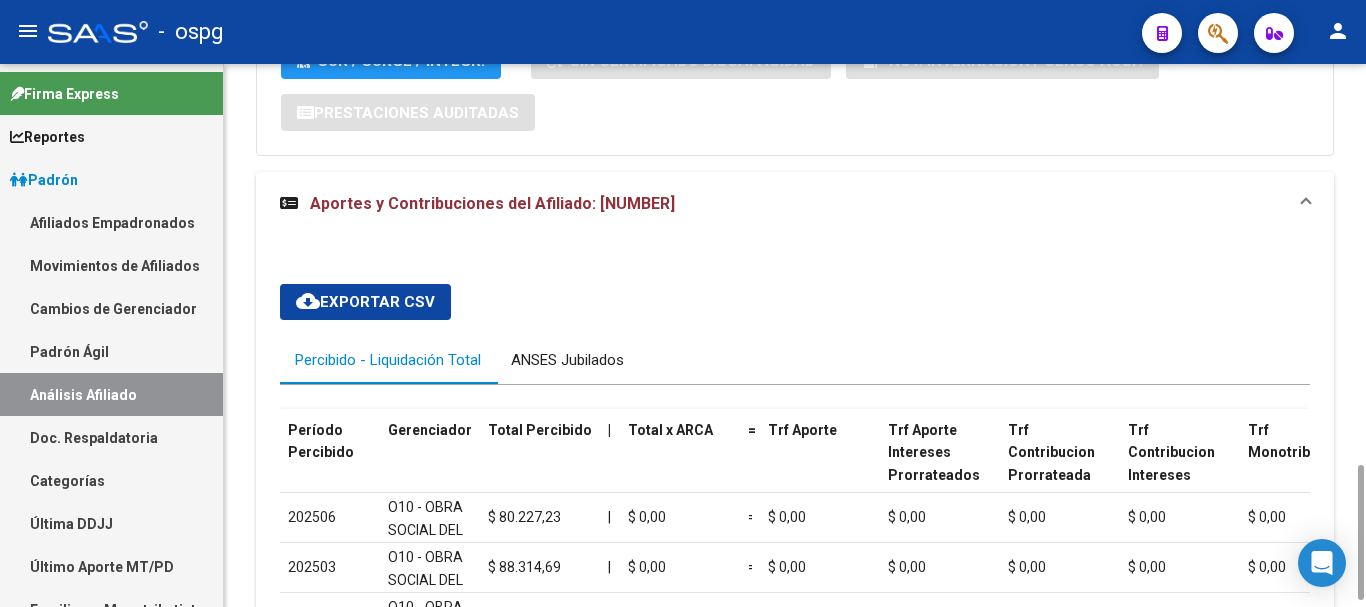click on "ANSES Jubilados" at bounding box center [567, 360] 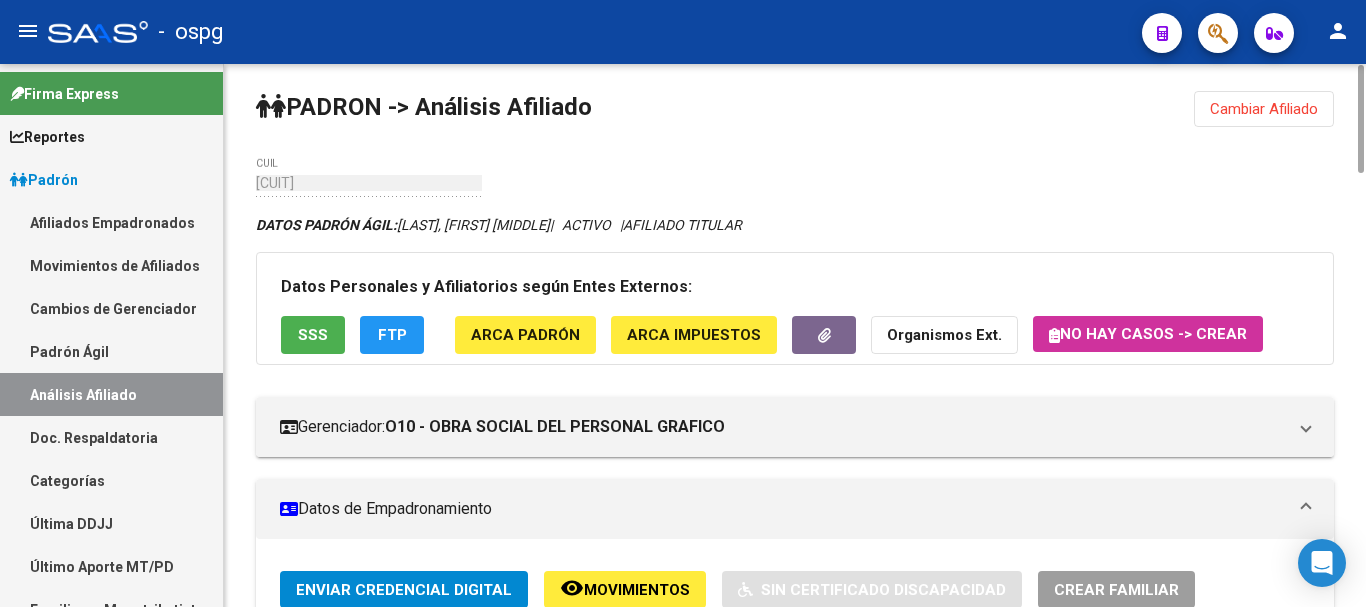 scroll, scrollTop: 0, scrollLeft: 0, axis: both 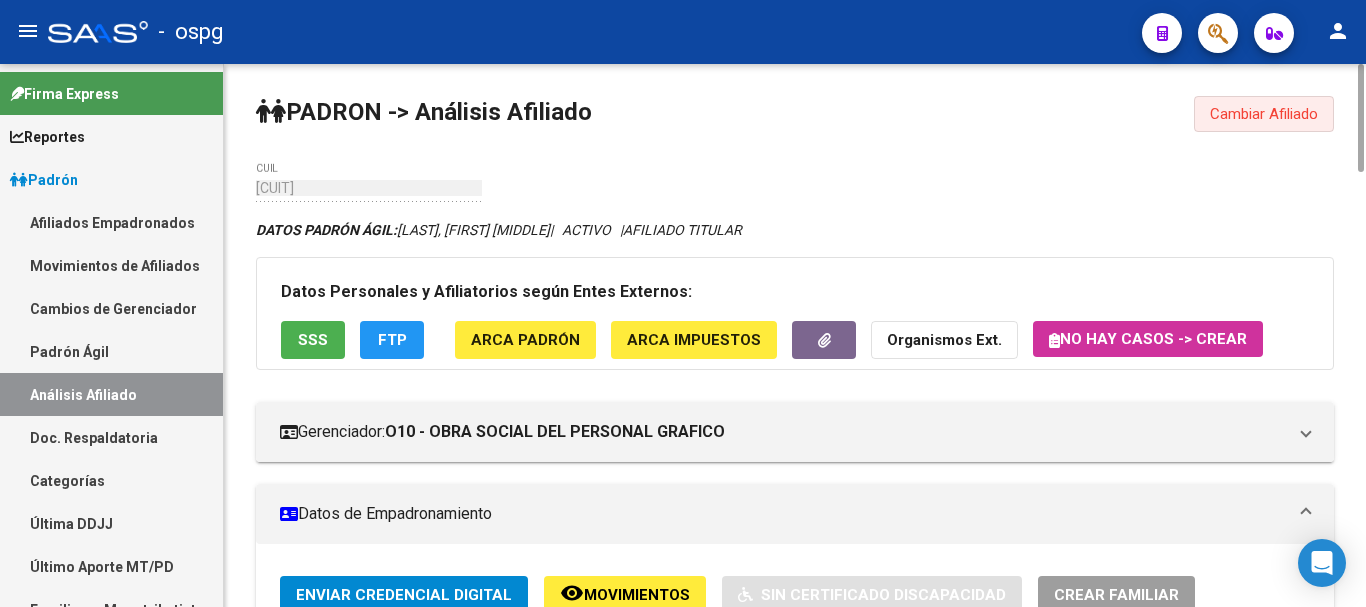 click on "Cambiar Afiliado" 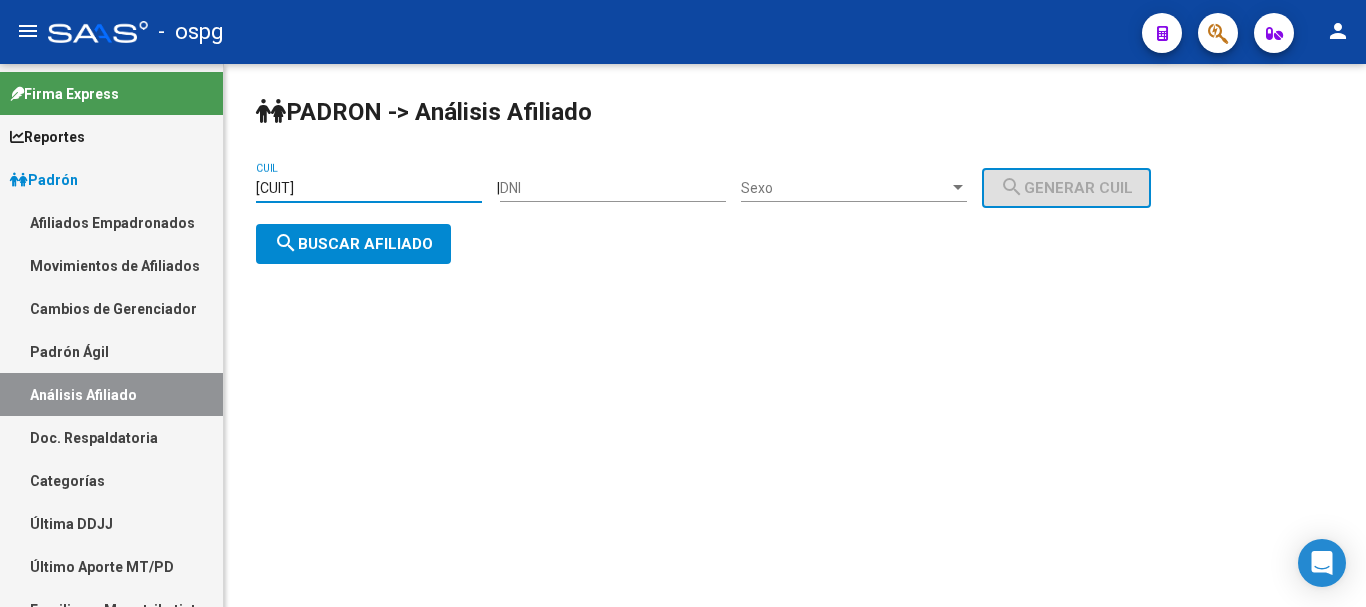 drag, startPoint x: 379, startPoint y: 191, endPoint x: 151, endPoint y: 167, distance: 229.25967 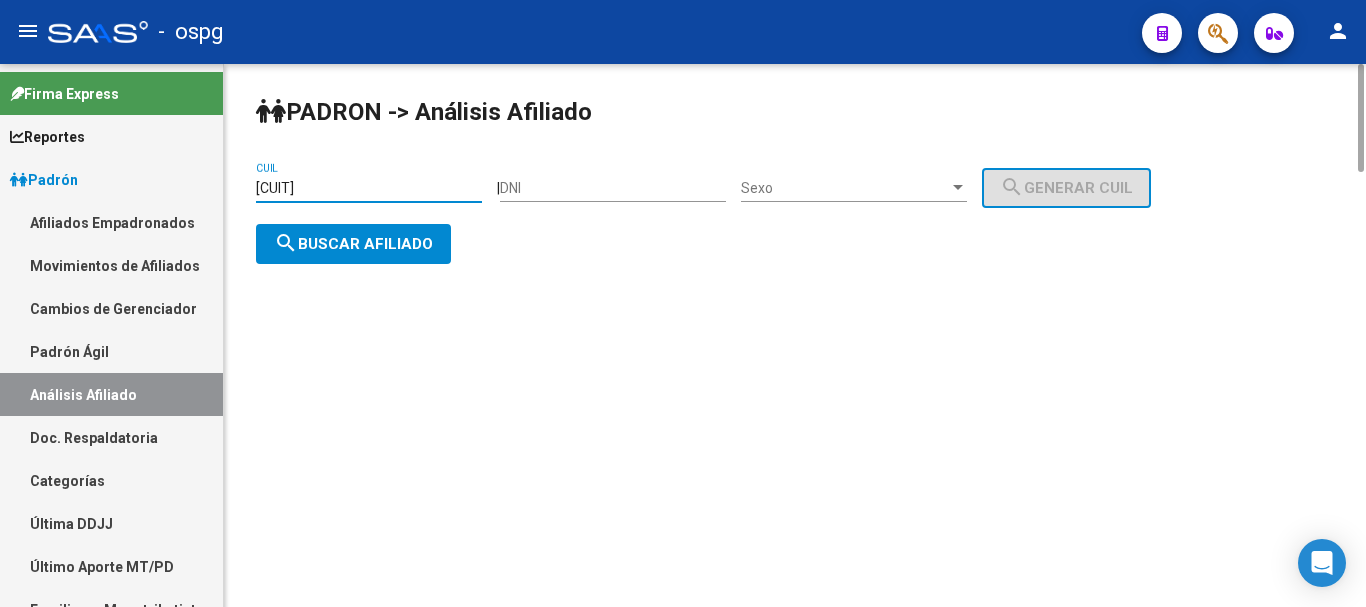 paste on "[NUMBER]" 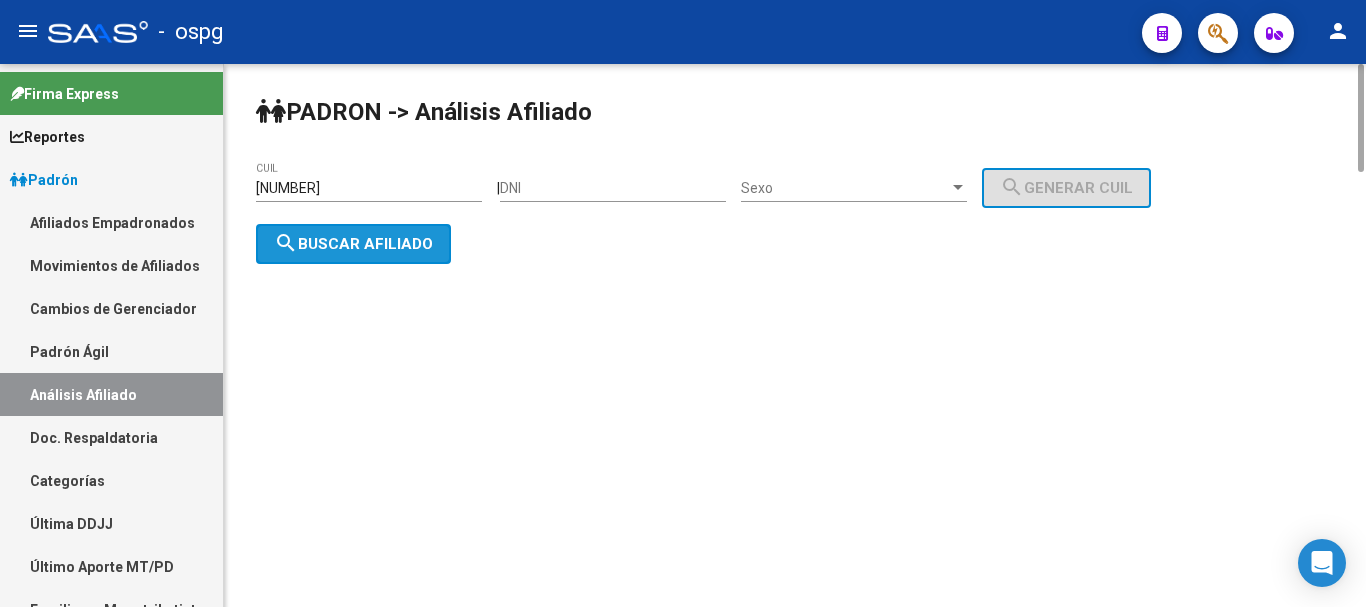 click on "search  Buscar afiliado" 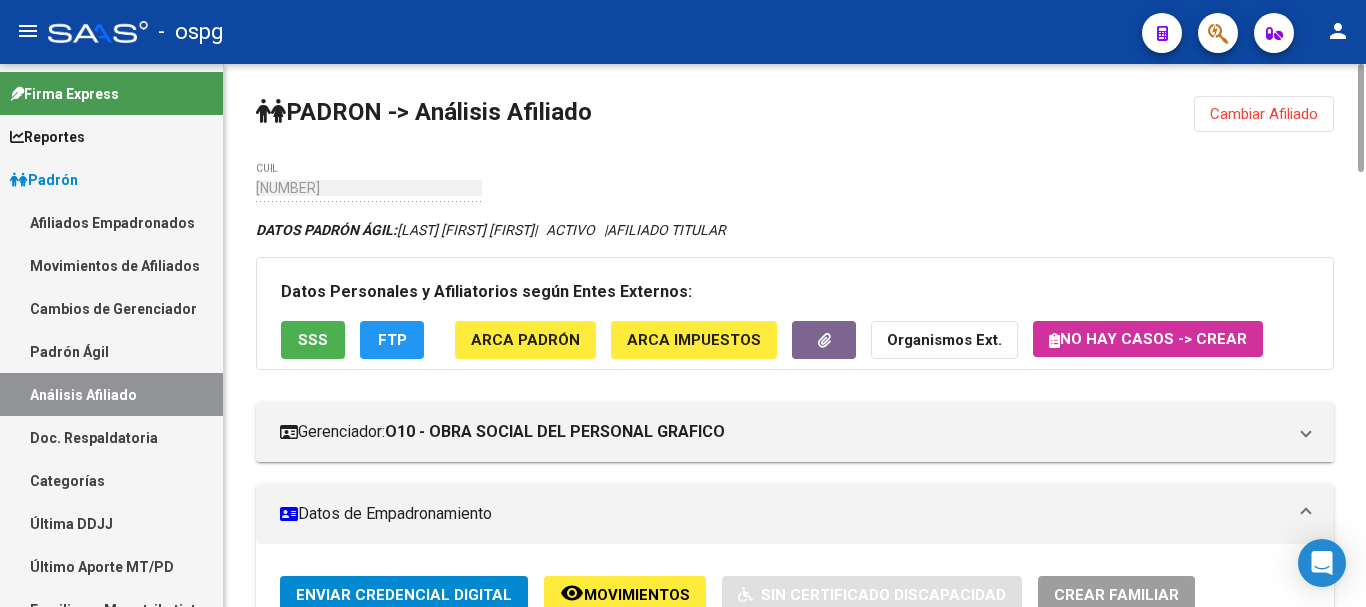 click on "Datos Personales y Afiliatorios según Entes Externos: SSS FTP ARCA Padrón ARCA Impuestos Organismos Ext.   No hay casos -> Crear" 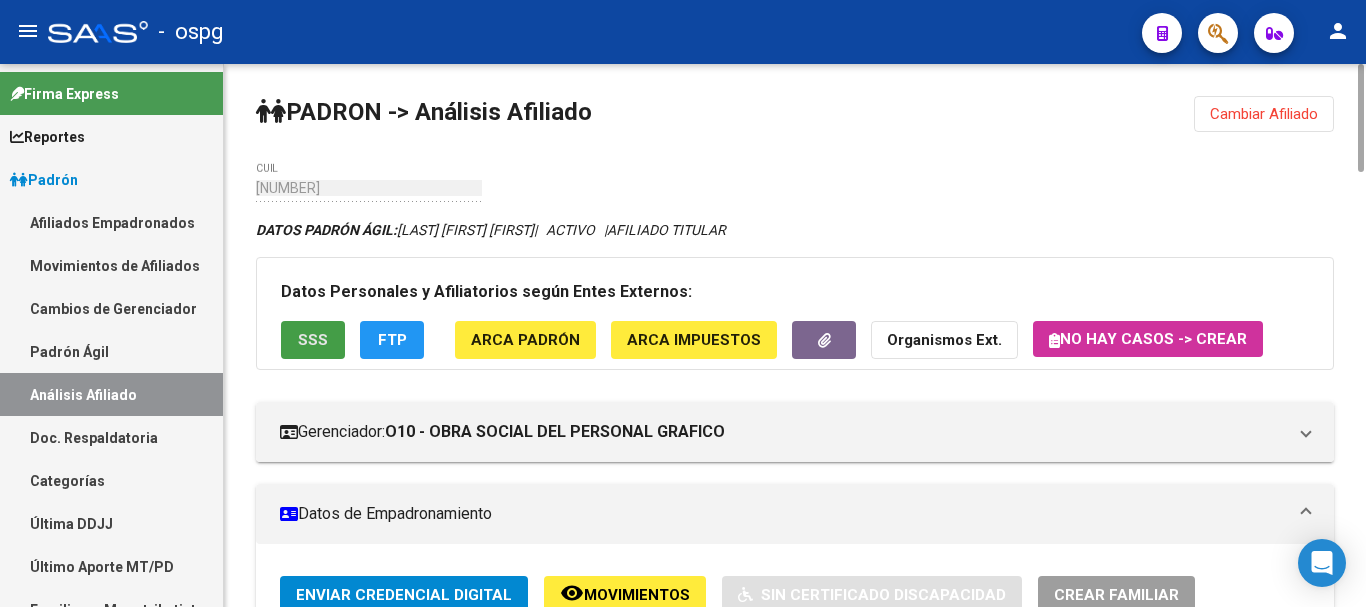 drag, startPoint x: 302, startPoint y: 349, endPoint x: 302, endPoint y: 364, distance: 15 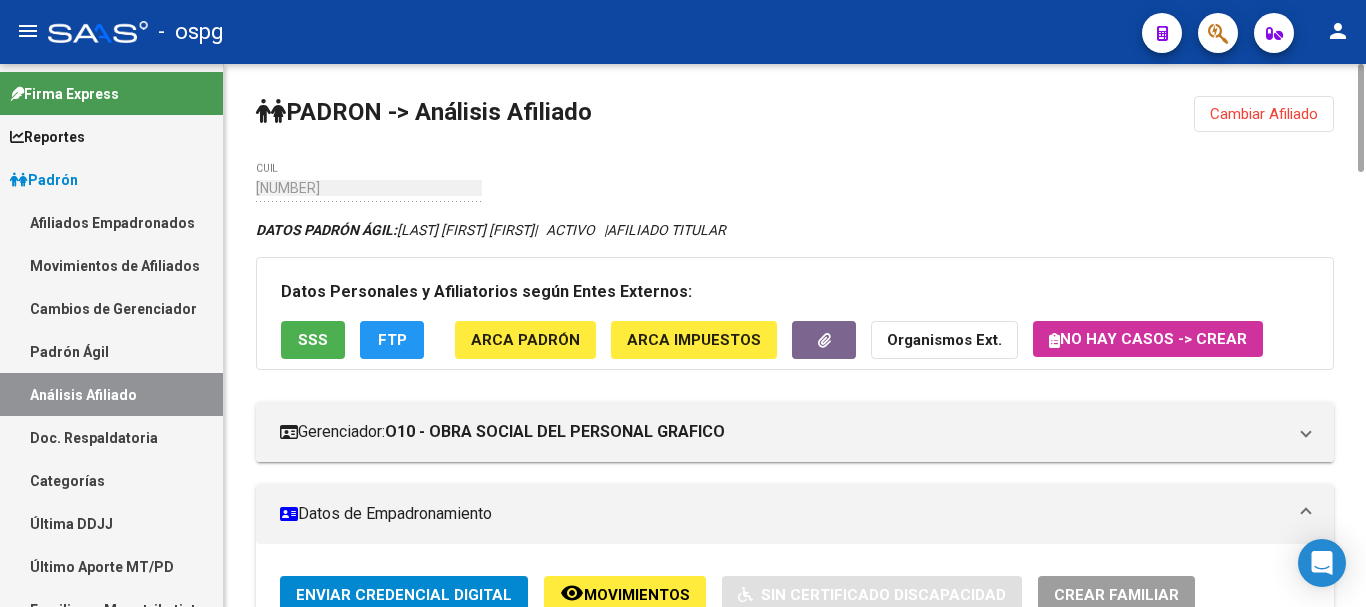 click on "SSS" 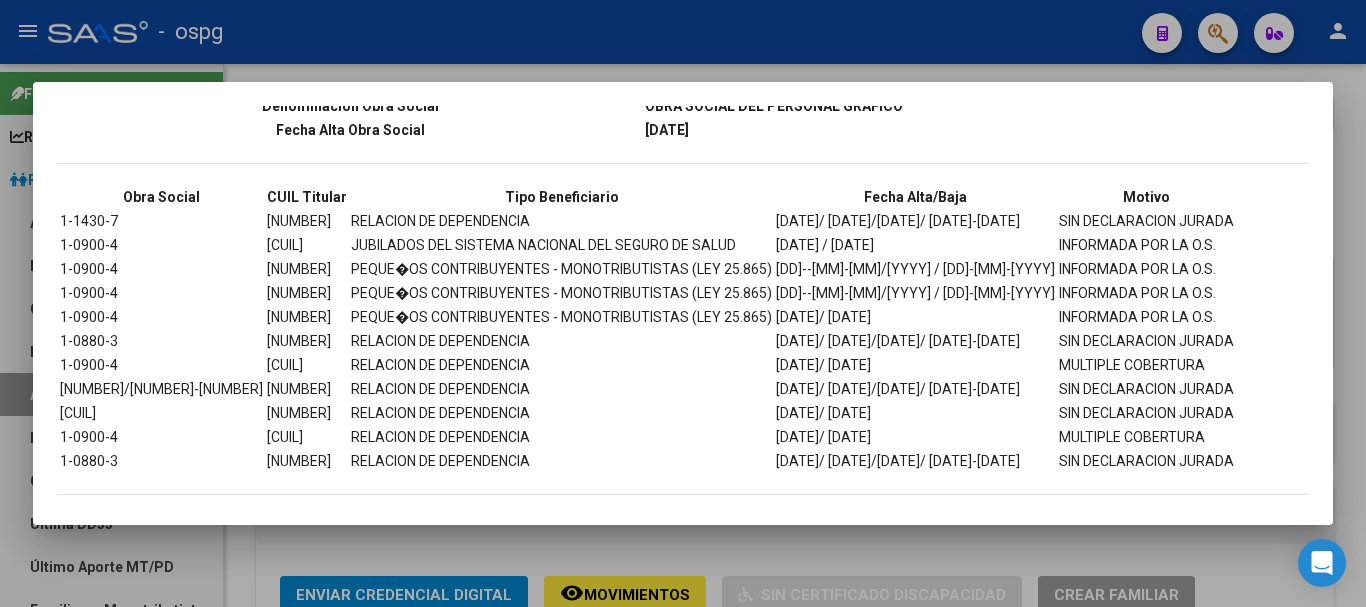 scroll, scrollTop: 483, scrollLeft: 0, axis: vertical 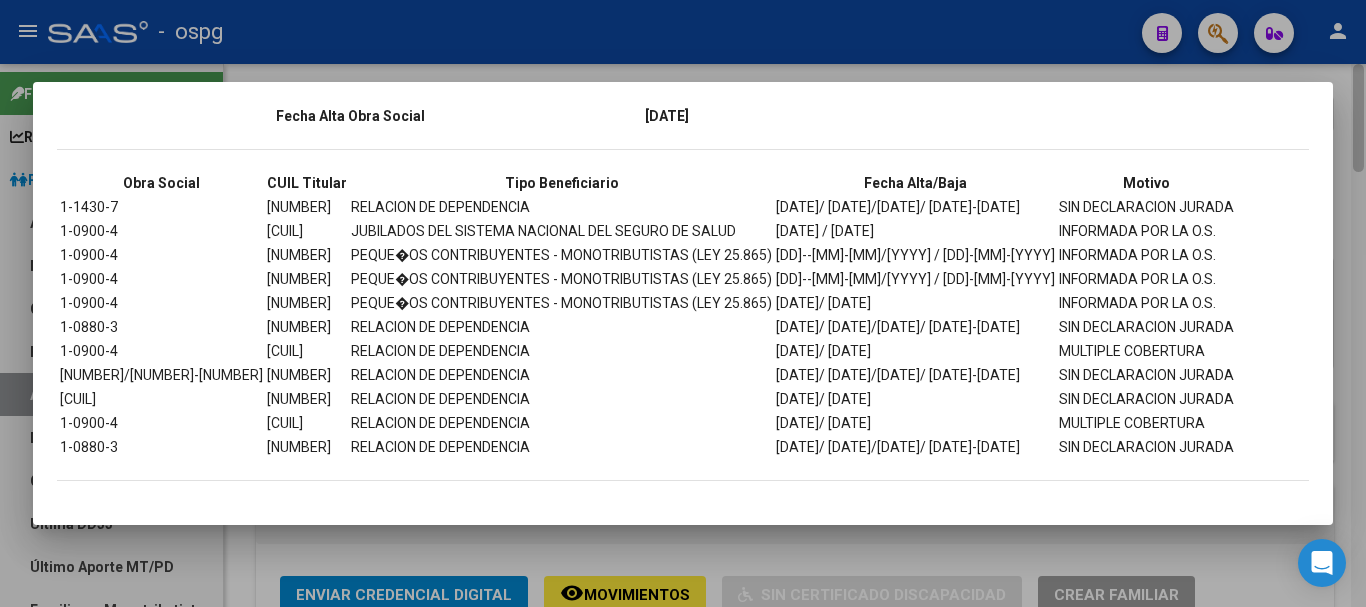 click at bounding box center (683, 303) 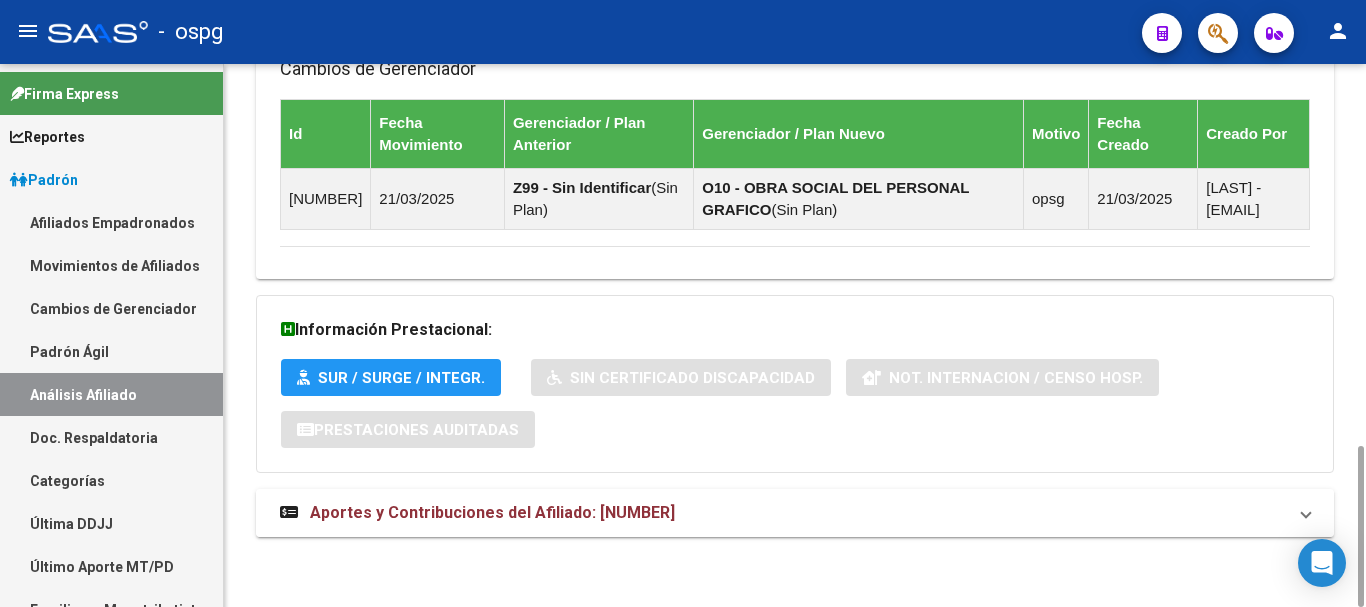drag, startPoint x: 662, startPoint y: 504, endPoint x: 683, endPoint y: 508, distance: 21.377558 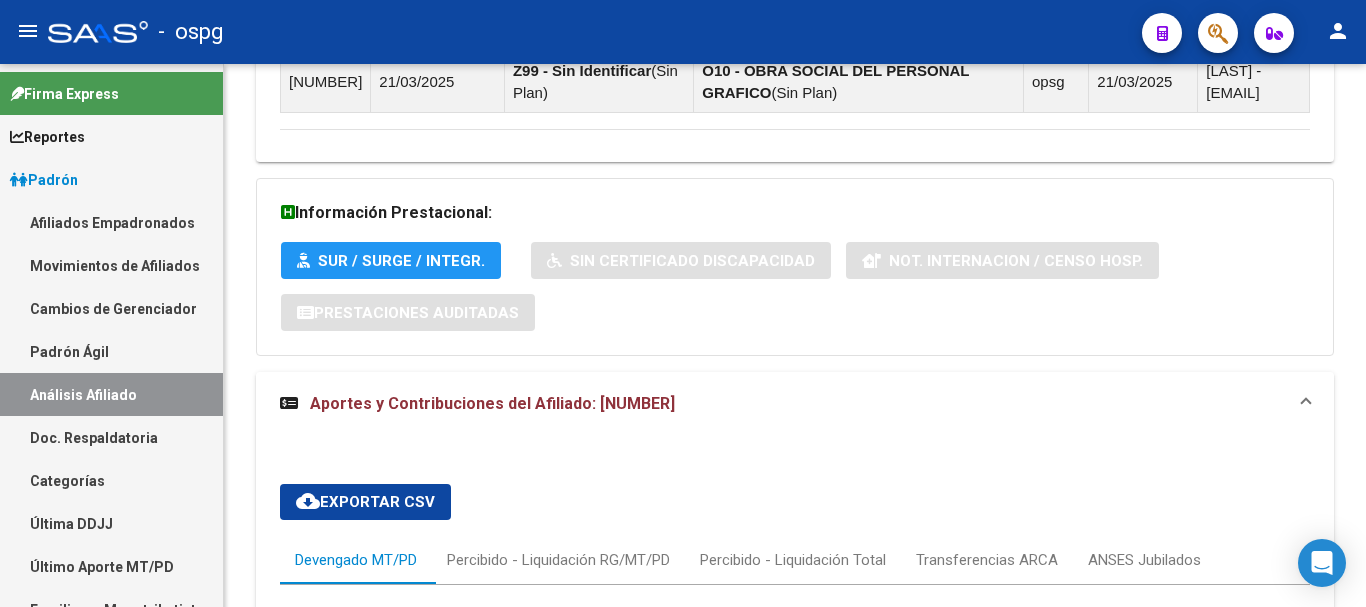 scroll, scrollTop: 2175, scrollLeft: 0, axis: vertical 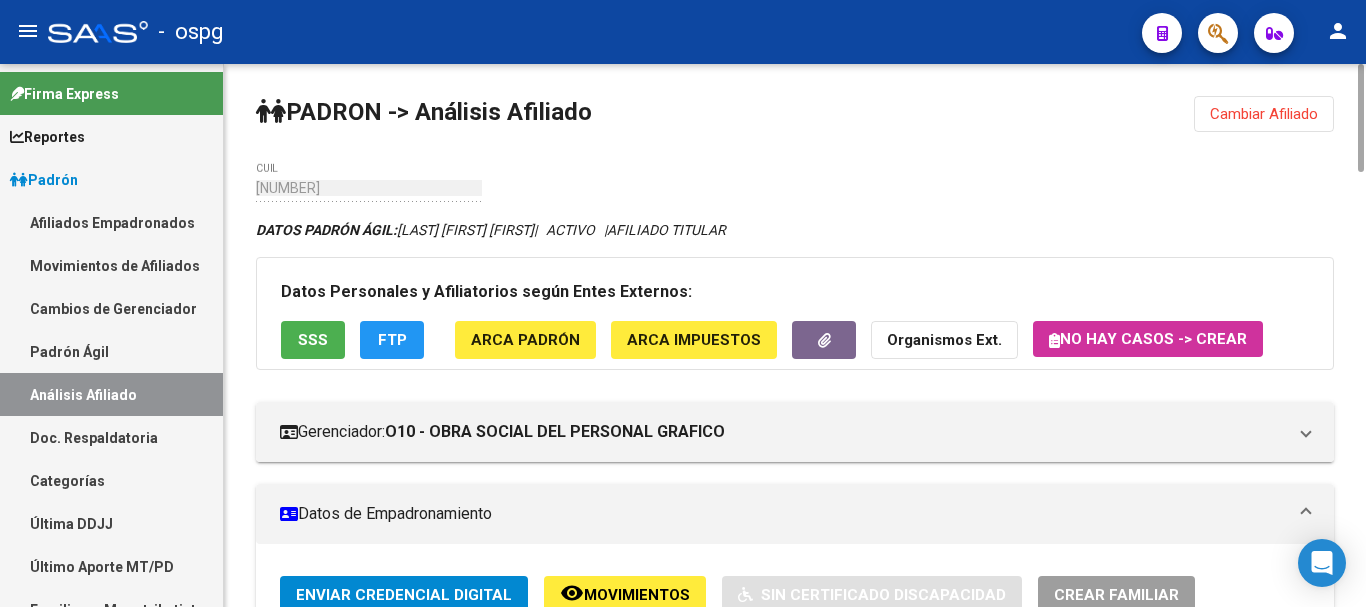 drag, startPoint x: 1253, startPoint y: 123, endPoint x: 827, endPoint y: 82, distance: 427.96844 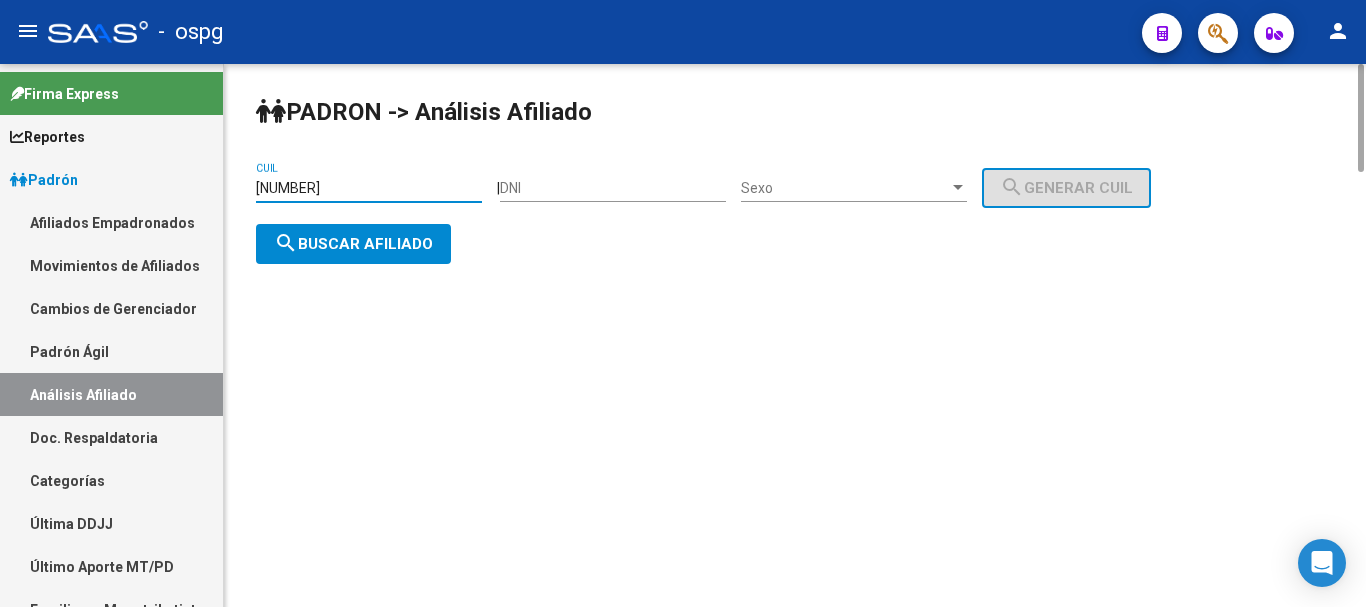 drag, startPoint x: 393, startPoint y: 186, endPoint x: 314, endPoint y: 208, distance: 82.006096 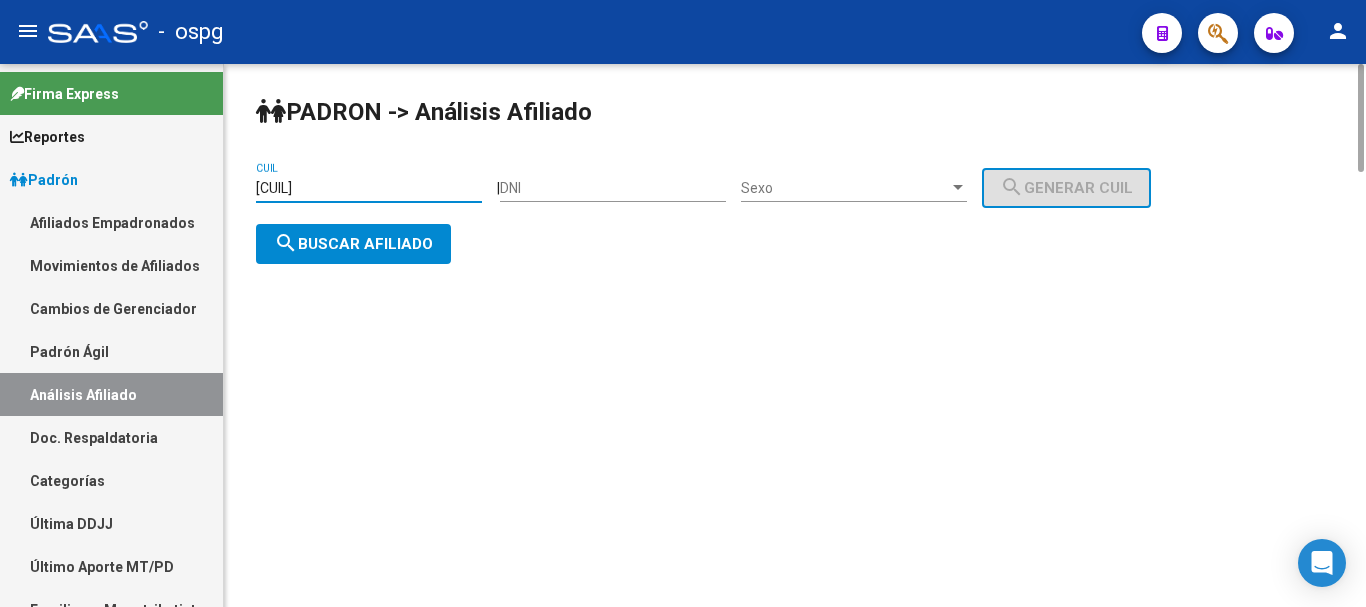 click on "search  Buscar afiliado" 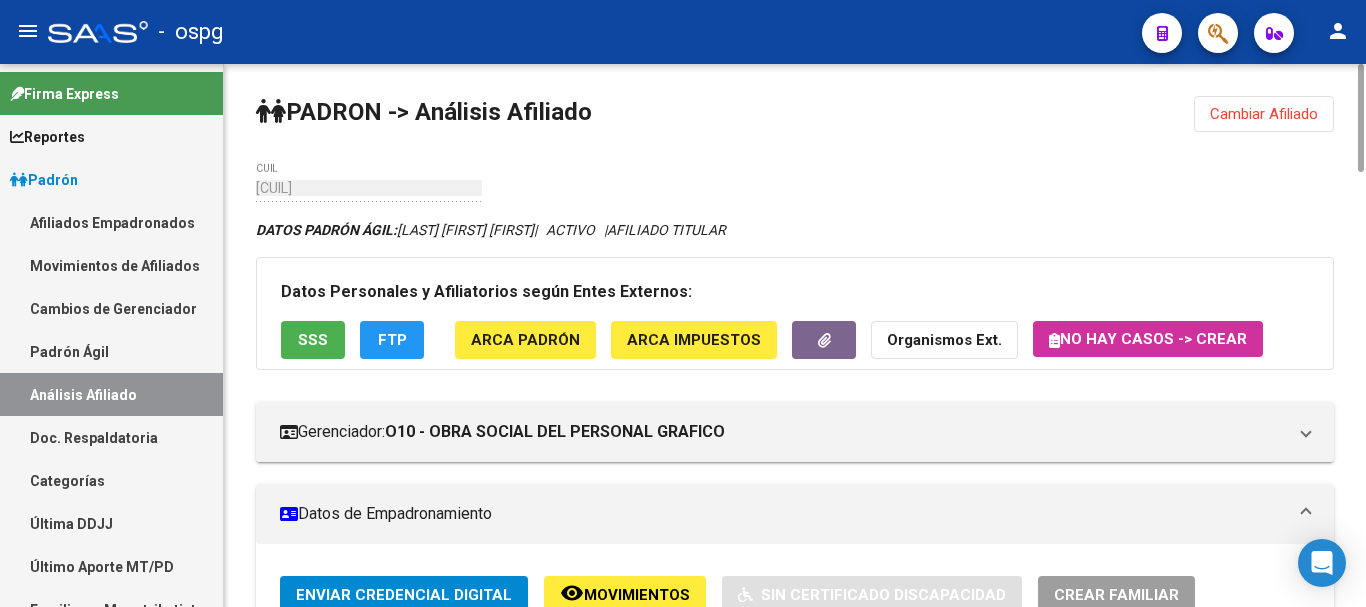 click on "SSS" 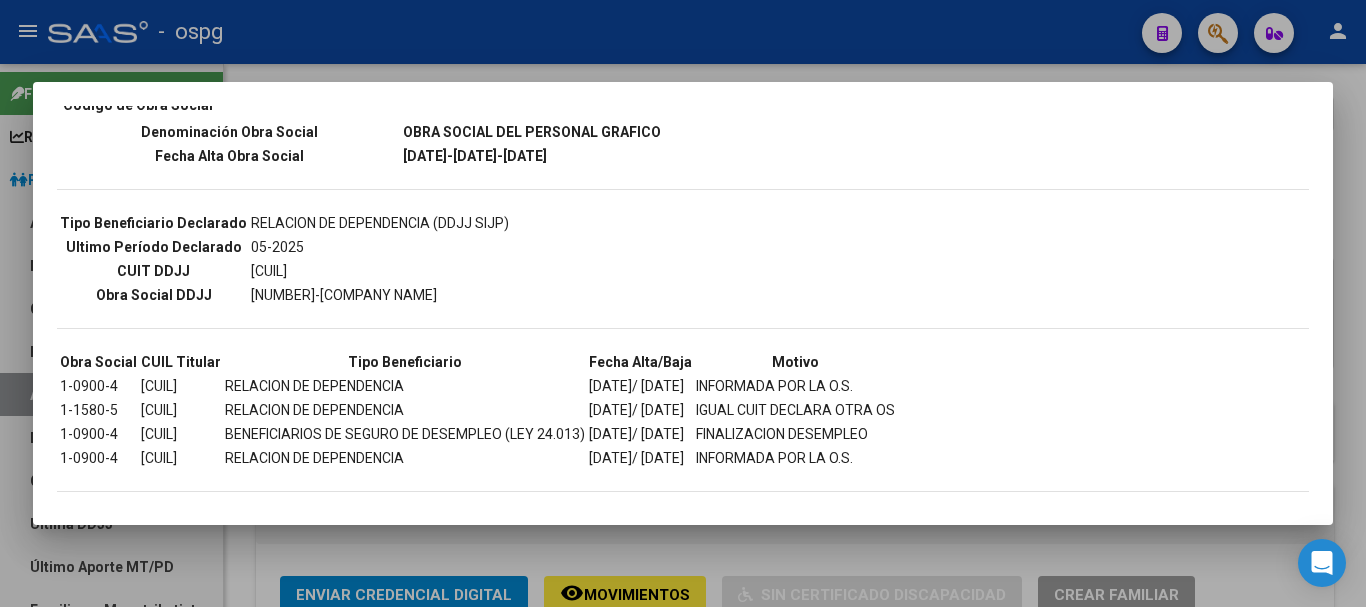 scroll, scrollTop: 454, scrollLeft: 0, axis: vertical 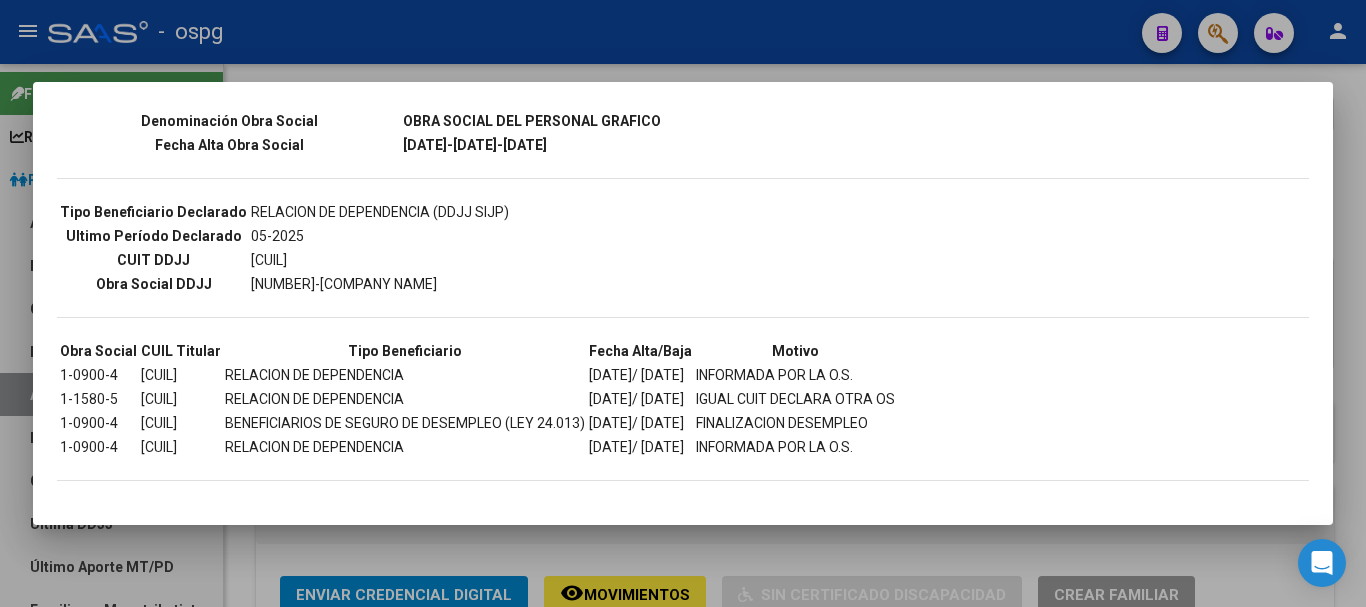 drag, startPoint x: 1365, startPoint y: 235, endPoint x: 1152, endPoint y: 346, distance: 240.18742 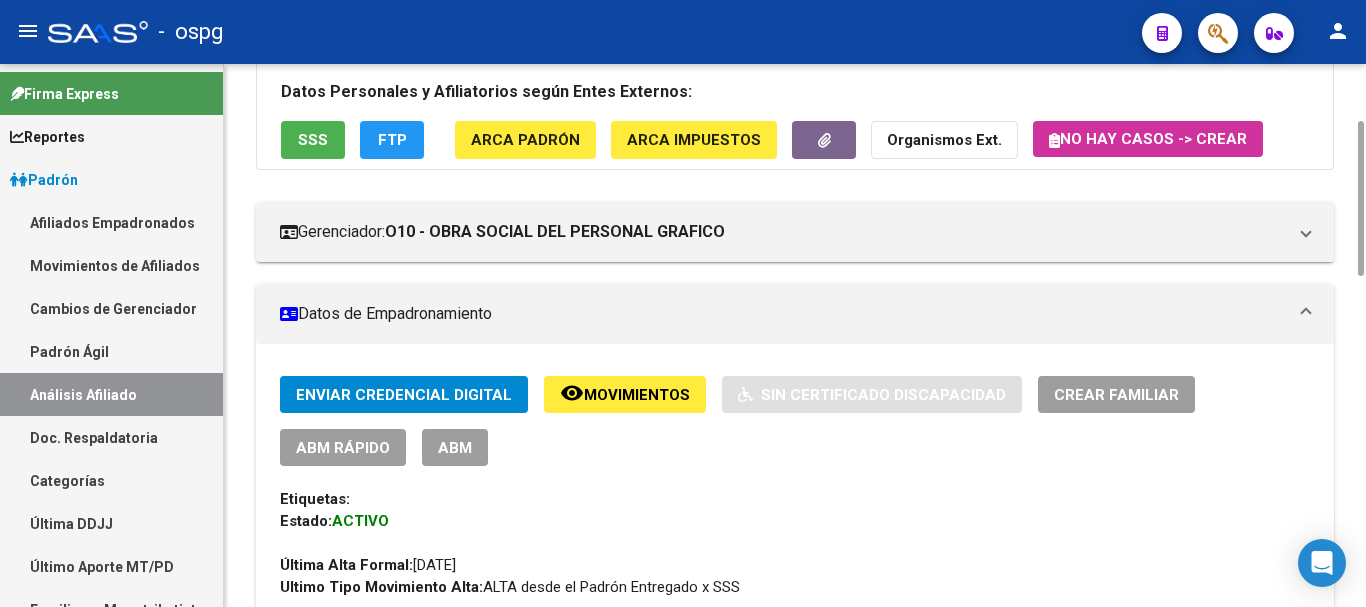 scroll, scrollTop: 1354, scrollLeft: 0, axis: vertical 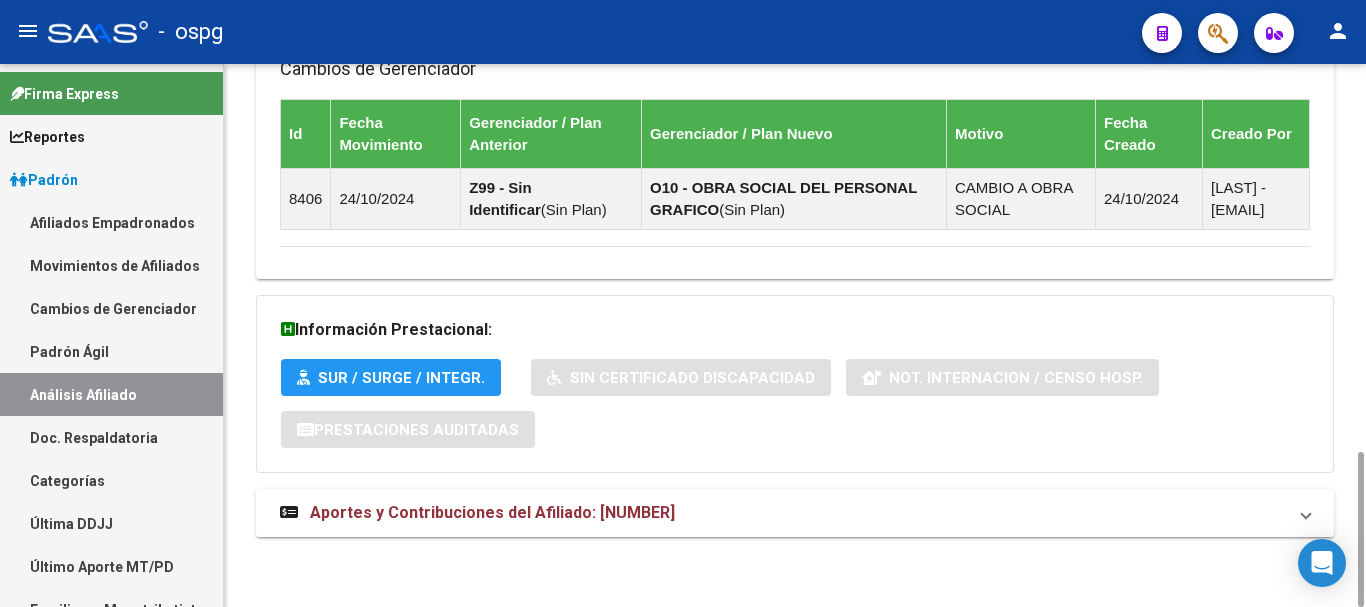 click on "Aportes y Contribuciones del Afiliado: [NUMBER]" at bounding box center (783, 513) 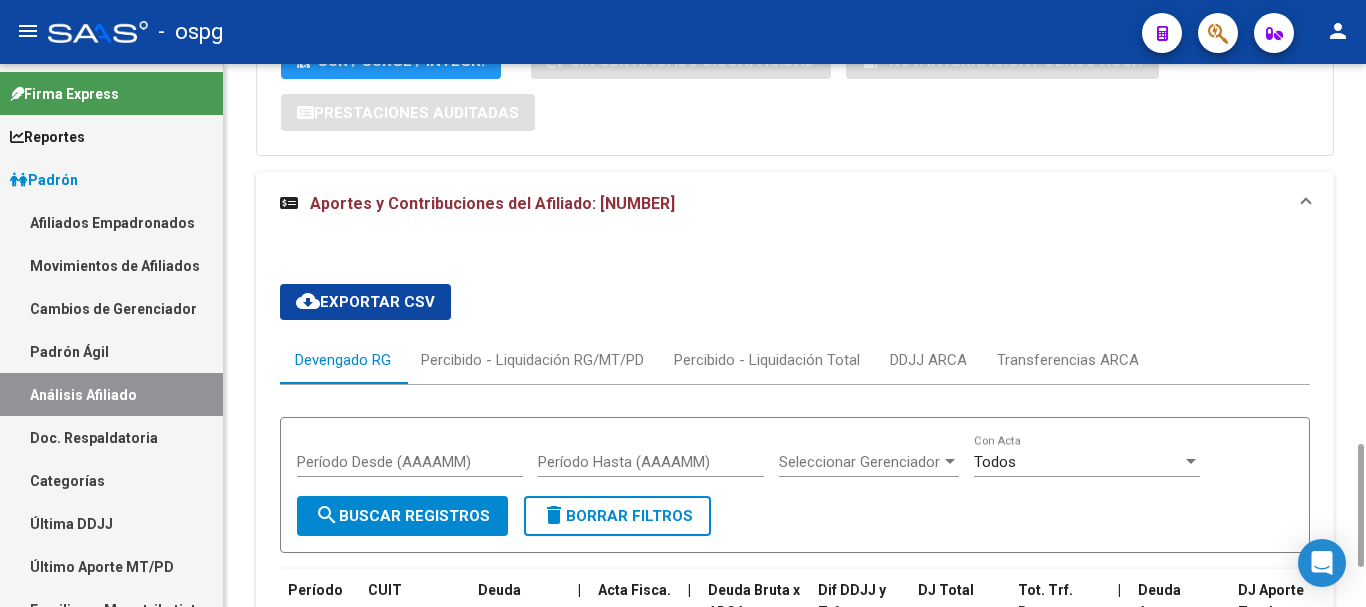 scroll, scrollTop: 2071, scrollLeft: 0, axis: vertical 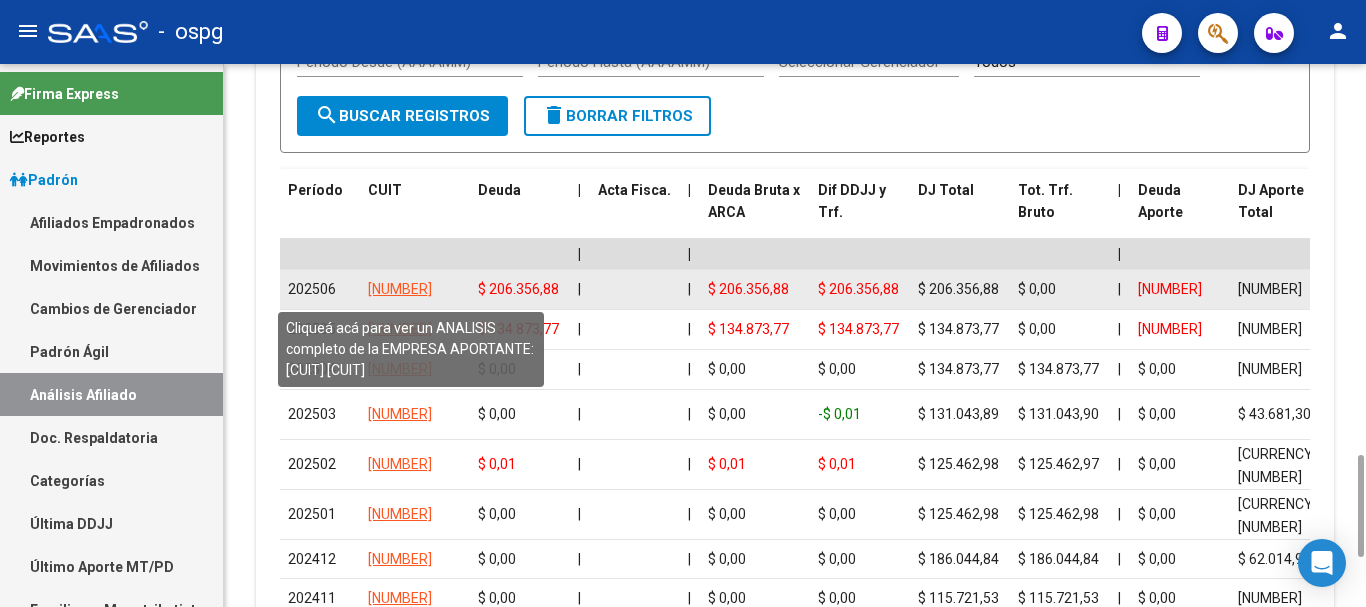 click on "[NUMBER]" 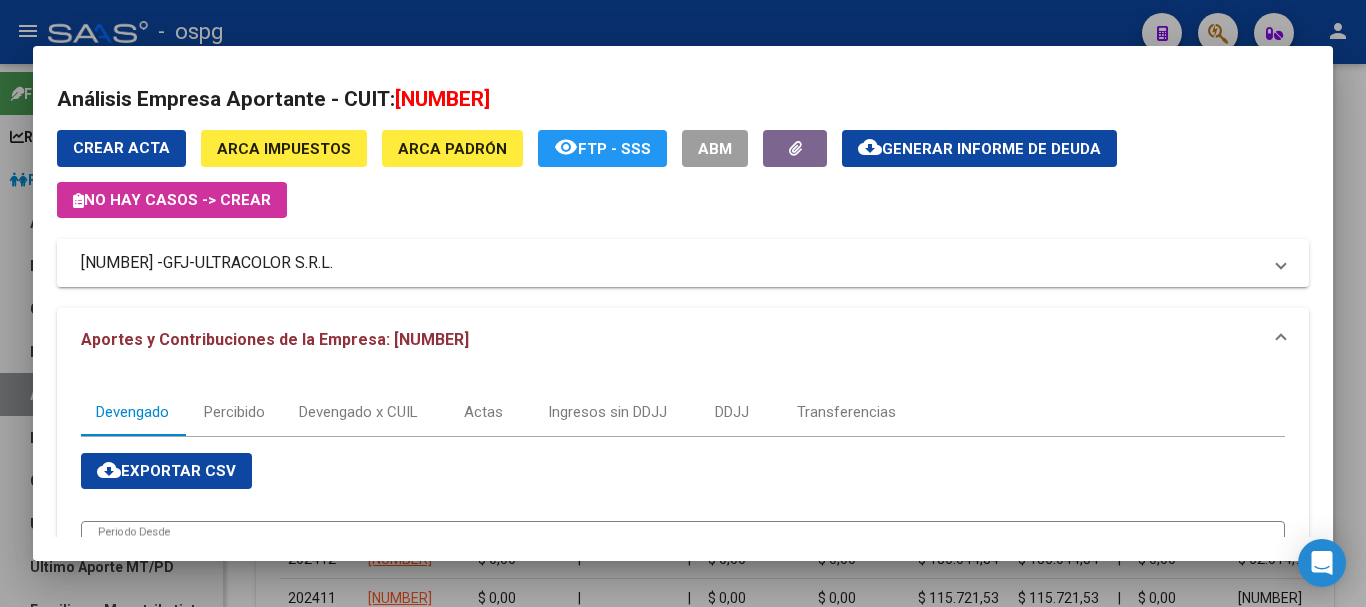 scroll, scrollTop: 0, scrollLeft: 0, axis: both 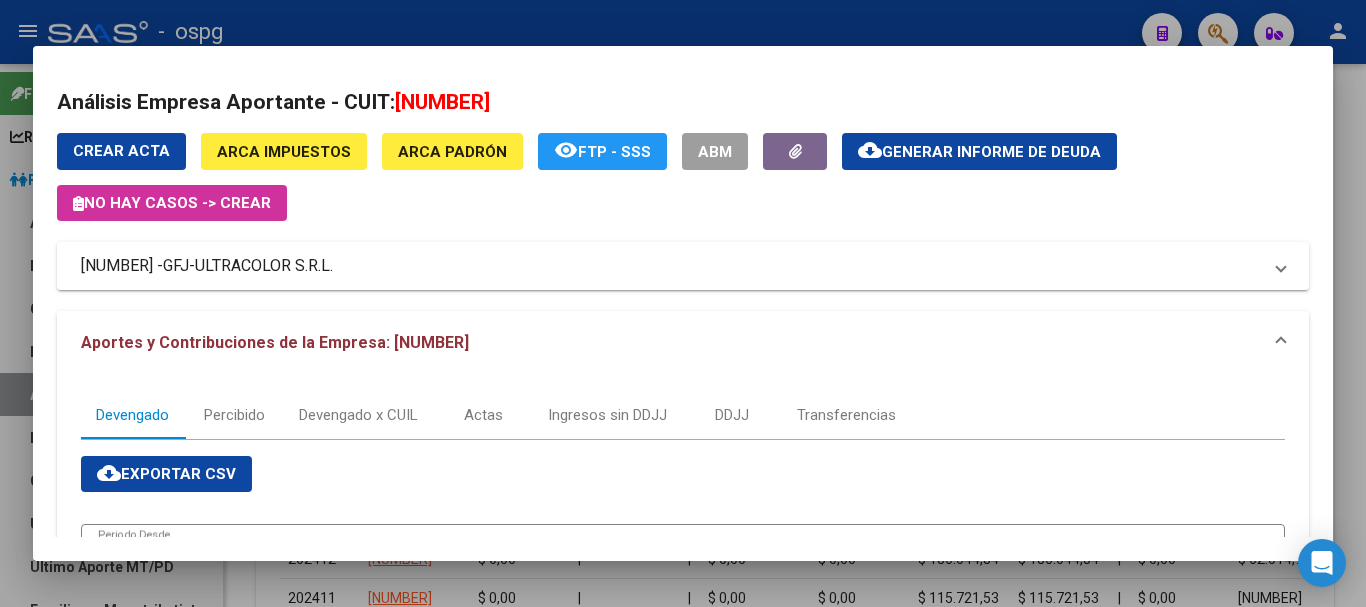 click at bounding box center [683, 303] 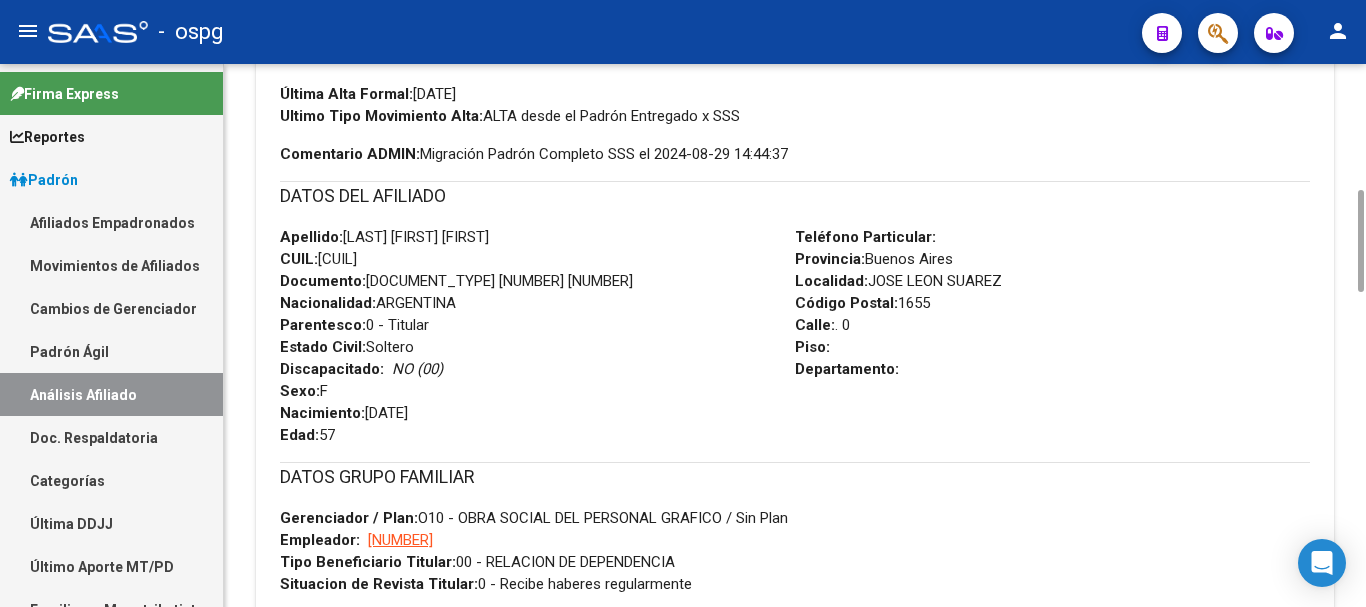 scroll, scrollTop: 0, scrollLeft: 0, axis: both 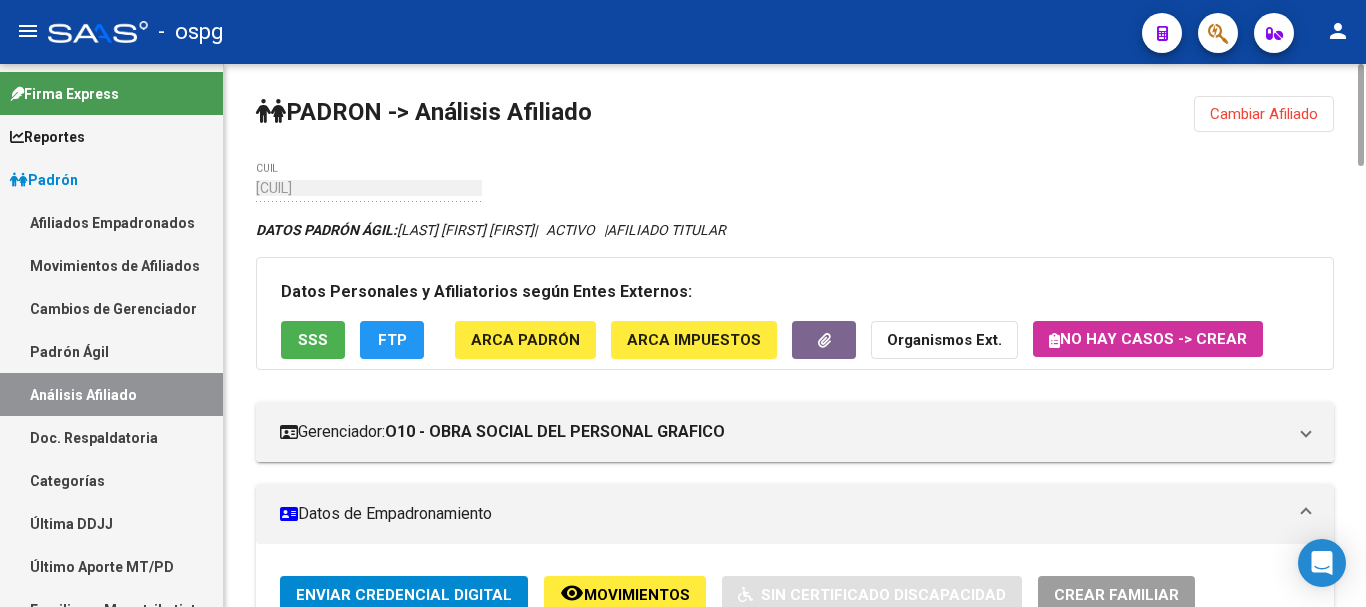 drag, startPoint x: 1254, startPoint y: 116, endPoint x: 698, endPoint y: 91, distance: 556.56177 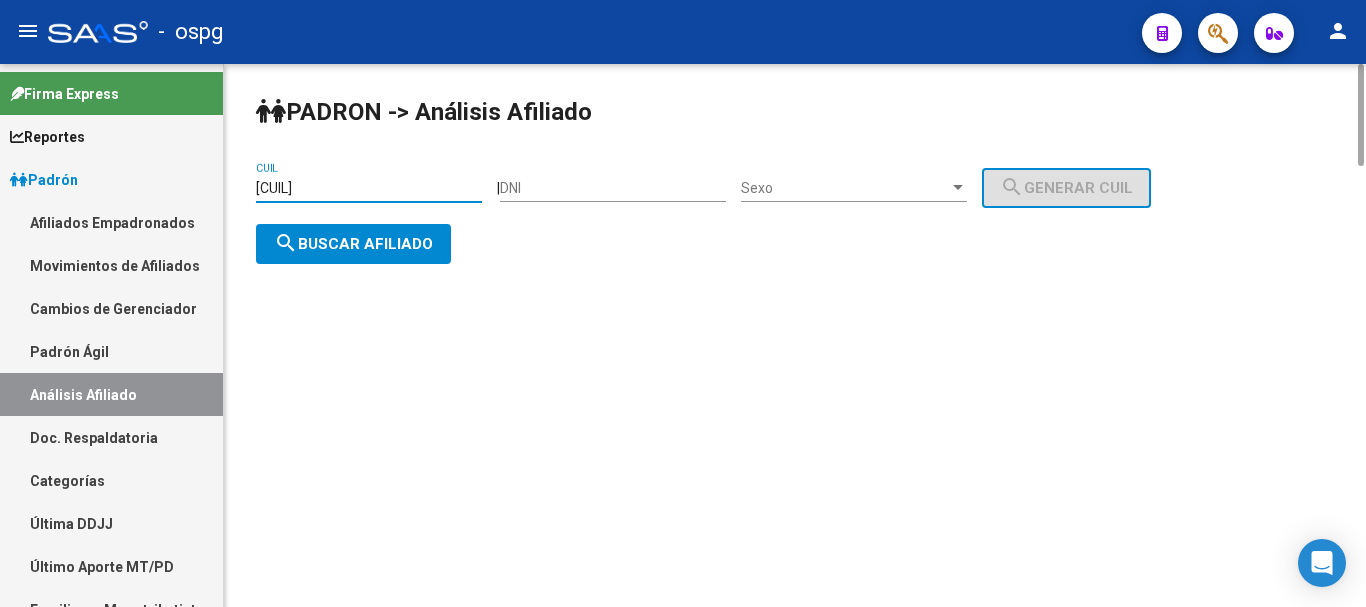 drag, startPoint x: 386, startPoint y: 187, endPoint x: 497, endPoint y: 218, distance: 115.24756 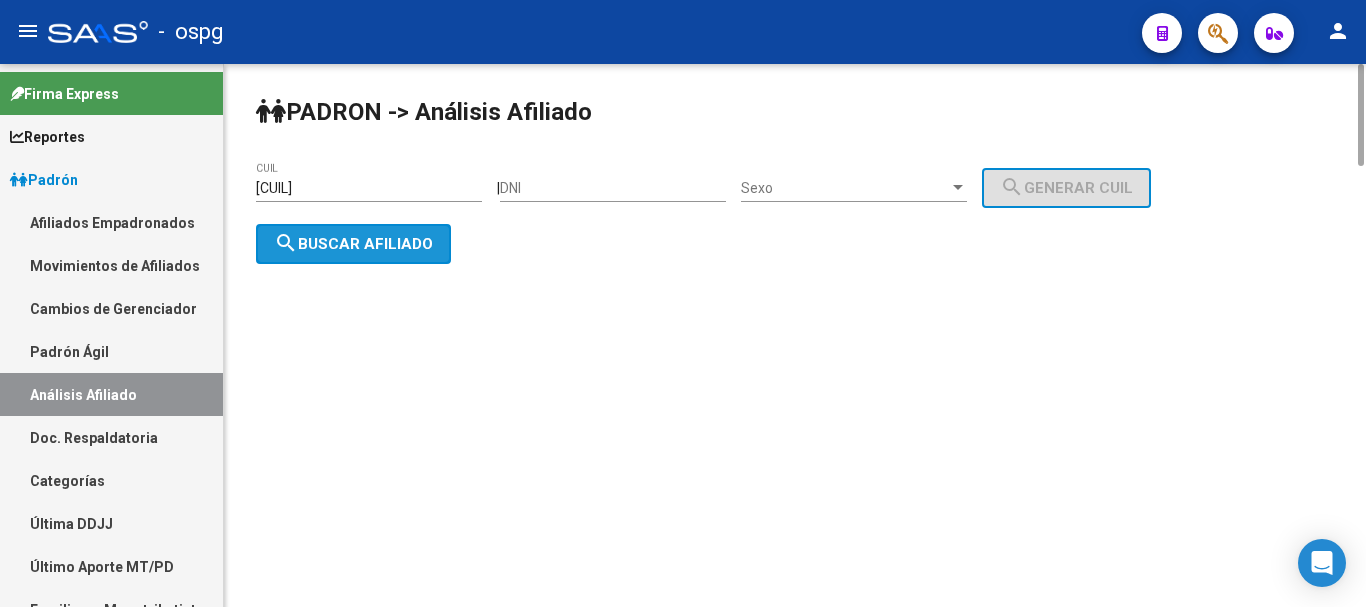 click on "search  Buscar afiliado" 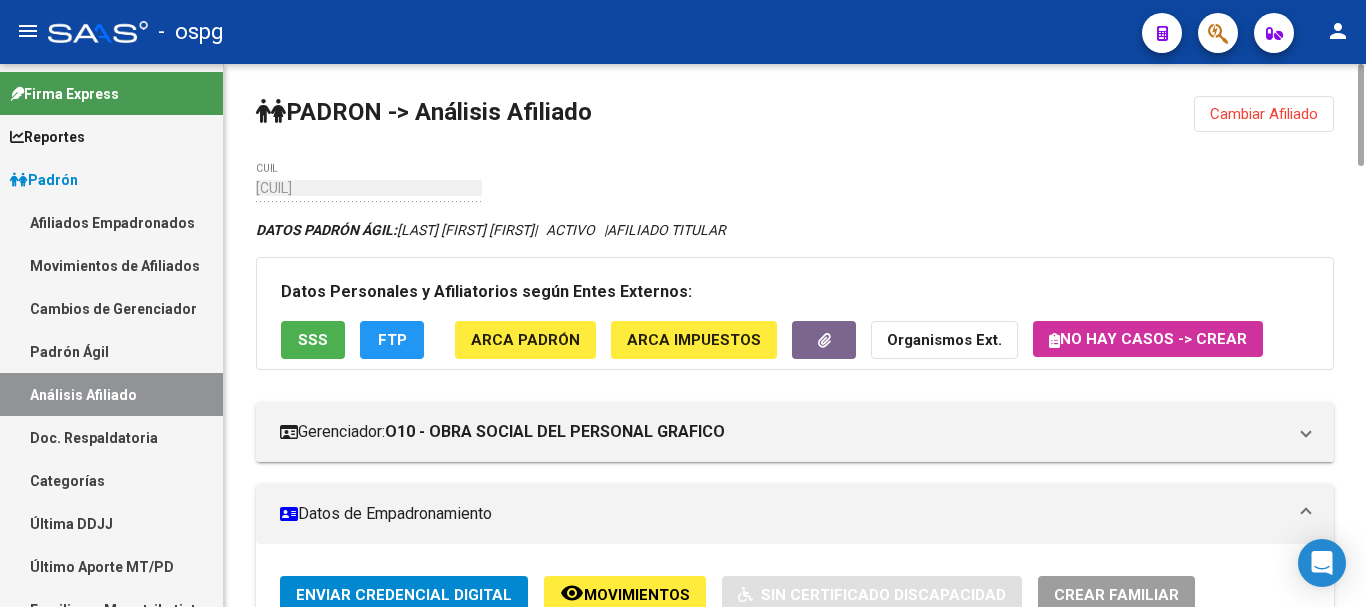 click on "FTP" 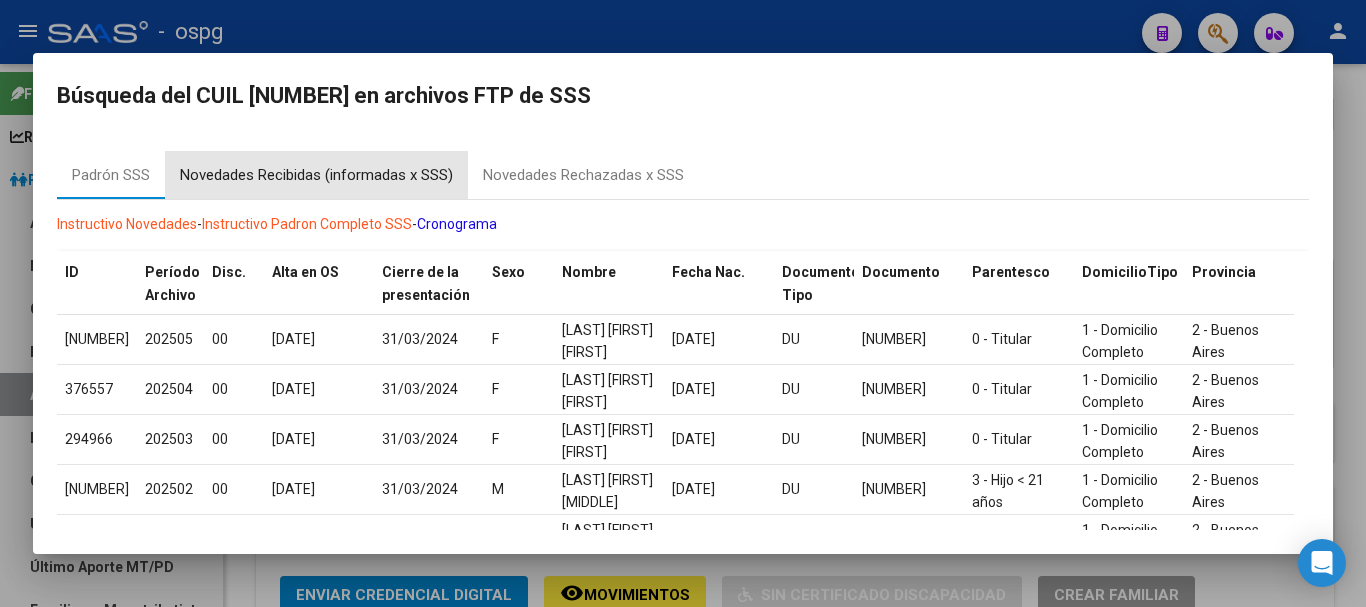click on "Novedades Recibidas (informadas x SSS)" at bounding box center (316, 175) 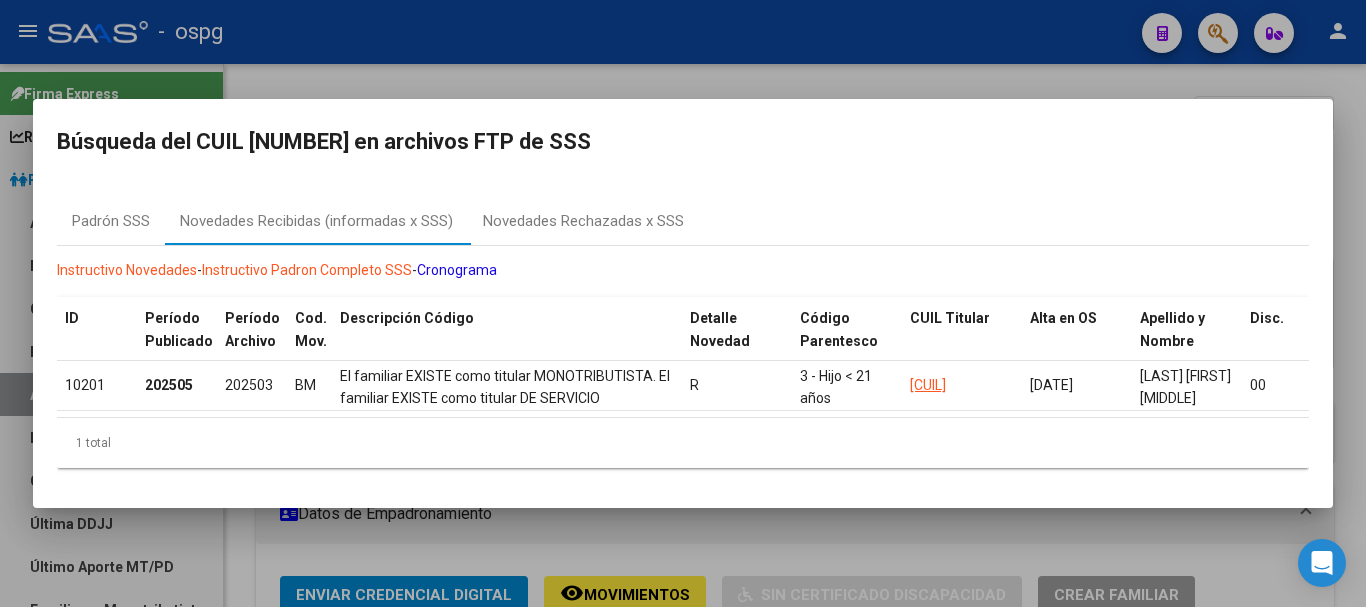 click at bounding box center (683, 303) 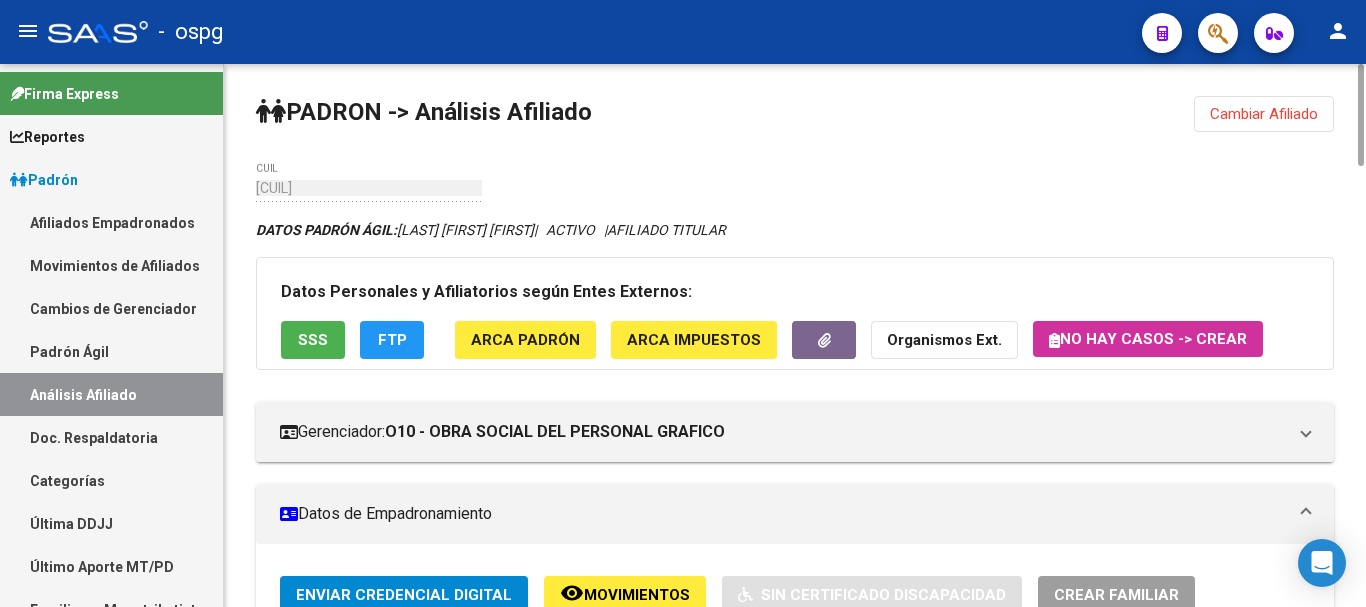 click on "Datos Personales y Afiliatorios según Entes Externos: SSS FTP ARCA Padrón ARCA Impuestos Organismos Ext.   No hay casos -> Crear" 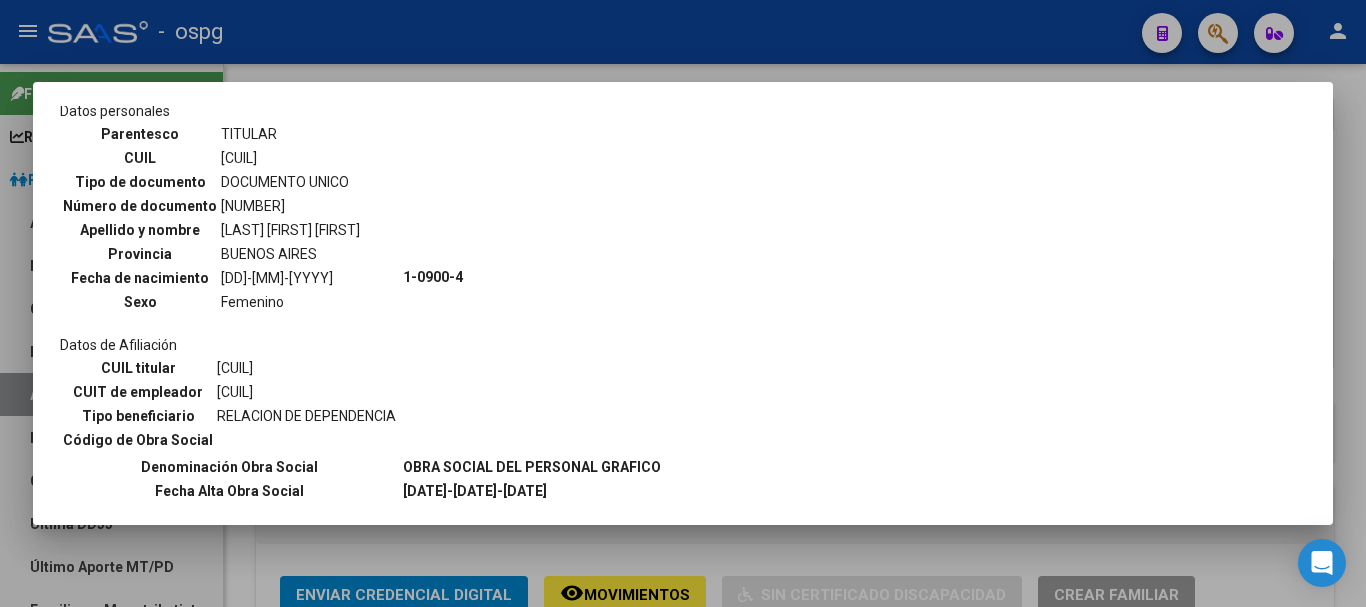 scroll, scrollTop: 300, scrollLeft: 0, axis: vertical 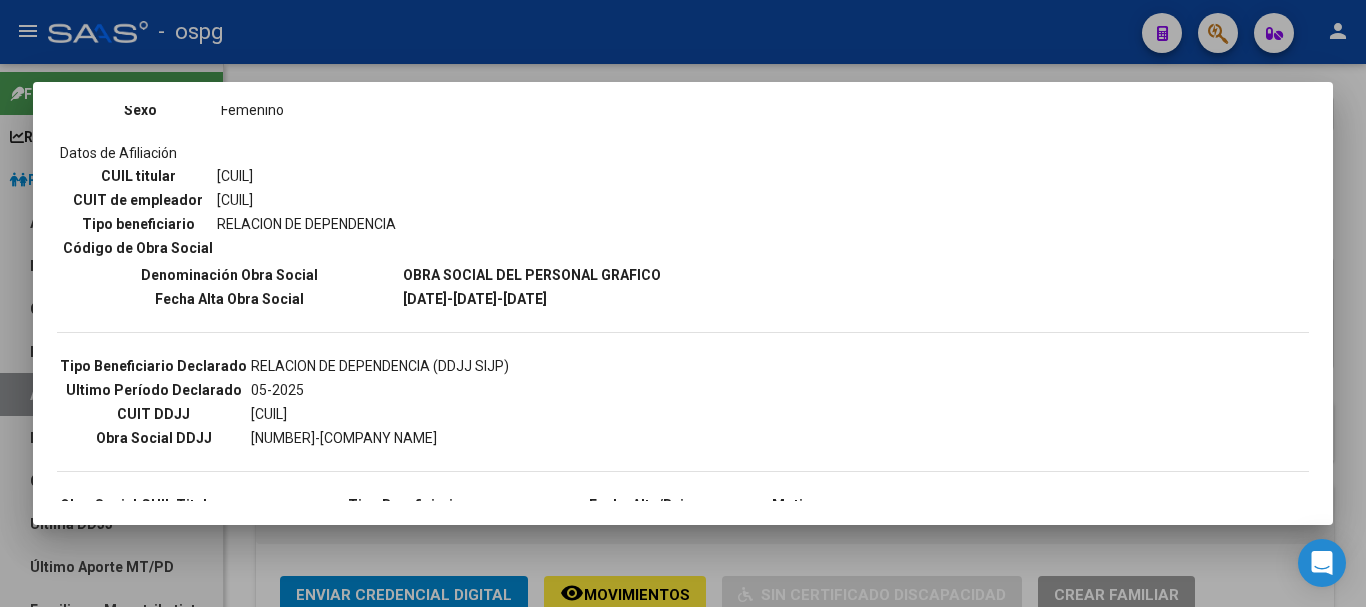 click at bounding box center [683, 303] 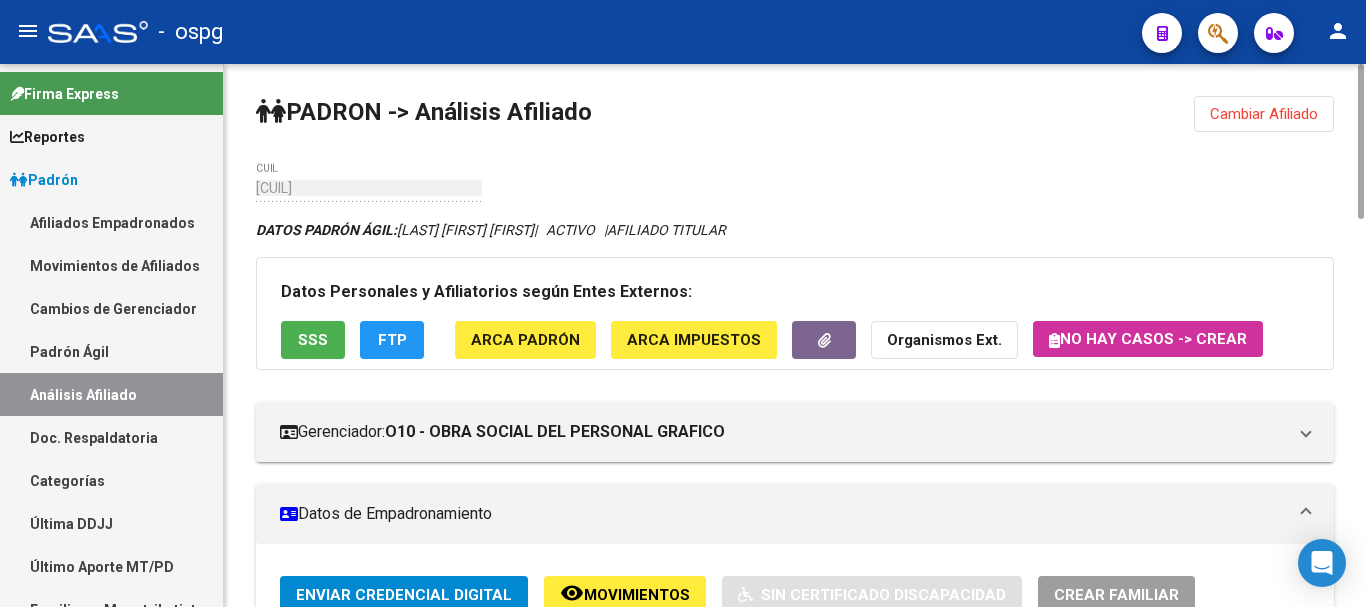 drag, startPoint x: 1258, startPoint y: 121, endPoint x: 688, endPoint y: 125, distance: 570.01404 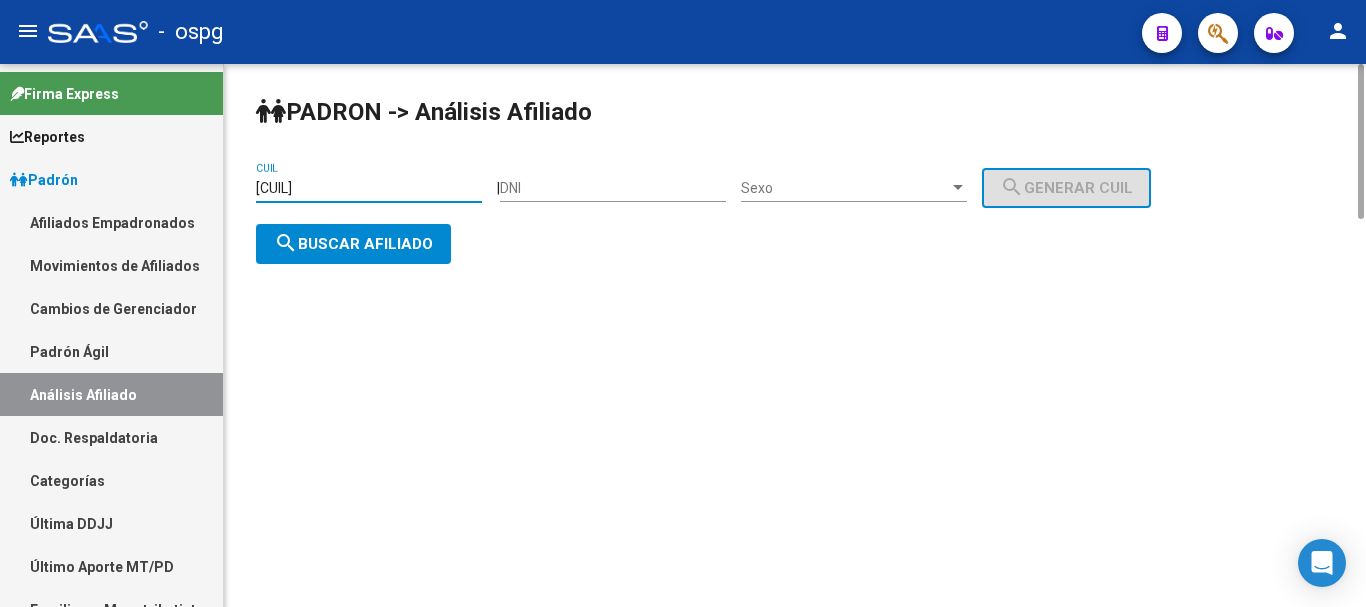 drag, startPoint x: 385, startPoint y: 196, endPoint x: 356, endPoint y: 199, distance: 29.15476 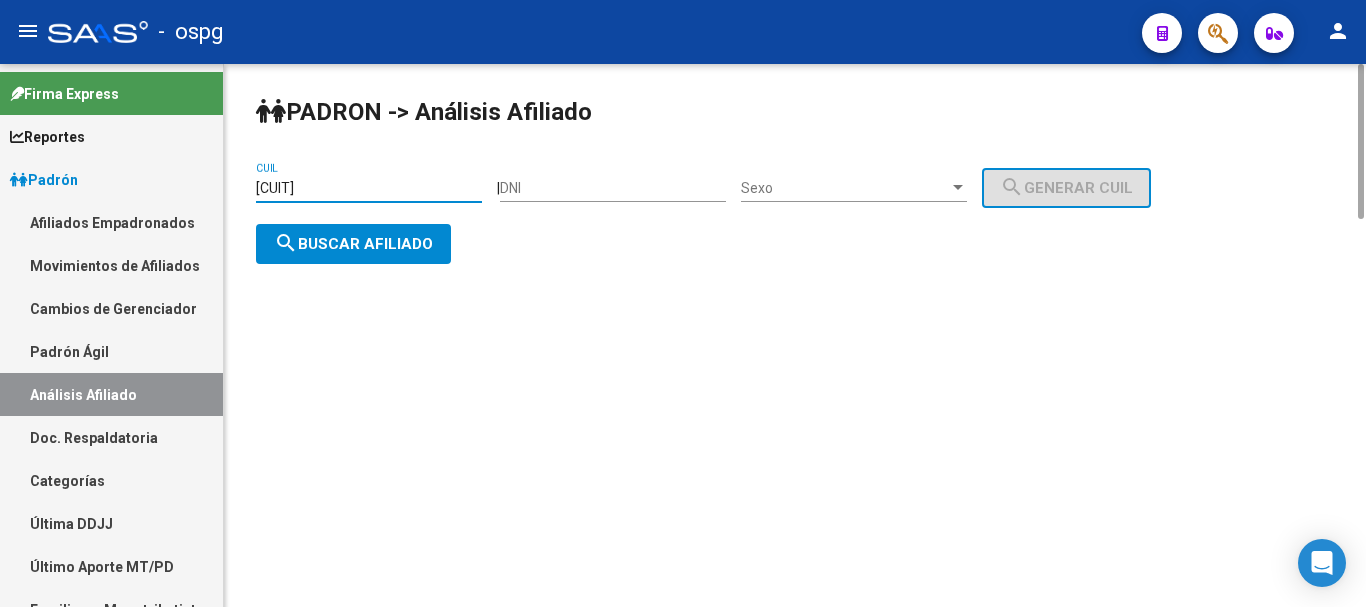 click on "search  Buscar afiliado" 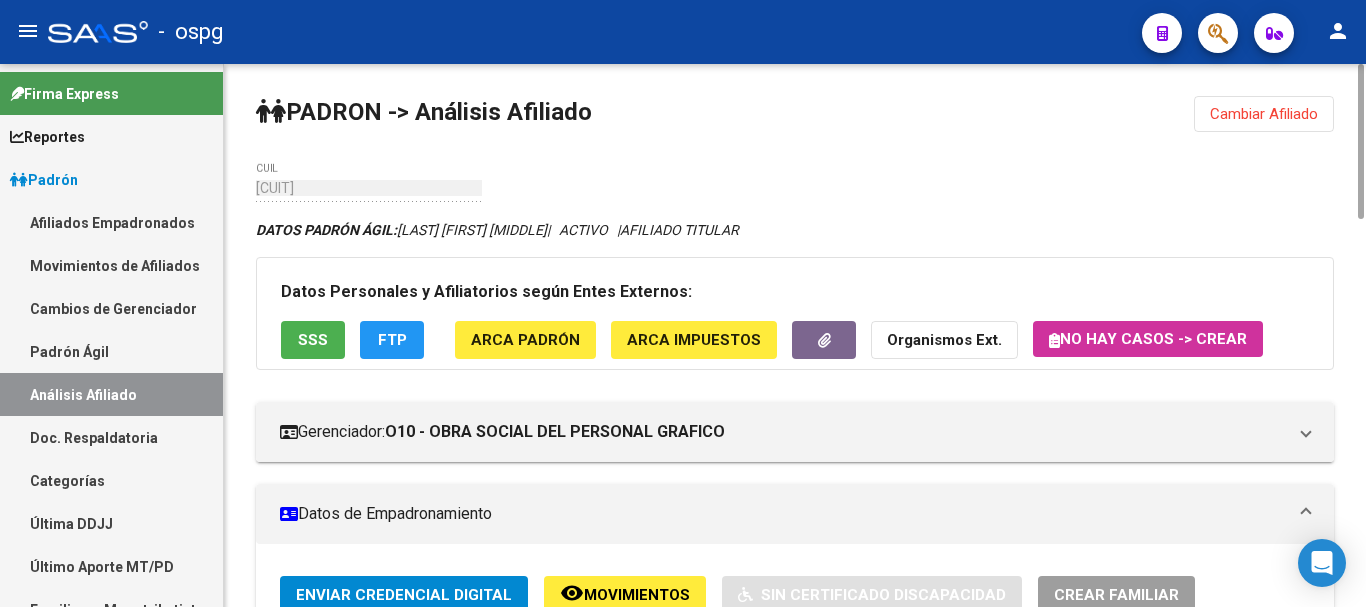 click on "SSS" 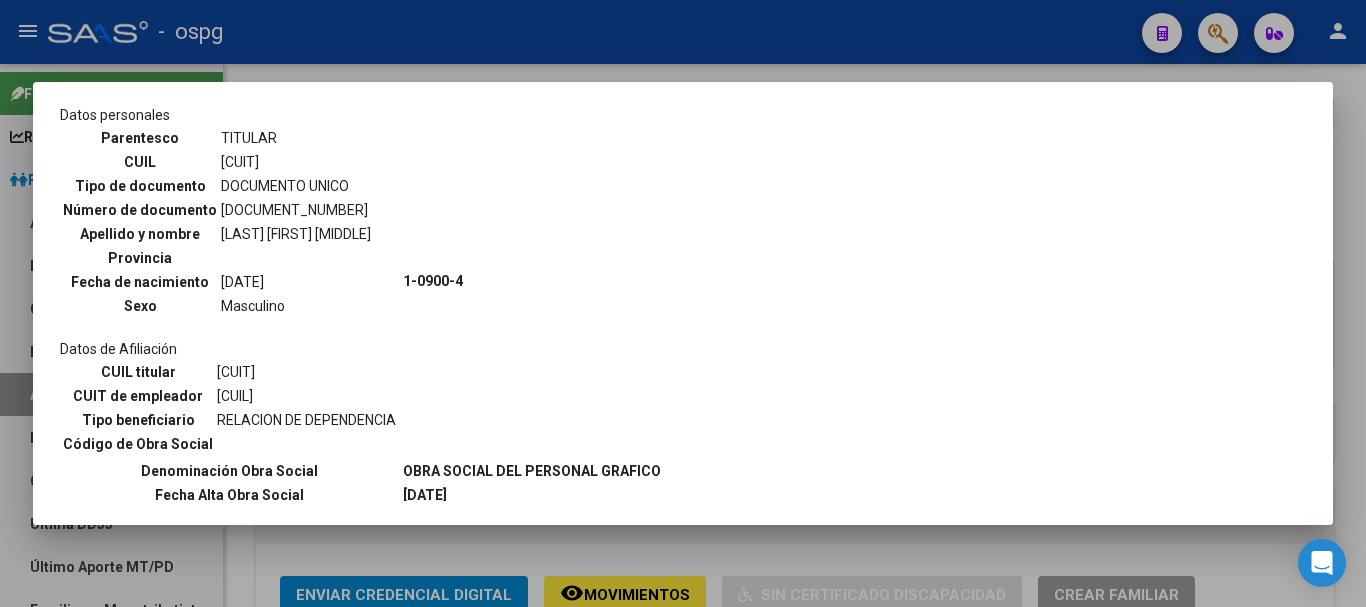 scroll, scrollTop: 200, scrollLeft: 0, axis: vertical 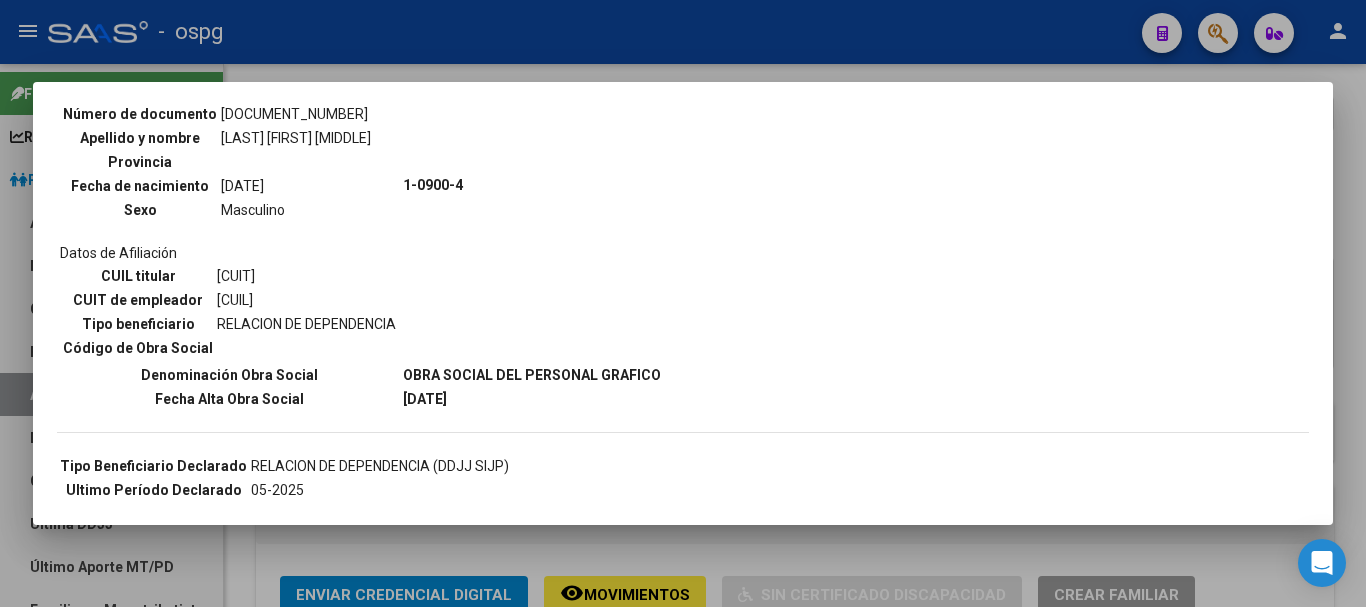 click at bounding box center (683, 303) 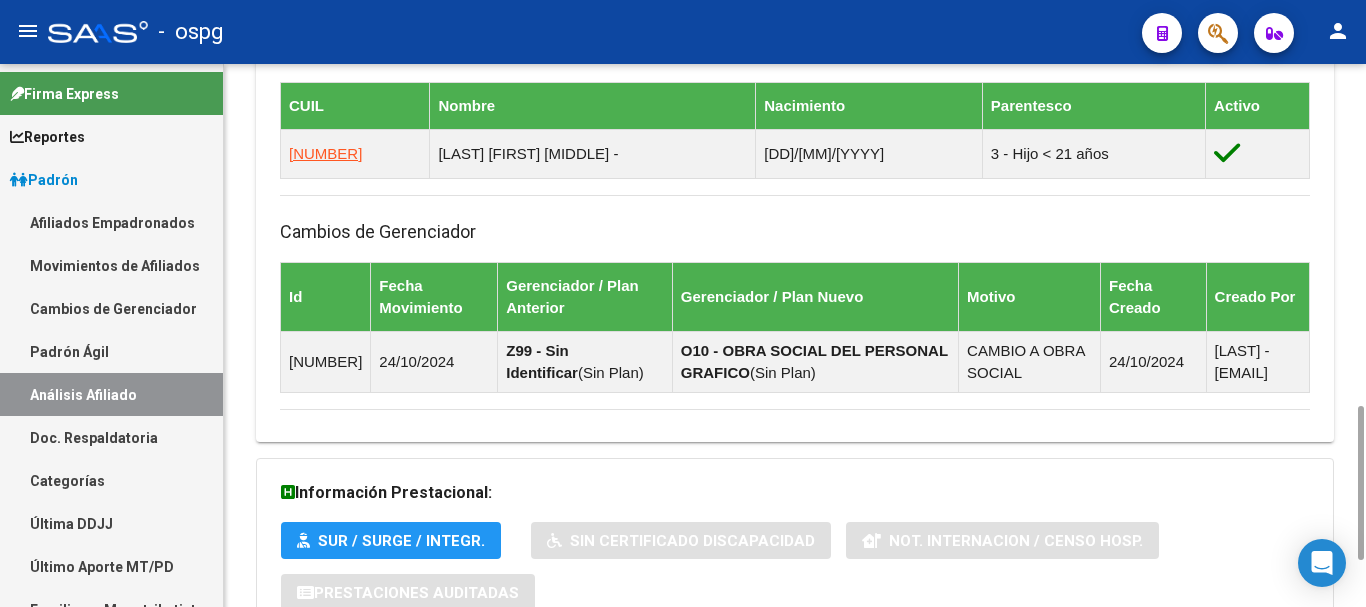 scroll, scrollTop: 1363, scrollLeft: 0, axis: vertical 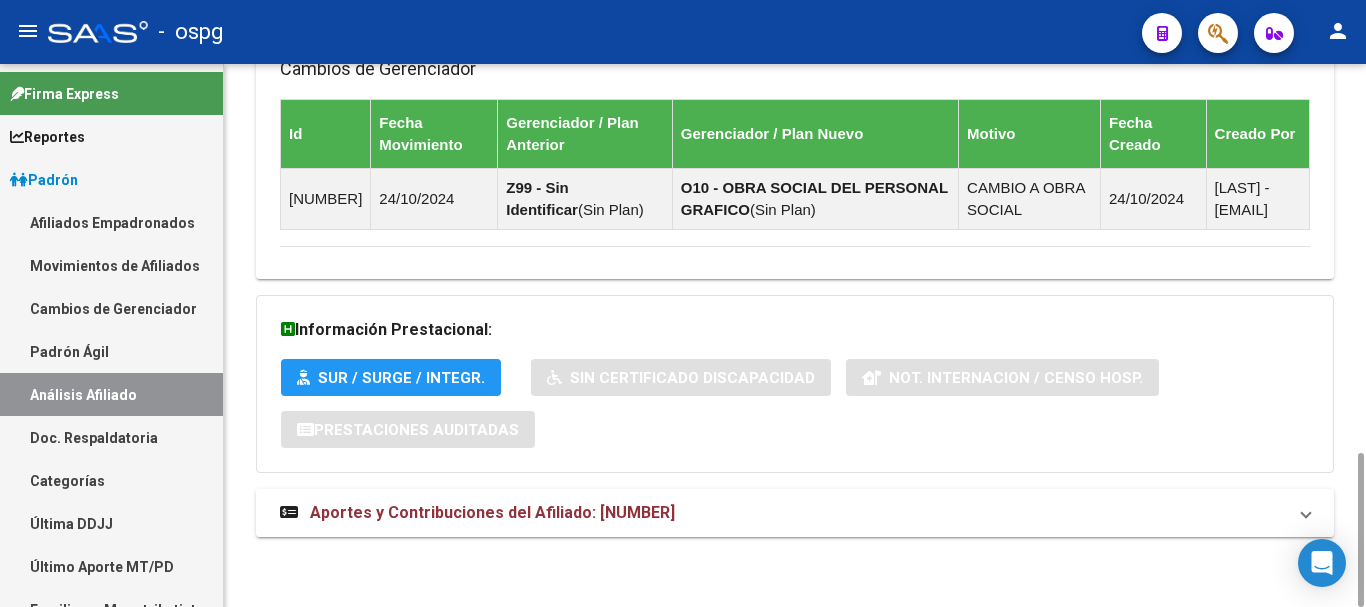 click on "Aportes y Contribuciones del Afiliado: [NUMBER]" at bounding box center [492, 512] 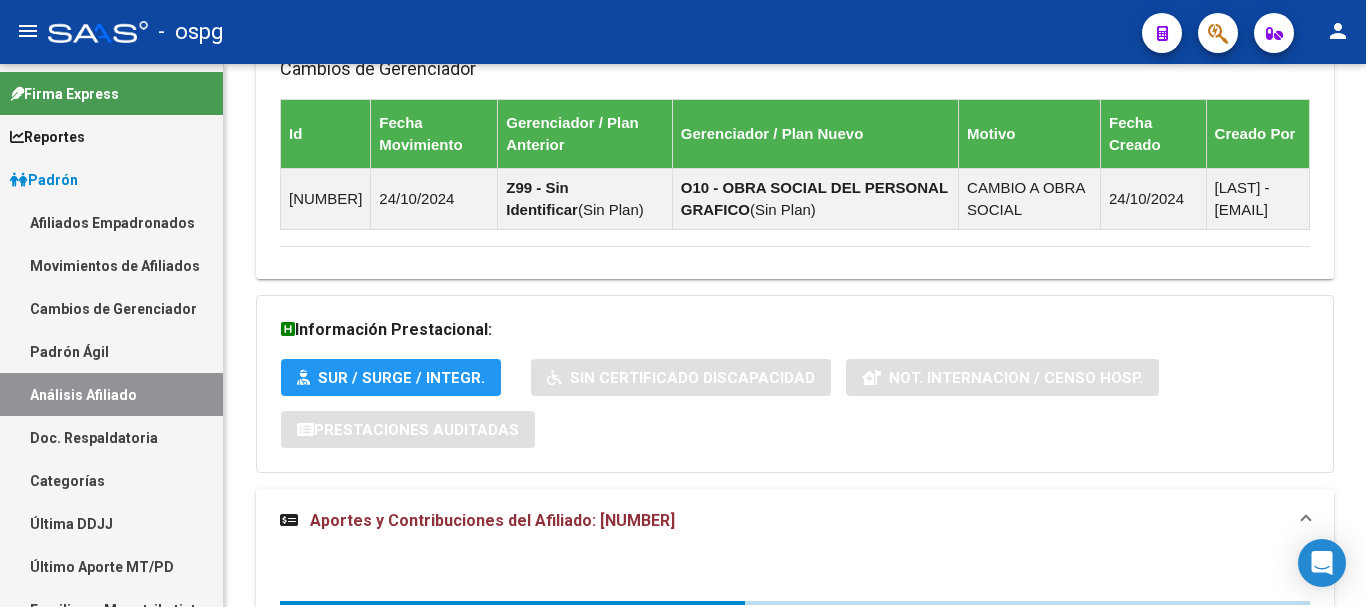 scroll, scrollTop: 1563, scrollLeft: 0, axis: vertical 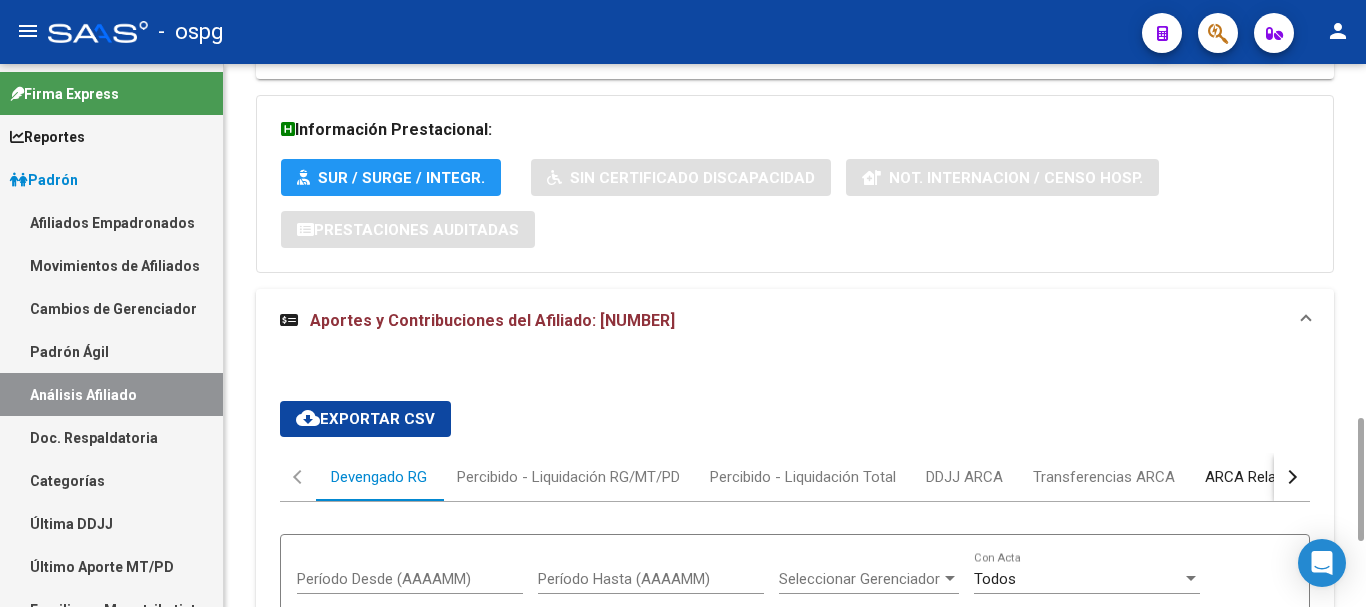 click on "ARCA Relaciones Laborales" at bounding box center (1297, 477) 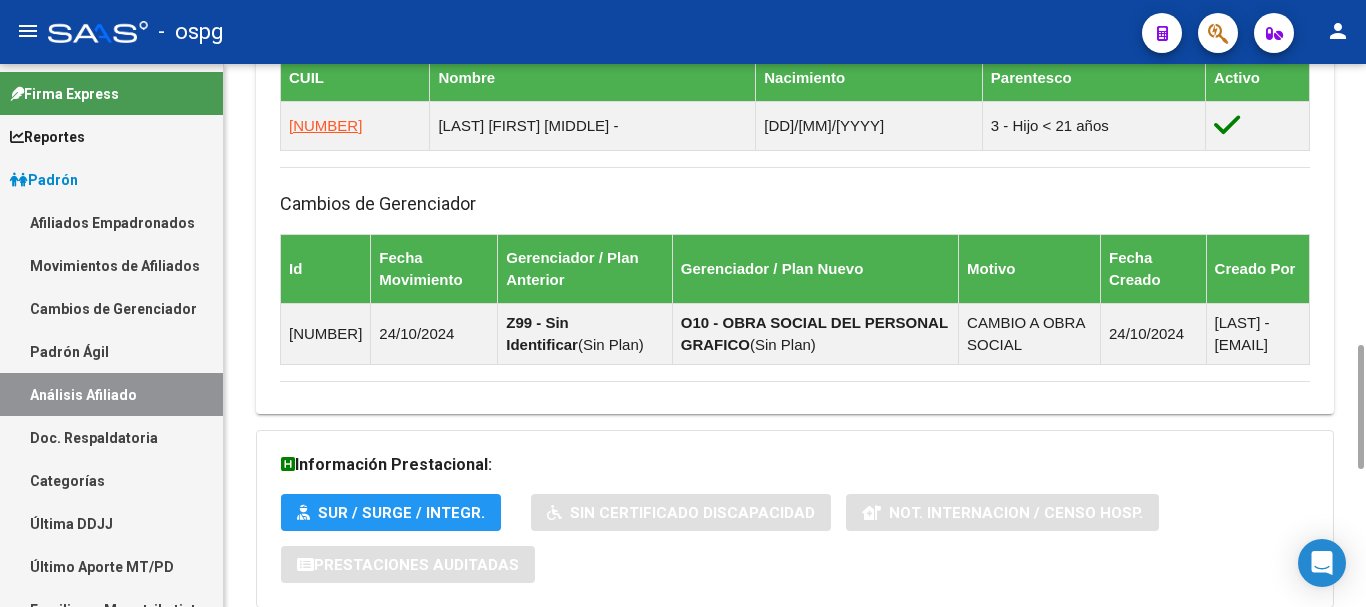 scroll, scrollTop: 1628, scrollLeft: 0, axis: vertical 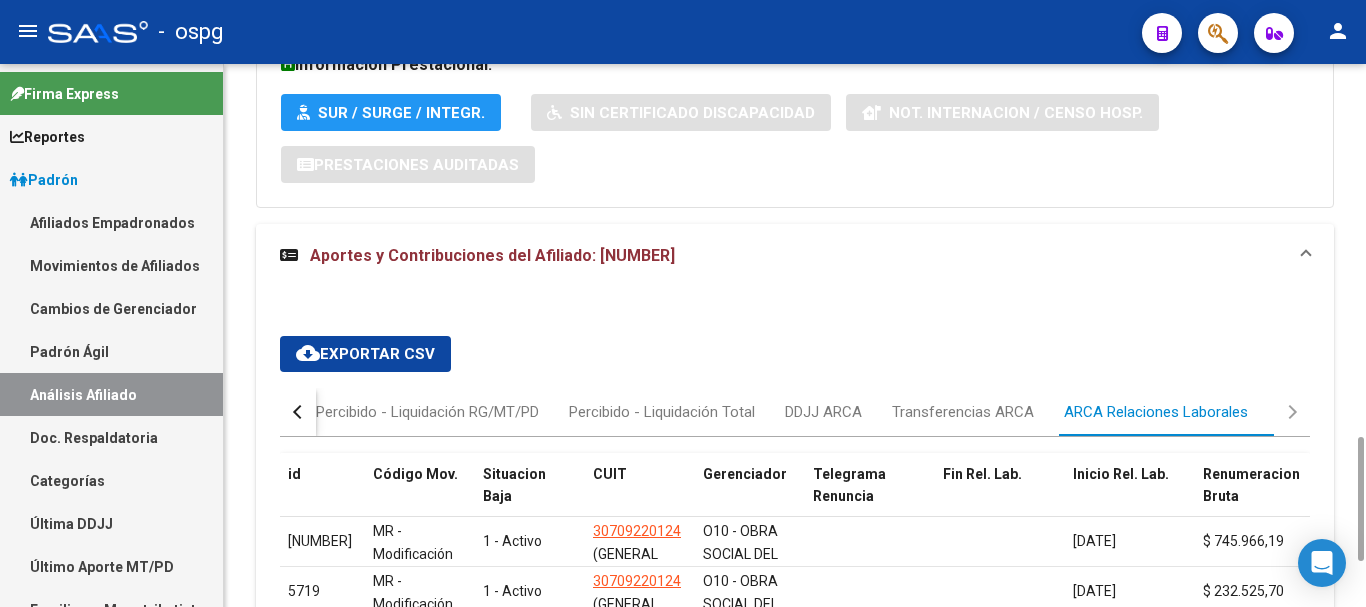 click at bounding box center (300, 412) 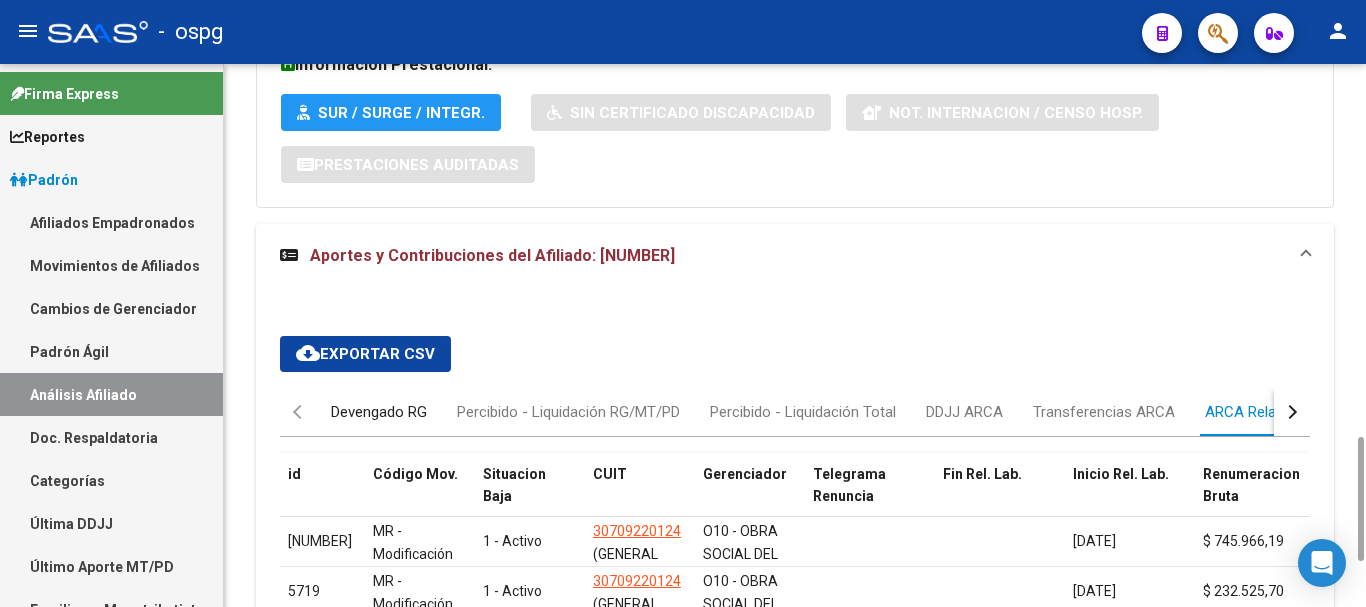 click on "Devengado RG" at bounding box center [379, 412] 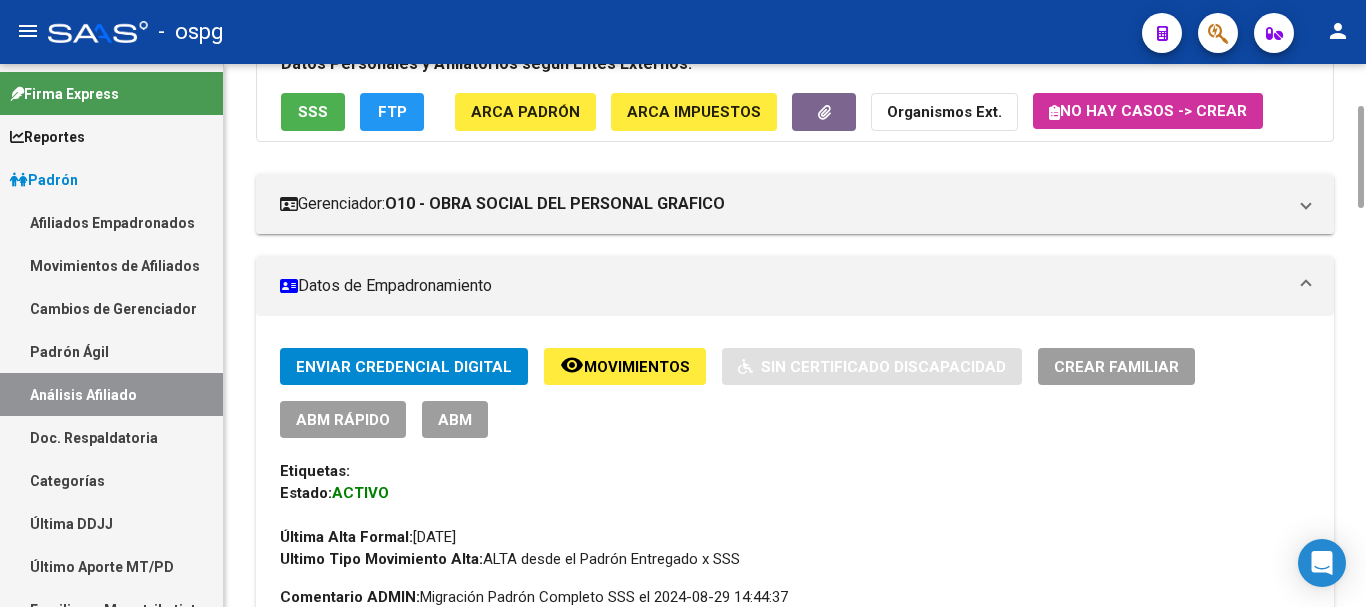 scroll, scrollTop: 0, scrollLeft: 0, axis: both 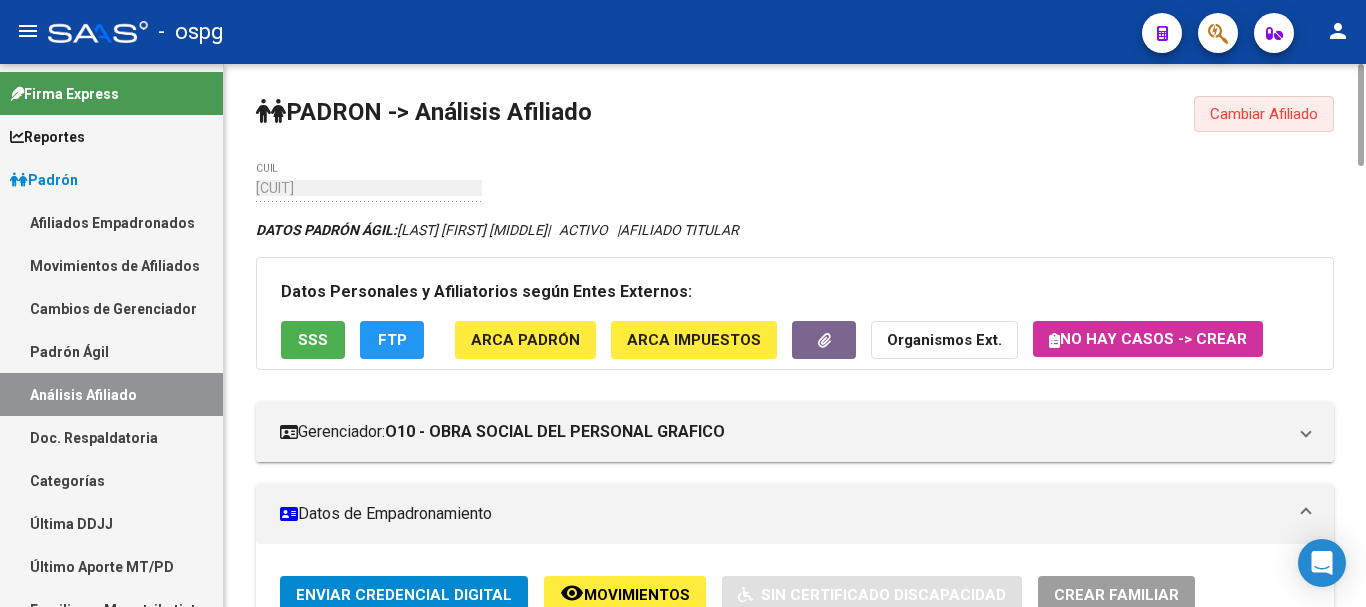 drag, startPoint x: 1263, startPoint y: 125, endPoint x: 872, endPoint y: 145, distance: 391.51117 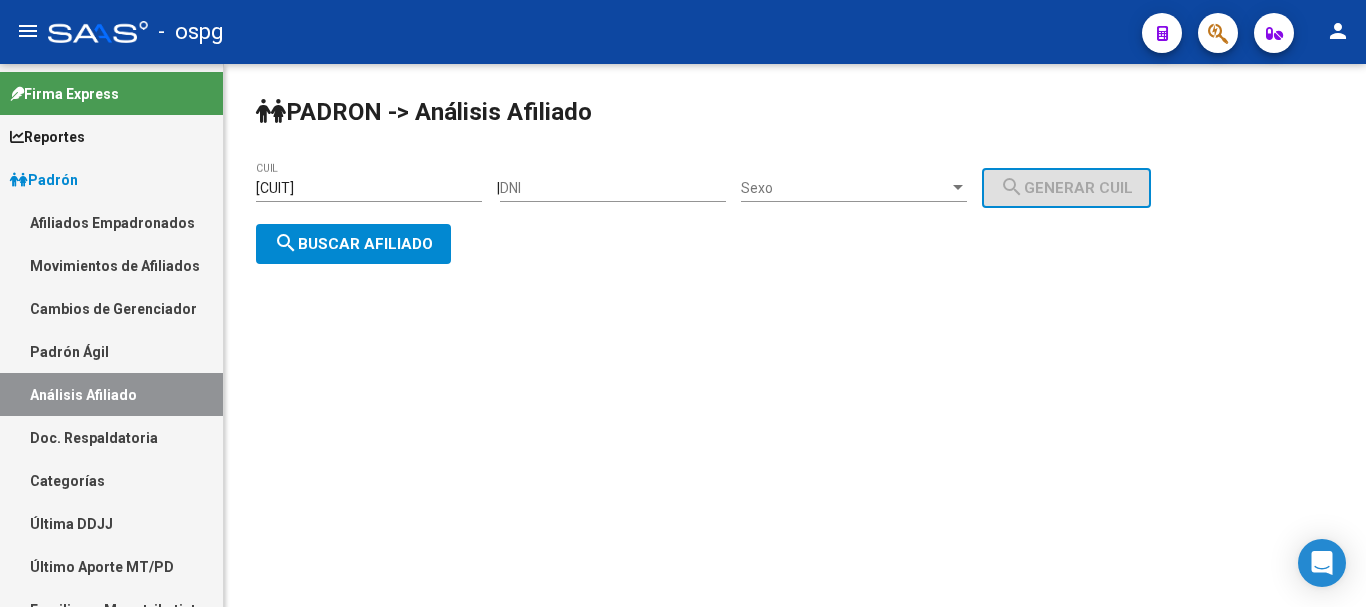drag, startPoint x: 271, startPoint y: 197, endPoint x: 0, endPoint y: 231, distance: 273.1245 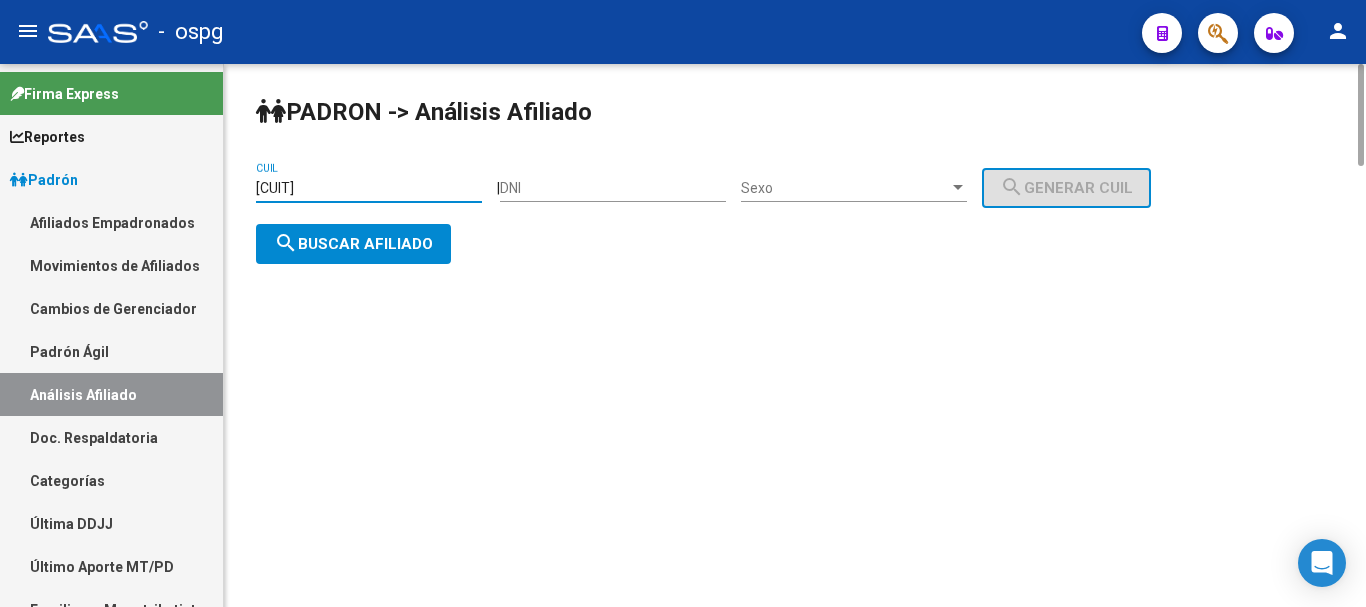 paste on "[CUIL]" 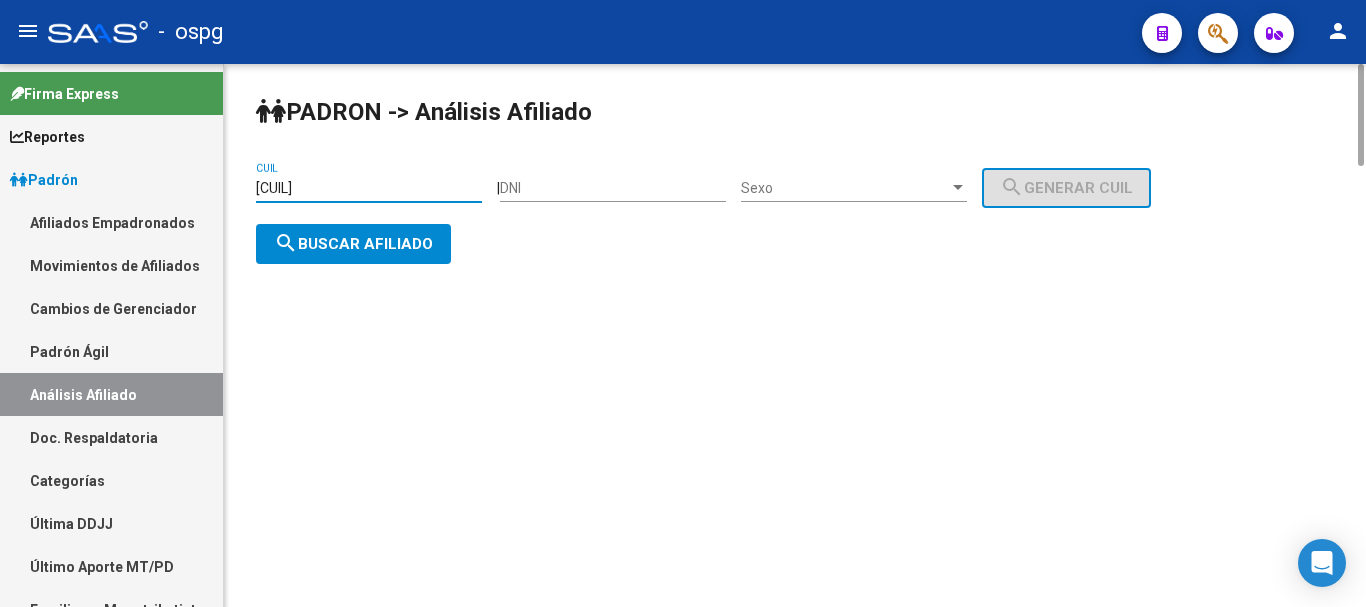 click on "search  Buscar afiliado" 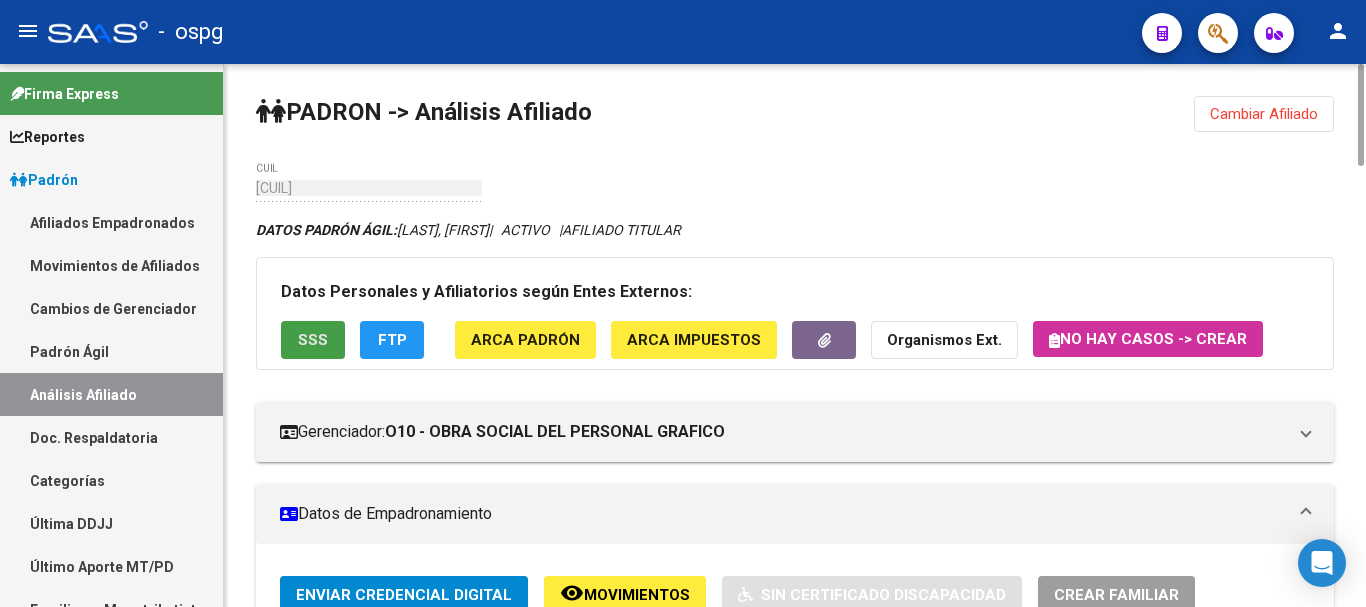 click on "SSS" 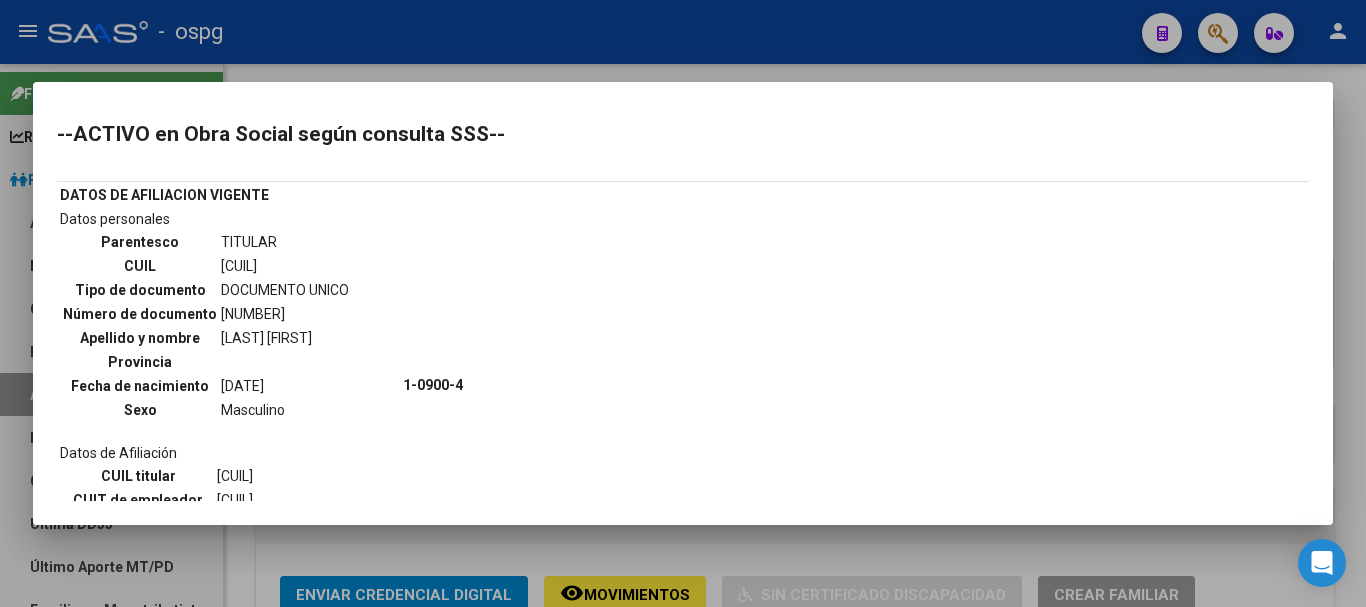 click at bounding box center (683, 303) 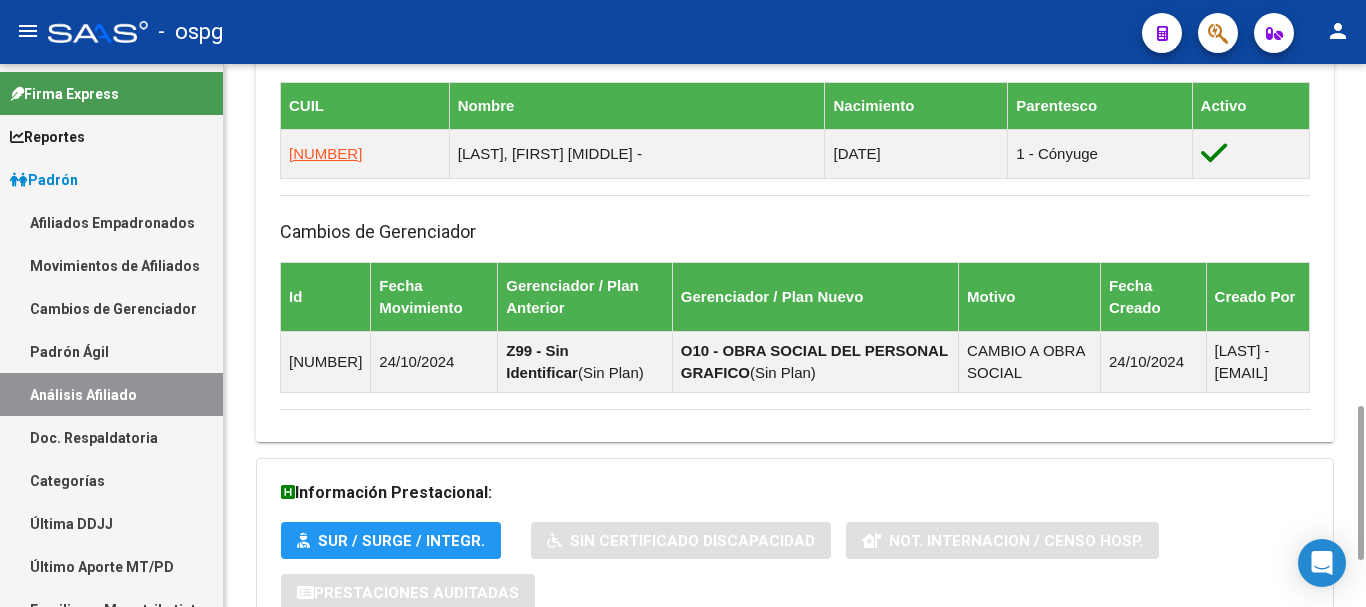 scroll, scrollTop: 1363, scrollLeft: 0, axis: vertical 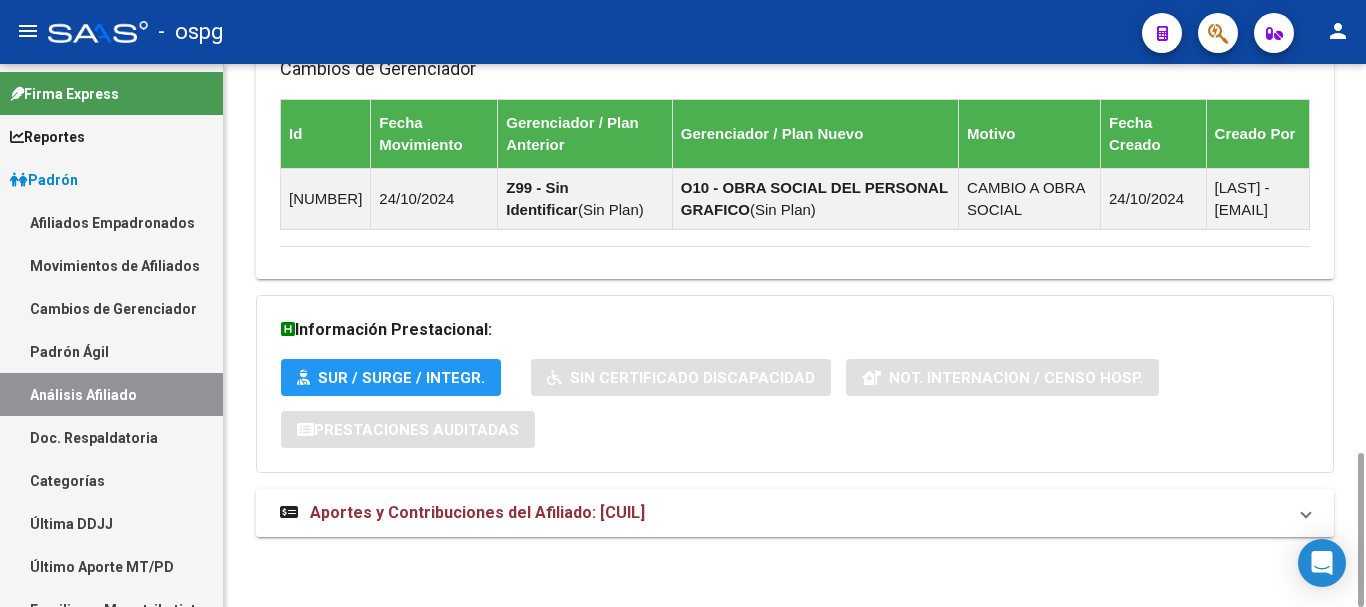 click on "Aportes y Contribuciones del Afiliado: [CUIL]" at bounding box center [477, 512] 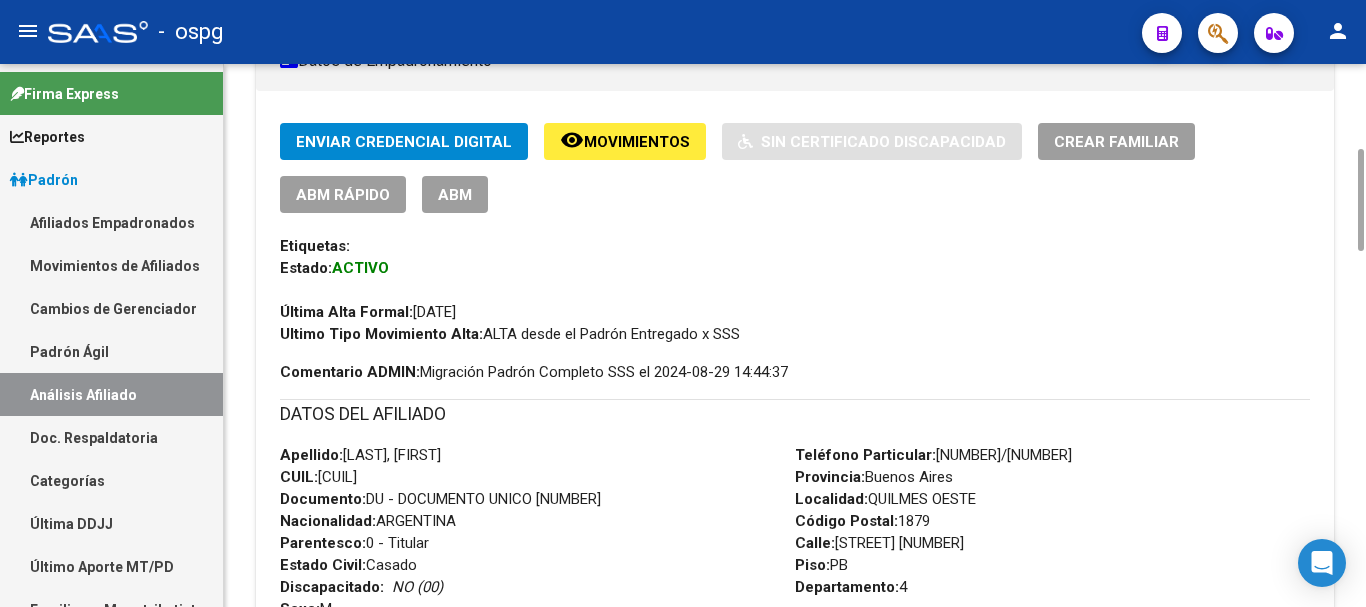scroll, scrollTop: 0, scrollLeft: 0, axis: both 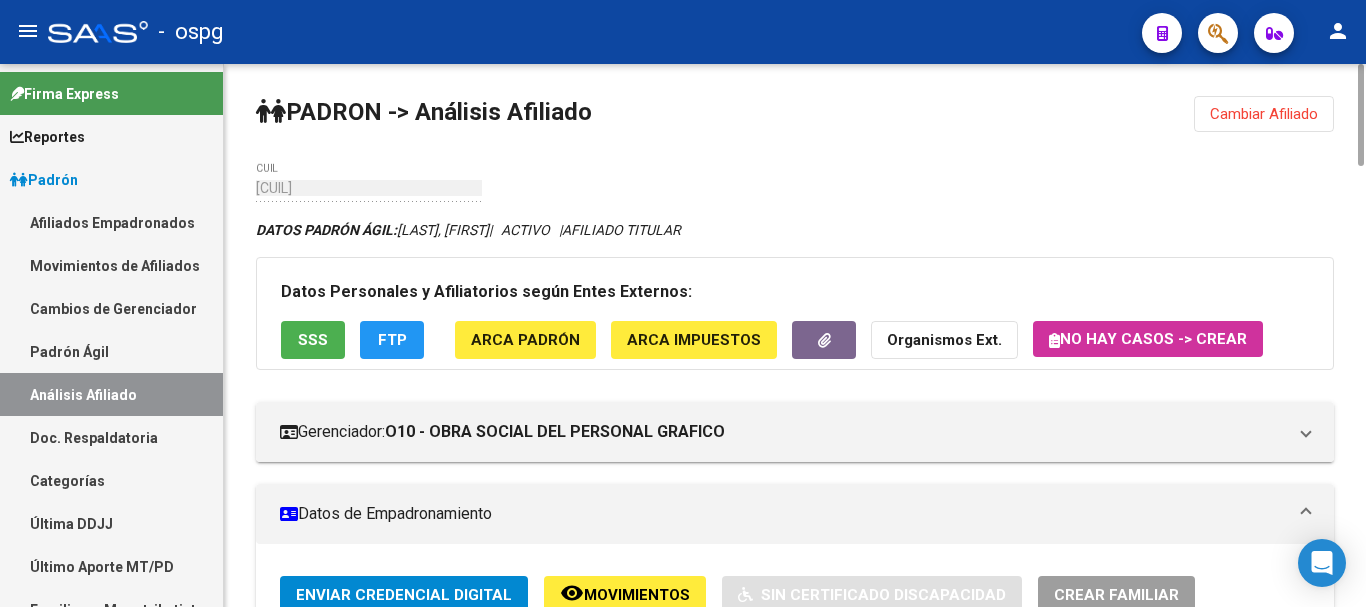 click on "FTP" 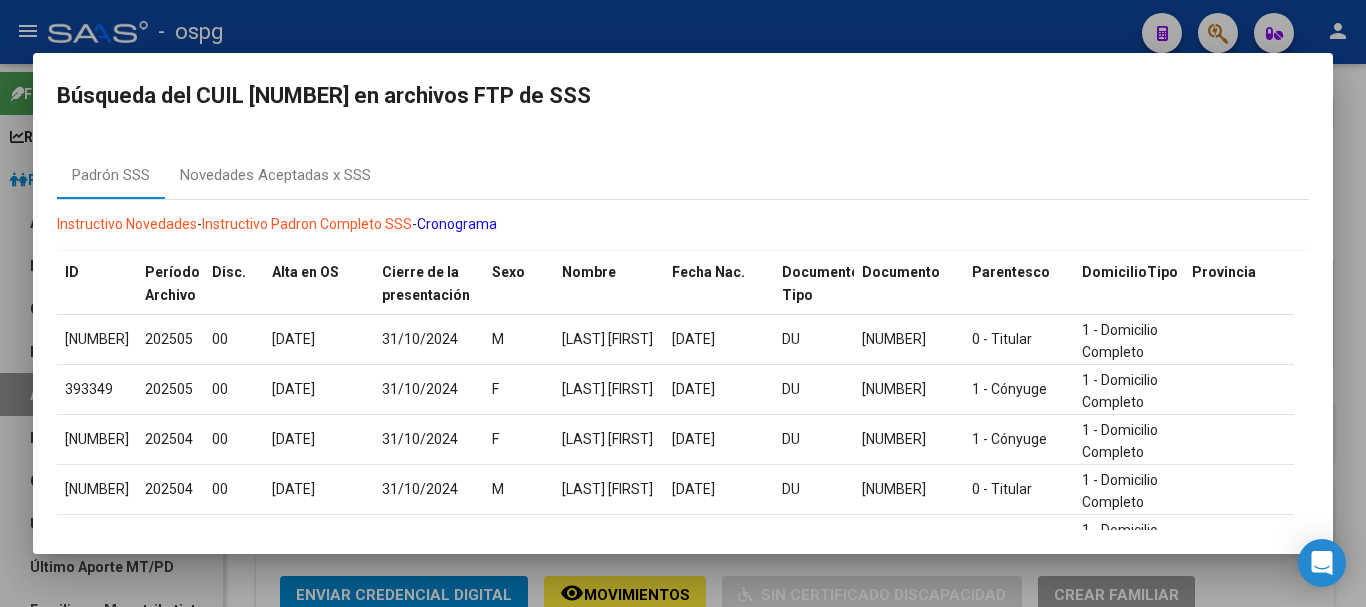click on "Instructivo Novedades  -  Instructivo Padron Completo SSS  -  Cronograma ID Período Archivo Disc. Alta en OS Cierre de la presentación Sexo Nombre Fecha Nac. Documento Tipo Documento Parentesco DomicilioTipo Provincia Departamento Localidad CP Calle Nro Puerta Piso Teléfono Estado Civil Nacionalidad CUIT Empleador CUIL Titular Situacion Revista Tit. Tipo Beneficiario Tit. 398617 202505  00  19/08/1994 31/10/2024 M [LAST] [FIRST]              06/03/1960  DU   14061410   0 - Titular  1 - Domicilio Completo  4      [CITY] OESTE              1879   REPUBLICA. DEL LIBAN   2543    PB                            2 - Casado  12 - ARGENTINA 30577284543 20140614107  0 - Recibe haberes regularmente  00 - RELACION DE DEPENDENCIA 393349 202505  00  08/01/1996 31/10/2024 F [LAST] [FIRST]  24/03/1959  DU   12763477   1 - Cónyuge  1 - Domicilio Completo  4      [CITY] OESTE              1879   REPUBLICA. DEL LIBAN   2543    PB                            2 - Casado  12 - ARGENTINA 30577284543 363514 F M" at bounding box center [683, 544] 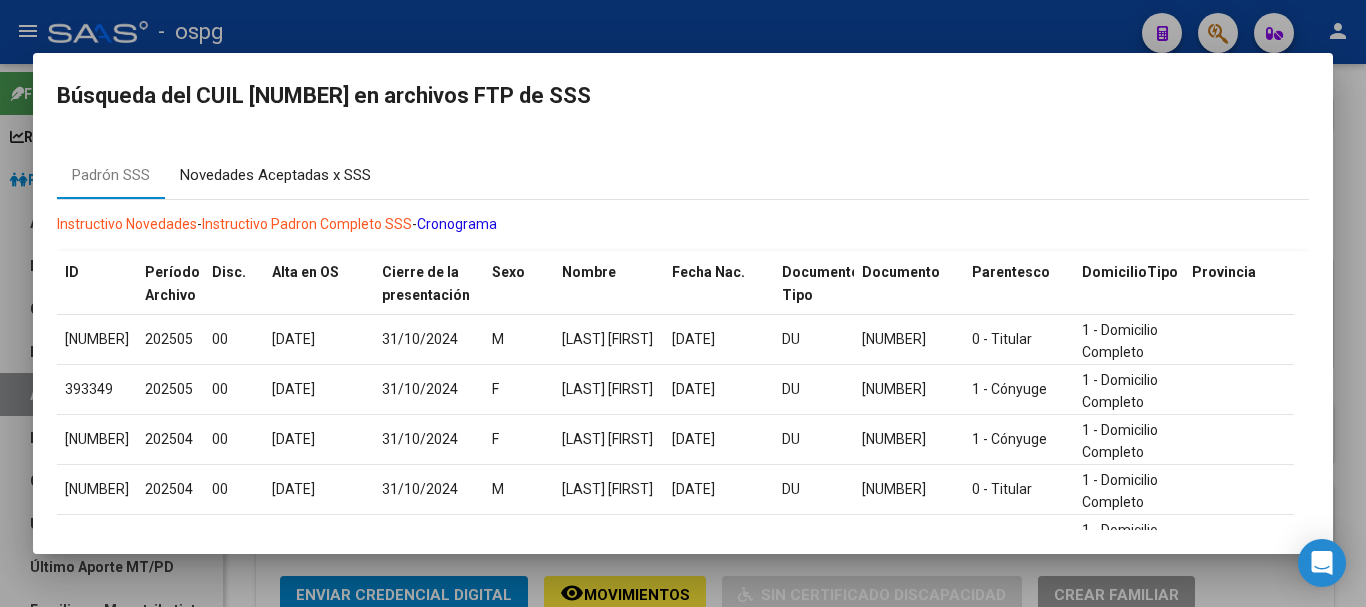 click on "Novedades Aceptadas x SSS" at bounding box center (275, 175) 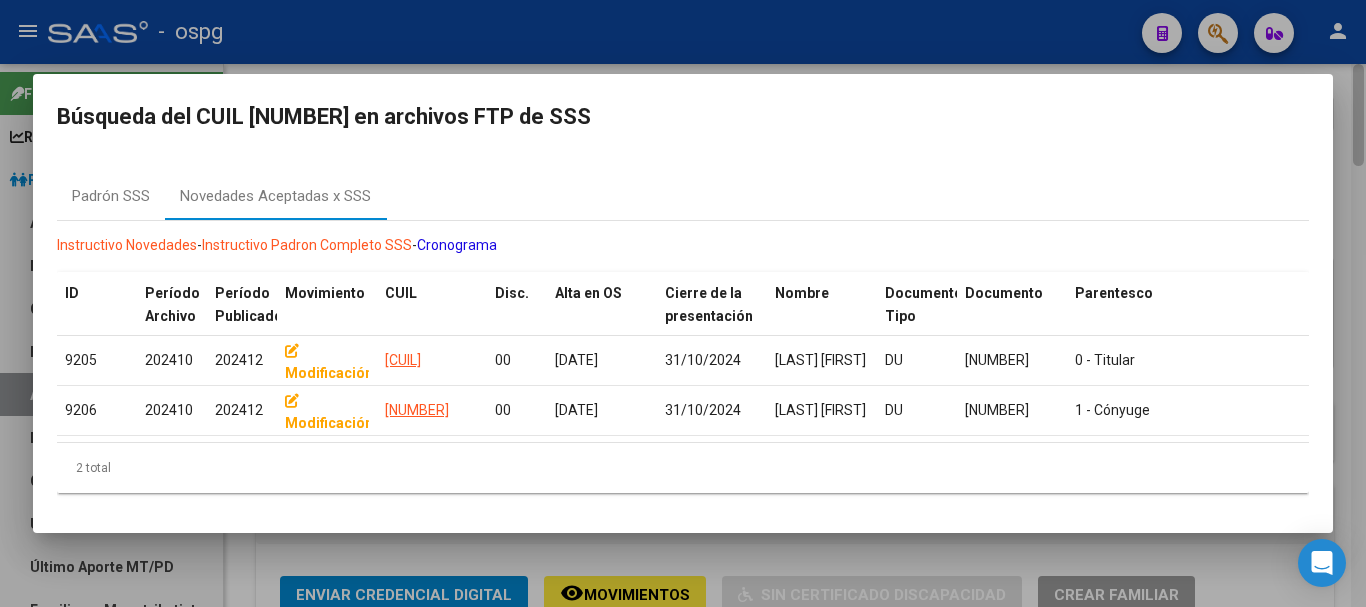 click at bounding box center [683, 303] 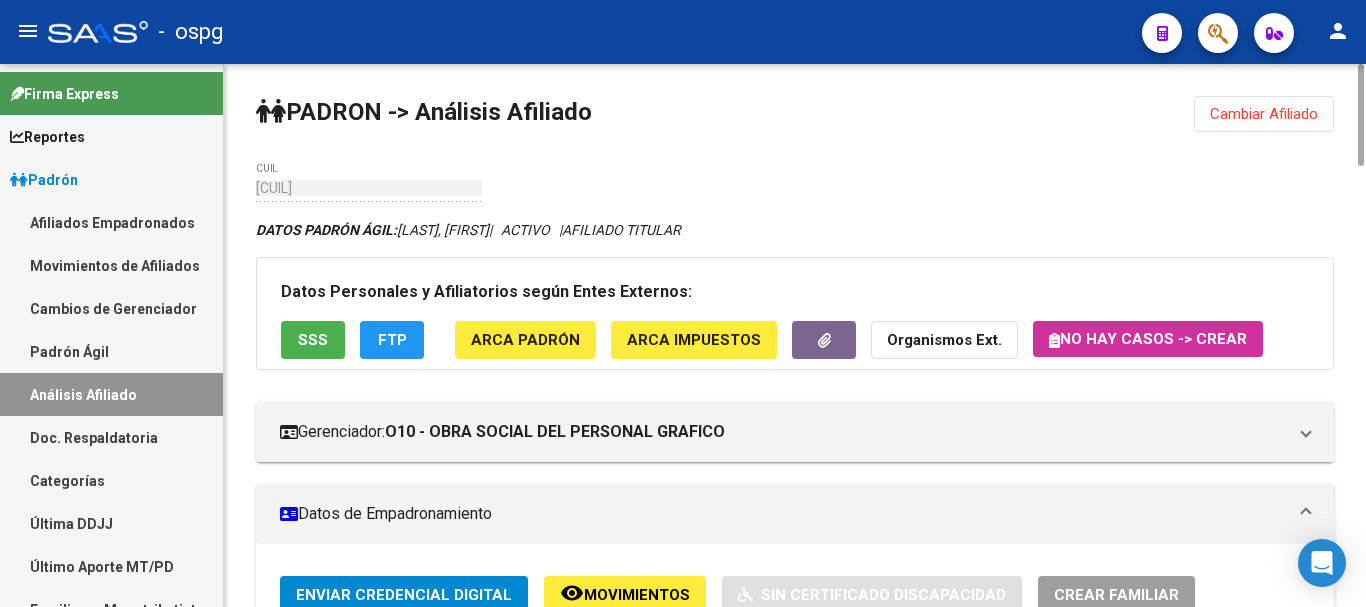 click on "Cambiar Afiliado" 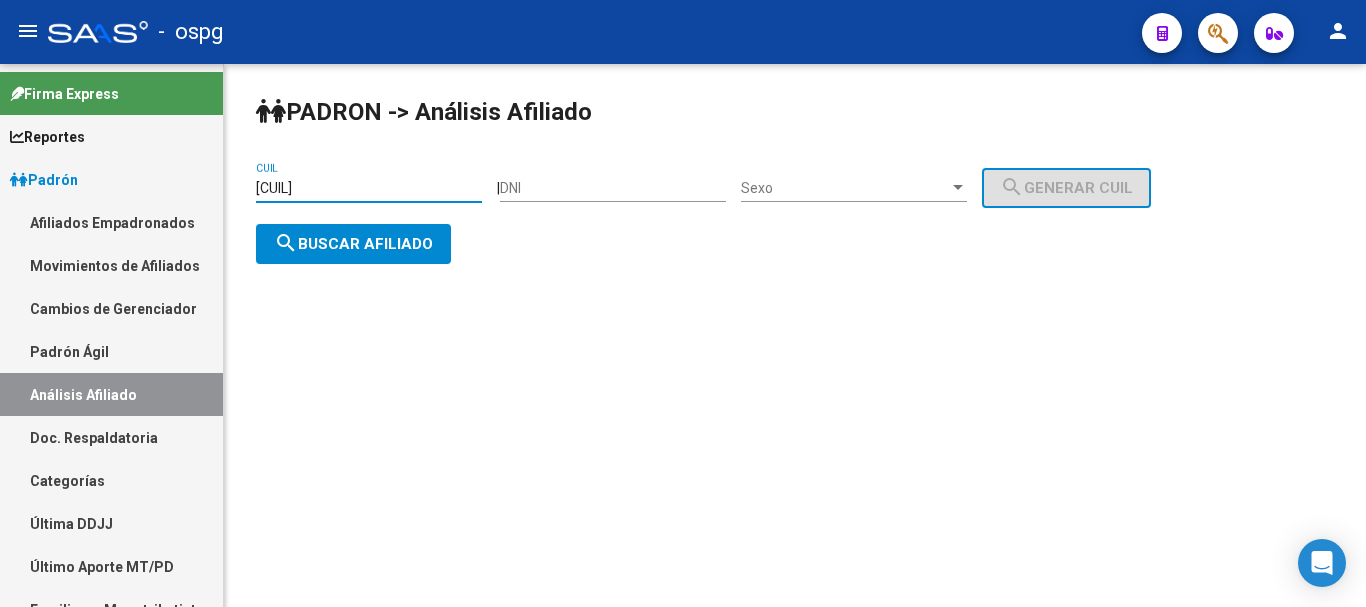 drag, startPoint x: 375, startPoint y: 191, endPoint x: 332, endPoint y: 218, distance: 50.77401 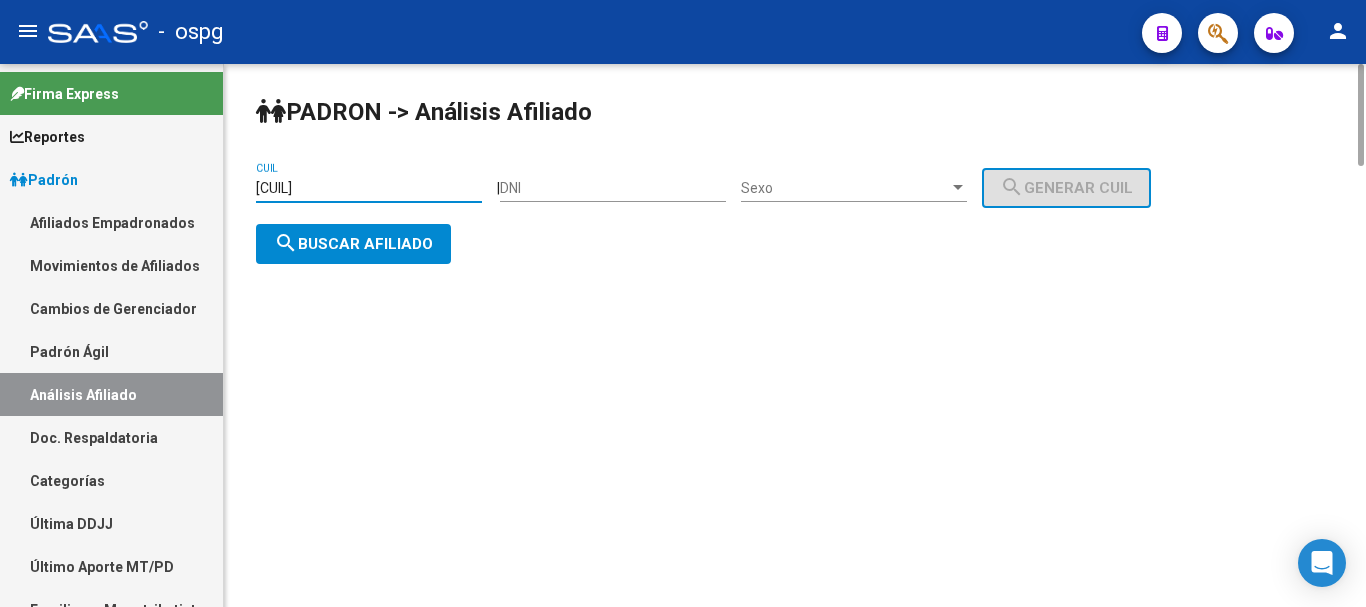 click on "Firma Express     Reportes Ingresos Devengados Análisis Histórico Detalles Transferencias RG sin DDJJ Detalles por CUIL RG Detalles - MT/PD MT morosos Padrón Traspasos x O.S. Traspasos x Gerenciador Traspasos x Provincia Nuevos Aportantes Métricas - Padrón SSS Métricas - Crecimiento Población    Padrón Afiliados Empadronados Movimientos de Afiliados Cambios de Gerenciador Padrón Ágil Análisis Afiliado Doc. Respaldatoria Categorías Última DDJJ Último Aporte MT/PD Familiares Monotributistas Altas Directas    Integración (discapacidad) Certificado Discapacidad    Fiscalización RG Deuda X Empresa Listado de Empresas Análisis Empresa Actas Ingresos Percibidos Ingresos Percibidos Prorrateado x CUIL Cheques en Cartera Cheques rebotados sin cambiar ABM - Grupos de Fiscalizadores ABM - Fiscalizadores DDJJ Sospechosas    Casos / Tickets Casos Casos Movimientos Comentarios Documentación Adj.    Explorador de Archivos ARCA DDJJ / Nóminas Detalles Transferencias Detalles Relaciones Laborales" 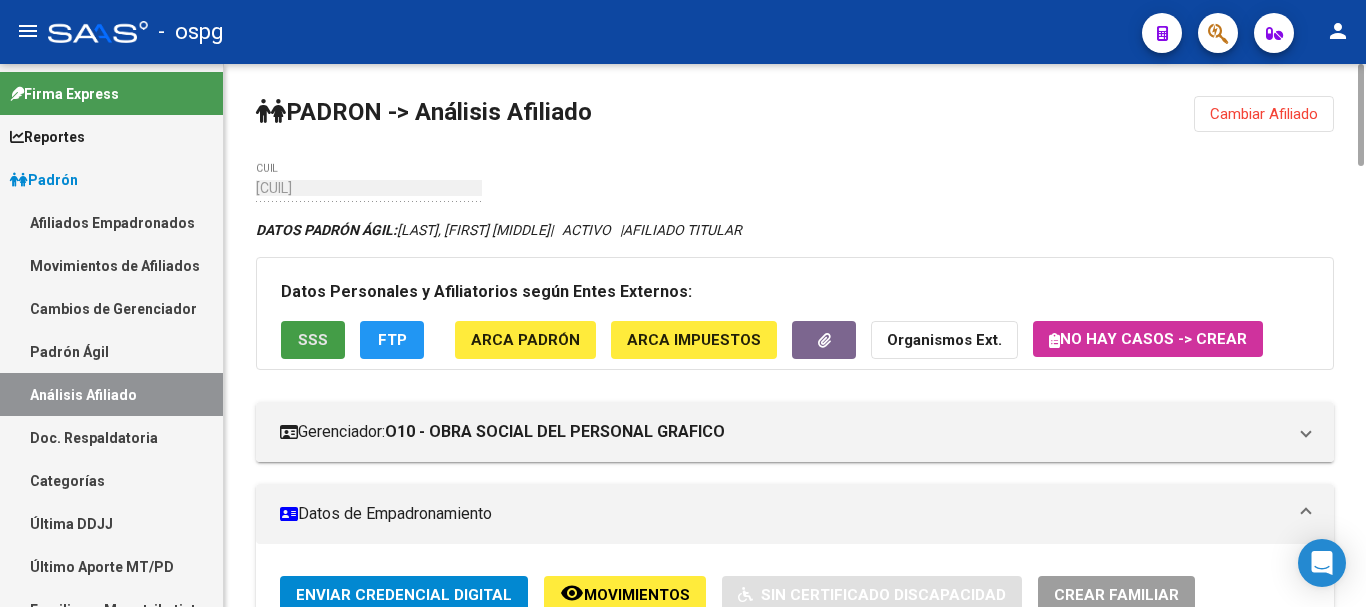 click on "SSS" 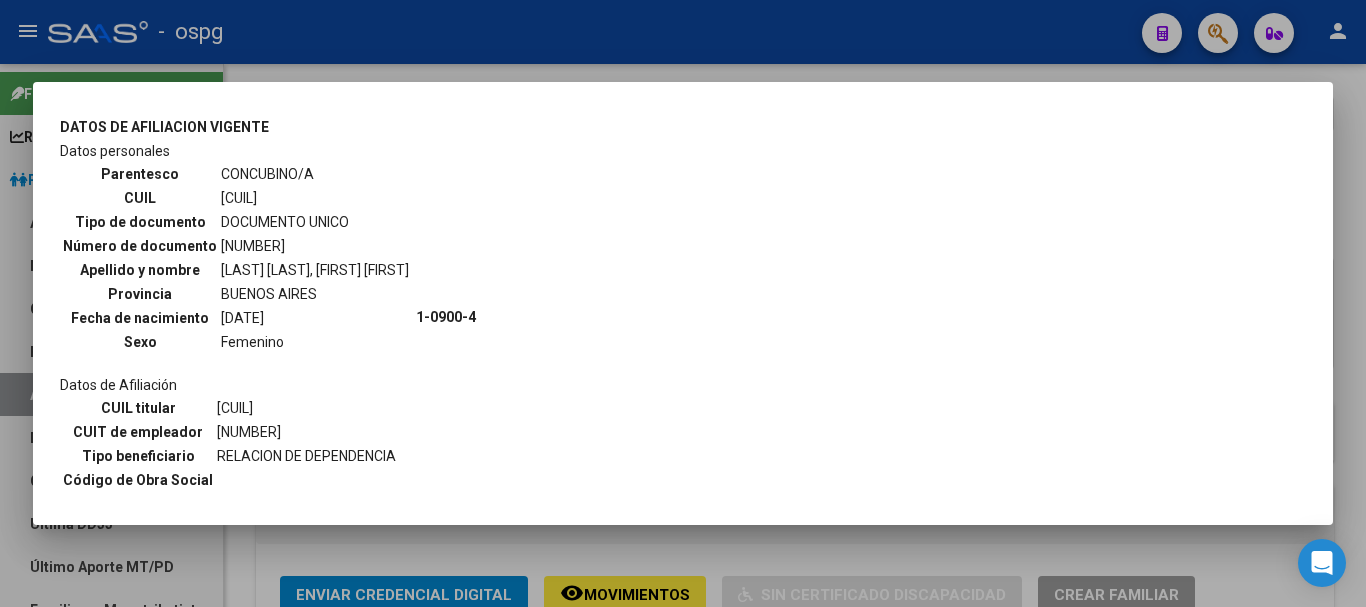 scroll, scrollTop: 800, scrollLeft: 0, axis: vertical 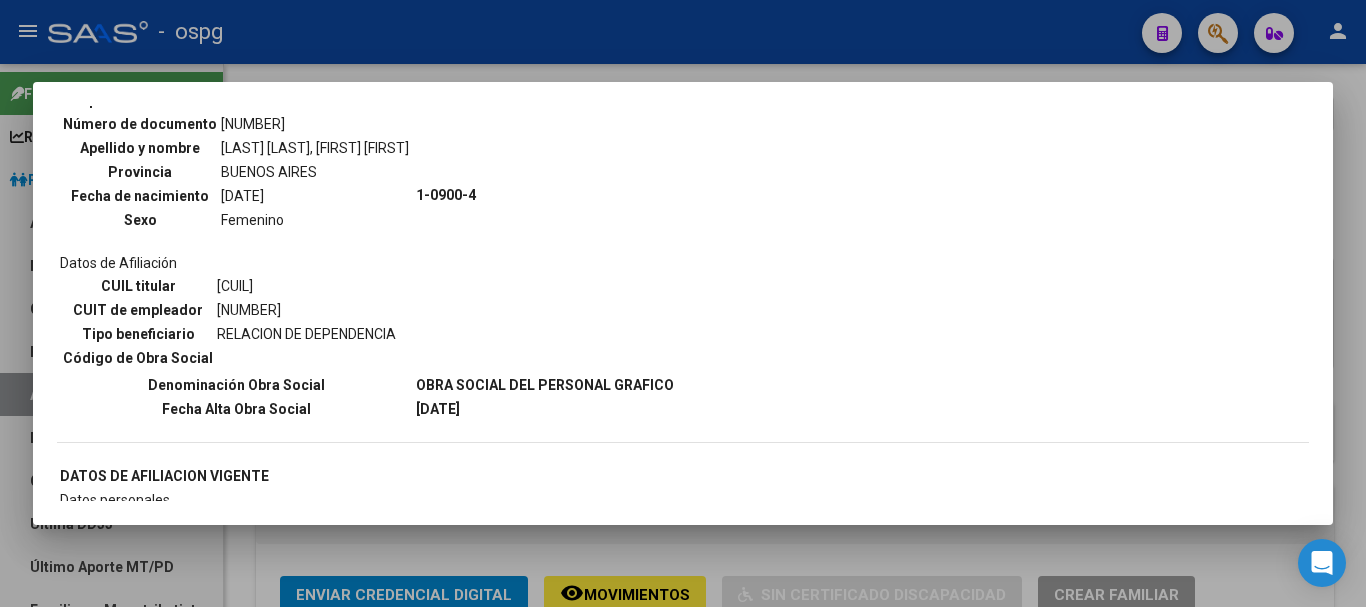 click at bounding box center [683, 303] 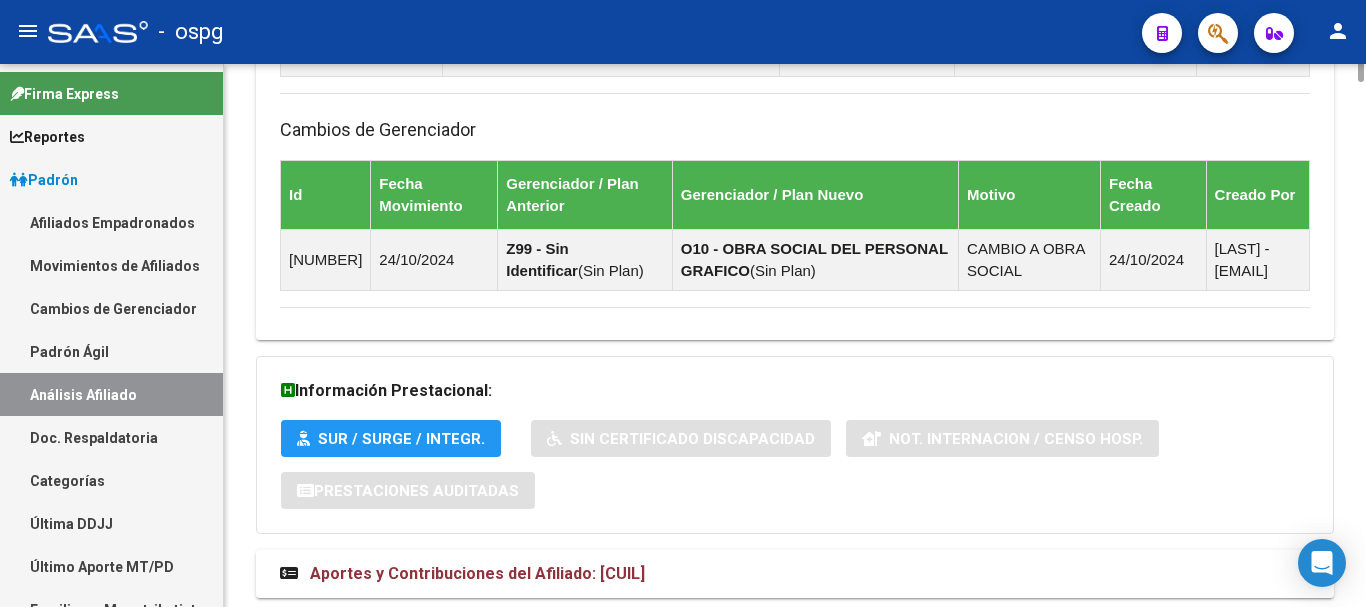 scroll, scrollTop: 1461, scrollLeft: 0, axis: vertical 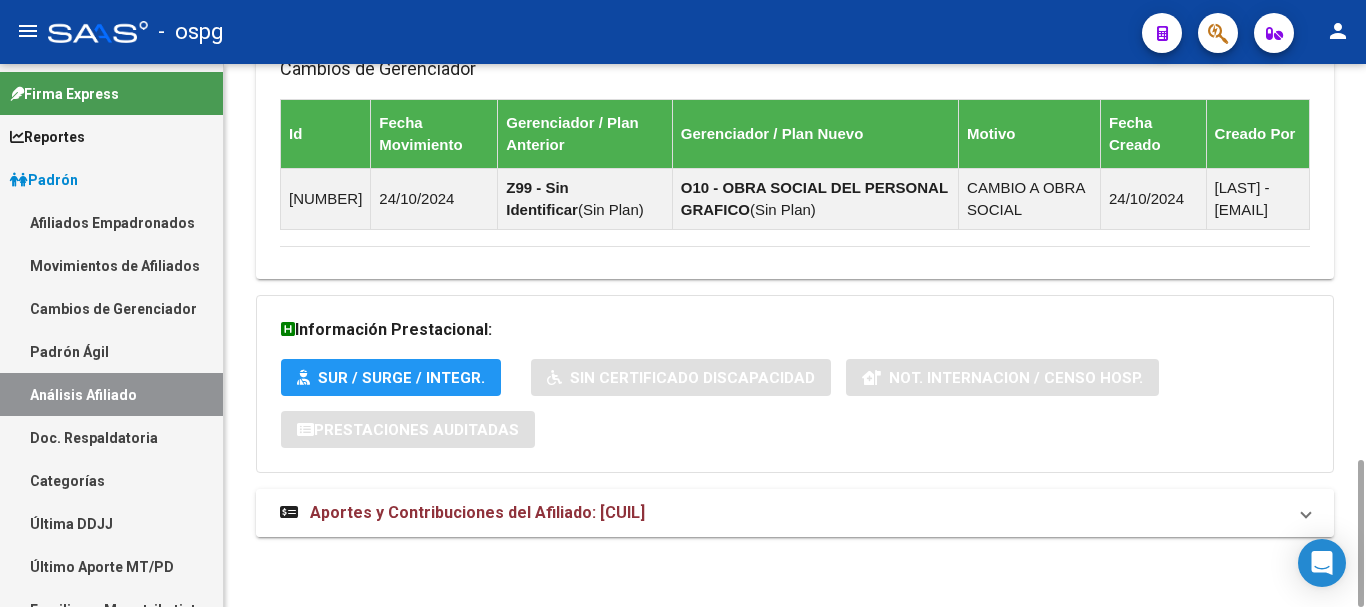 click on "Aportes y Contribuciones del Afiliado: [CUIL]" at bounding box center (477, 512) 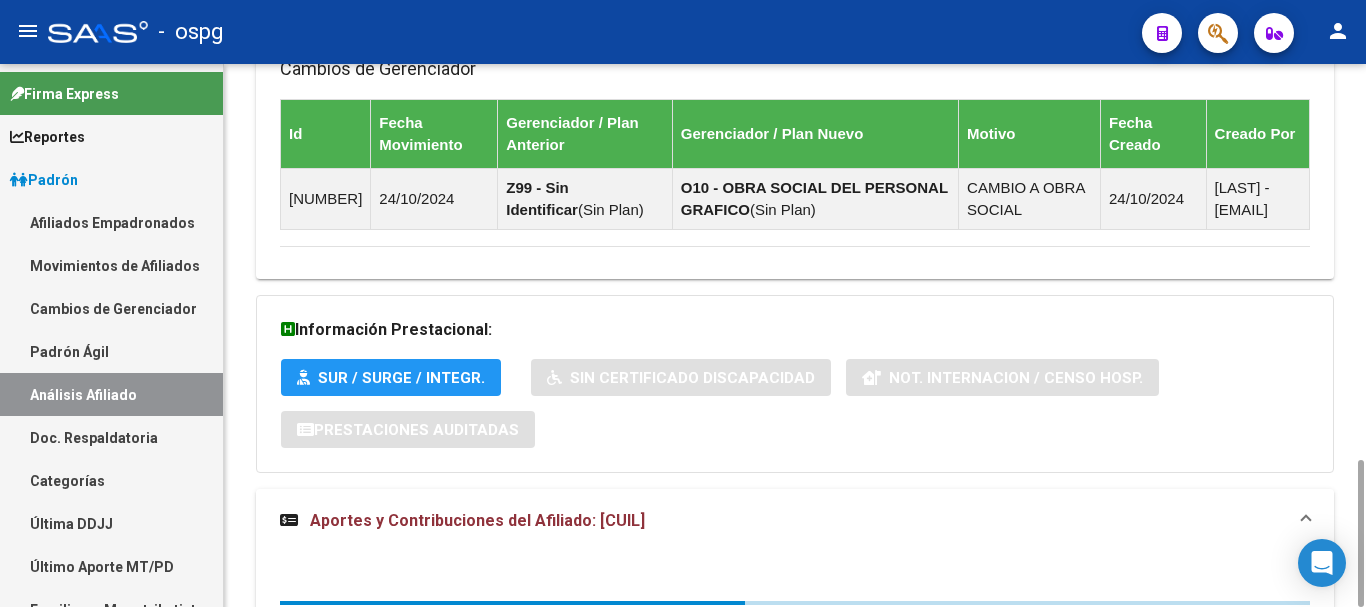 scroll, scrollTop: 1578, scrollLeft: 0, axis: vertical 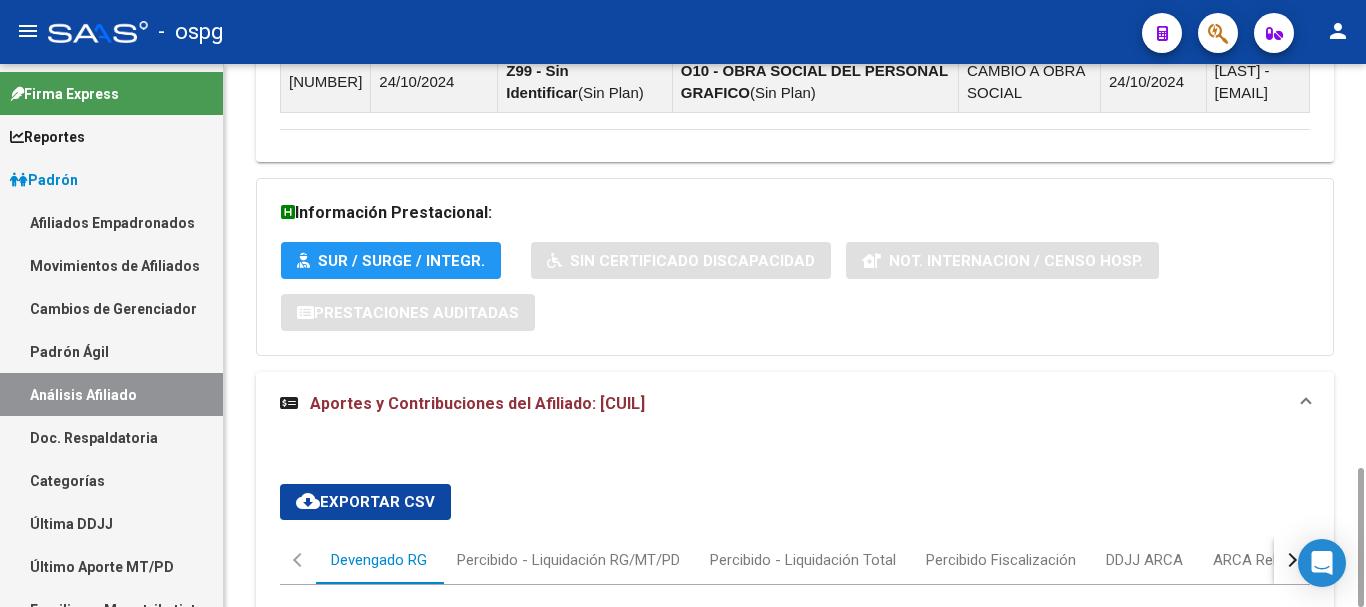 click at bounding box center (1292, 560) 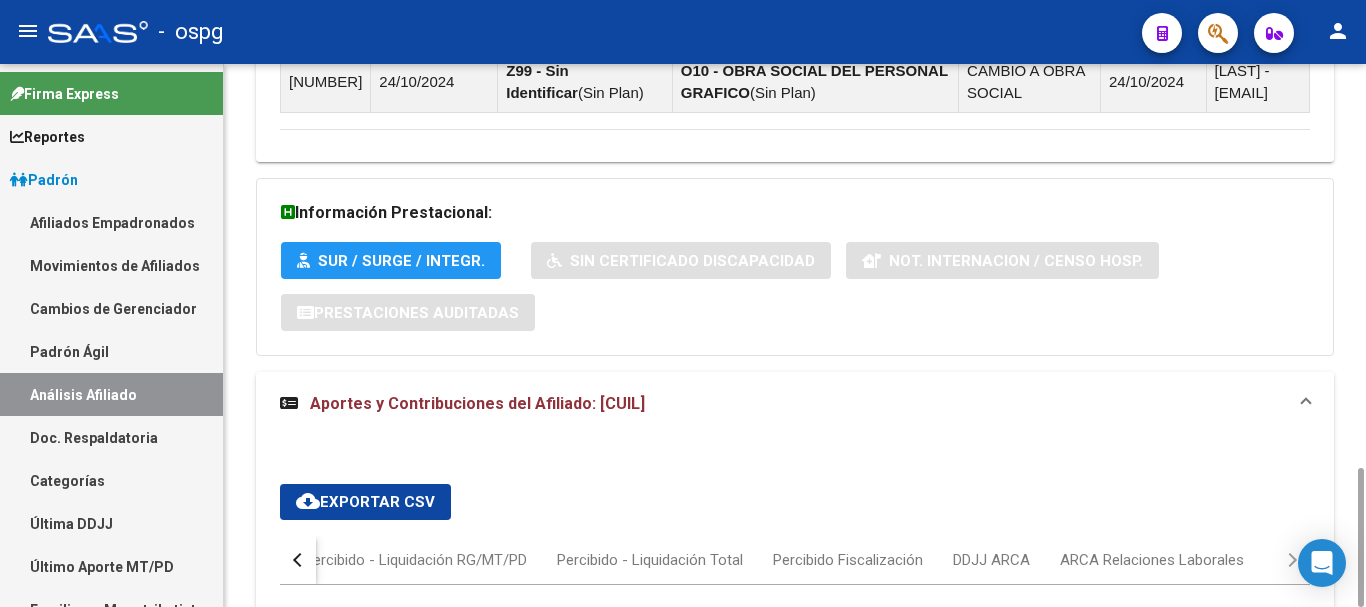 scroll, scrollTop: 1978, scrollLeft: 0, axis: vertical 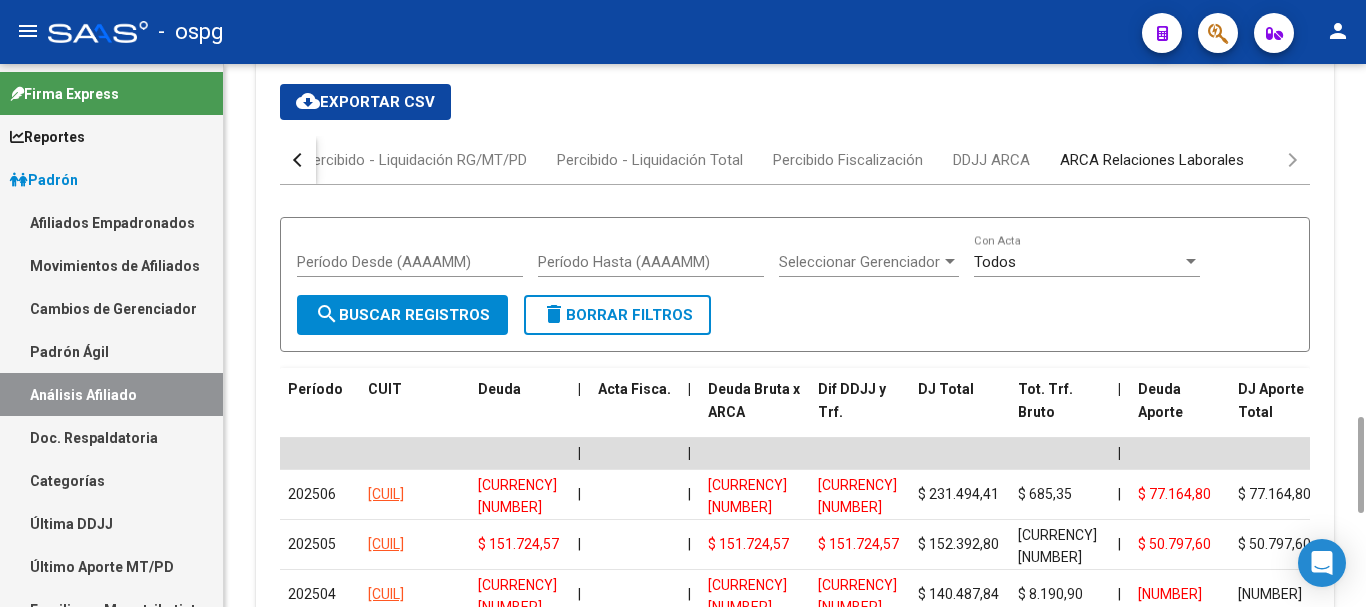 click on "ARCA Relaciones Laborales" at bounding box center (1152, 160) 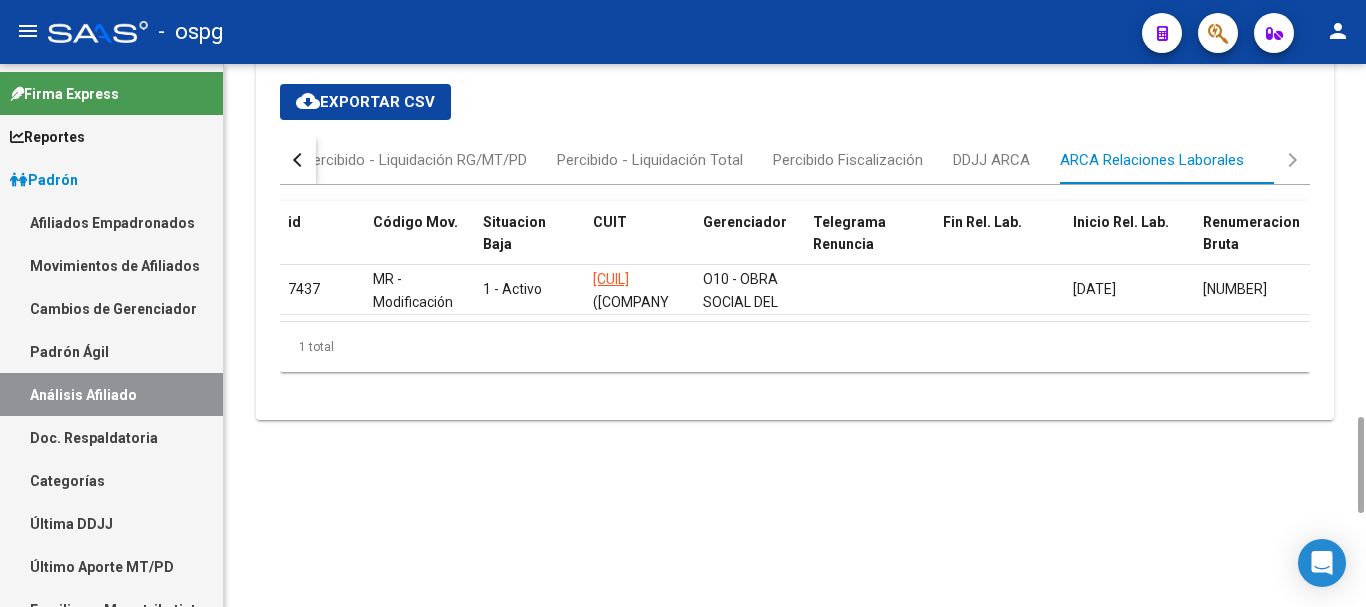 click at bounding box center (300, 160) 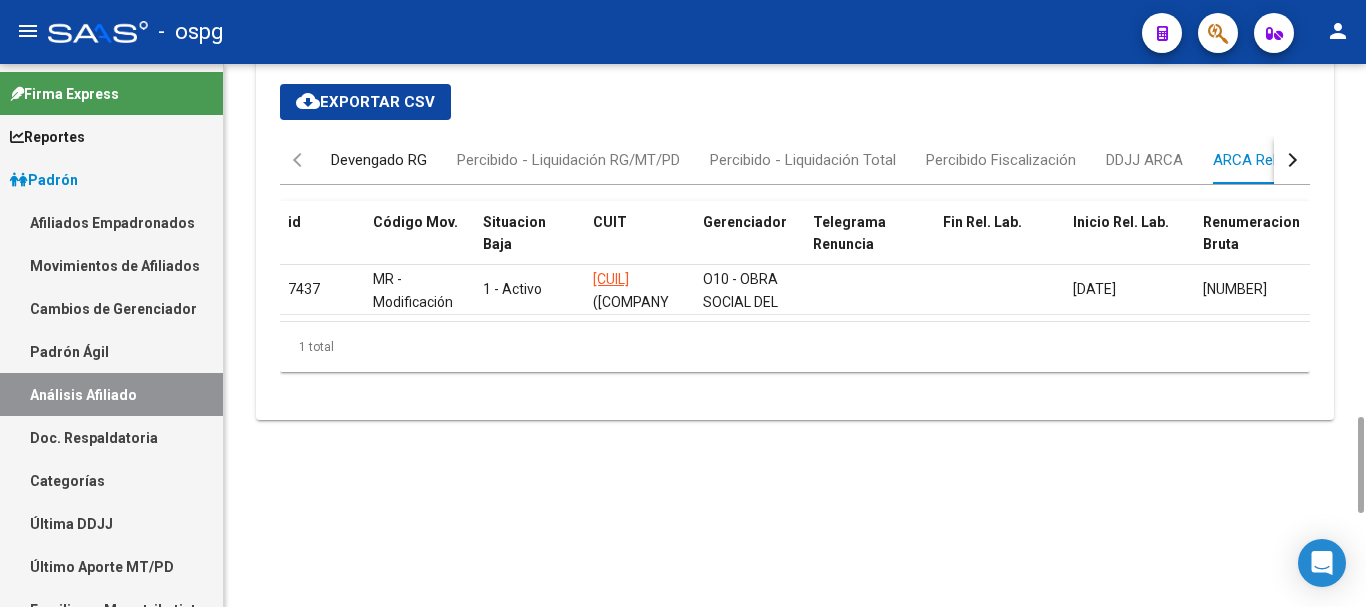 click on "Devengado RG" at bounding box center [379, 160] 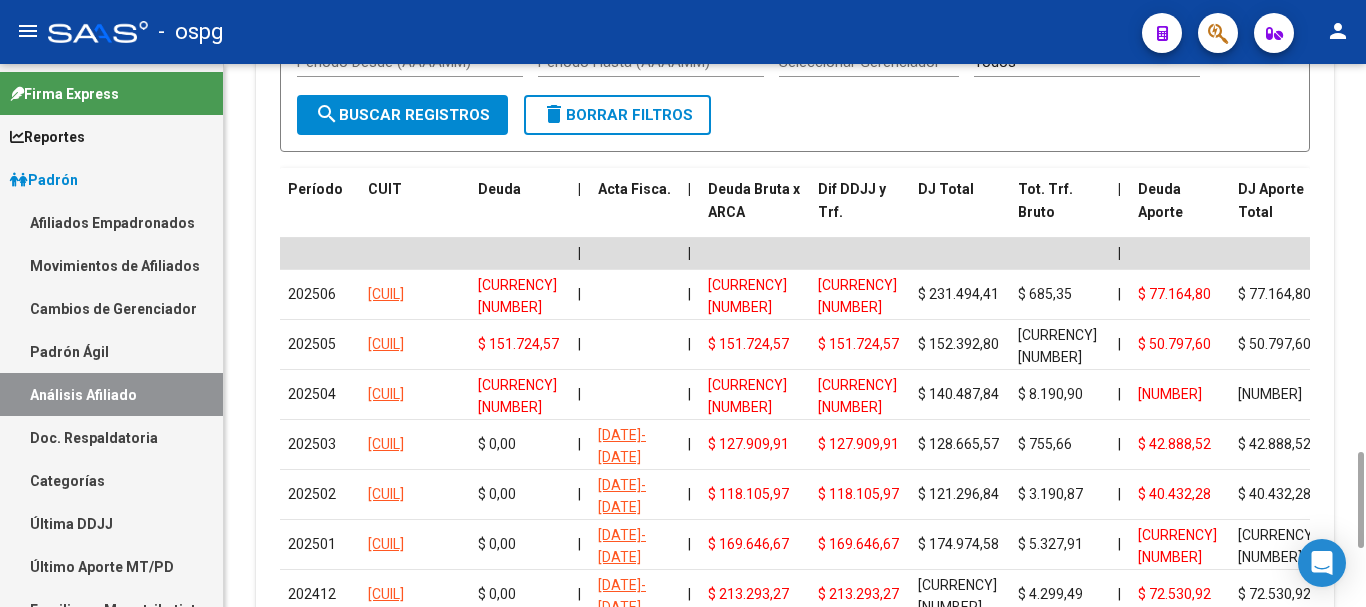 scroll, scrollTop: 1178, scrollLeft: 0, axis: vertical 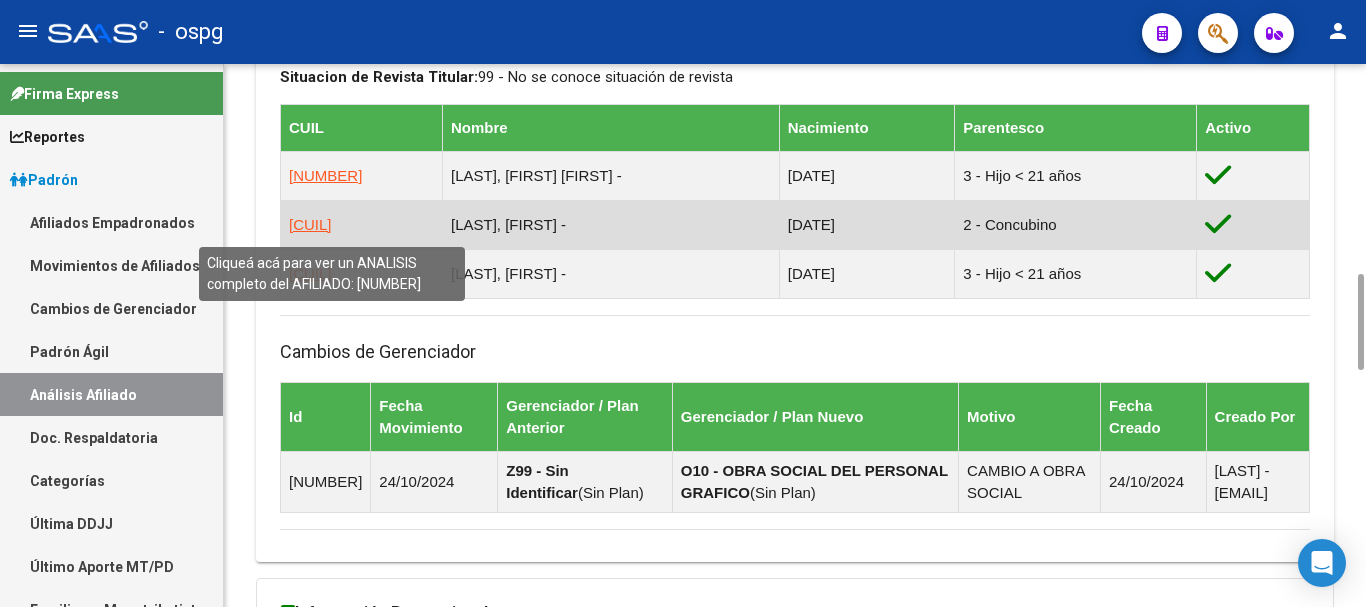 click on "[CUIL]" at bounding box center (310, 224) 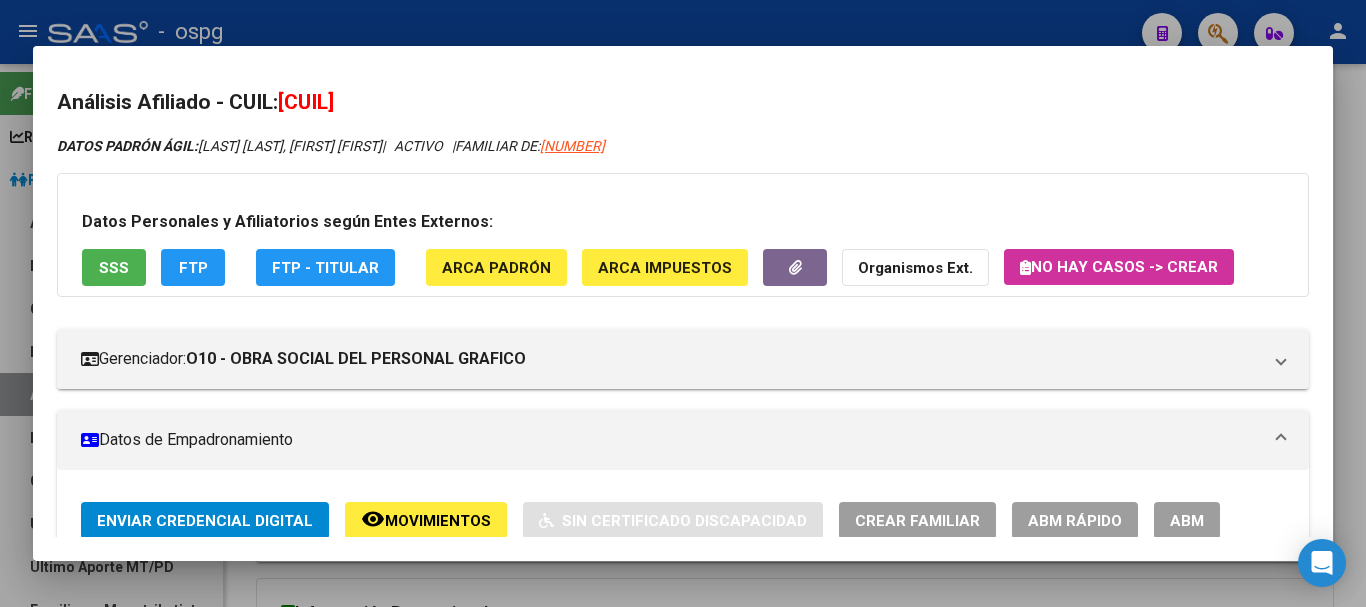drag, startPoint x: 312, startPoint y: 101, endPoint x: 407, endPoint y: 105, distance: 95.084175 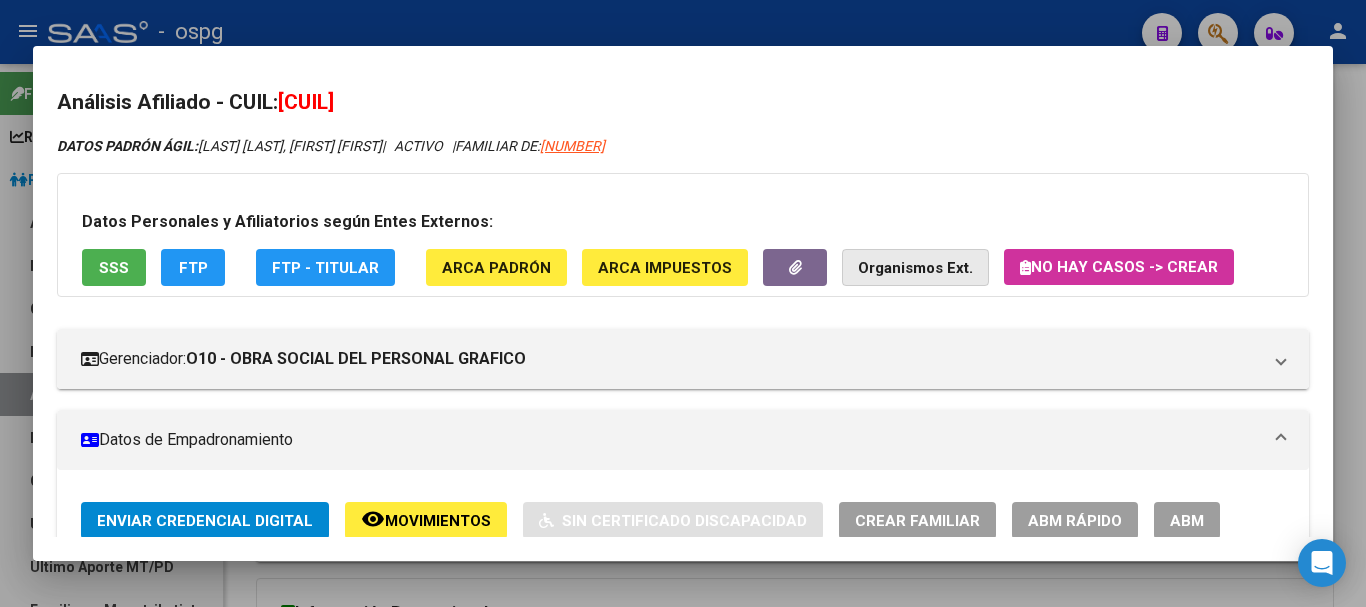 click on "Organismos Ext." 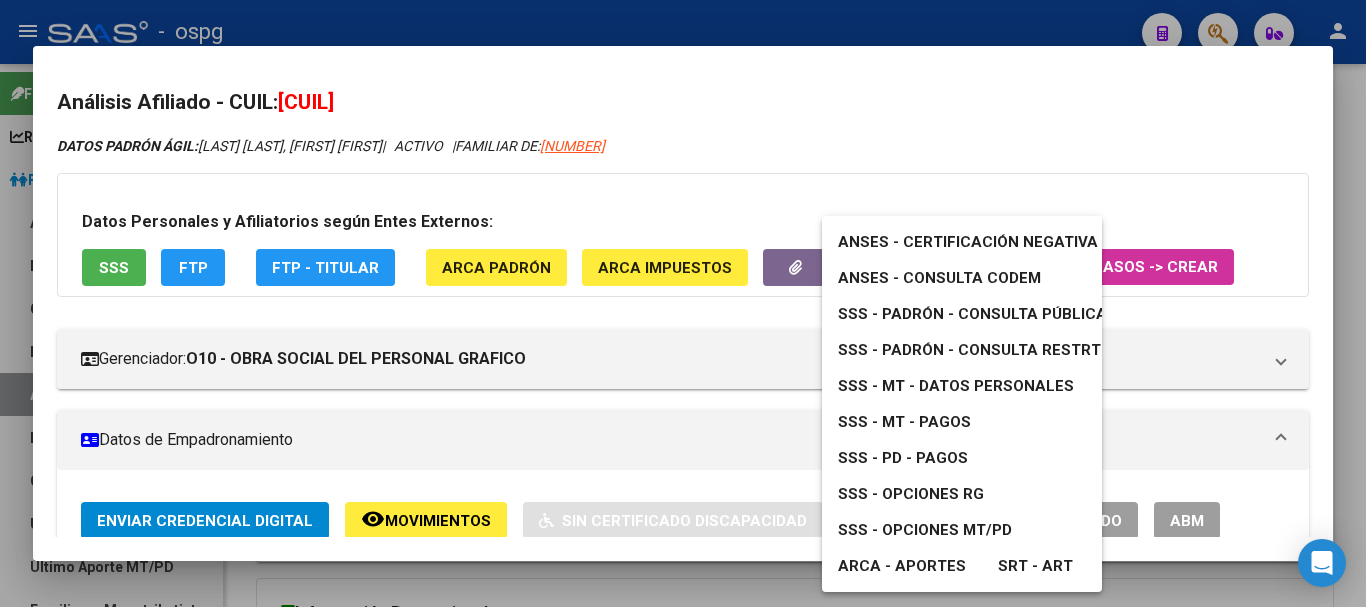 click on "ANSES - Certificación Negativa" at bounding box center (968, 242) 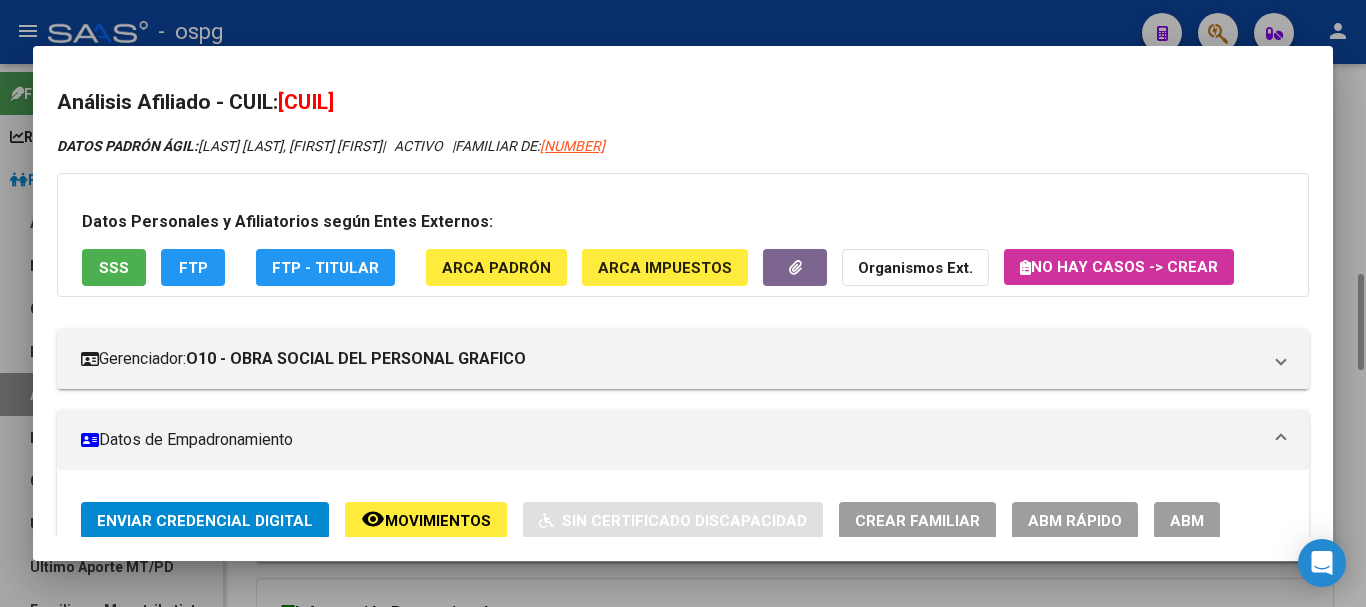 drag, startPoint x: 854, startPoint y: 16, endPoint x: 816, endPoint y: 97, distance: 89.470665 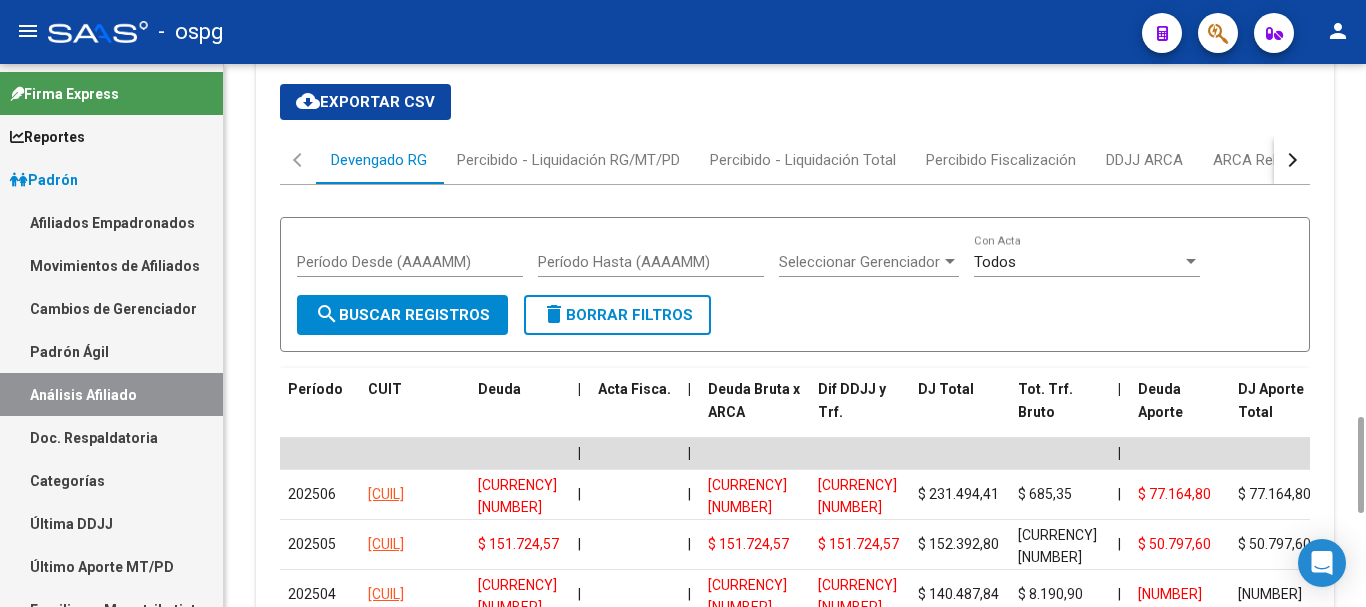 scroll, scrollTop: 2503, scrollLeft: 0, axis: vertical 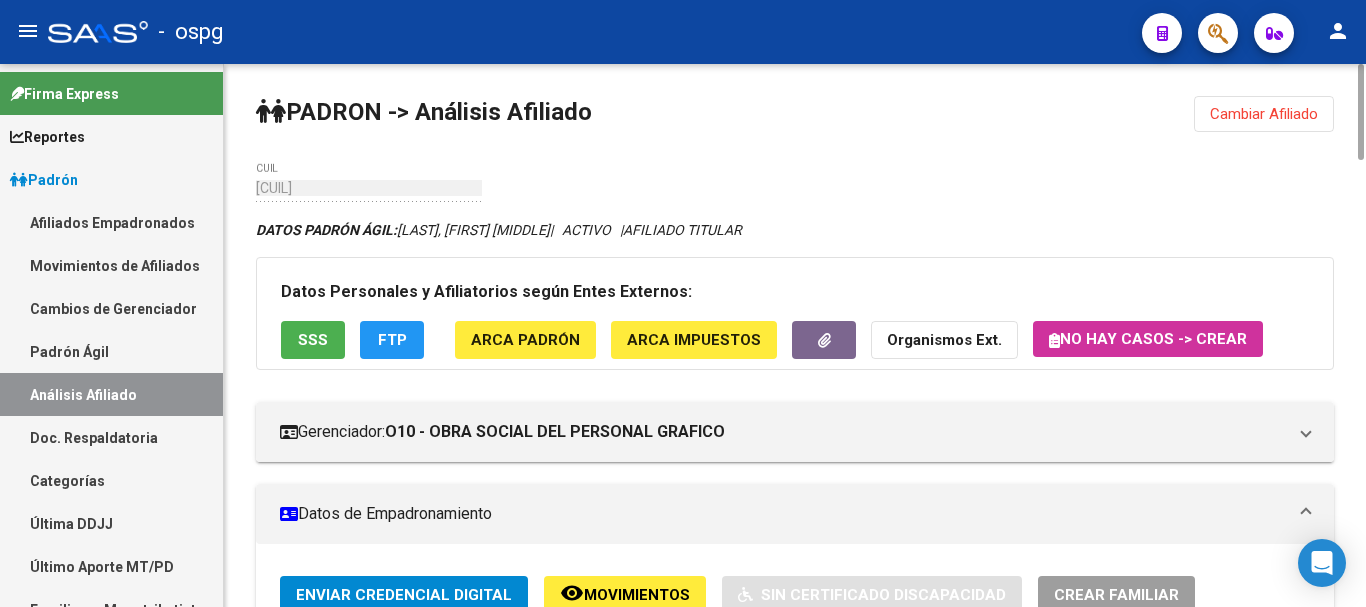 drag, startPoint x: 1290, startPoint y: 118, endPoint x: 1116, endPoint y: 128, distance: 174.28712 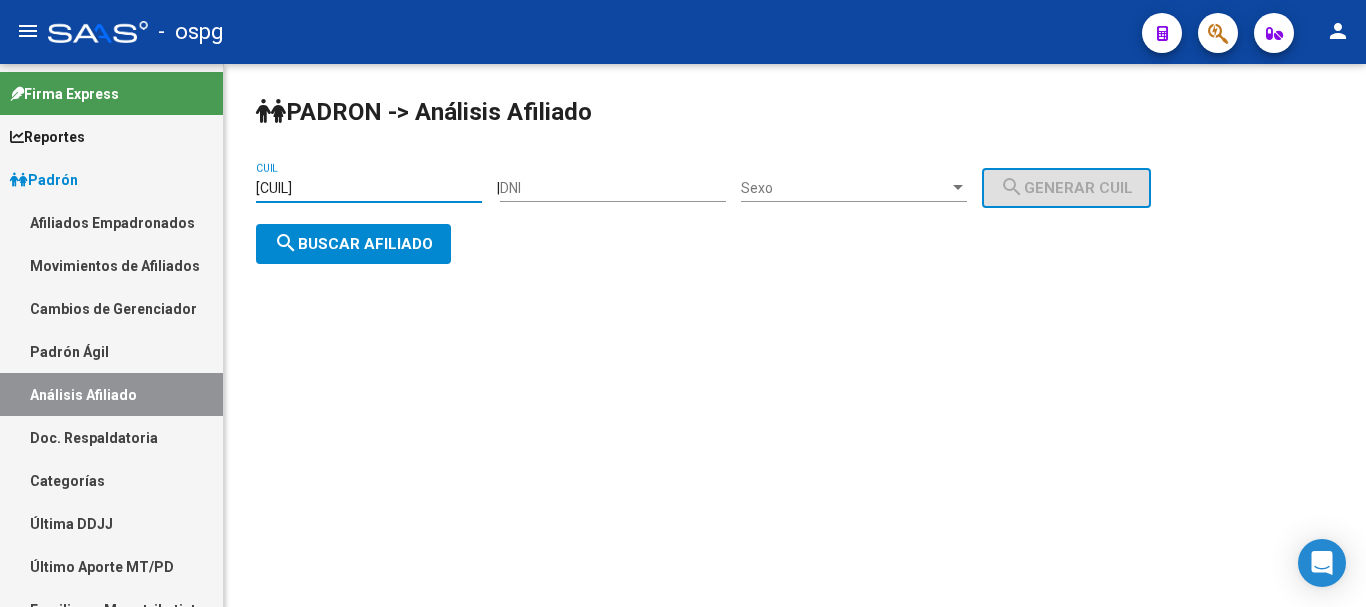drag, startPoint x: 407, startPoint y: 184, endPoint x: 163, endPoint y: 184, distance: 244 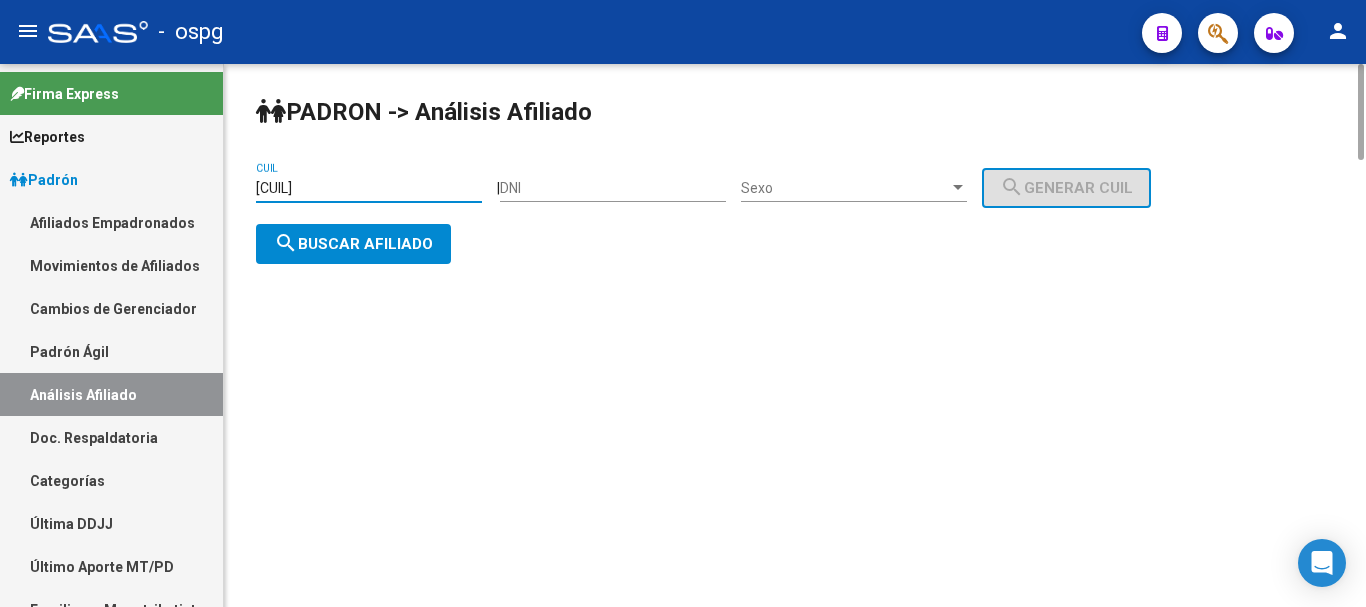 paste on "[NUMBER]" 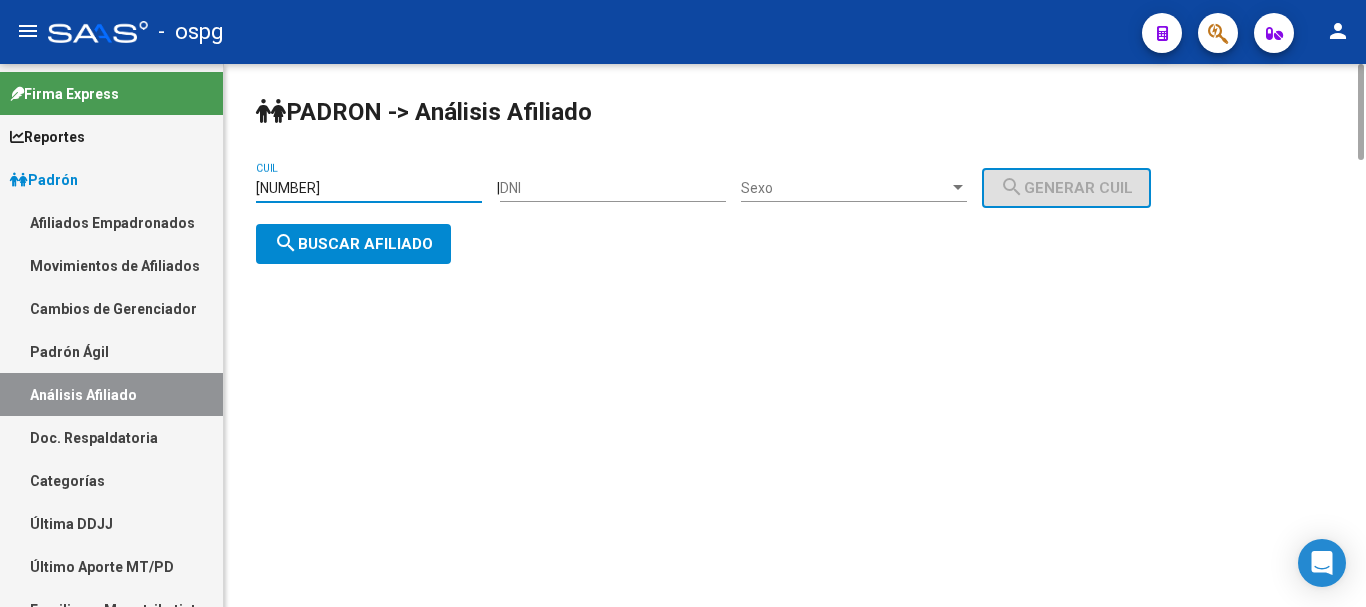 type on "[NUMBER]" 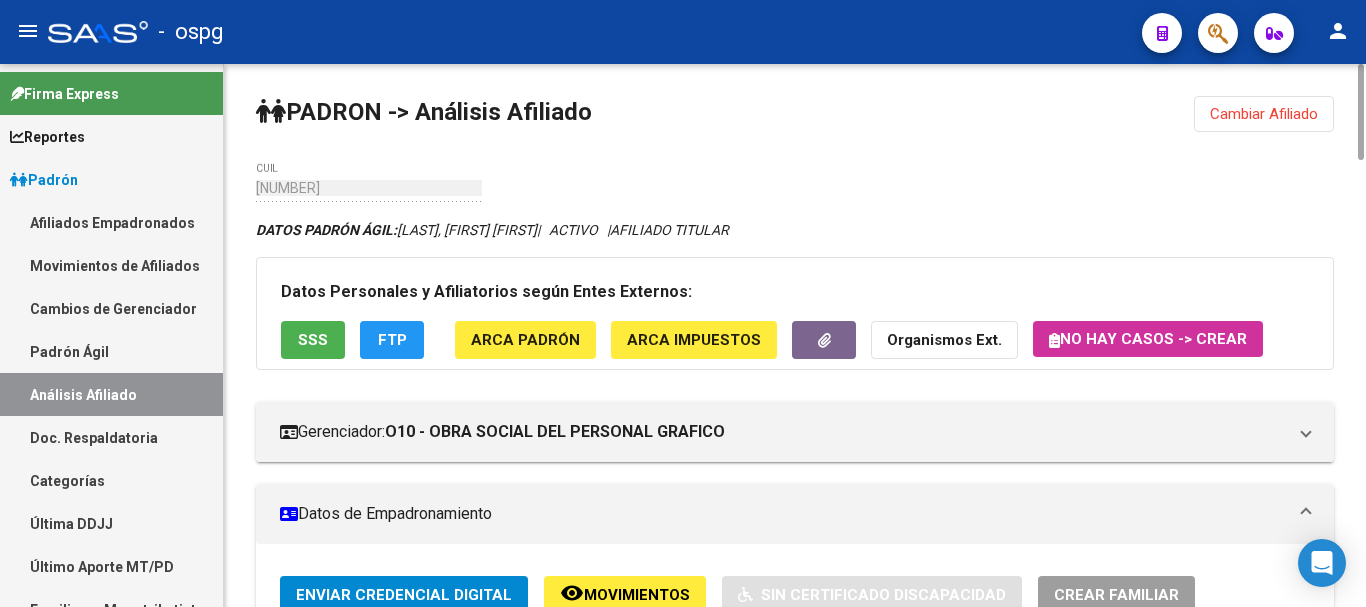 scroll, scrollTop: 200, scrollLeft: 0, axis: vertical 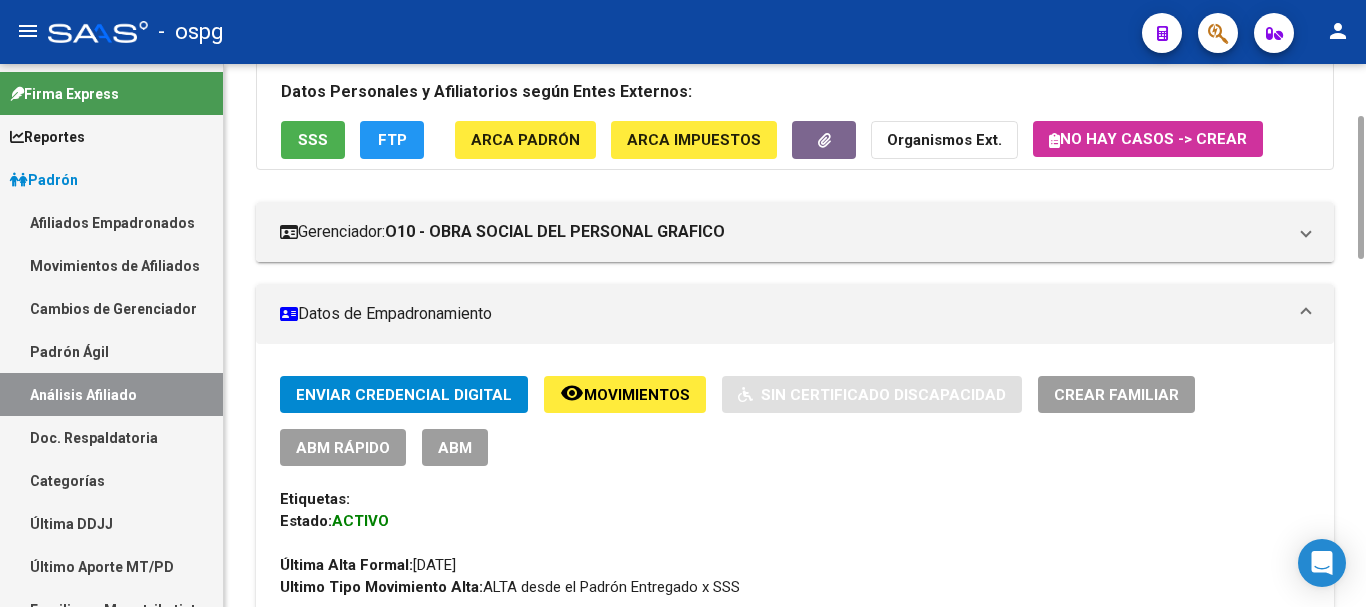 click on "SSS" 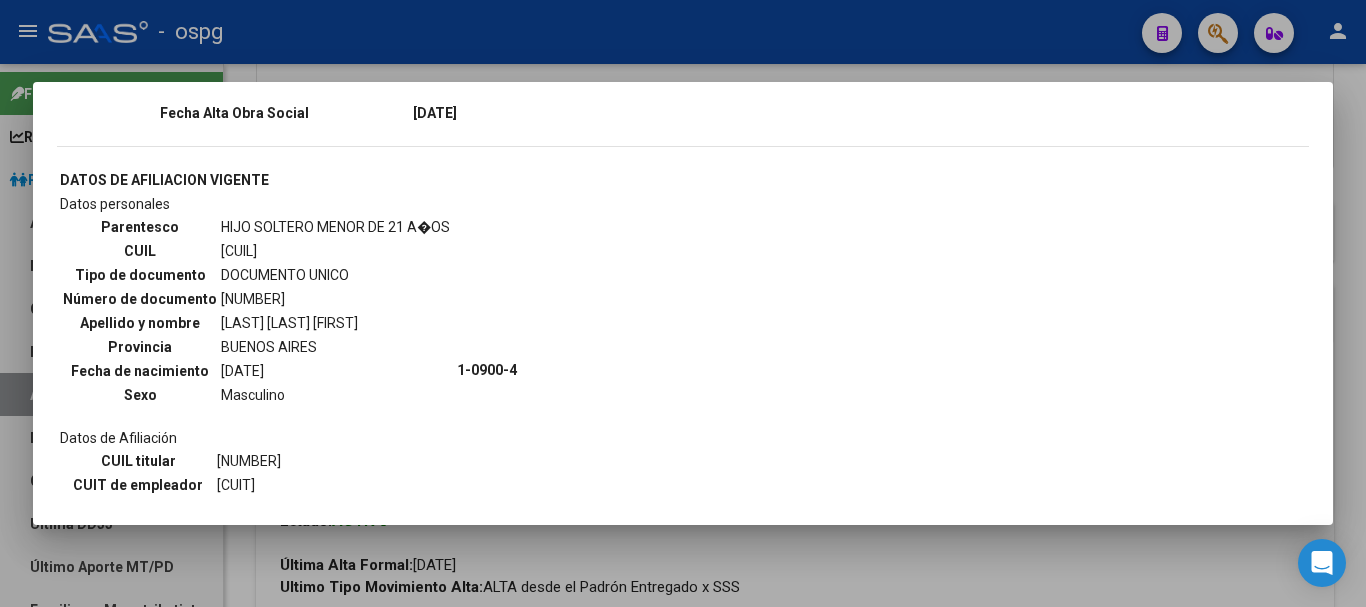 scroll, scrollTop: 1200, scrollLeft: 0, axis: vertical 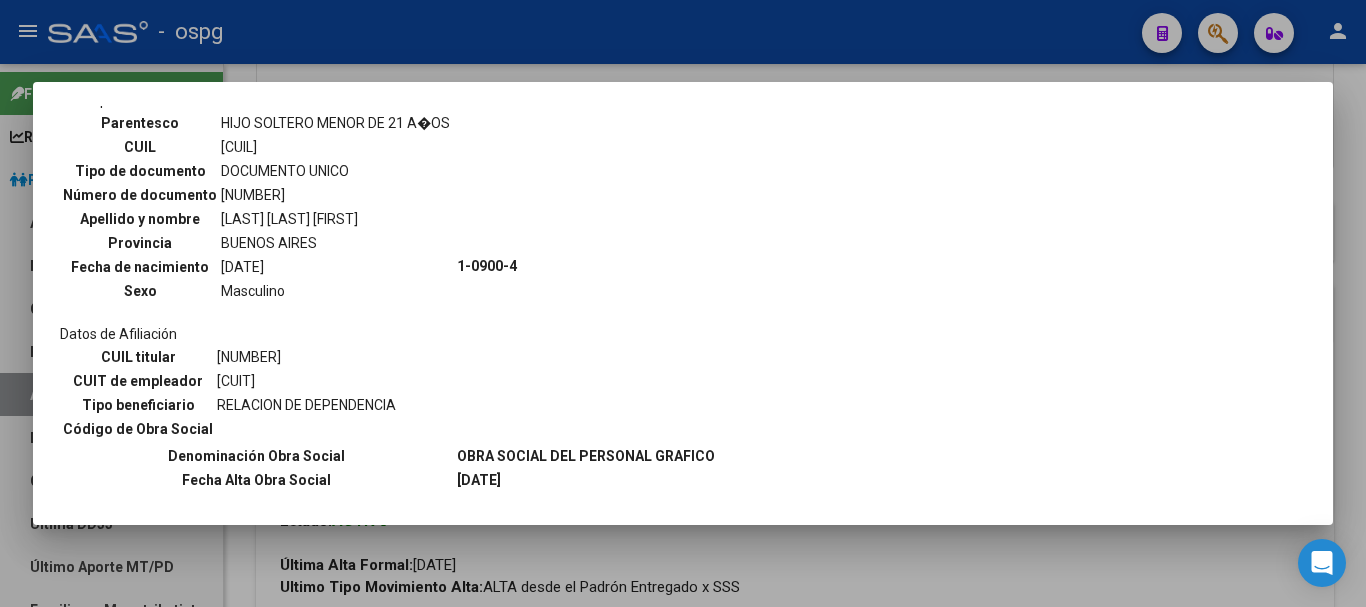 click at bounding box center (683, 303) 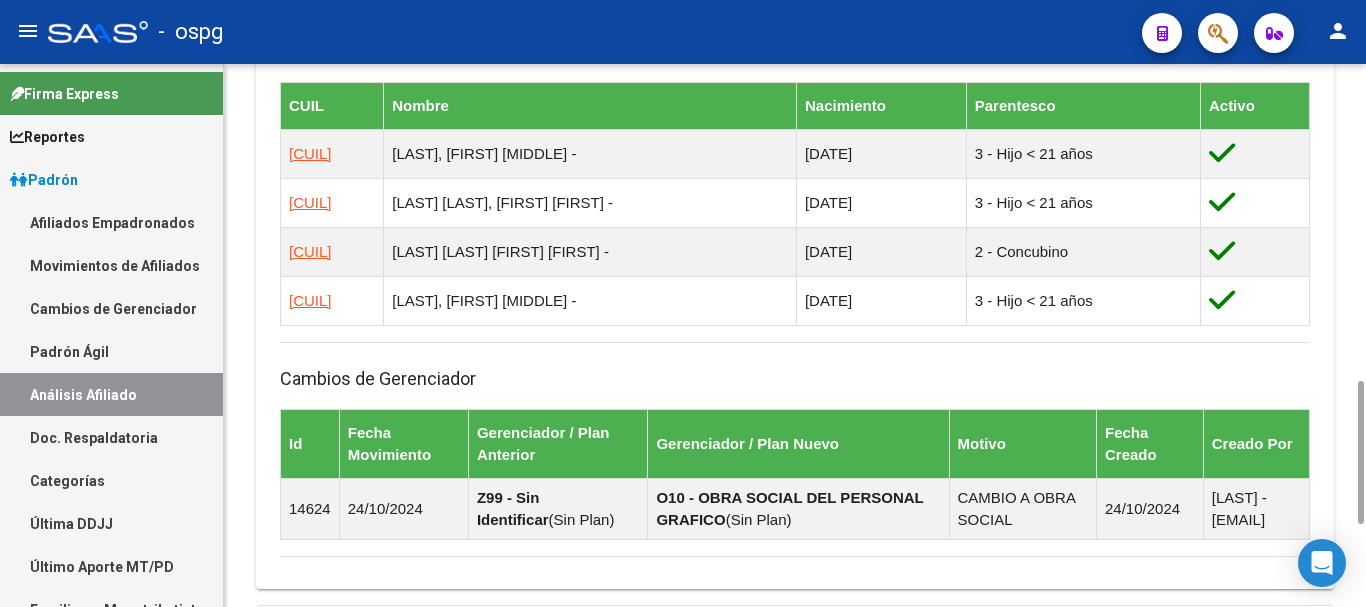 scroll, scrollTop: 1510, scrollLeft: 0, axis: vertical 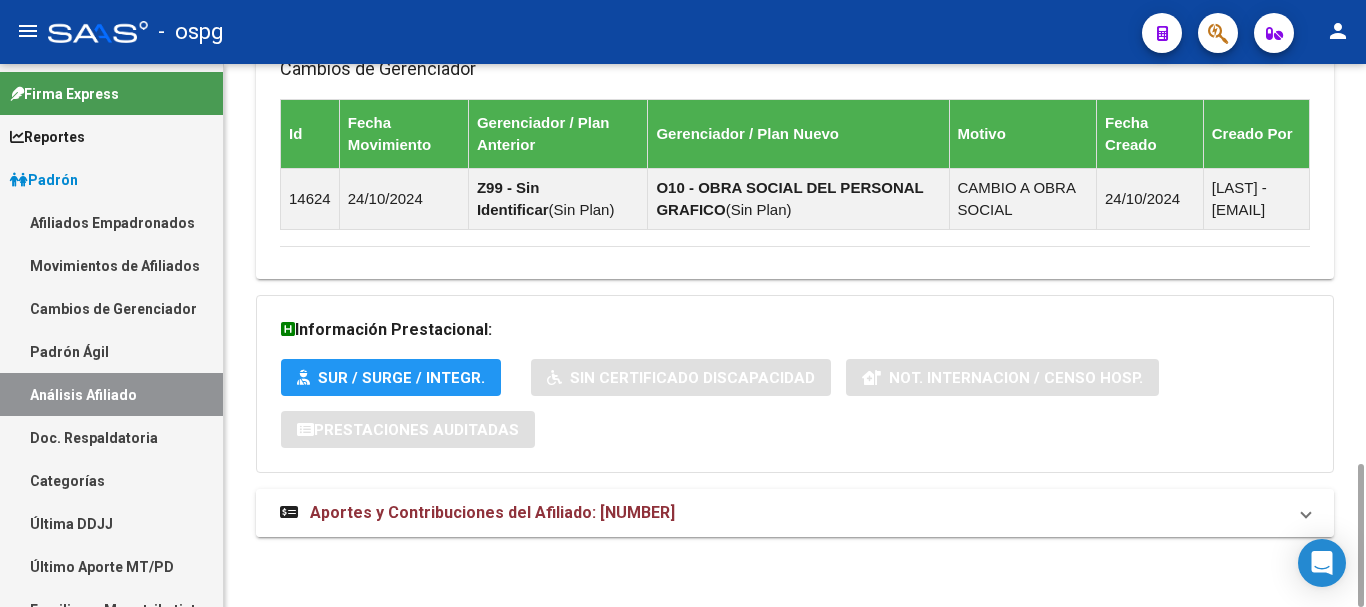 click on "Aportes y Contribuciones del Afiliado: [NUMBER]" at bounding box center (492, 512) 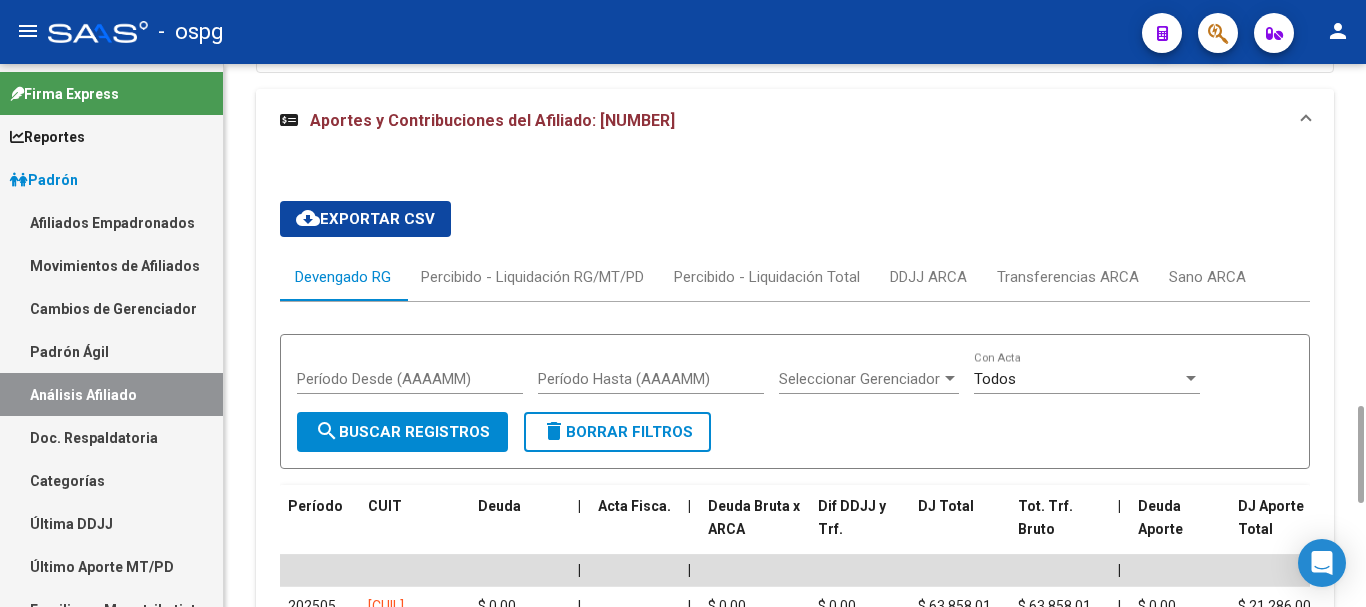 scroll, scrollTop: 2110, scrollLeft: 0, axis: vertical 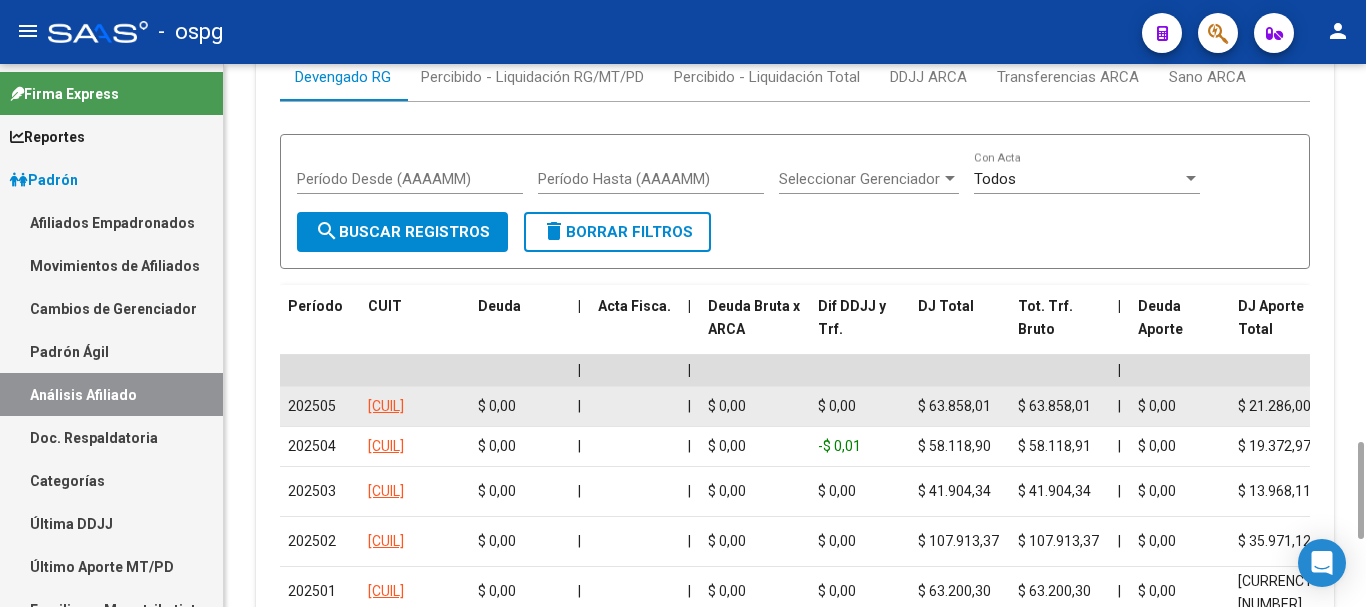 click on "[CUIL]" 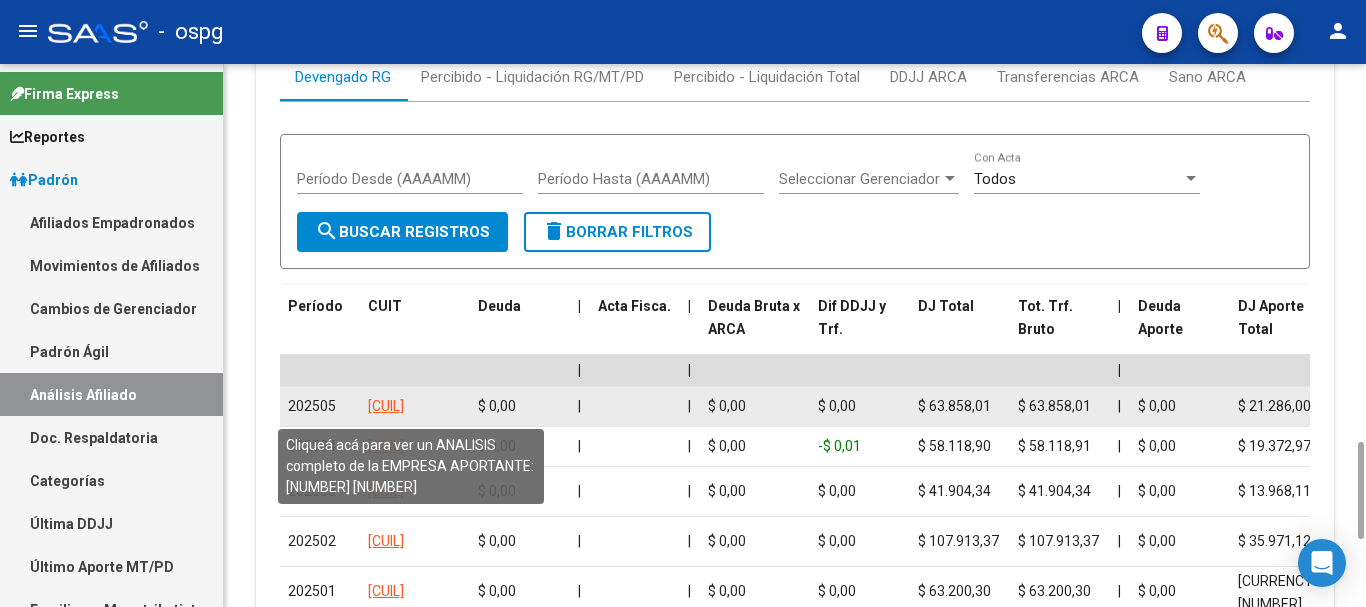 click on "[CUIL]" 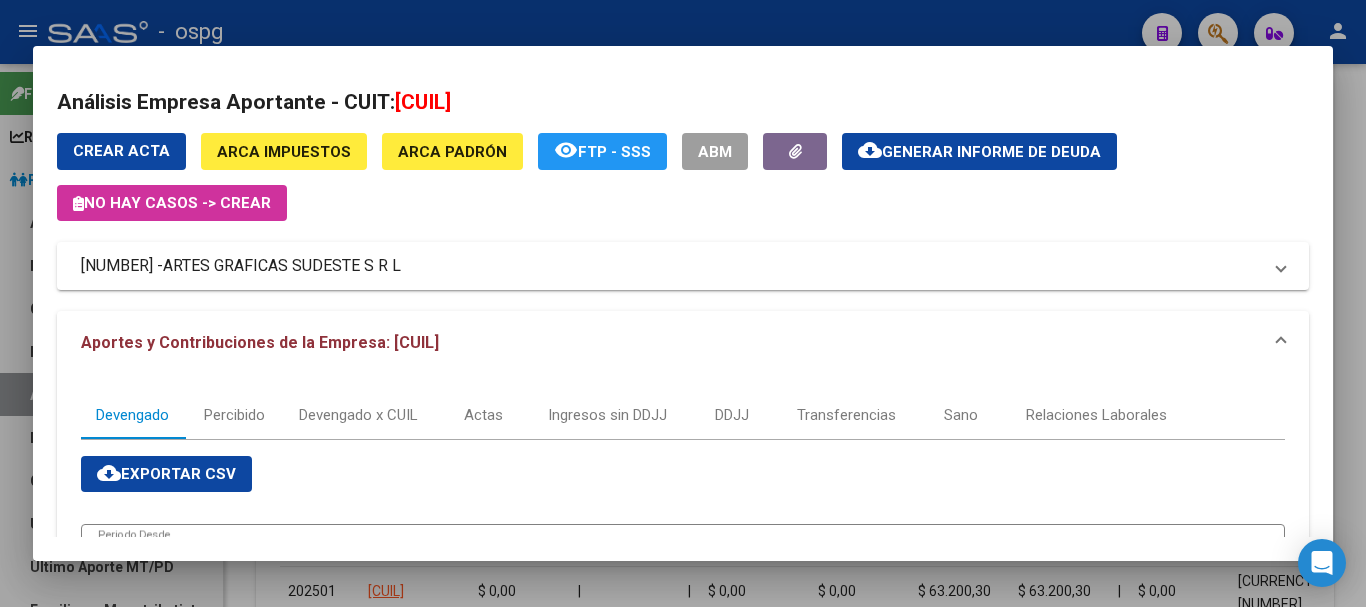 click at bounding box center [683, 303] 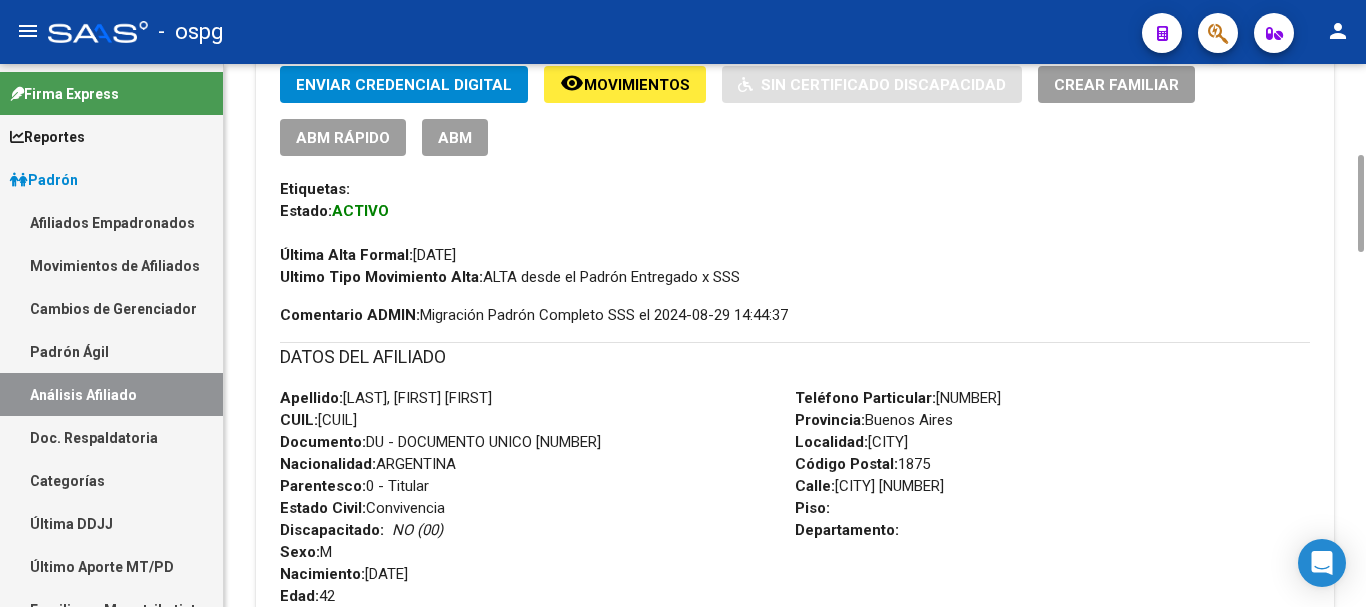 scroll, scrollTop: 0, scrollLeft: 0, axis: both 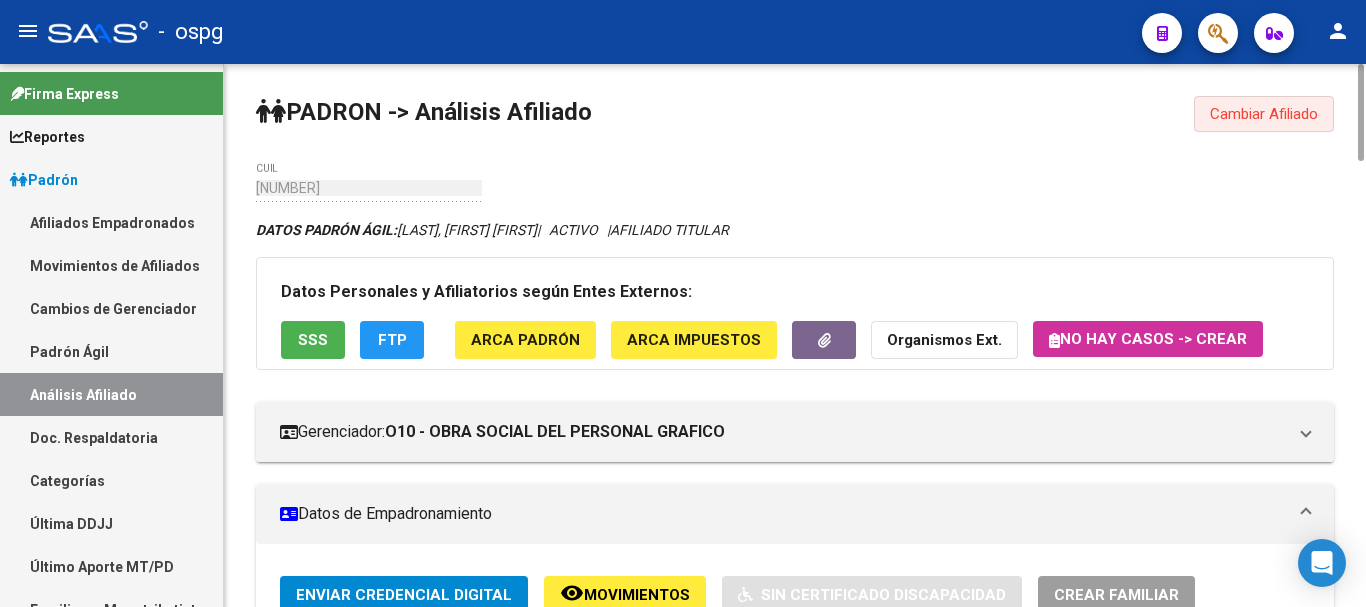 drag, startPoint x: 1257, startPoint y: 112, endPoint x: 413, endPoint y: 129, distance: 844.1712 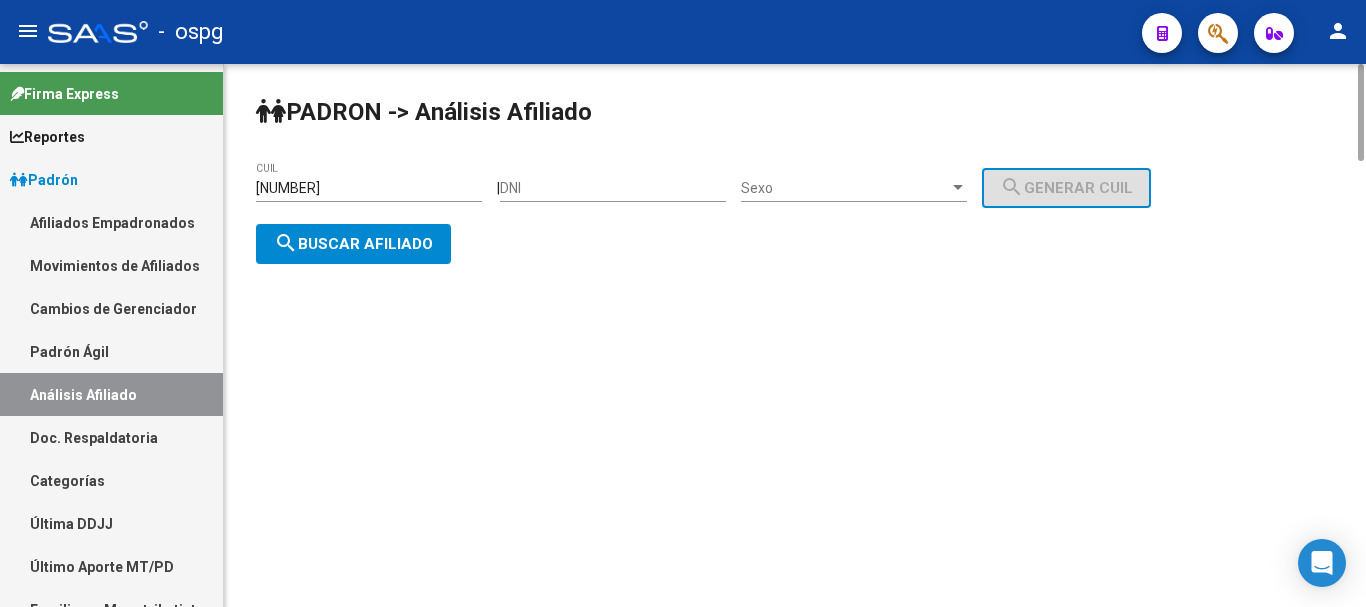 drag, startPoint x: 379, startPoint y: 194, endPoint x: 241, endPoint y: 188, distance: 138.13037 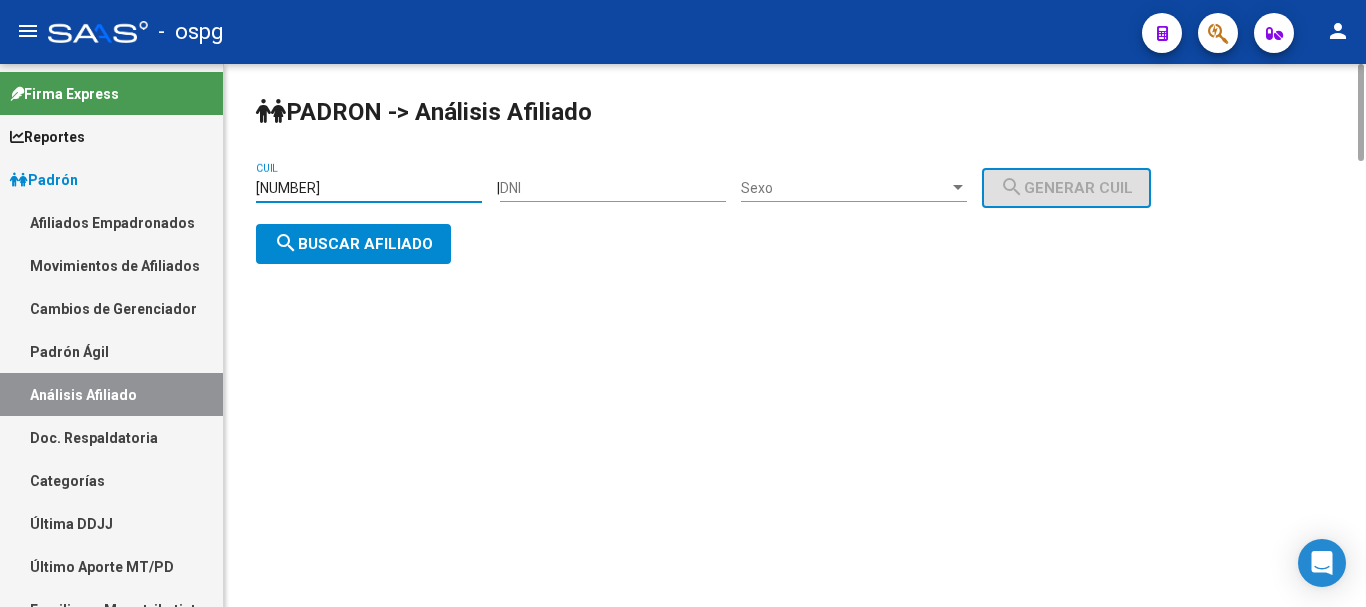 paste on "[CUIL]" 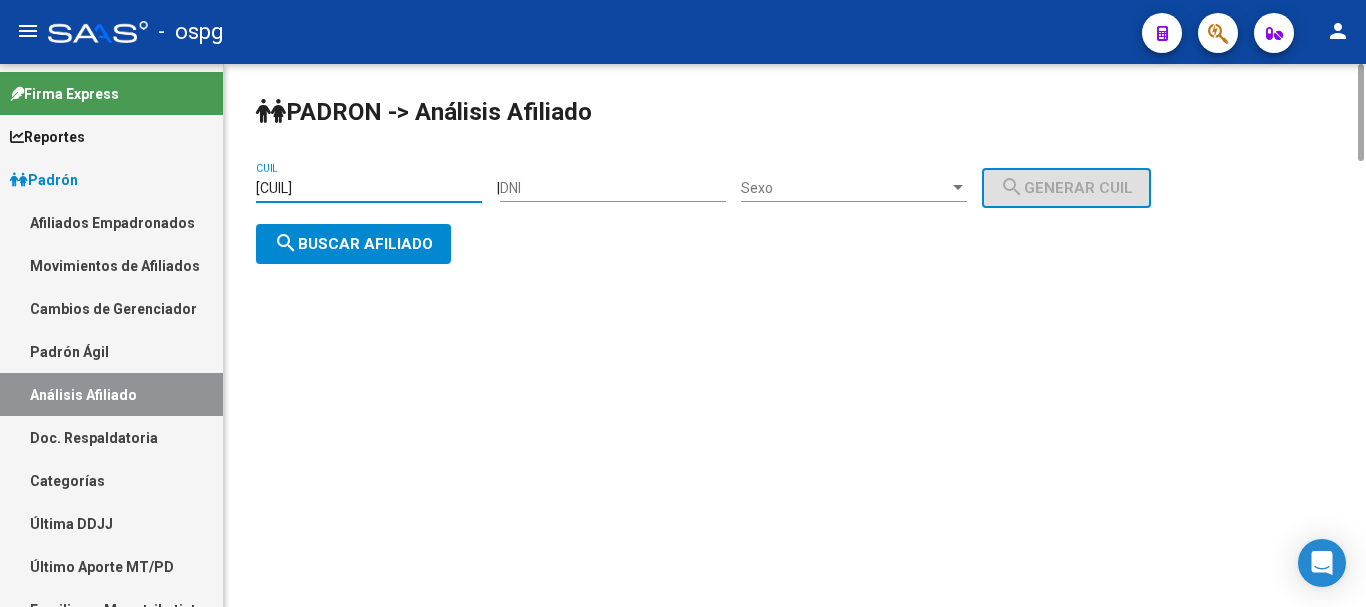 click on "search  Buscar afiliado" 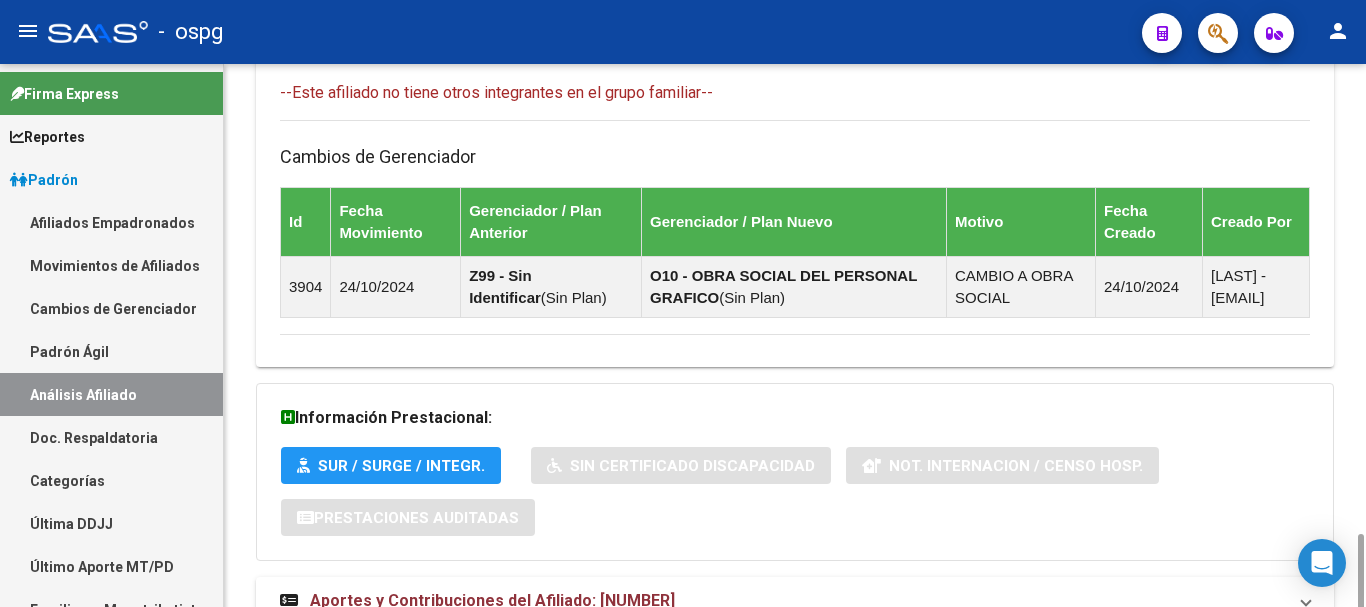 scroll, scrollTop: 1288, scrollLeft: 0, axis: vertical 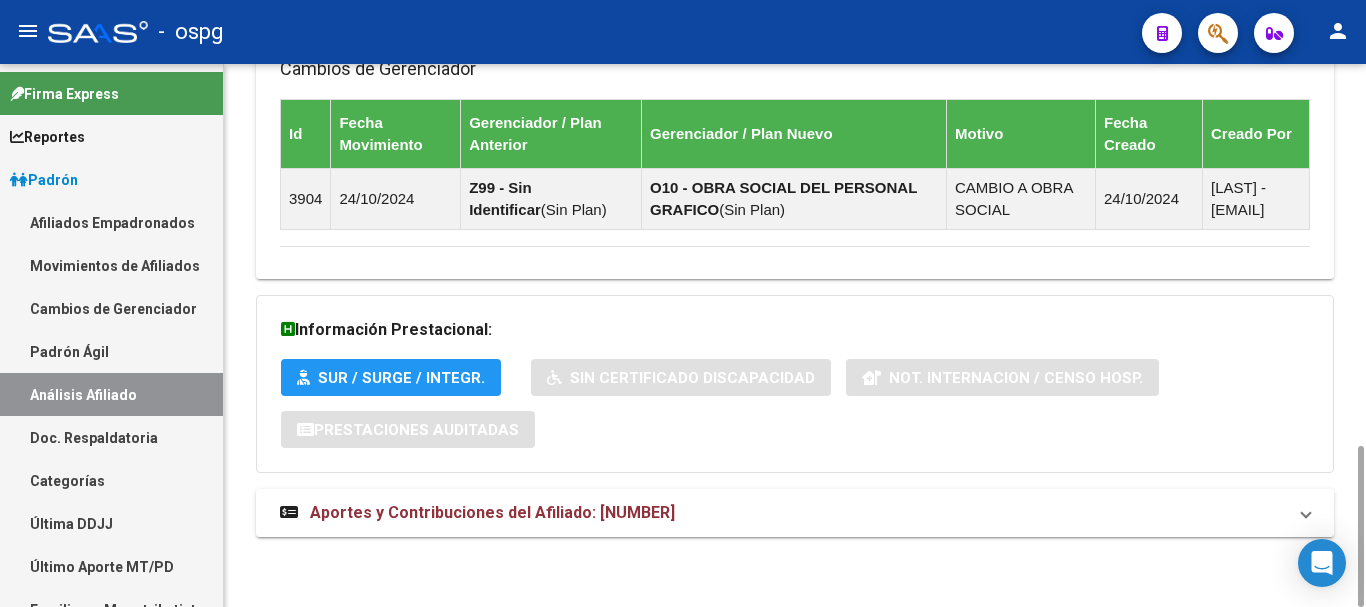 click on "Aportes y Contribuciones del Afiliado: [NUMBER]" at bounding box center [492, 512] 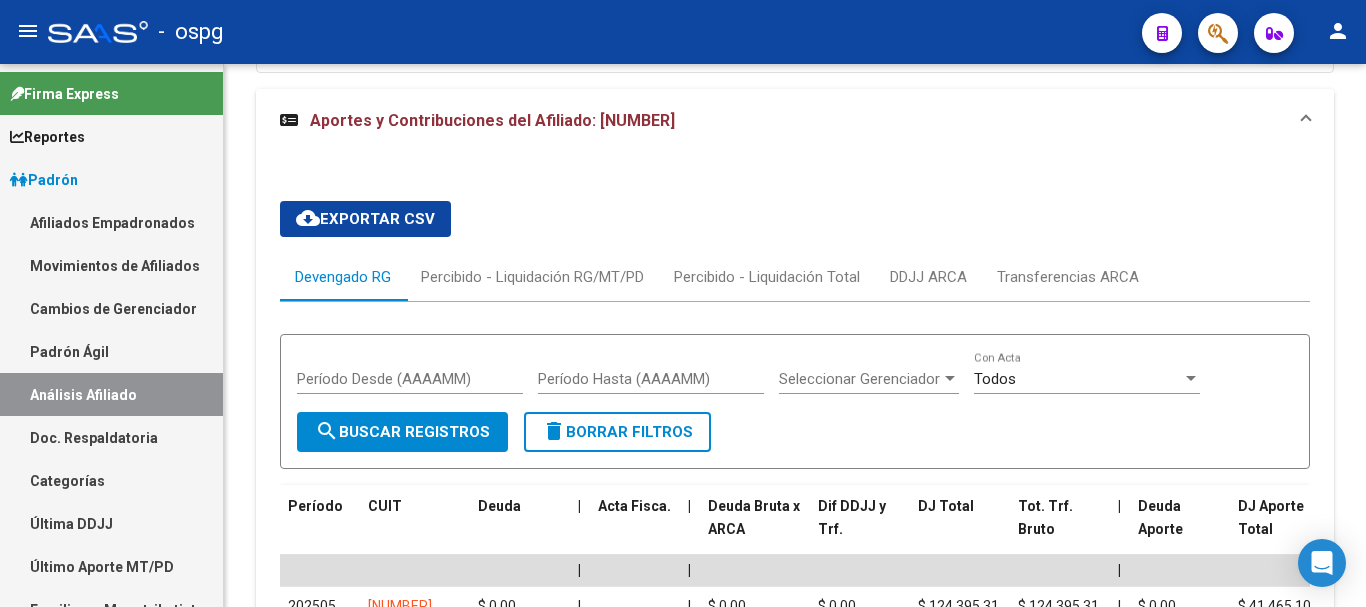scroll, scrollTop: 1888, scrollLeft: 0, axis: vertical 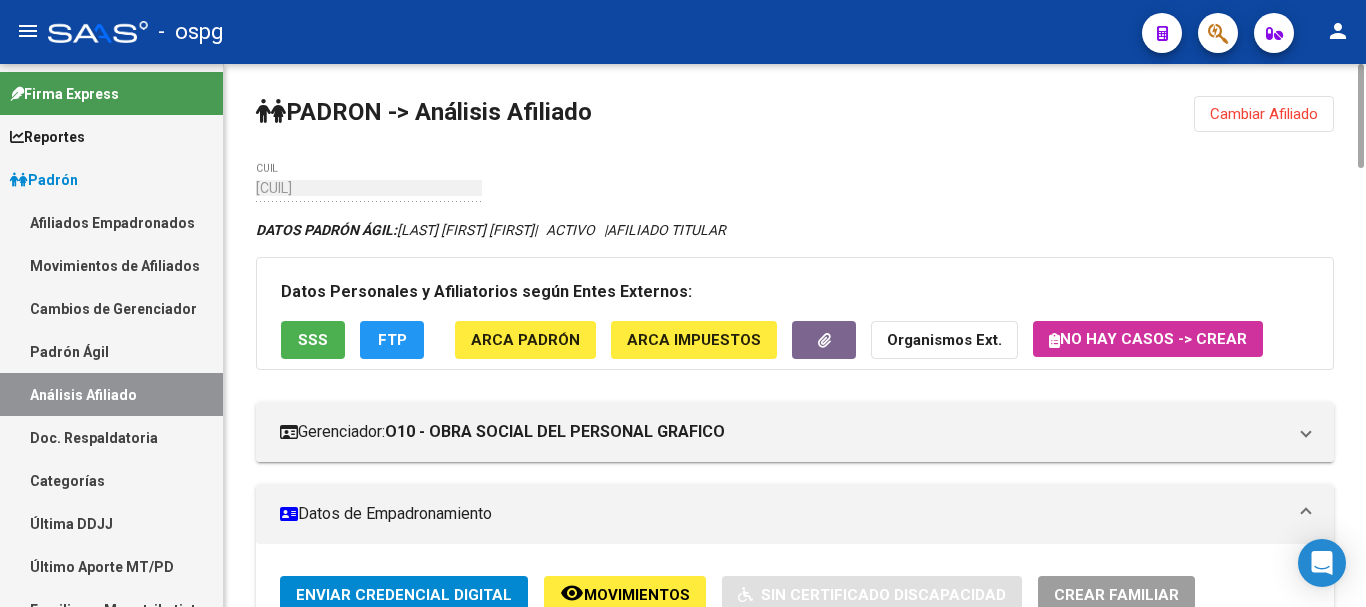 drag, startPoint x: 1239, startPoint y: 122, endPoint x: 1062, endPoint y: 119, distance: 177.02542 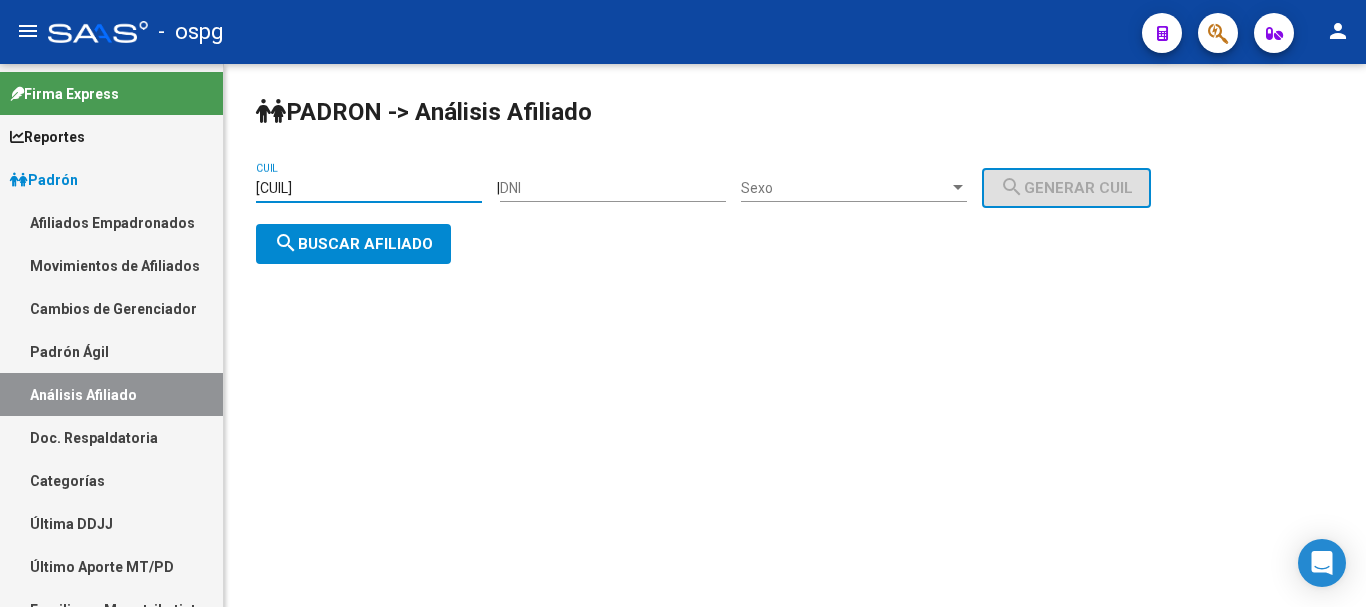 drag, startPoint x: 438, startPoint y: 191, endPoint x: 15, endPoint y: 216, distance: 423.73813 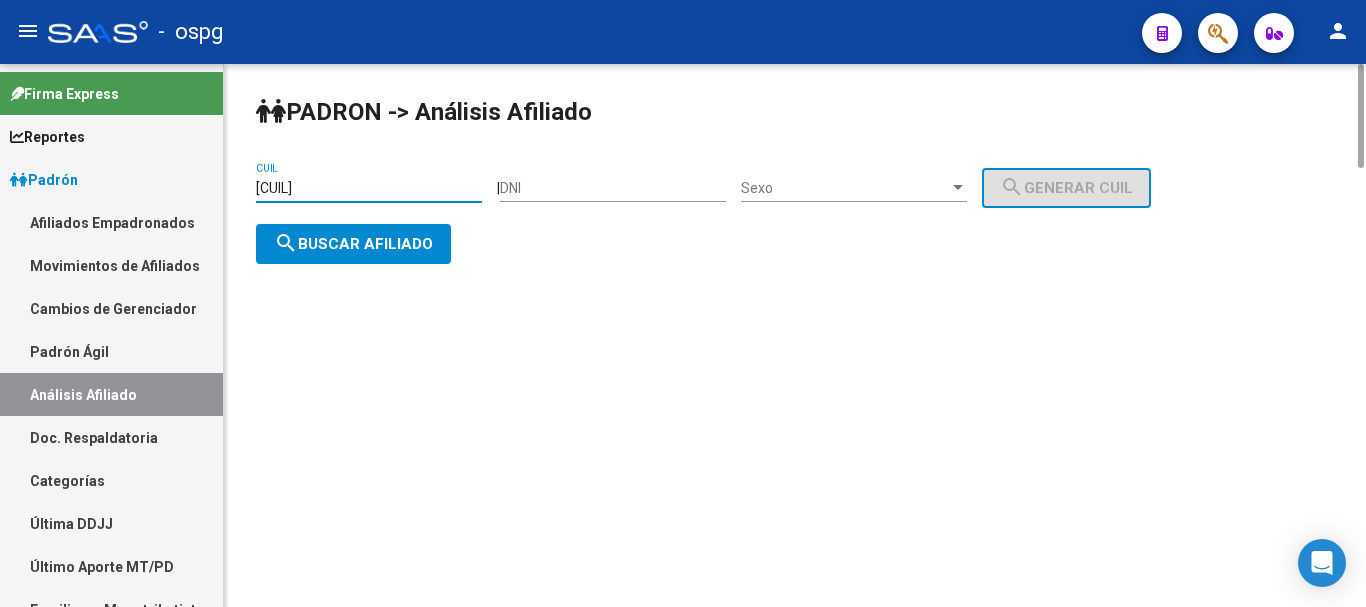 paste on "[CUIL]" 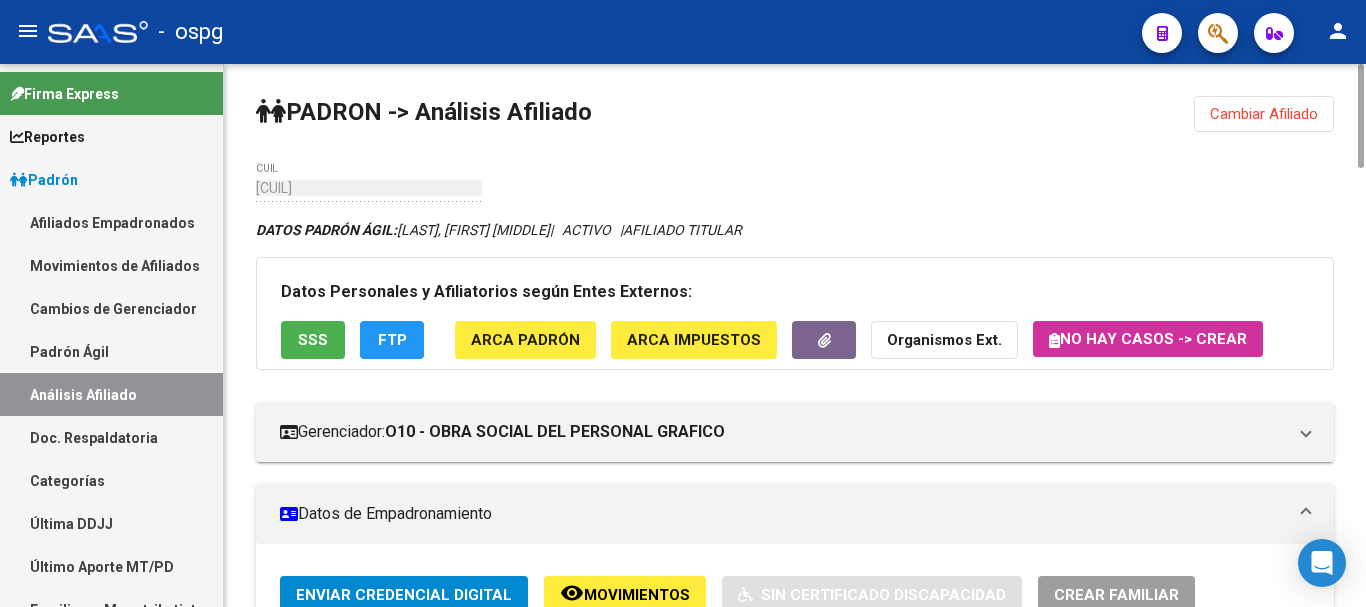 click on "SSS" 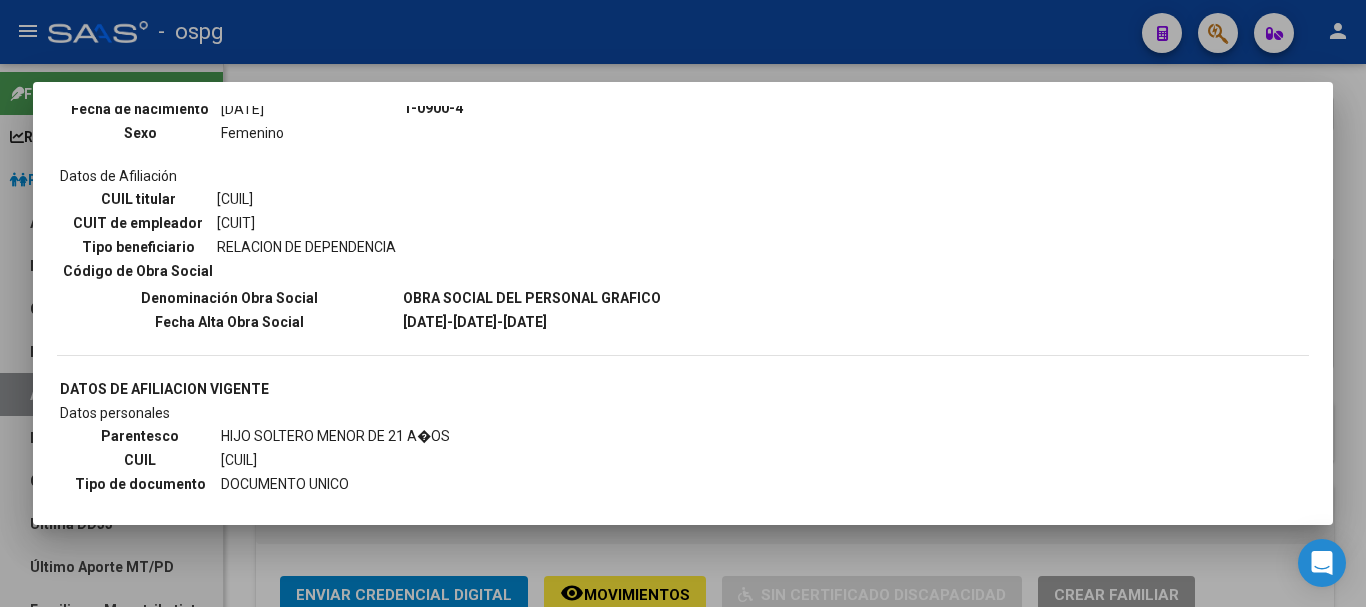 scroll, scrollTop: 1000, scrollLeft: 0, axis: vertical 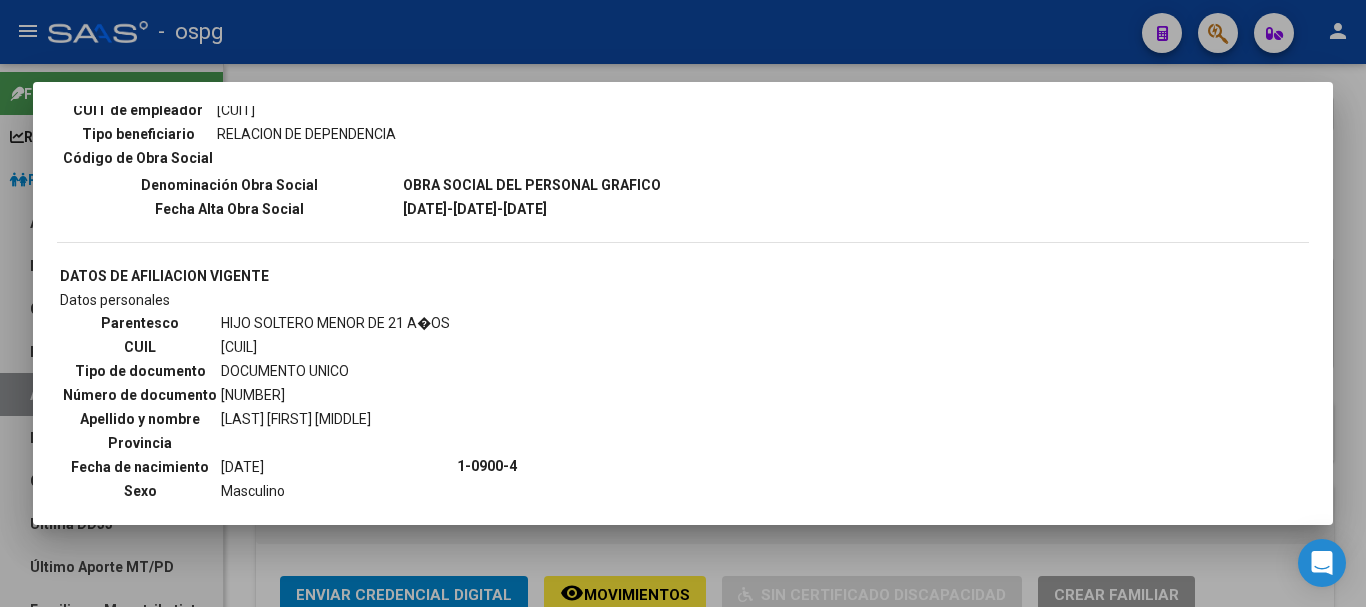 click at bounding box center [683, 303] 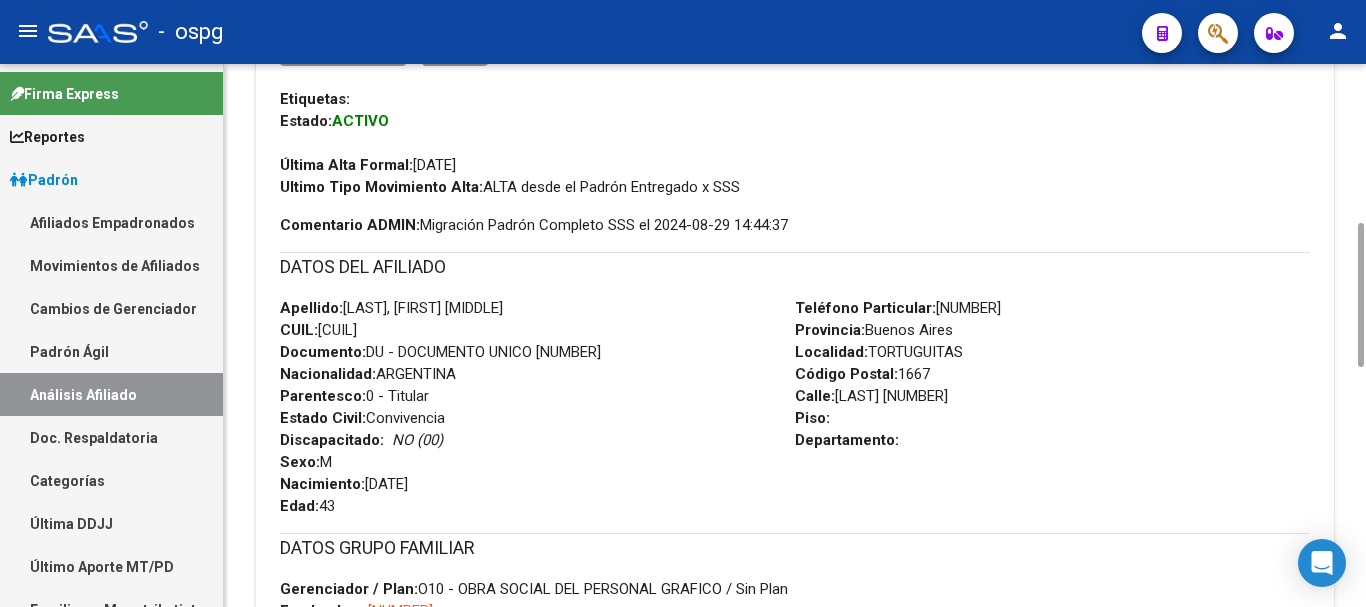 scroll, scrollTop: 1501, scrollLeft: 0, axis: vertical 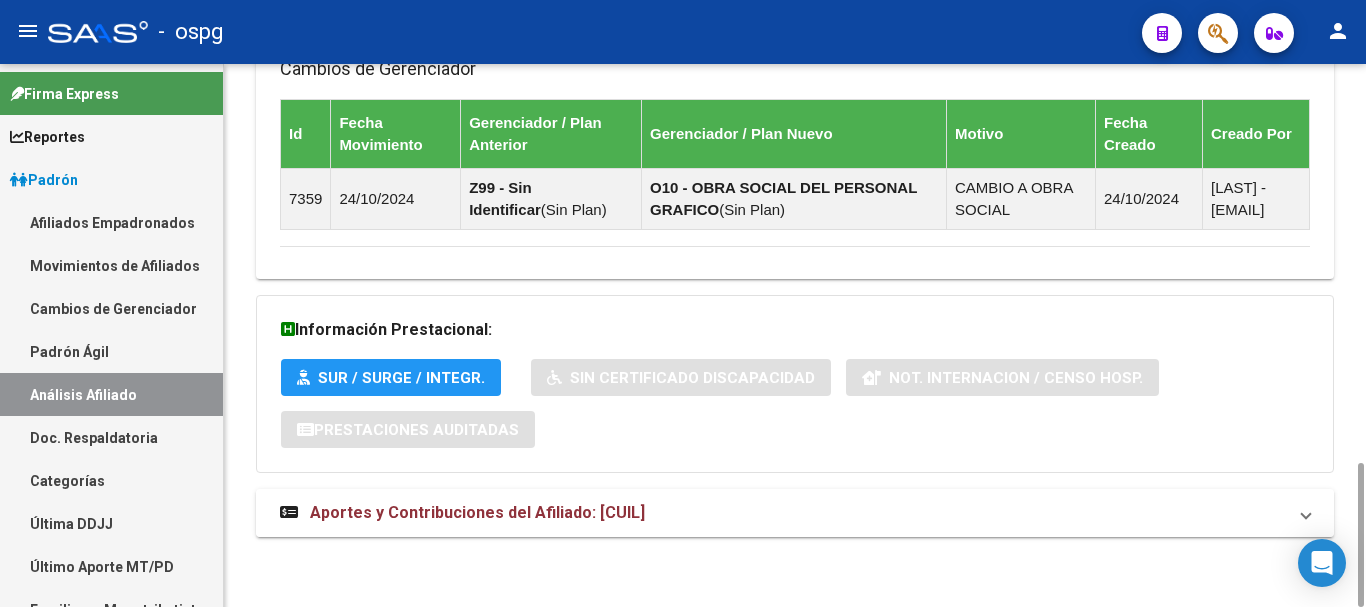 click on "Aportes y Contribuciones del Afiliado: [CUIL]" at bounding box center [477, 512] 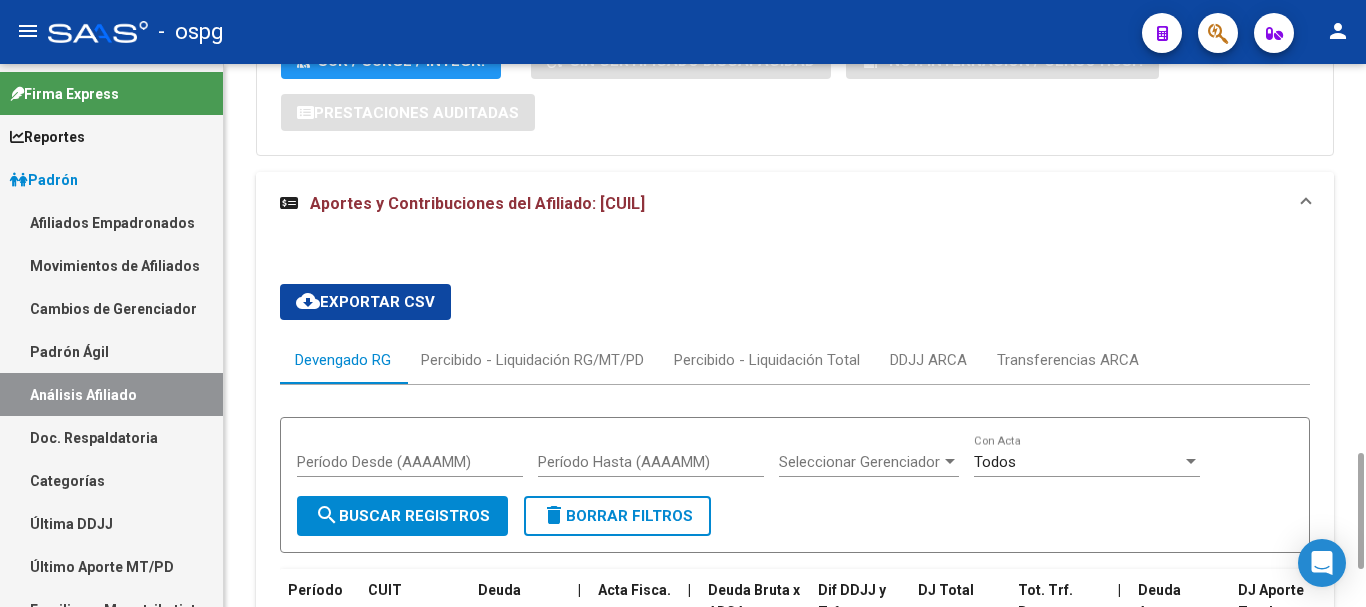 scroll, scrollTop: 2018, scrollLeft: 0, axis: vertical 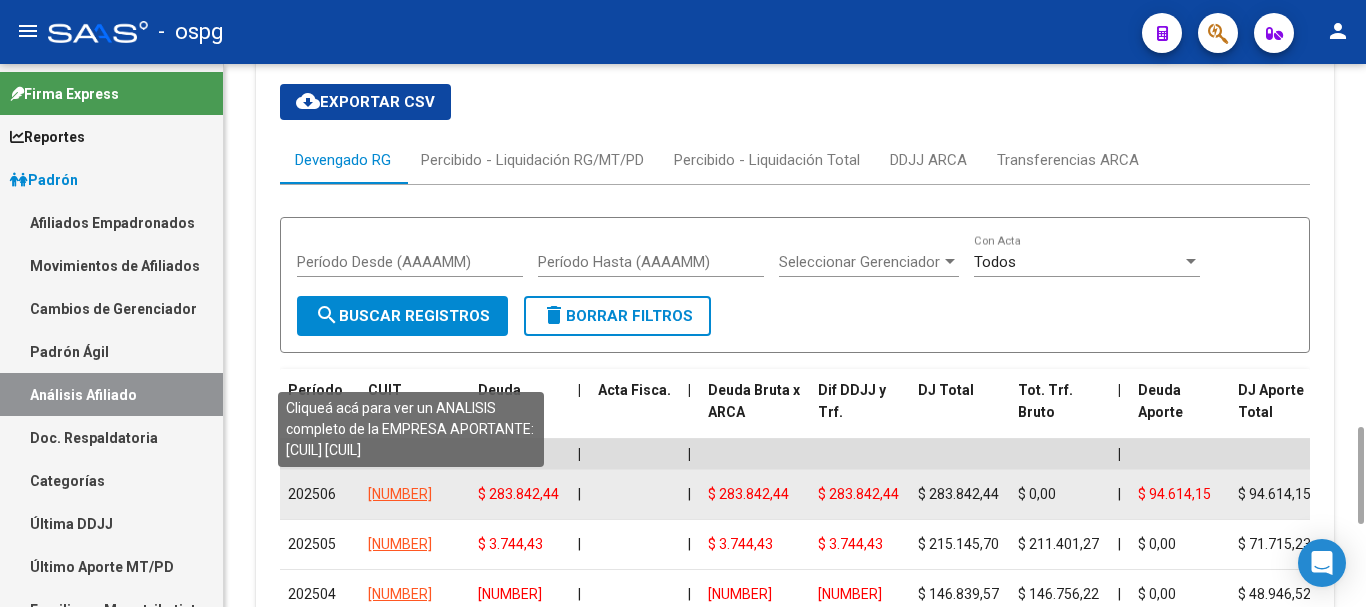 click on "[NUMBER]" 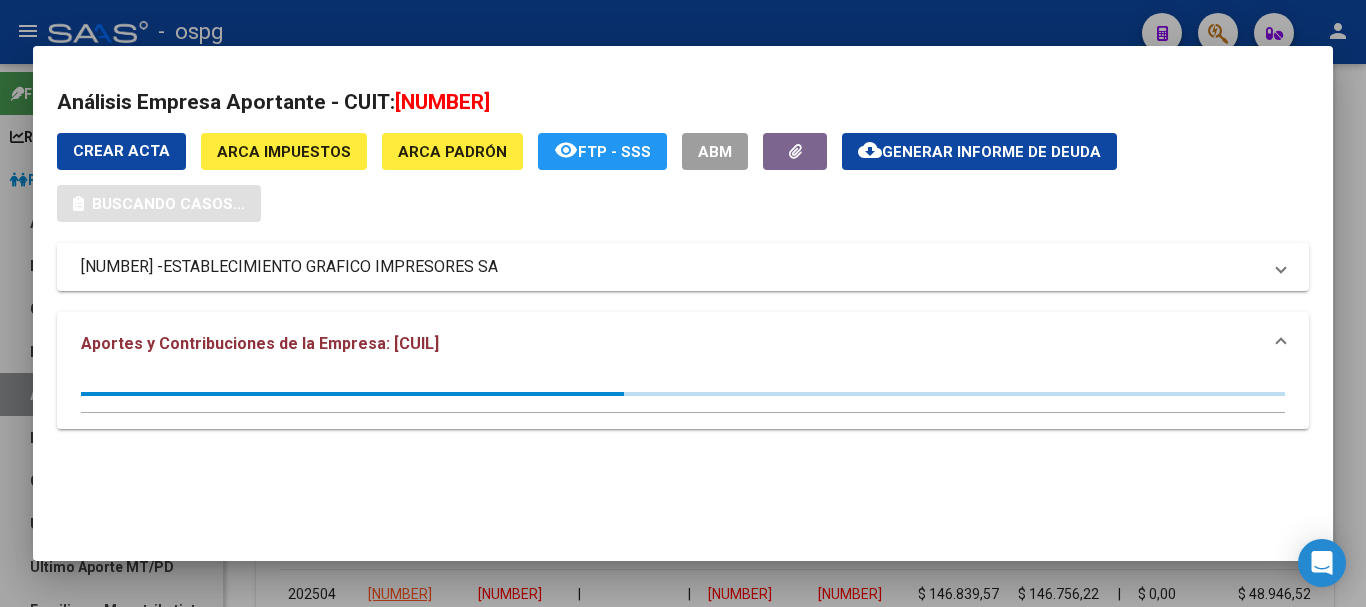 click at bounding box center (683, 303) 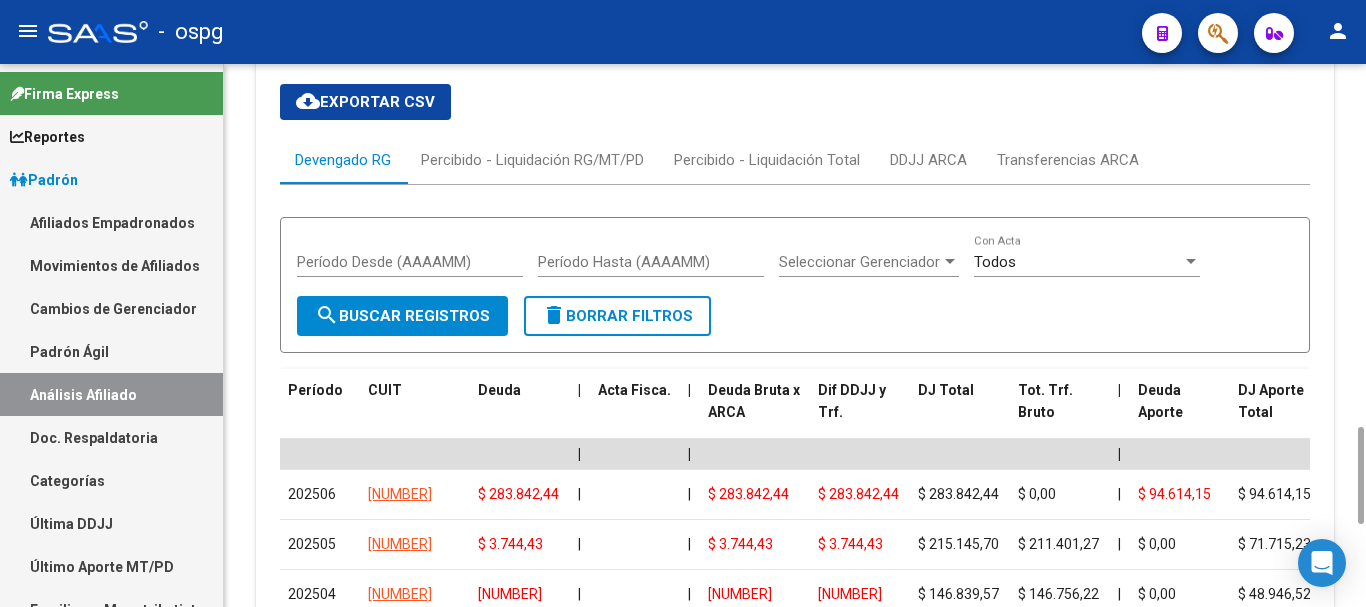 scroll, scrollTop: 1218, scrollLeft: 0, axis: vertical 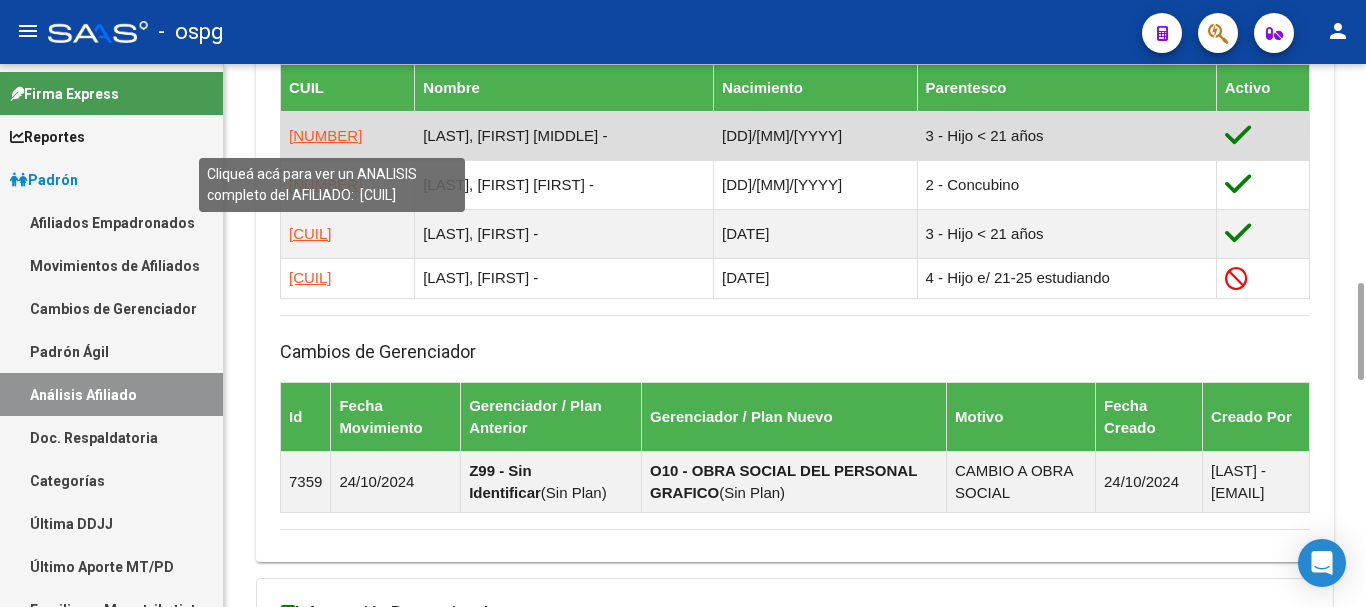 click on "[NUMBER]" at bounding box center (325, 135) 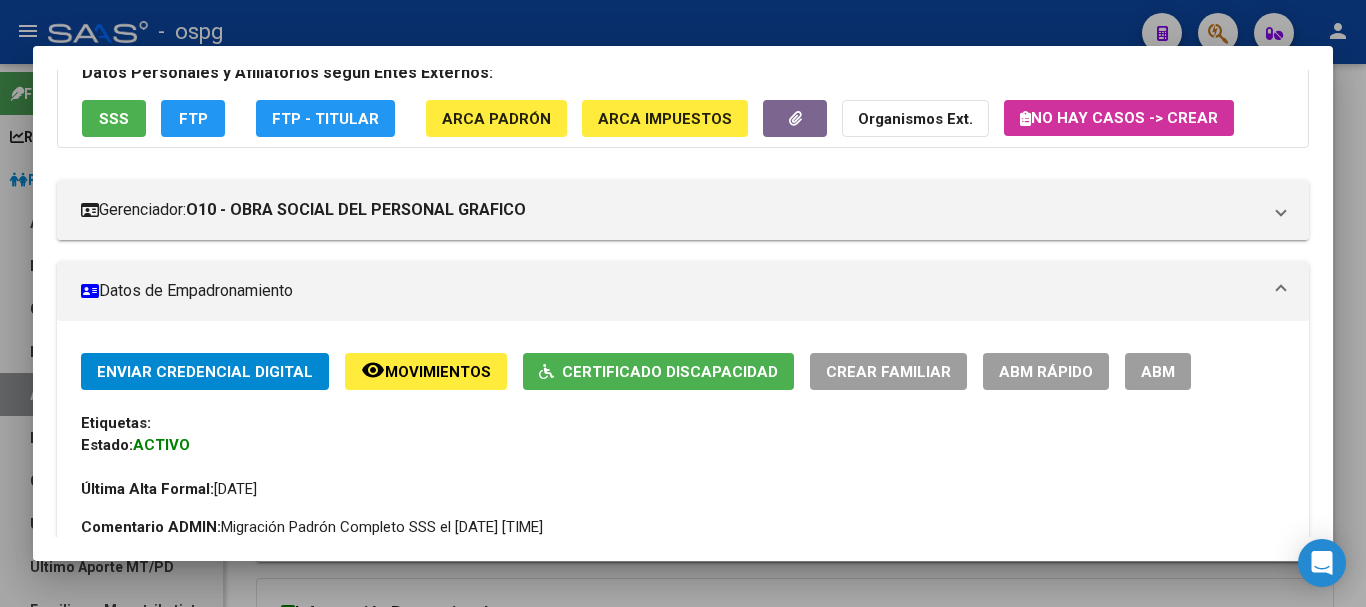 scroll, scrollTop: 200, scrollLeft: 0, axis: vertical 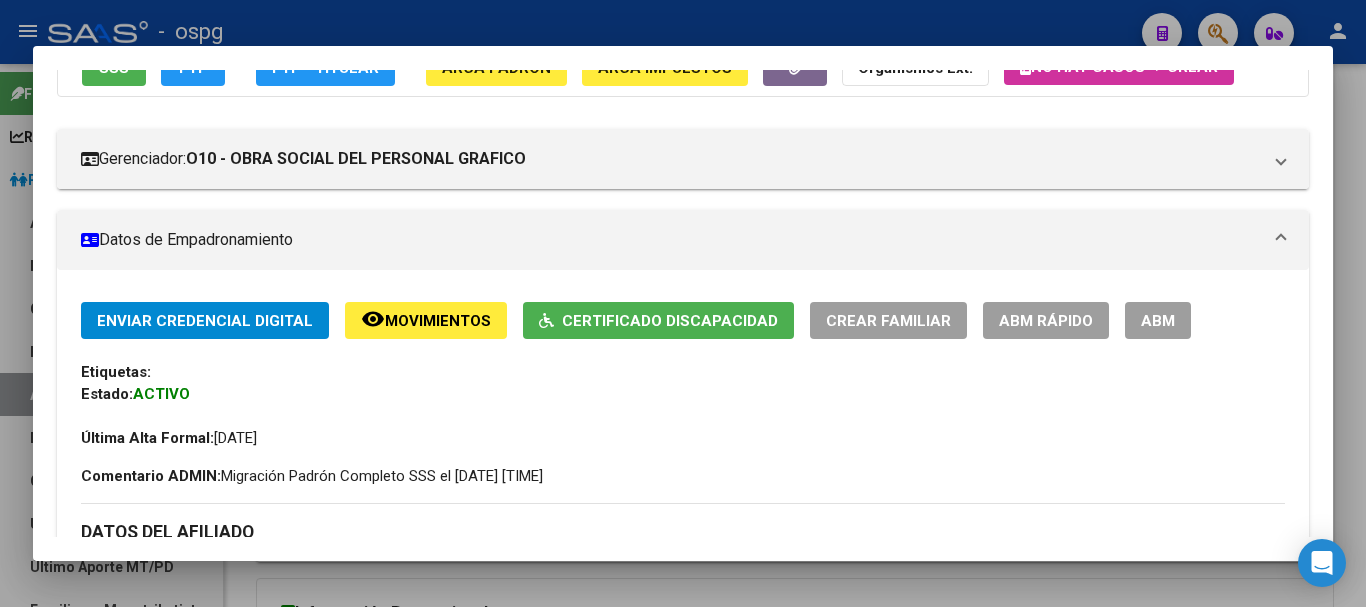 click on "Certificado Discapacidad" 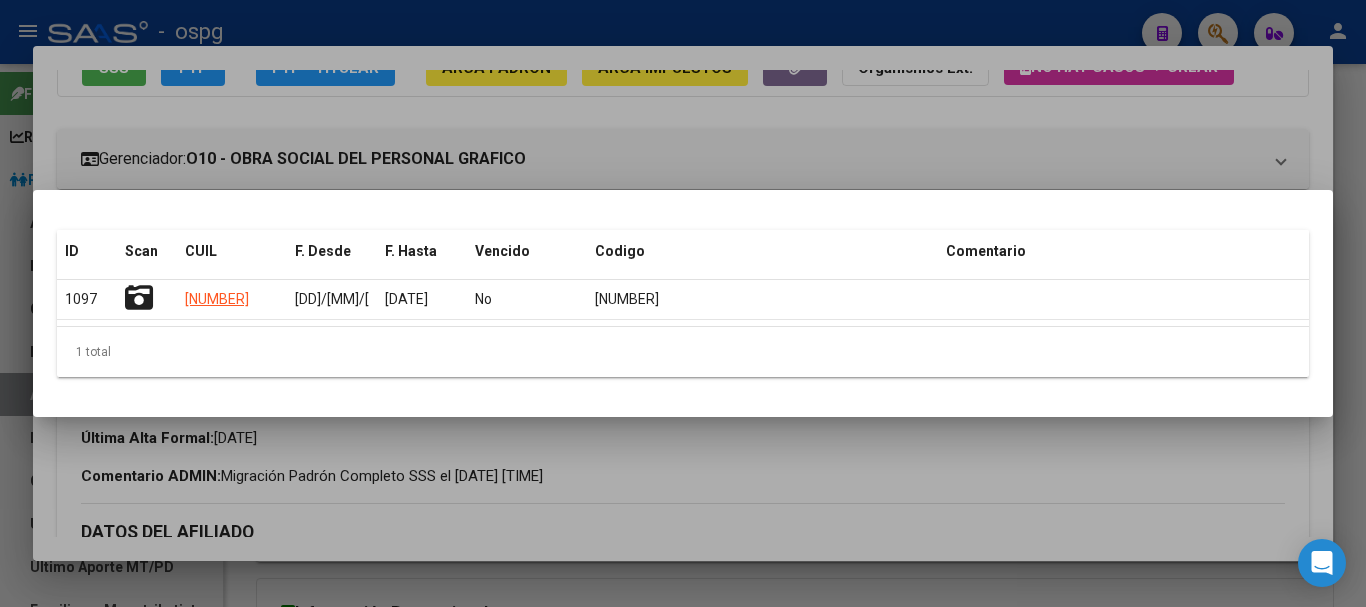 click at bounding box center [683, 303] 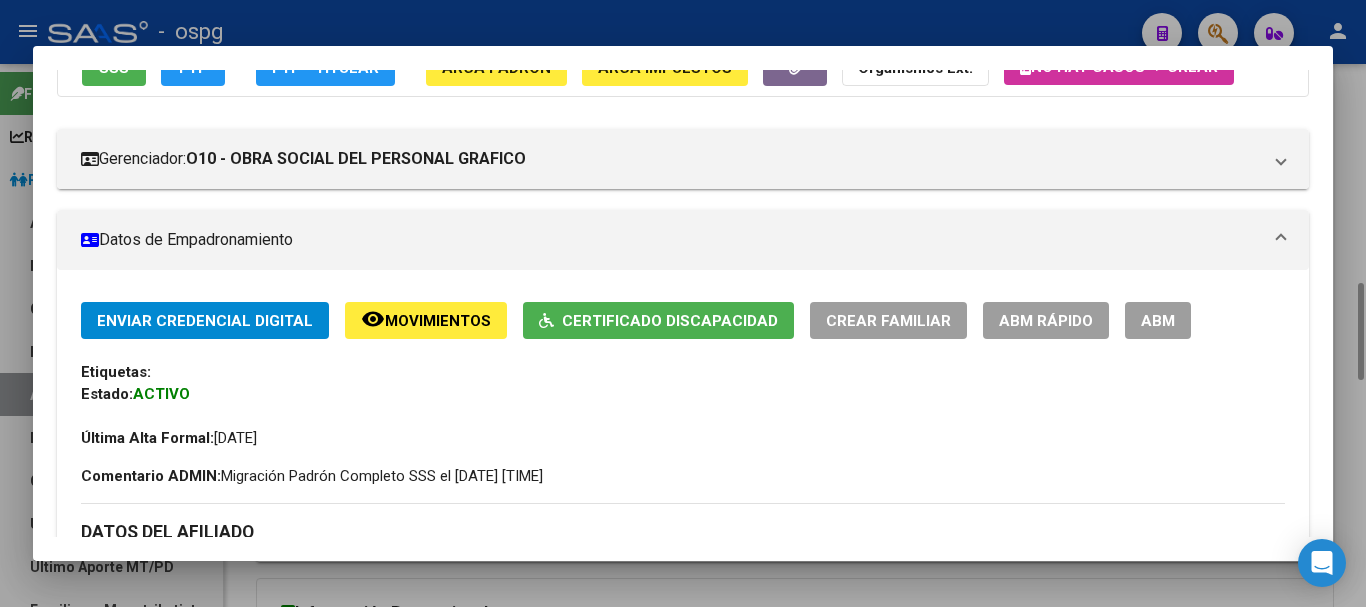 click at bounding box center (683, 303) 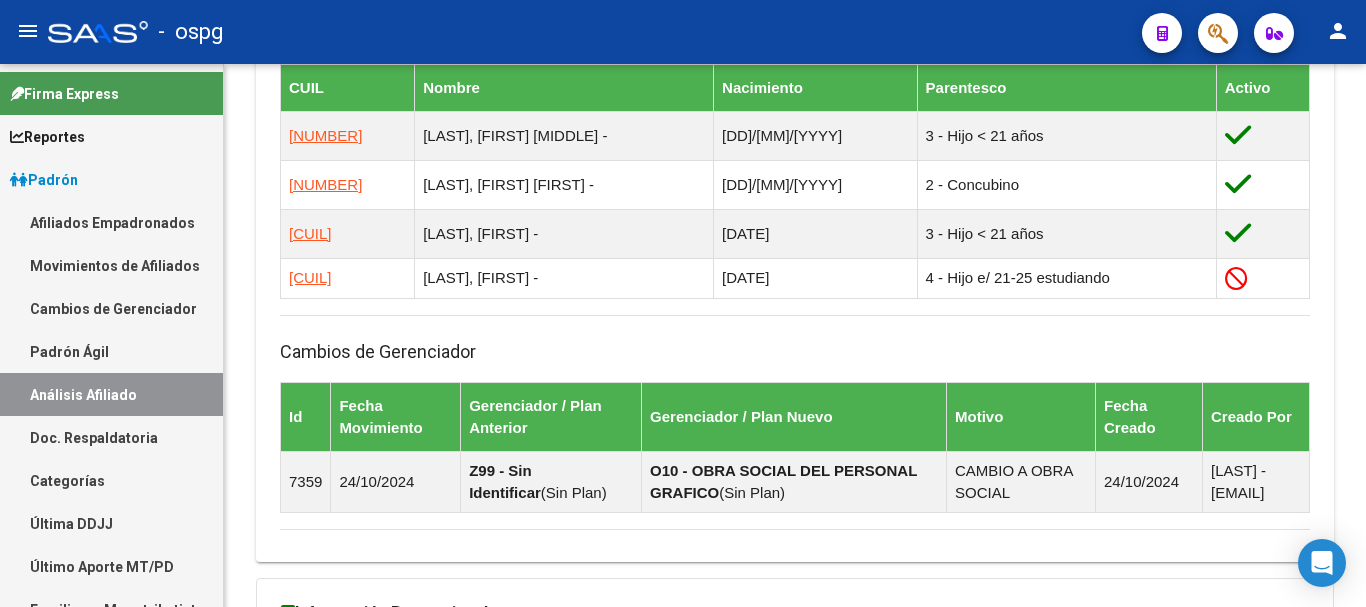 click 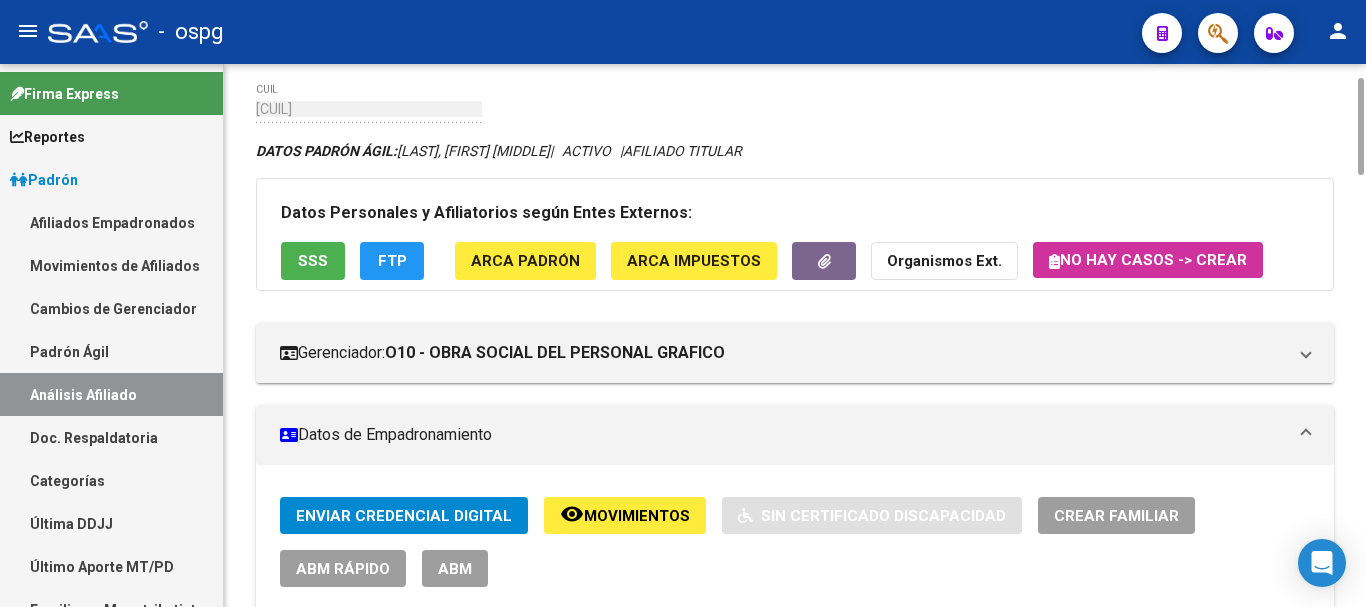scroll, scrollTop: 0, scrollLeft: 0, axis: both 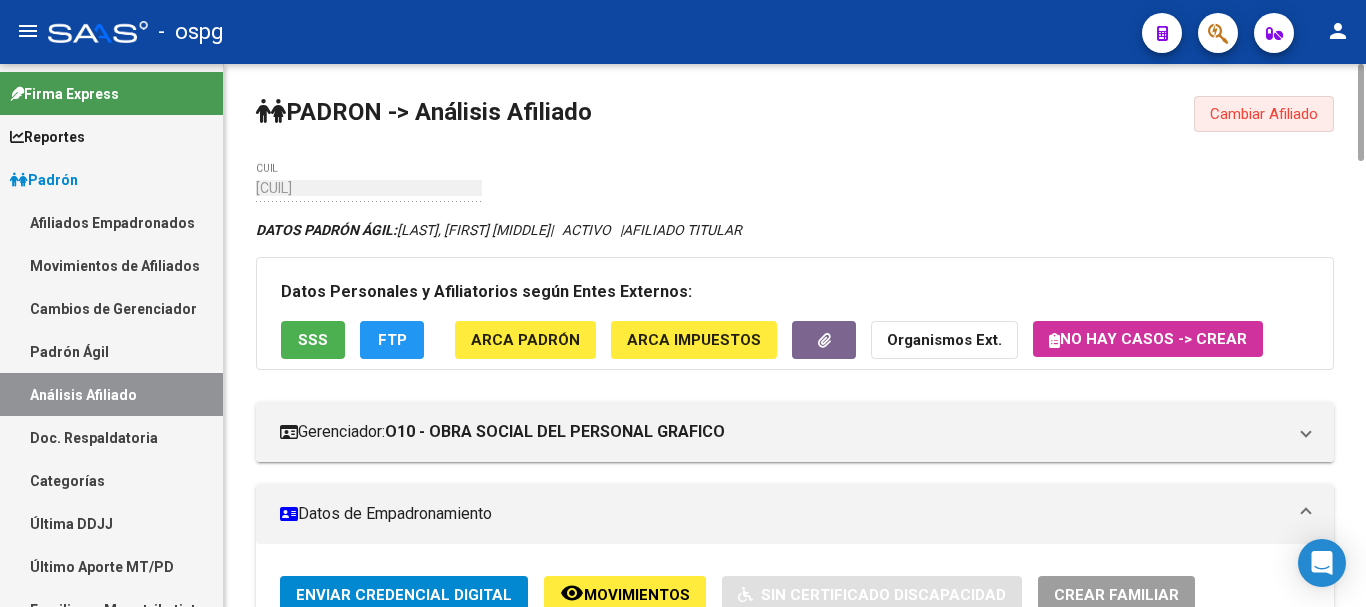 drag, startPoint x: 1284, startPoint y: 102, endPoint x: 1046, endPoint y: 104, distance: 238.0084 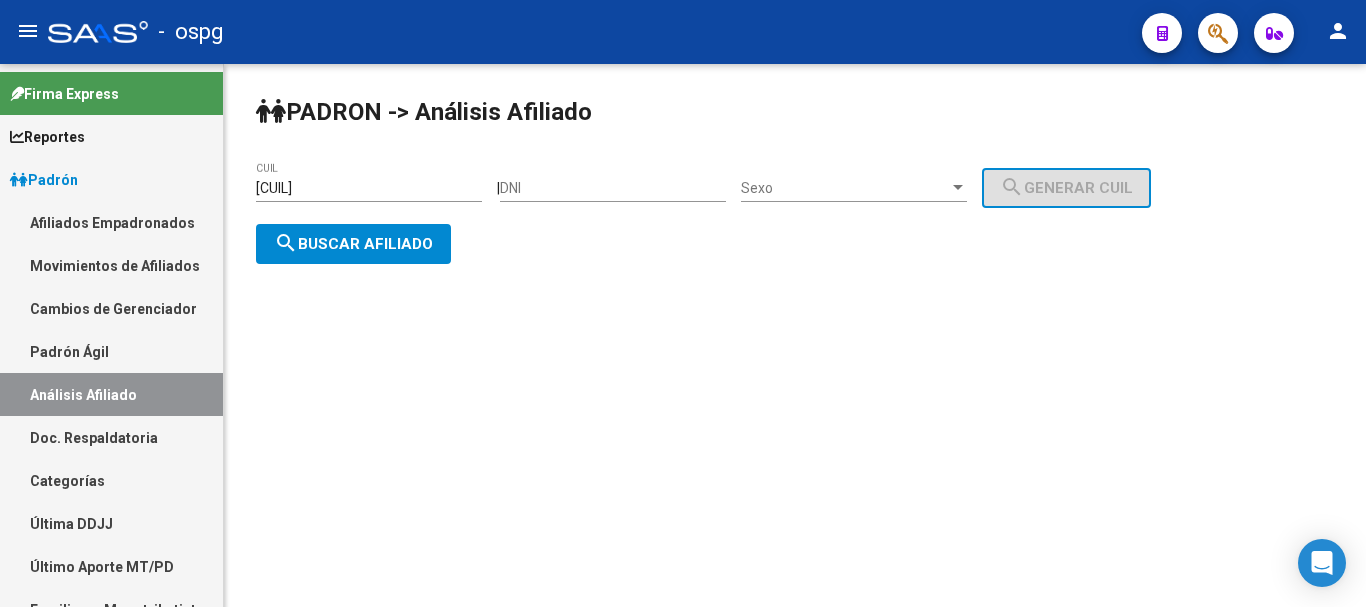 drag, startPoint x: 402, startPoint y: 177, endPoint x: 243, endPoint y: 186, distance: 159.25452 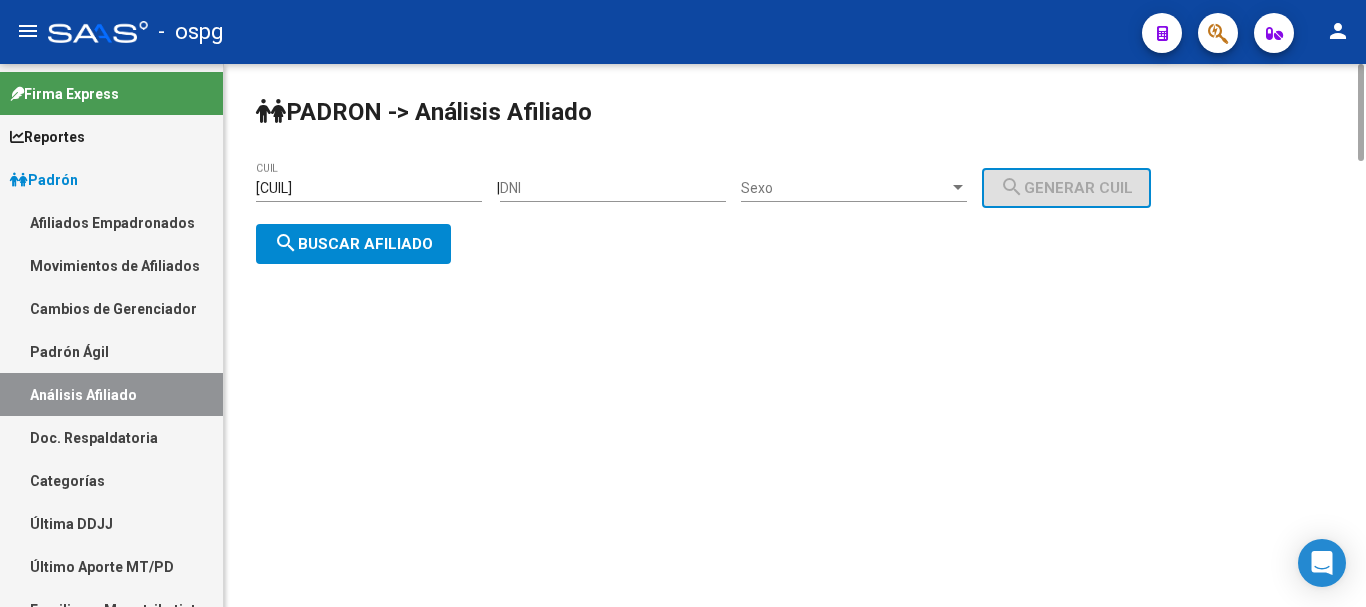 click on "[CUIL]" at bounding box center [369, 188] 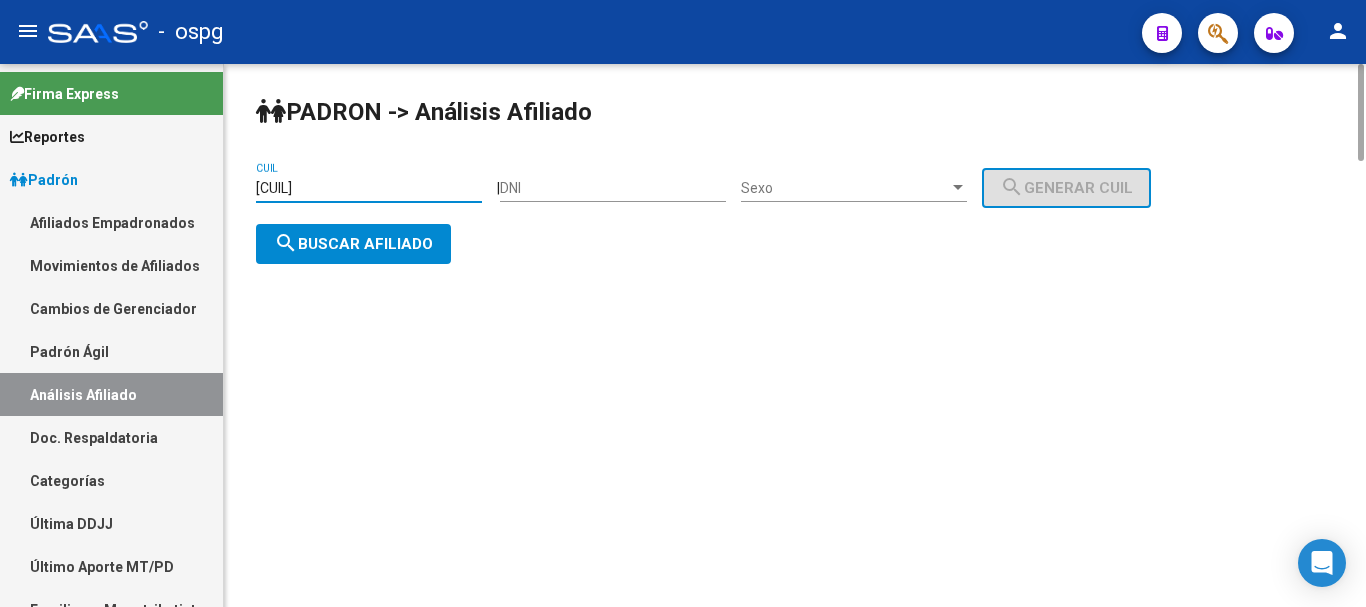 drag, startPoint x: 412, startPoint y: 189, endPoint x: 393, endPoint y: 215, distance: 32.202484 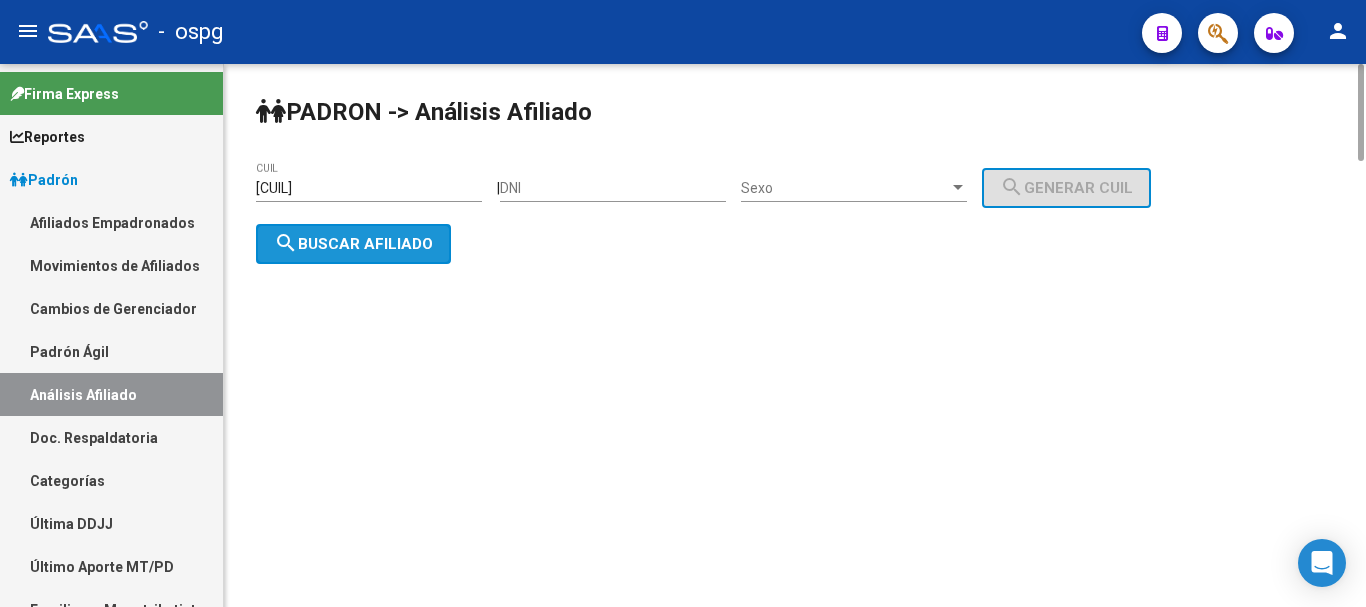 click on "search  Buscar afiliado" 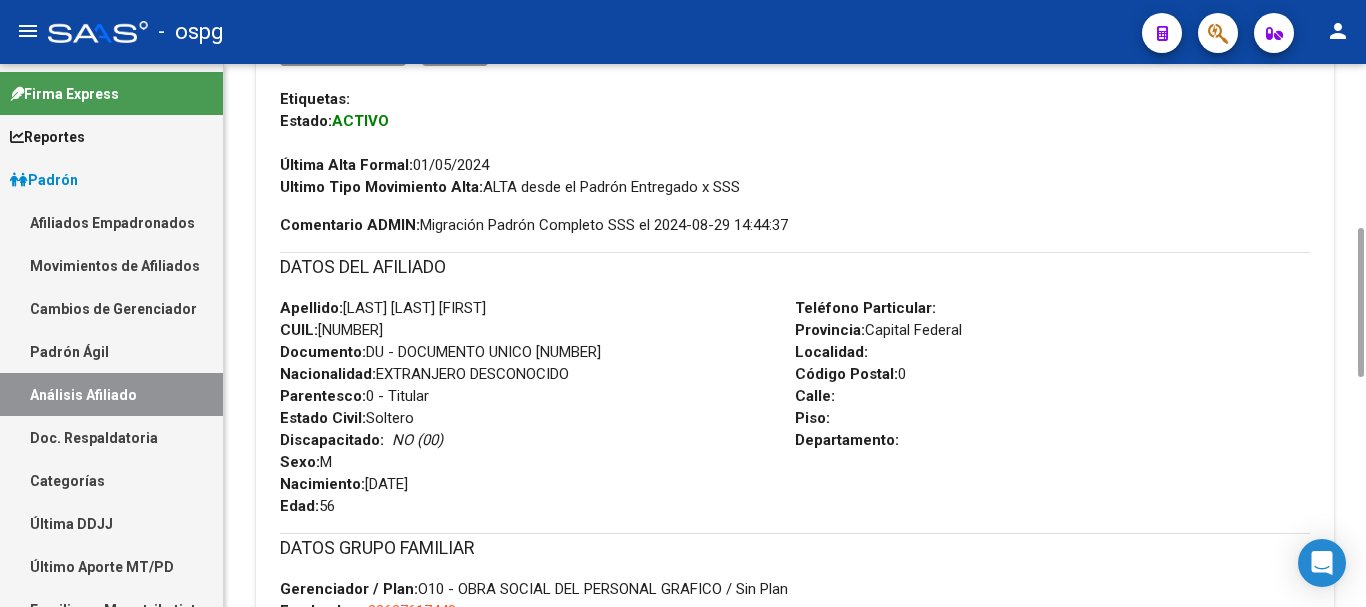 scroll, scrollTop: 1000, scrollLeft: 0, axis: vertical 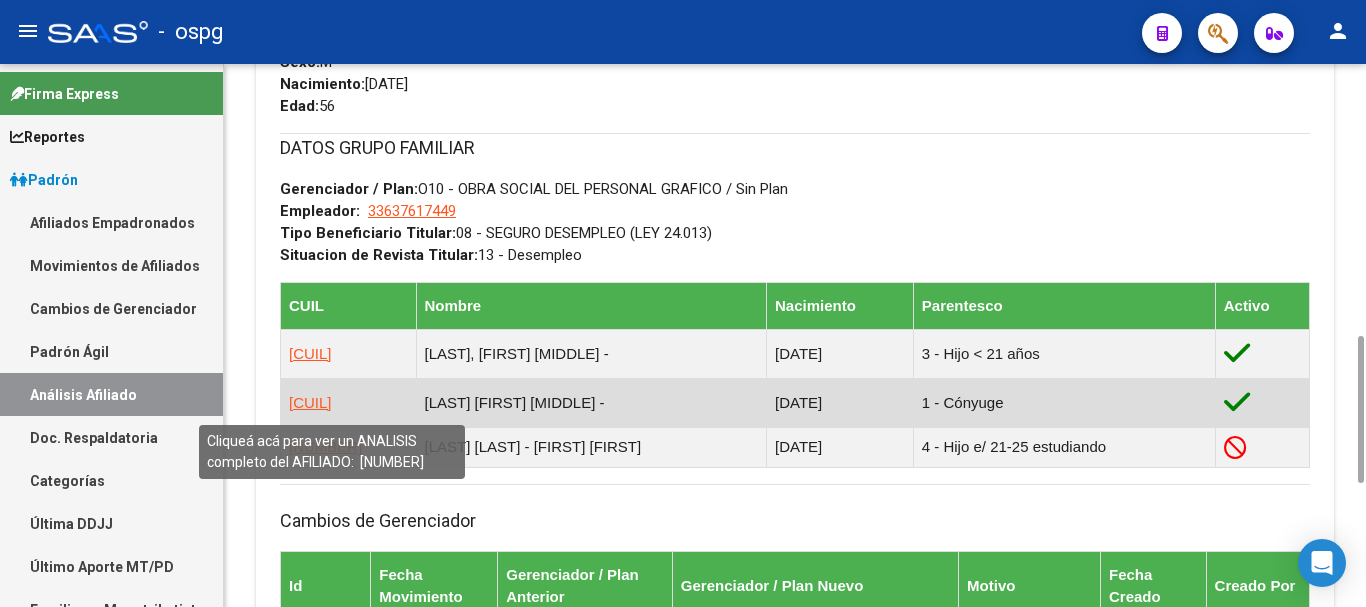 click on "[CUIL]" at bounding box center [310, 402] 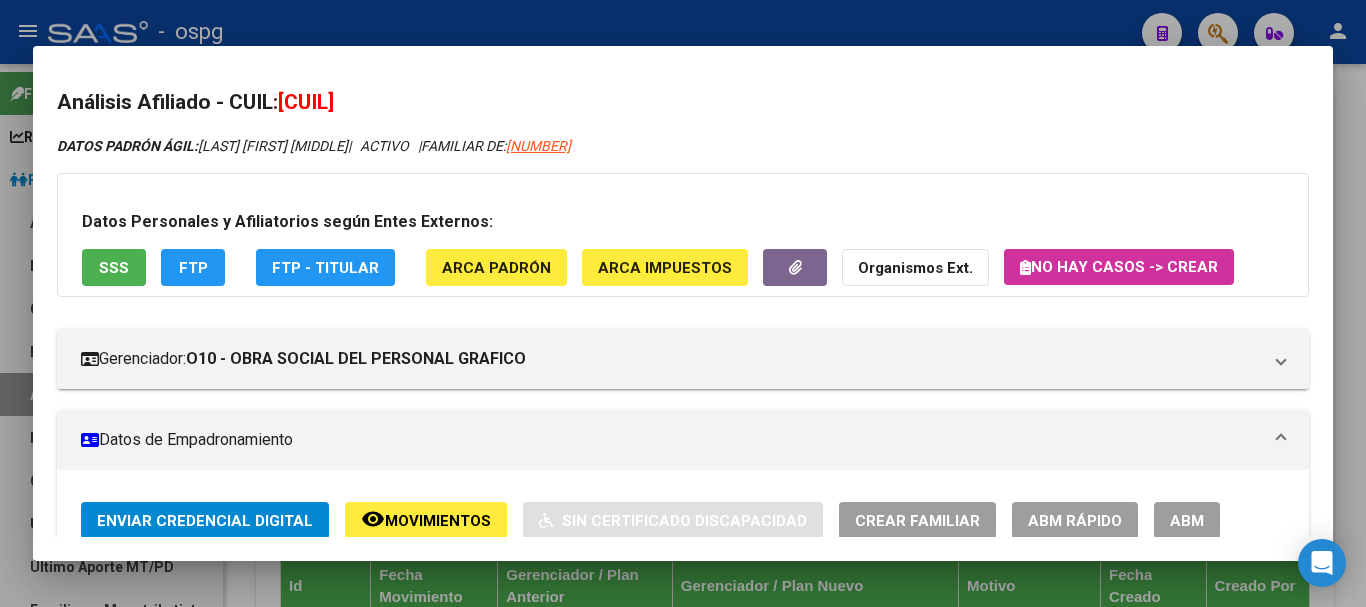 drag, startPoint x: 310, startPoint y: 104, endPoint x: 406, endPoint y: 96, distance: 96.332756 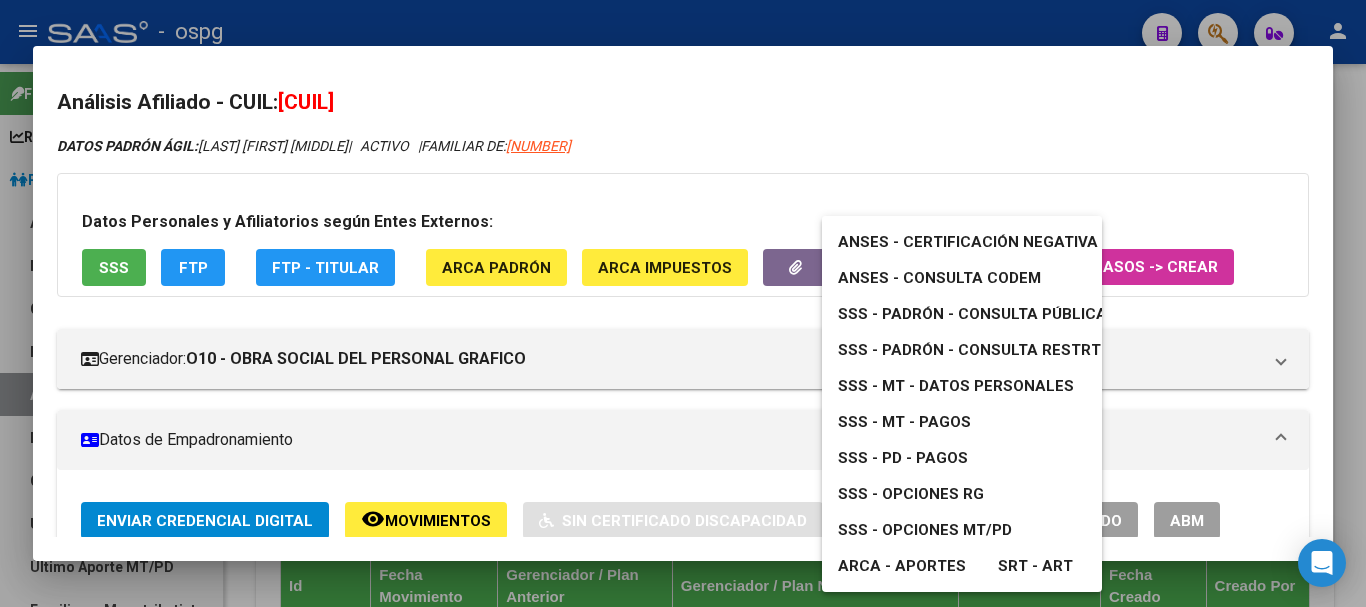 click on "ANSES - Certificación Negativa" at bounding box center (968, 242) 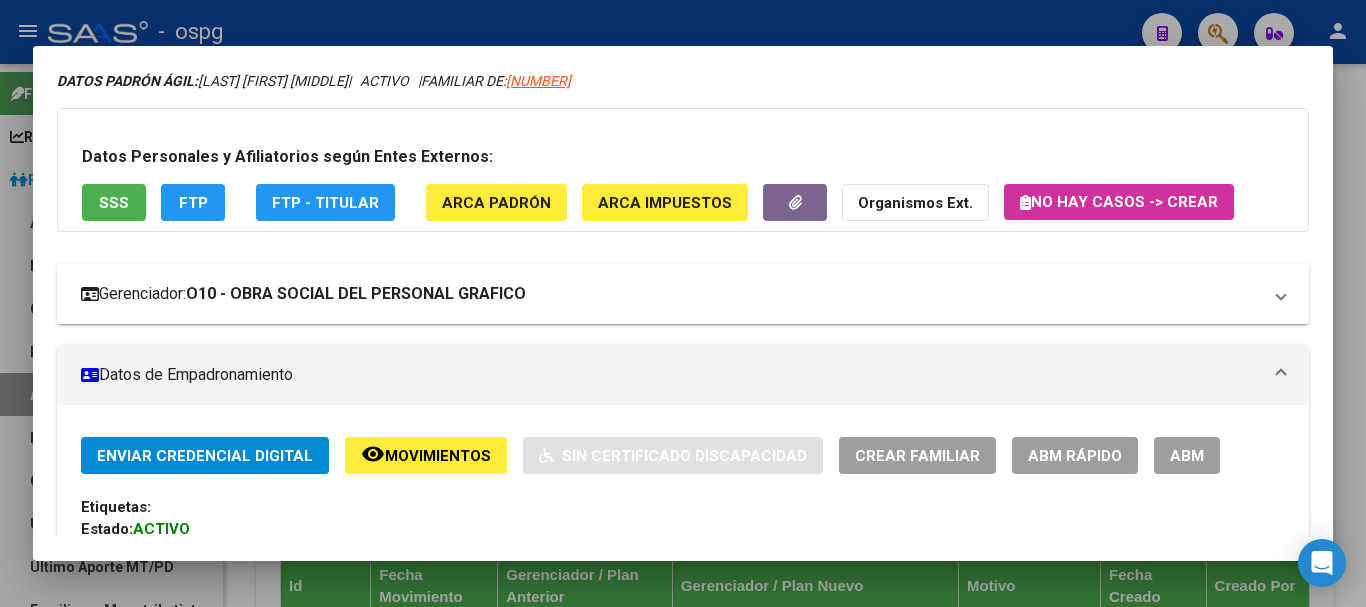 scroll, scrollTop: 100, scrollLeft: 0, axis: vertical 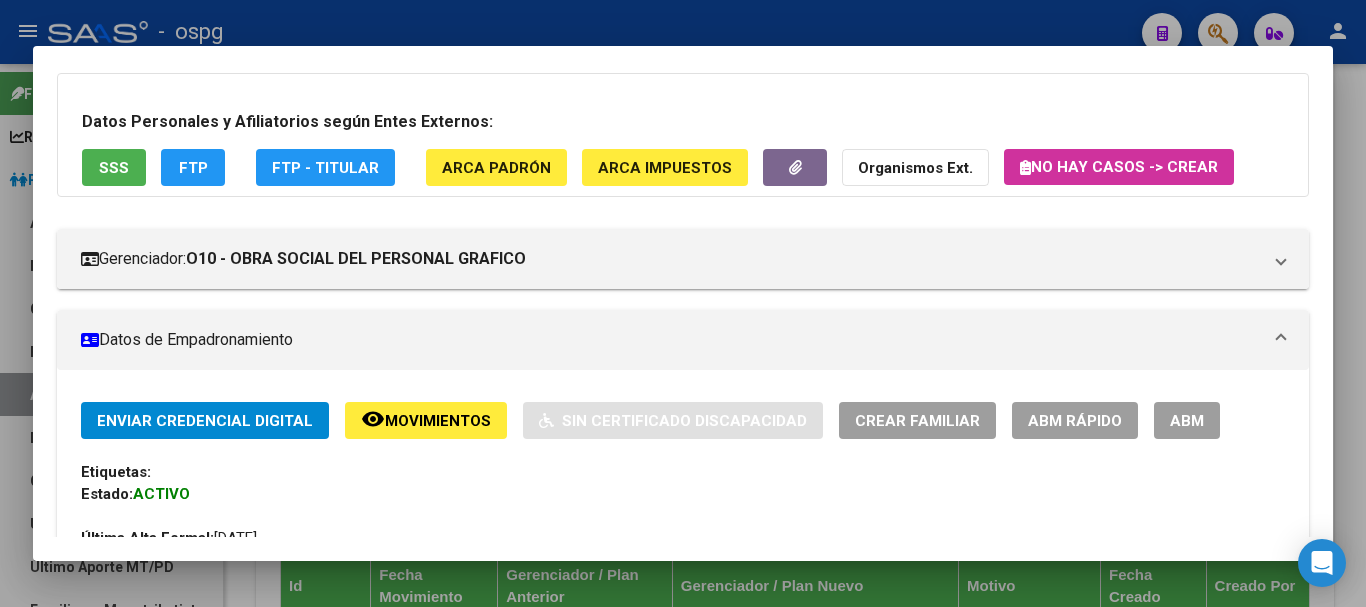 click at bounding box center (683, 303) 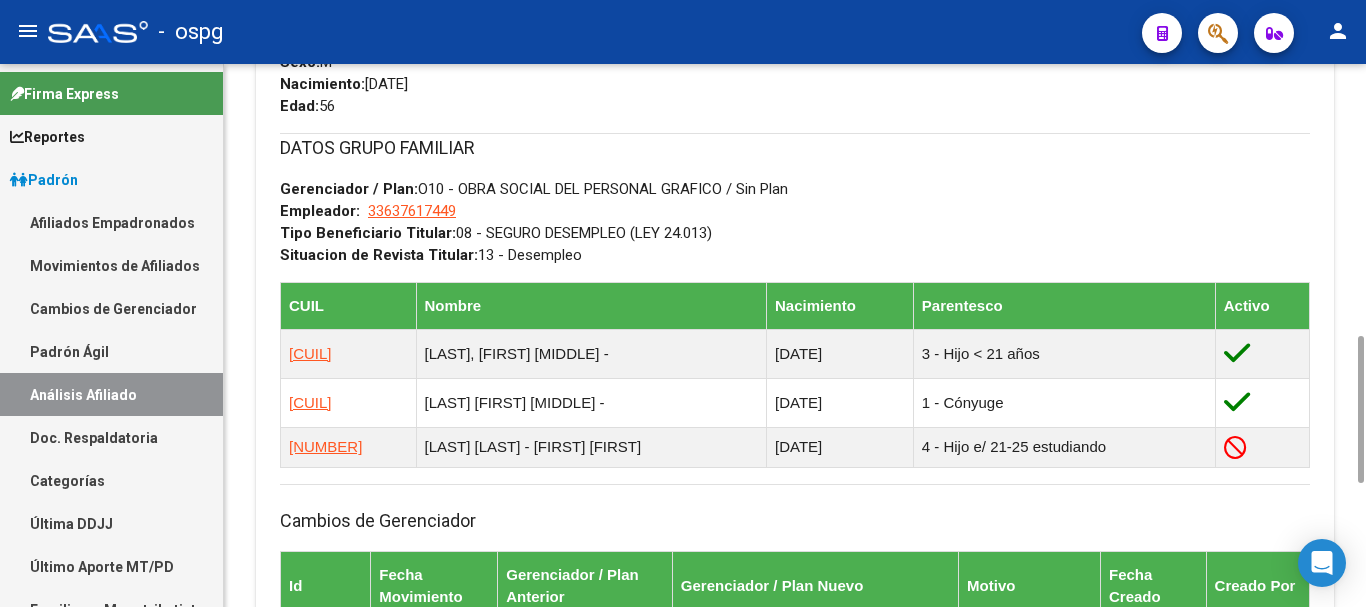 scroll, scrollTop: 1452, scrollLeft: 0, axis: vertical 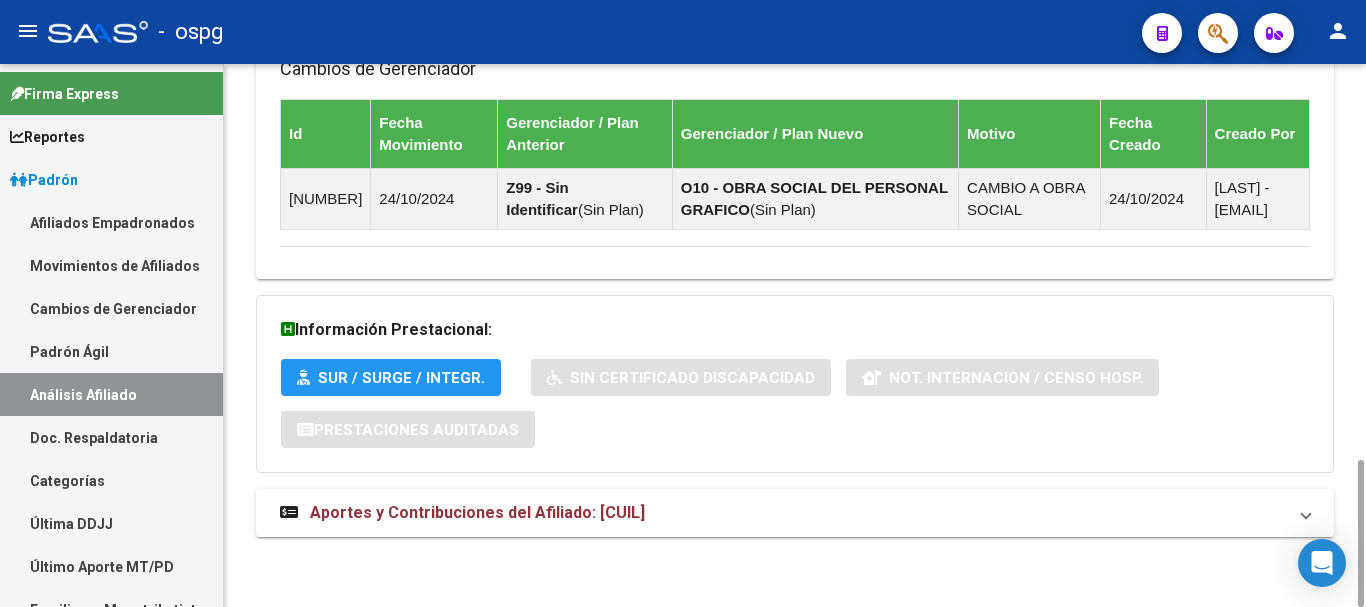 drag, startPoint x: 609, startPoint y: 508, endPoint x: 759, endPoint y: 510, distance: 150.01334 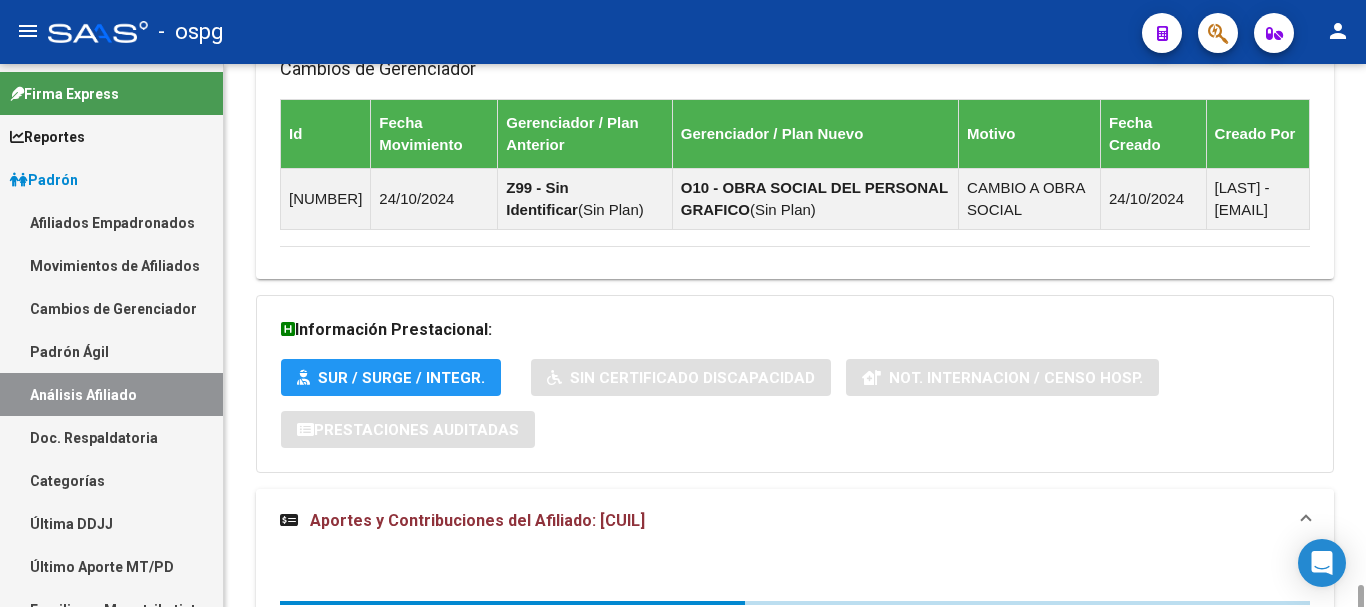 scroll, scrollTop: 1569, scrollLeft: 0, axis: vertical 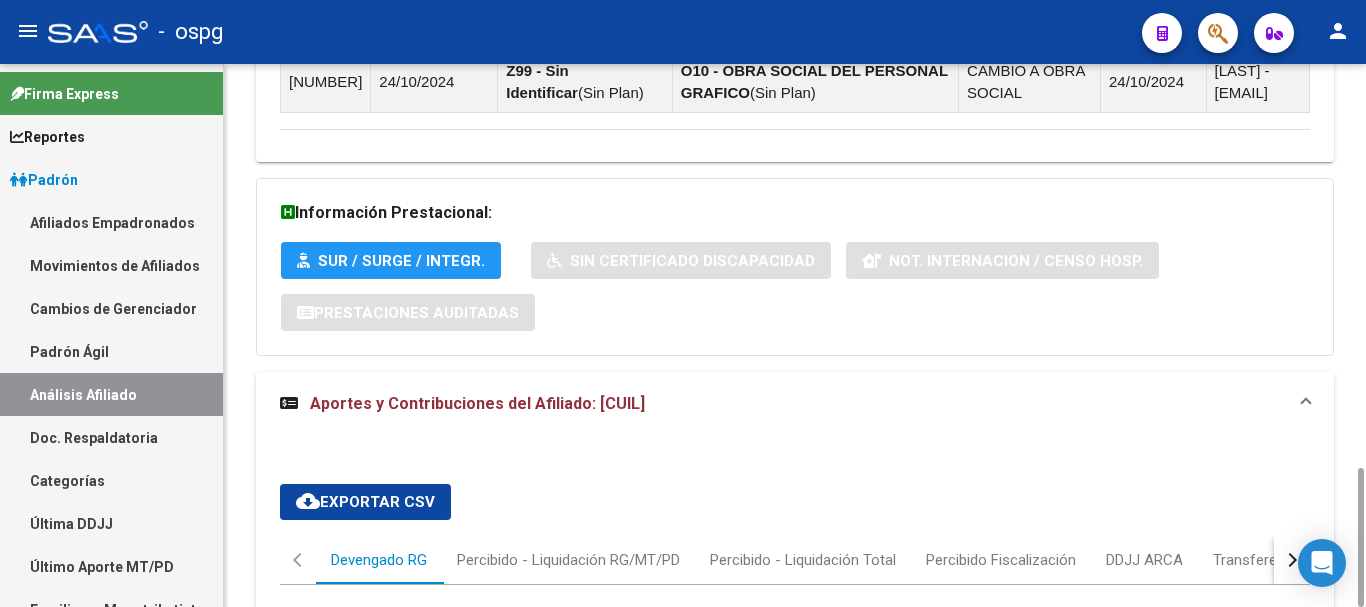 click at bounding box center [1292, 560] 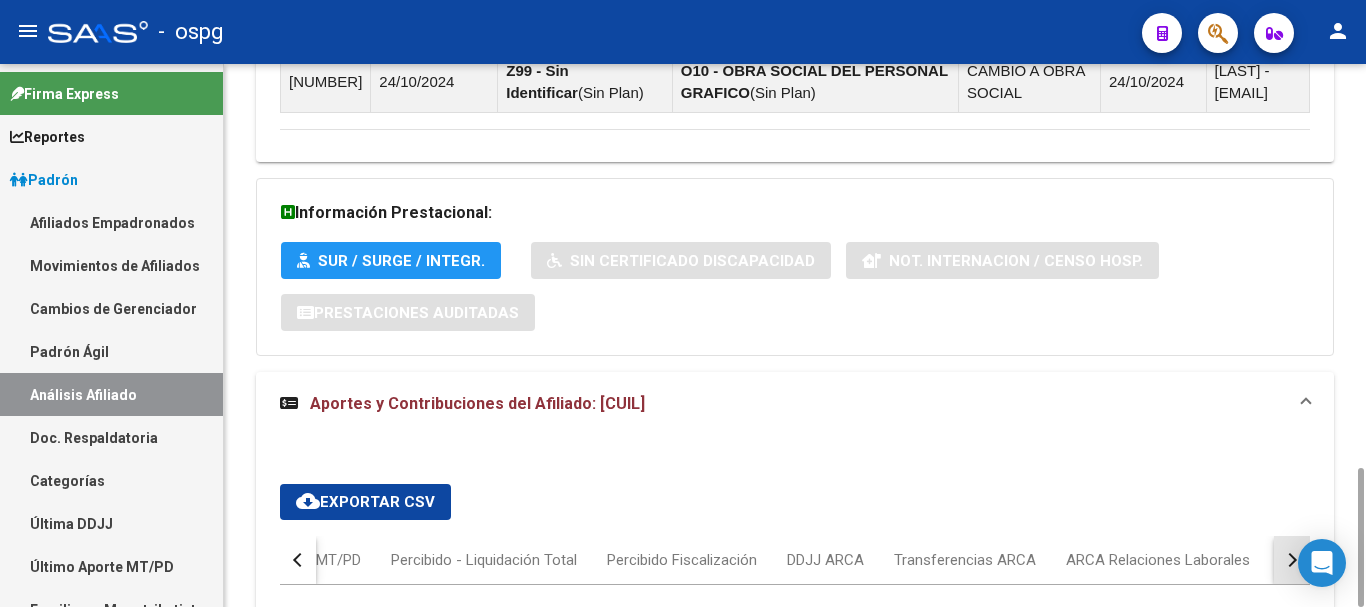 click at bounding box center (1292, 560) 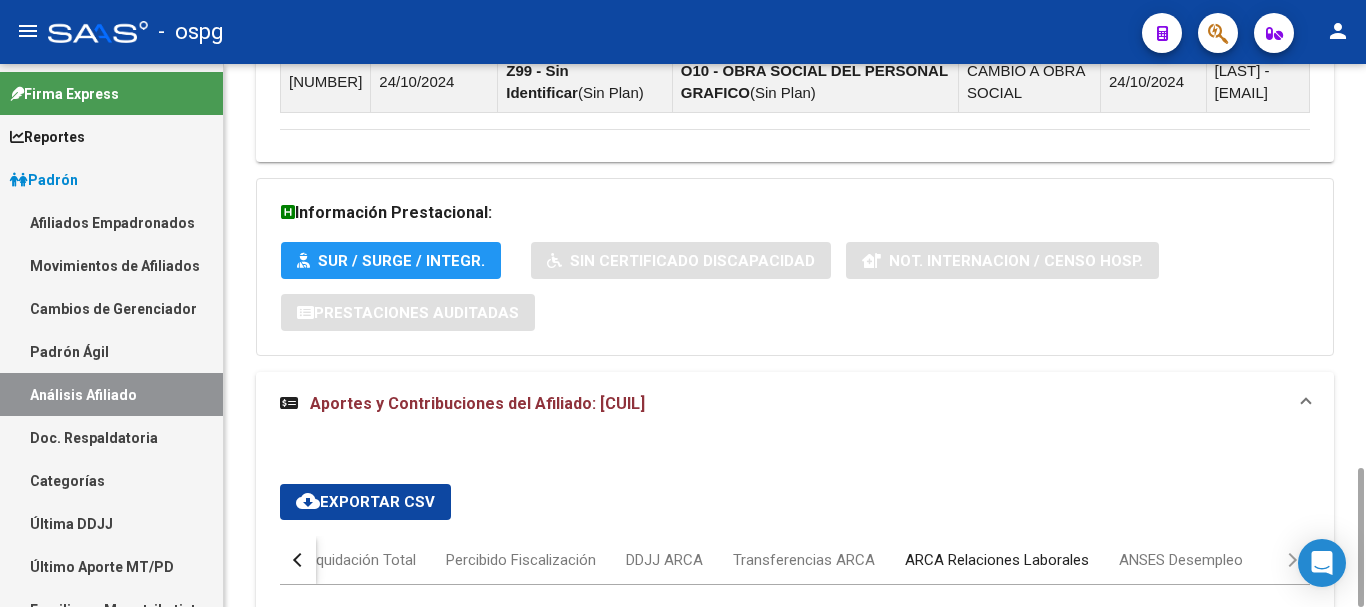 click on "ARCA Relaciones Laborales" at bounding box center [997, 560] 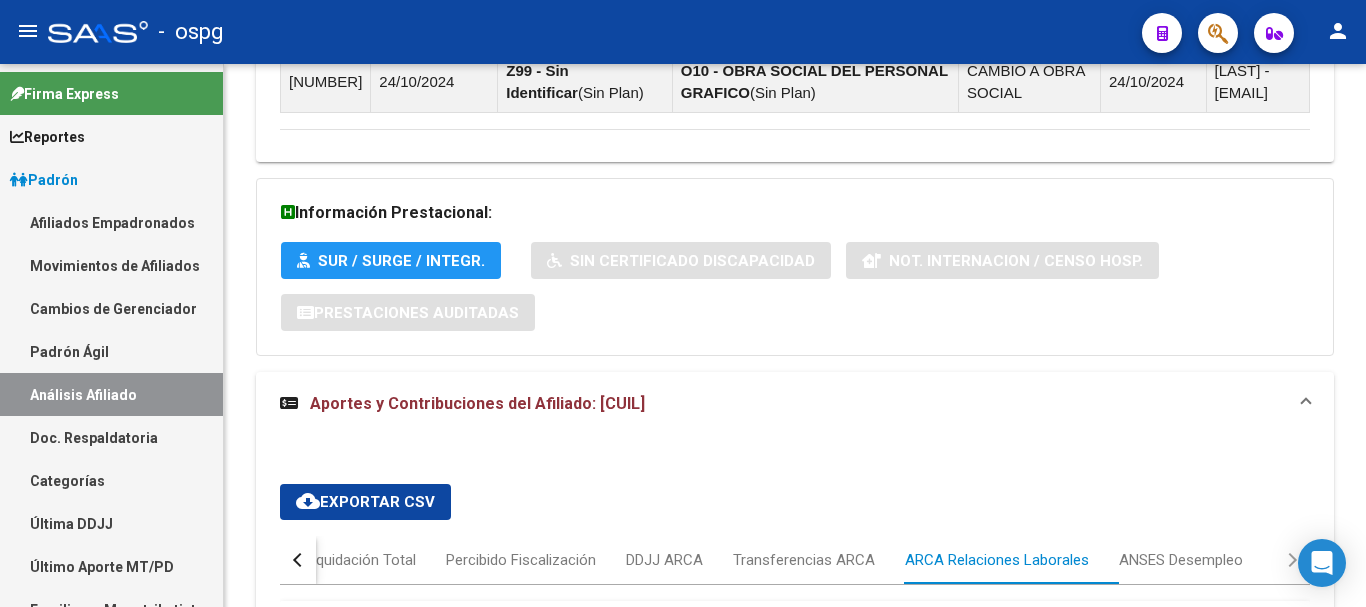 scroll, scrollTop: 1867, scrollLeft: 0, axis: vertical 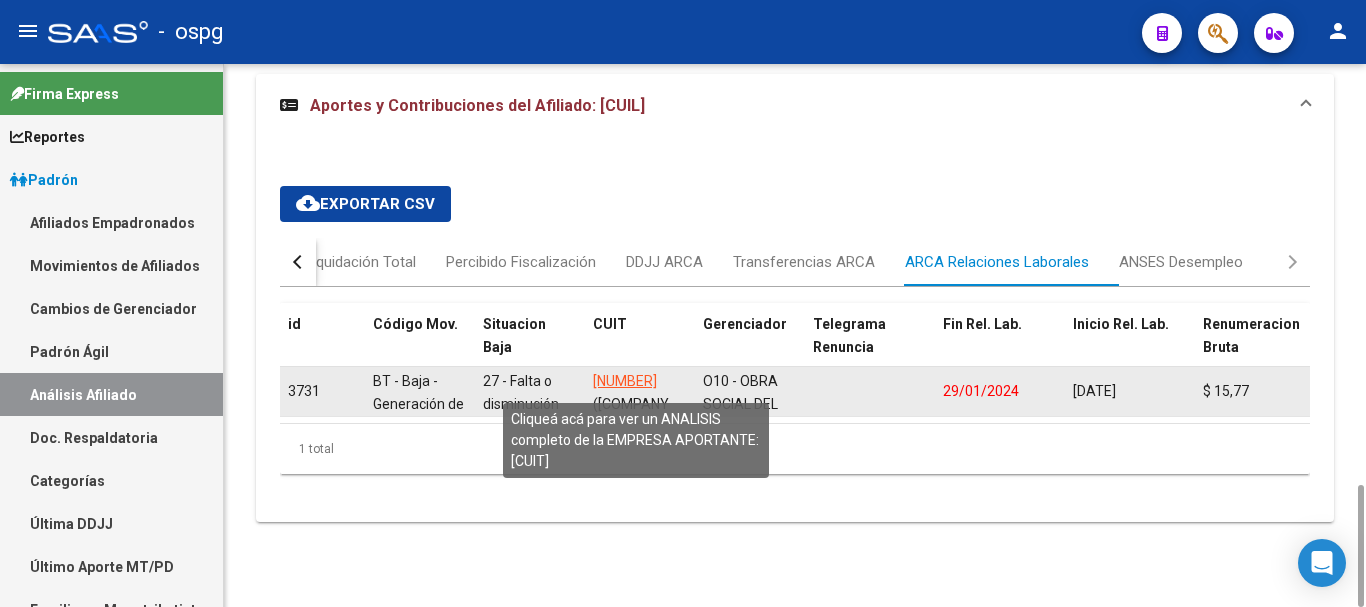 click on "[NUMBER]" 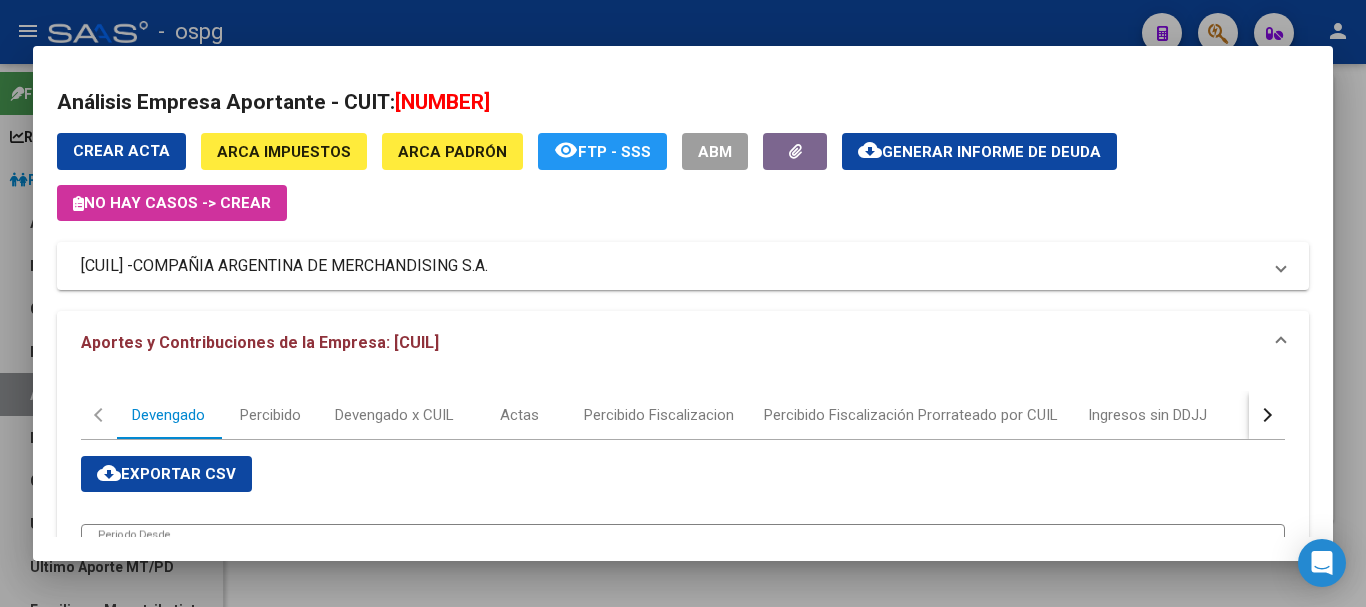 click at bounding box center [683, 303] 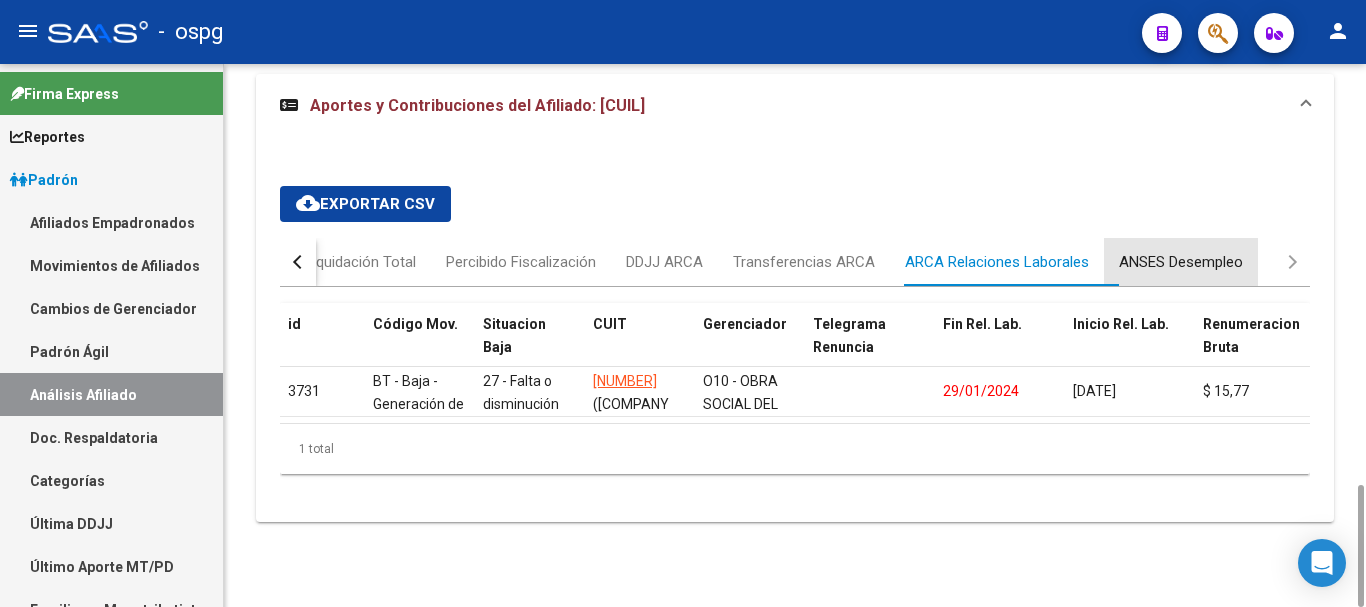 click on "ANSES Desempleo" at bounding box center (1181, 262) 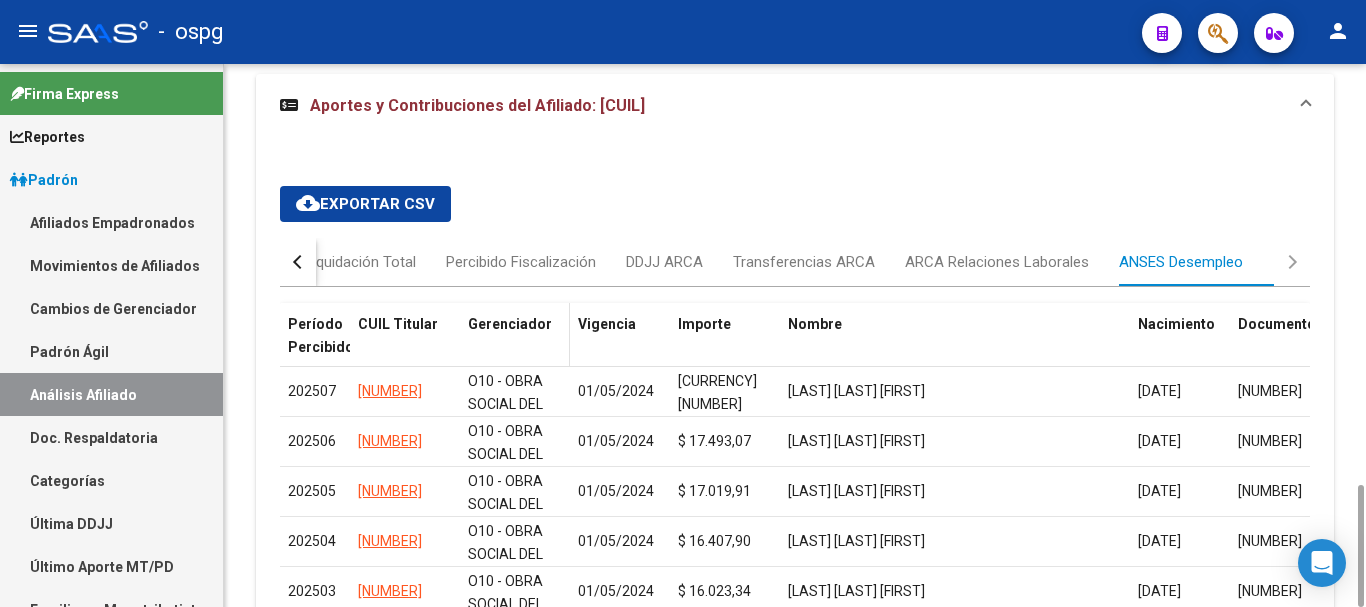 scroll, scrollTop: 1067, scrollLeft: 0, axis: vertical 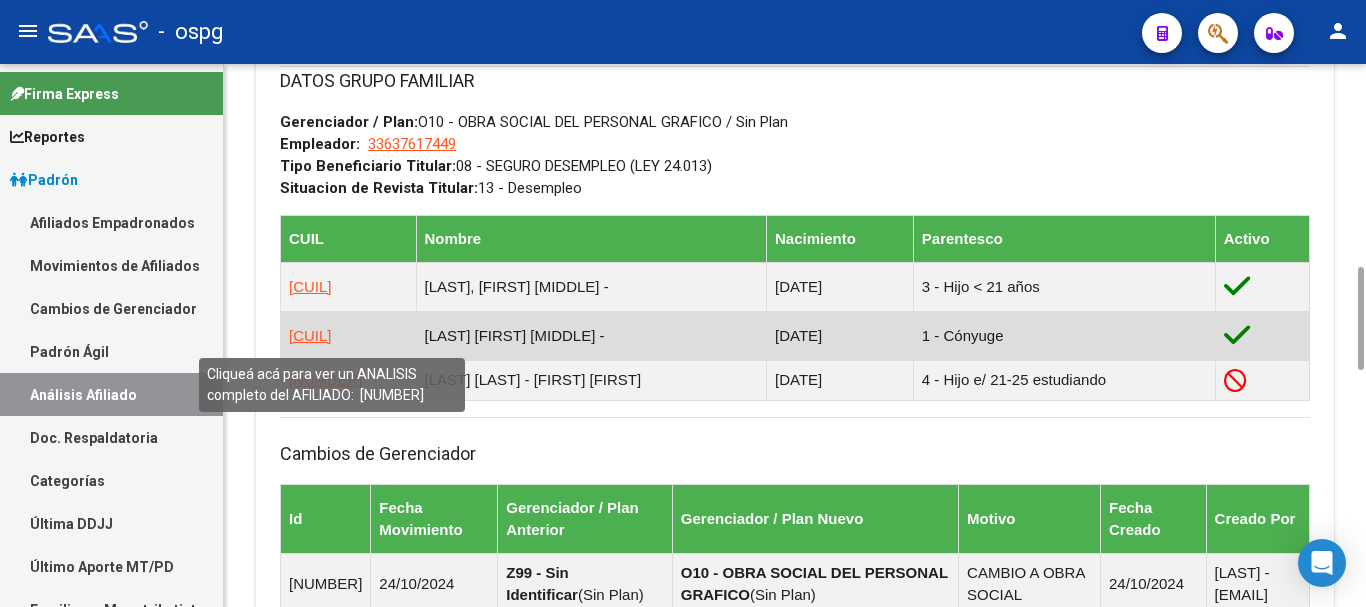 click on "[CUIL]" at bounding box center [310, 335] 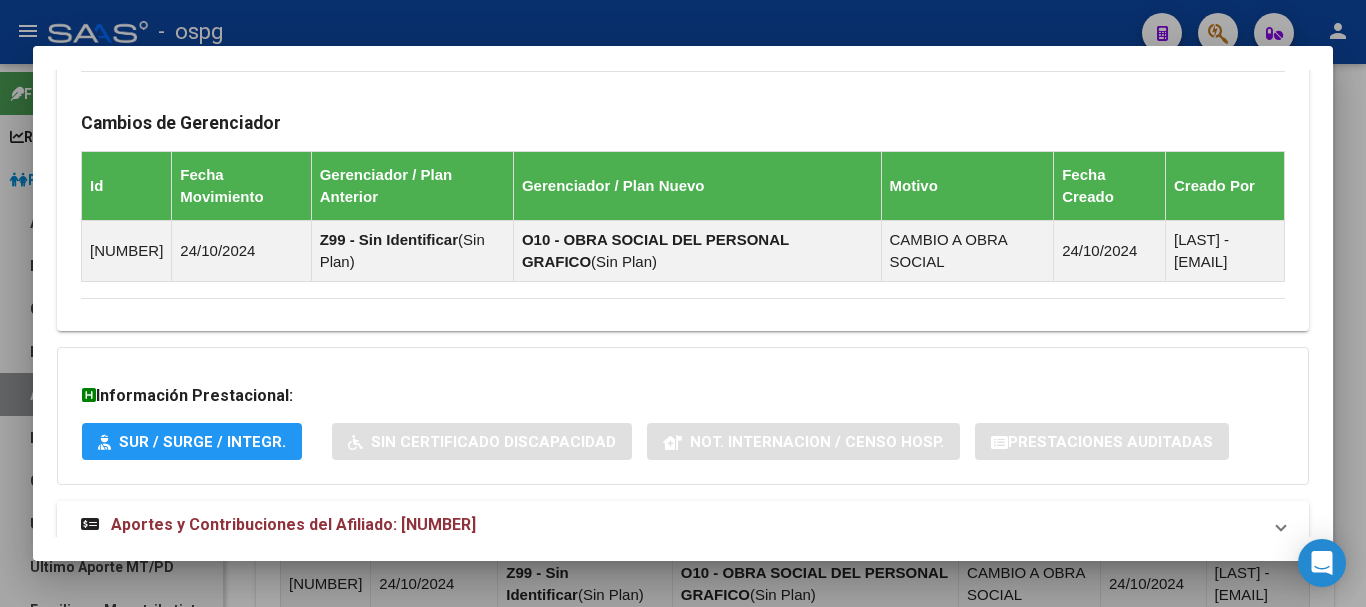 scroll, scrollTop: 1414, scrollLeft: 0, axis: vertical 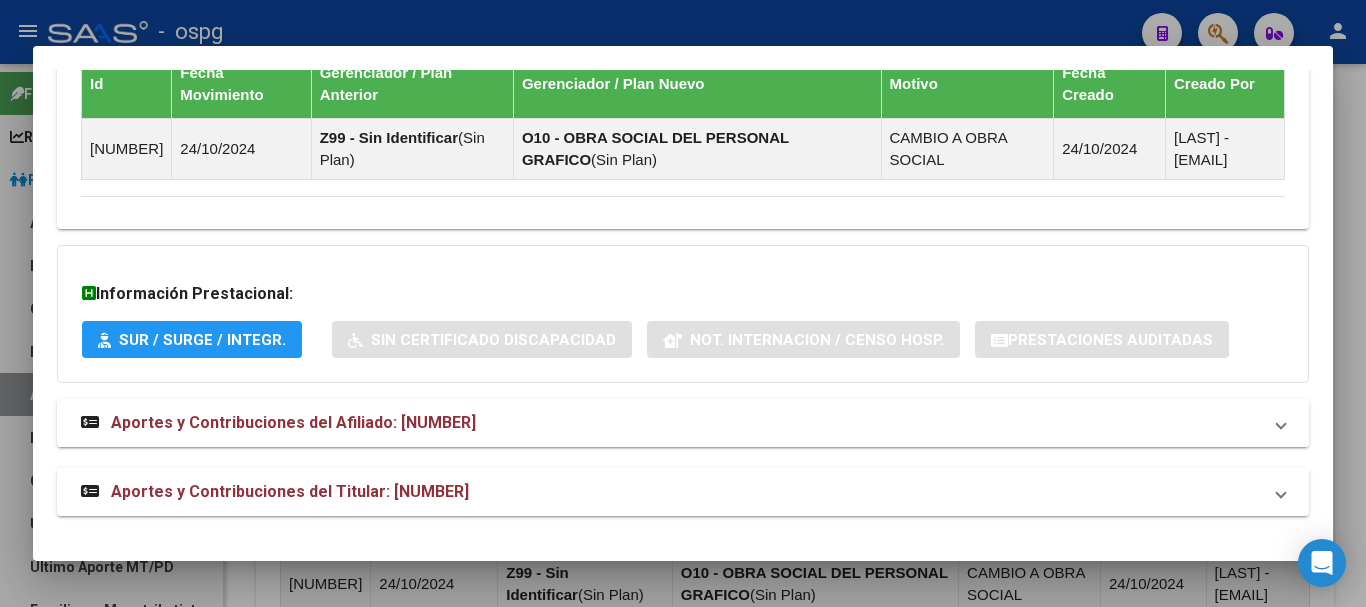 click on "Aportes y Contribuciones del Afiliado: [NUMBER]" at bounding box center [293, 422] 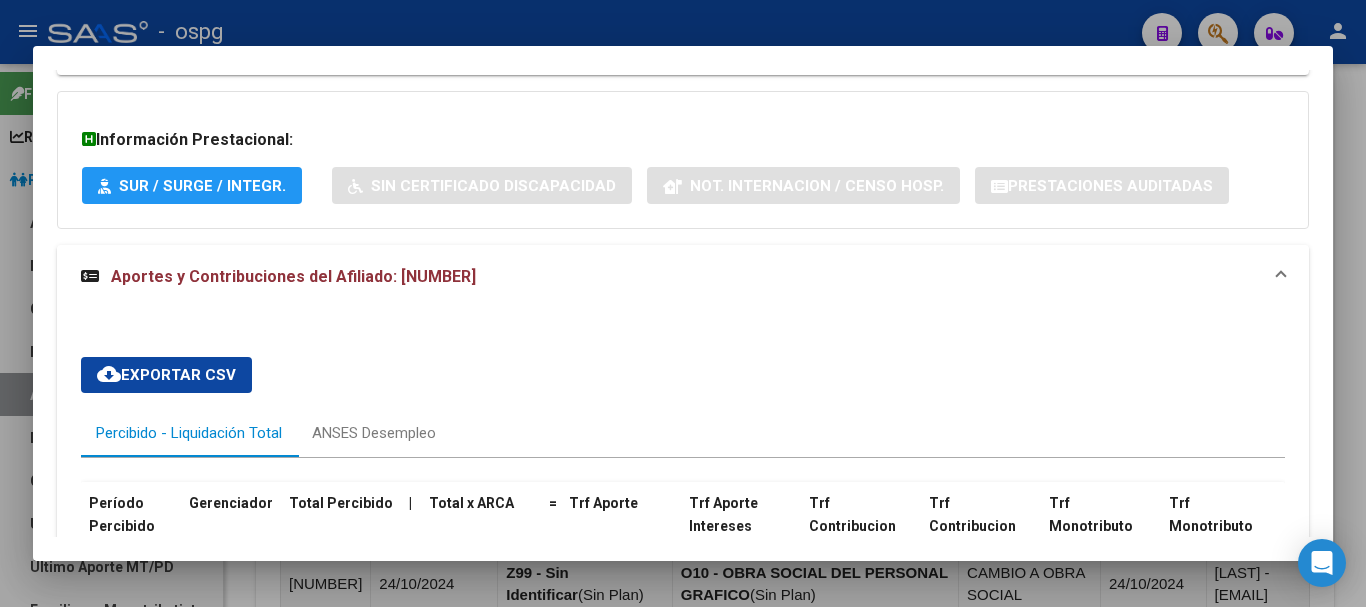 scroll, scrollTop: 1614, scrollLeft: 0, axis: vertical 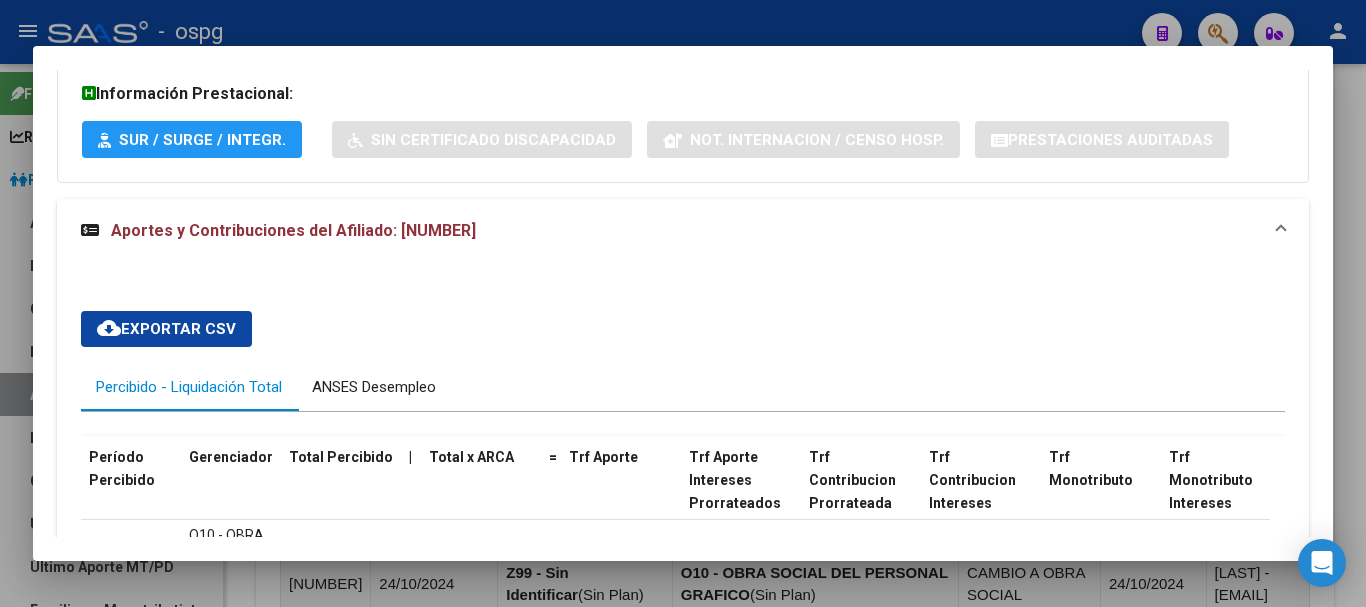 click on "ANSES Desempleo" at bounding box center (374, 387) 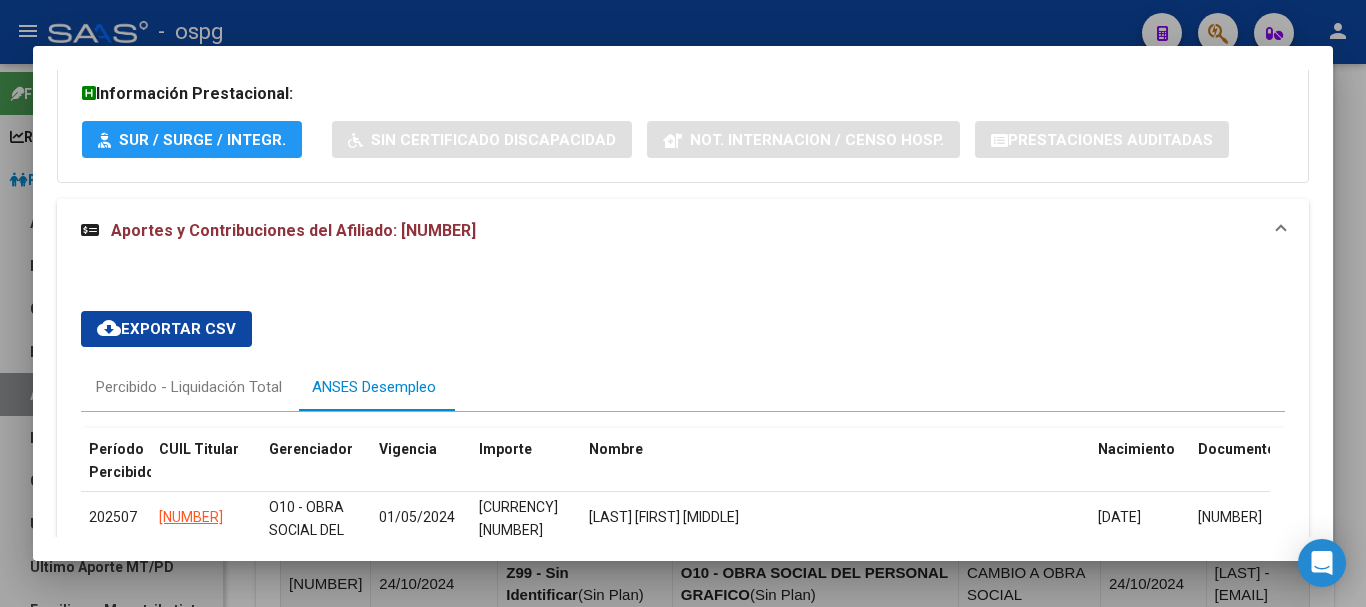 drag, startPoint x: 717, startPoint y: 19, endPoint x: 696, endPoint y: 18, distance: 21.023796 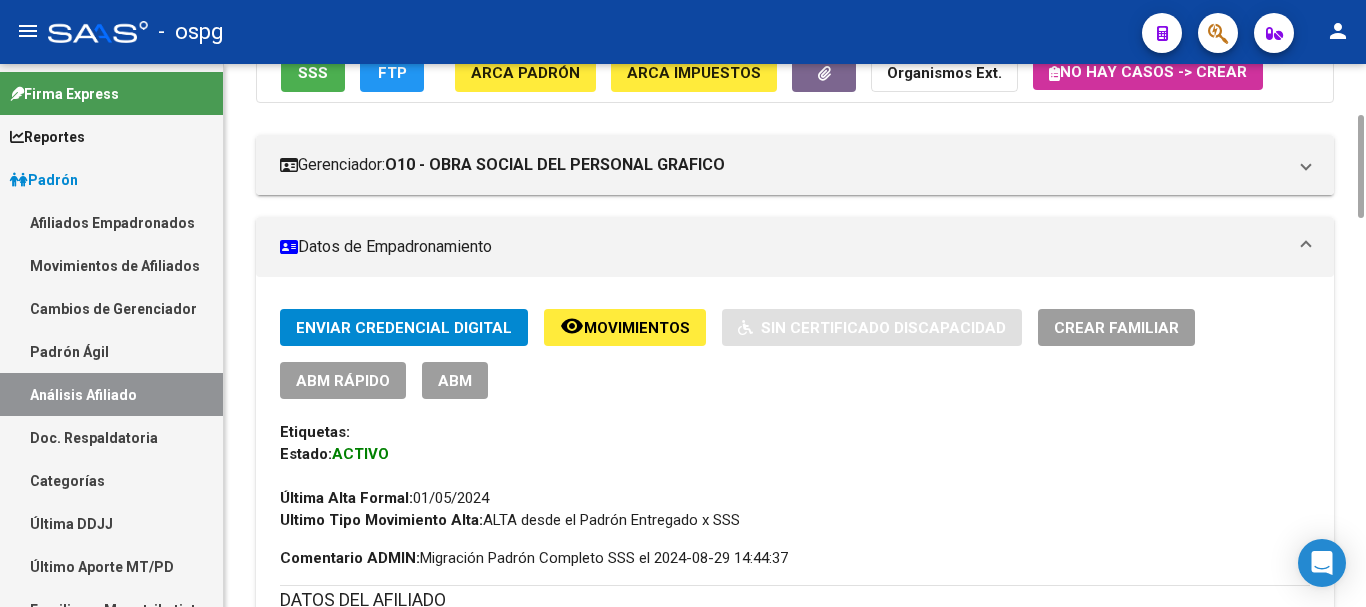 scroll, scrollTop: 0, scrollLeft: 0, axis: both 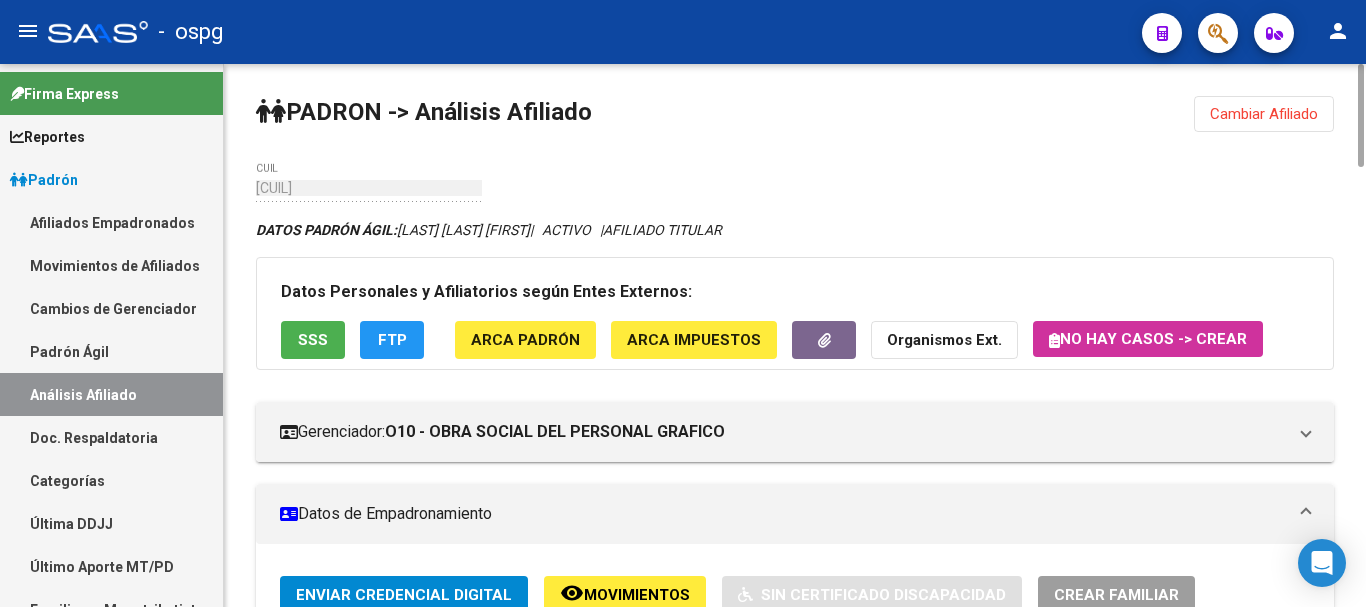 drag, startPoint x: 1288, startPoint y: 115, endPoint x: 515, endPoint y: 108, distance: 773.0317 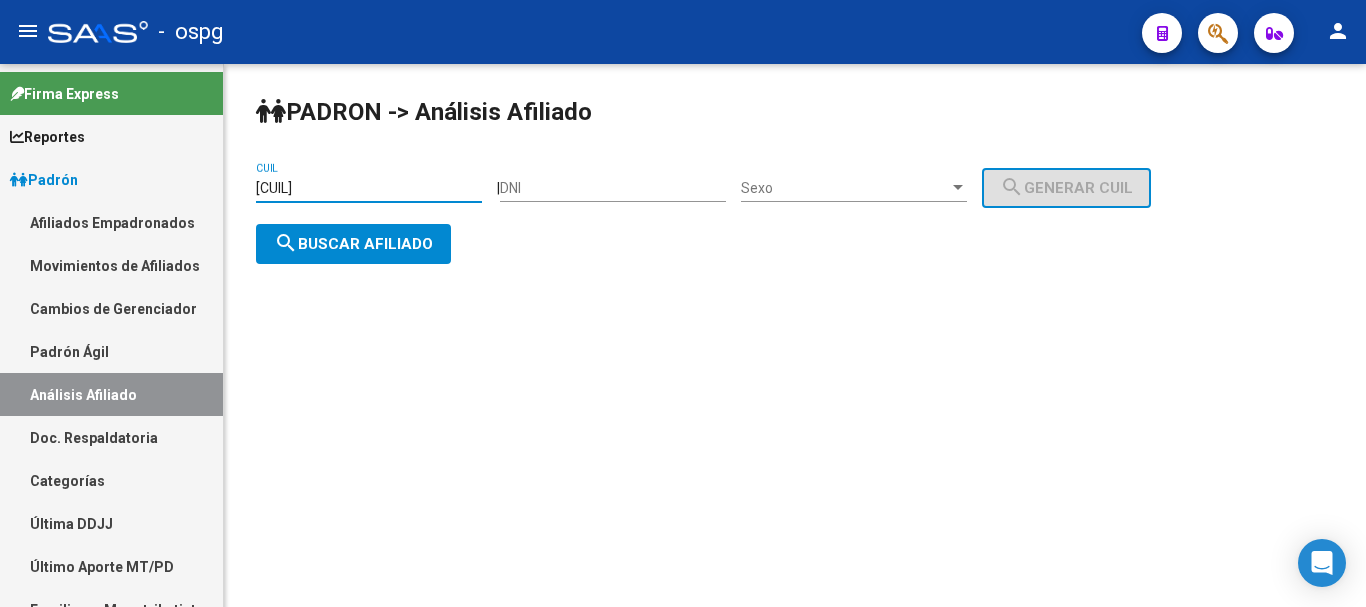 drag, startPoint x: 365, startPoint y: 181, endPoint x: 390, endPoint y: 200, distance: 31.400637 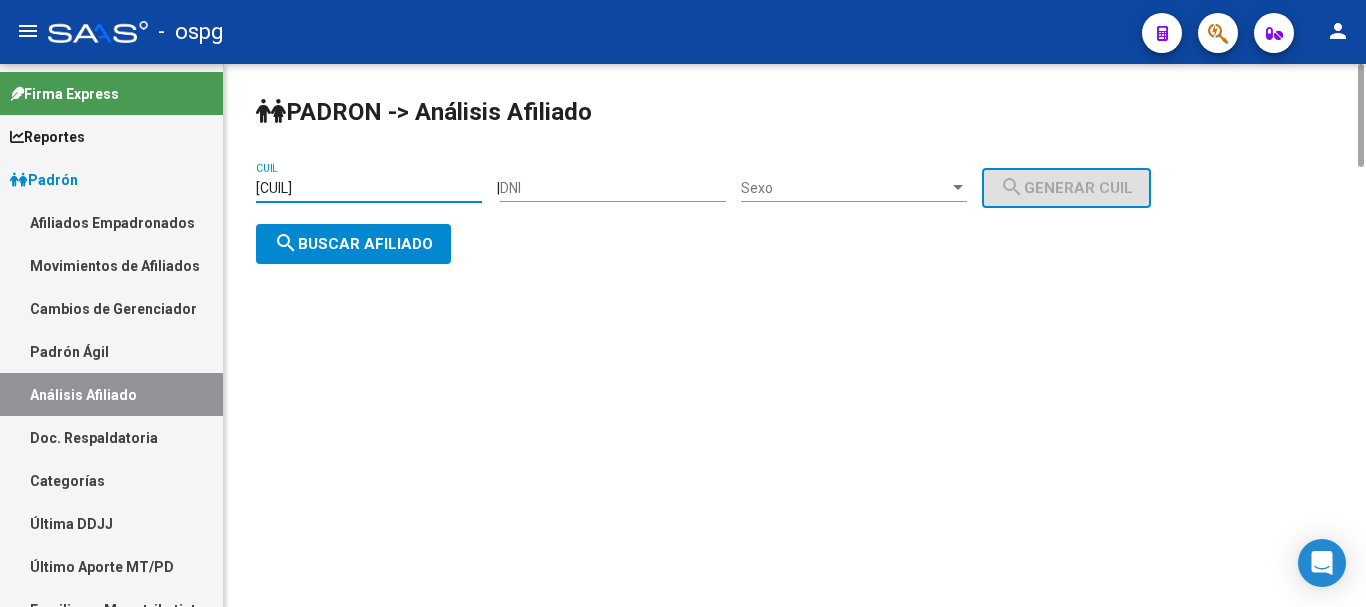 paste on "[NUMBER]" 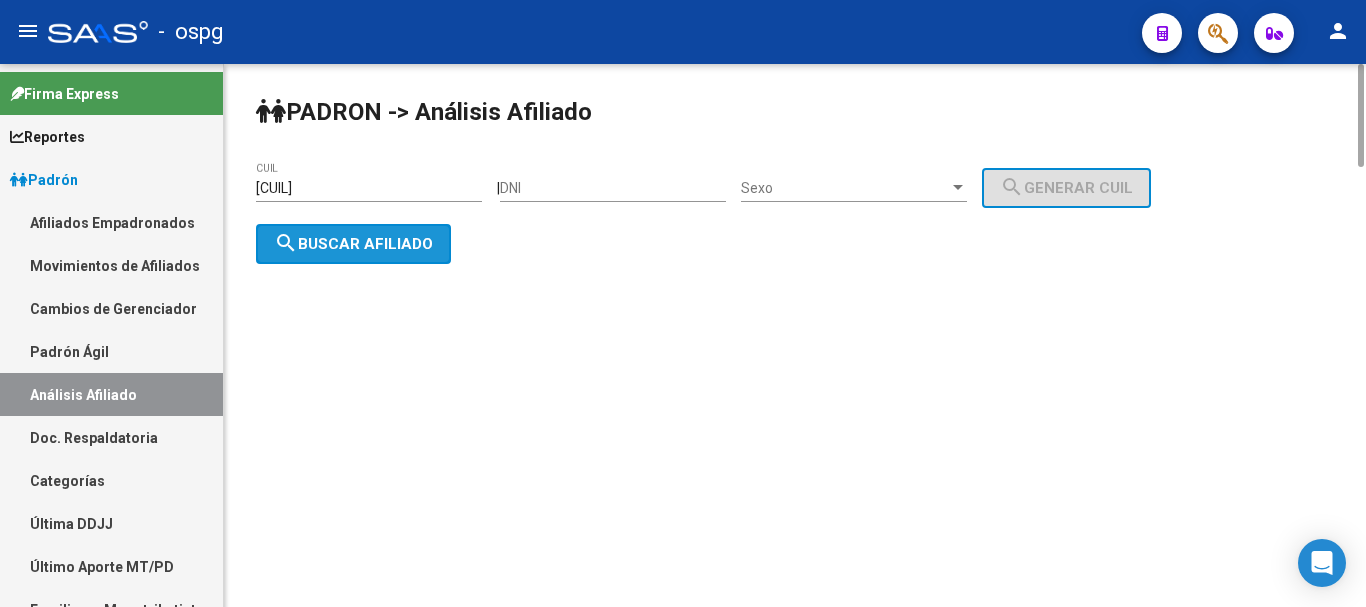 click on "search  Buscar afiliado" 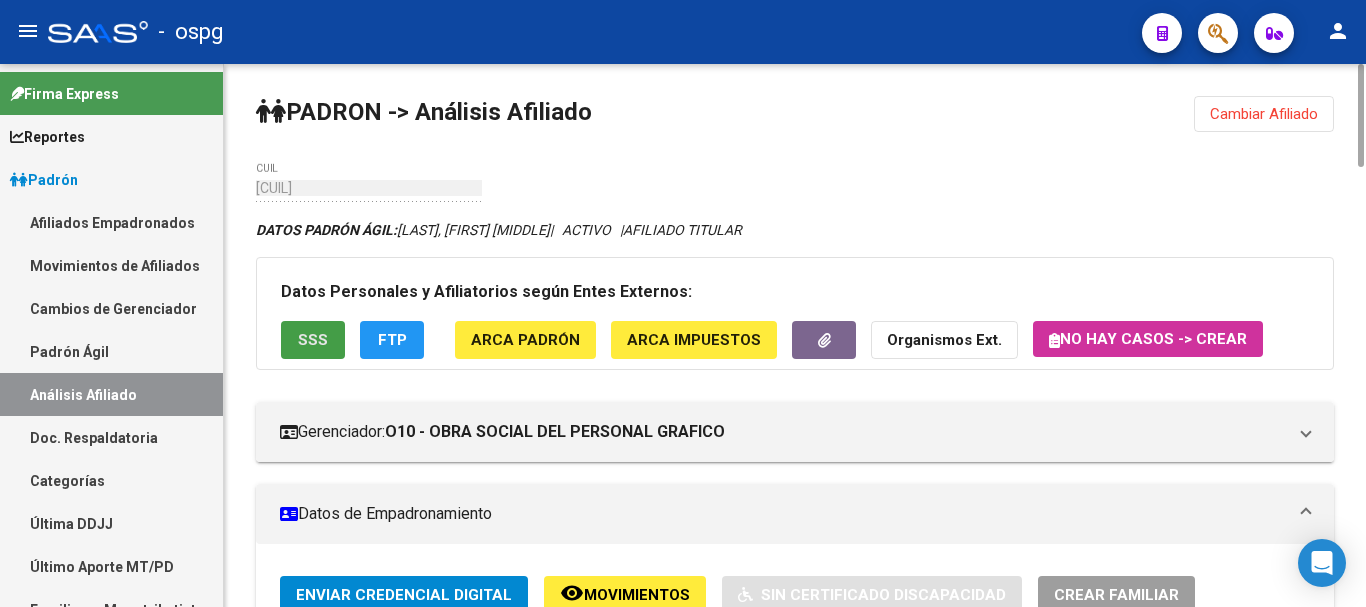 click on "SSS" 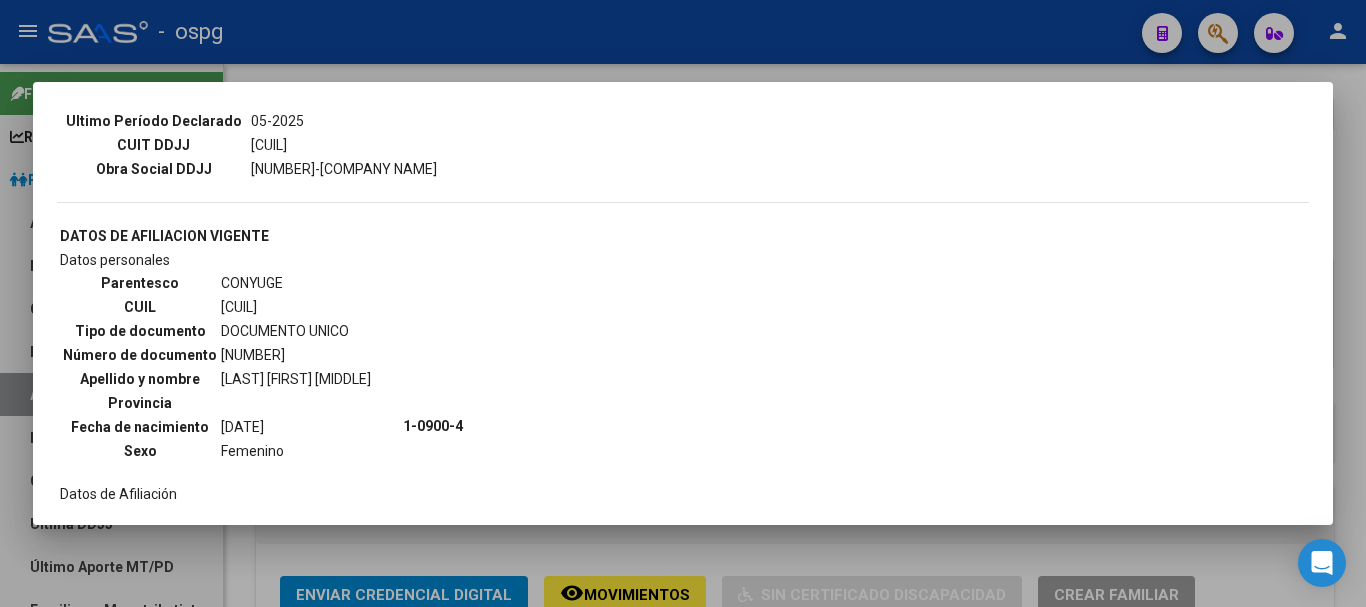 scroll, scrollTop: 600, scrollLeft: 0, axis: vertical 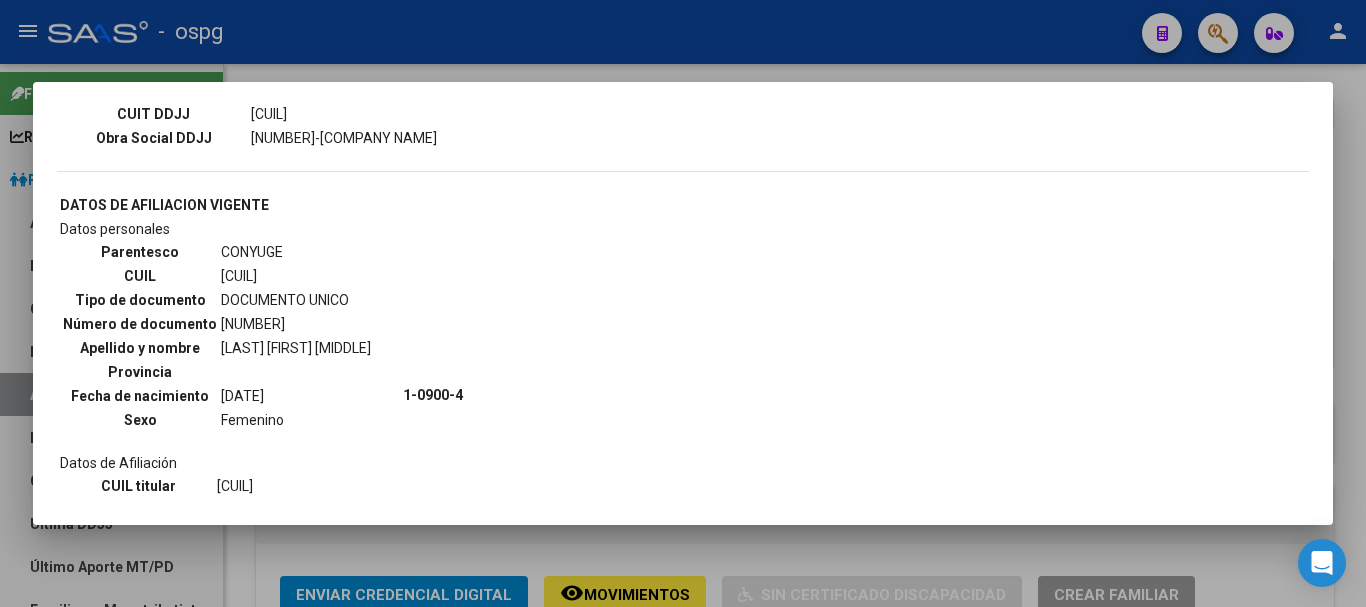 click at bounding box center (683, 303) 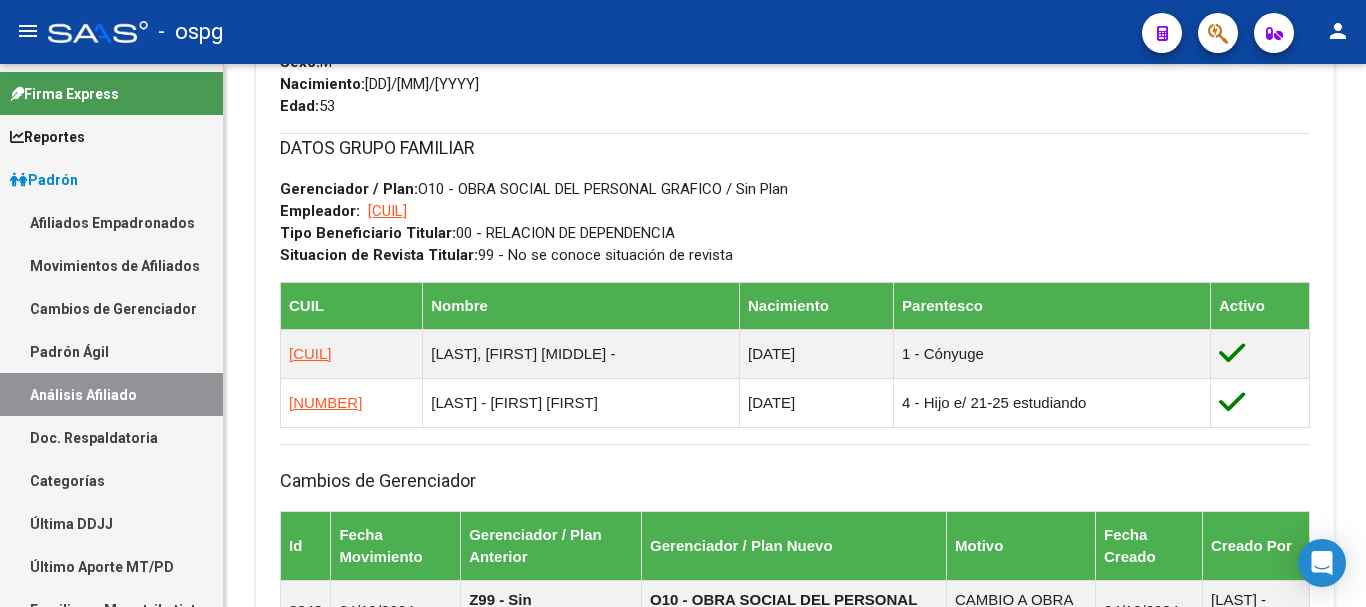 scroll, scrollTop: 1412, scrollLeft: 0, axis: vertical 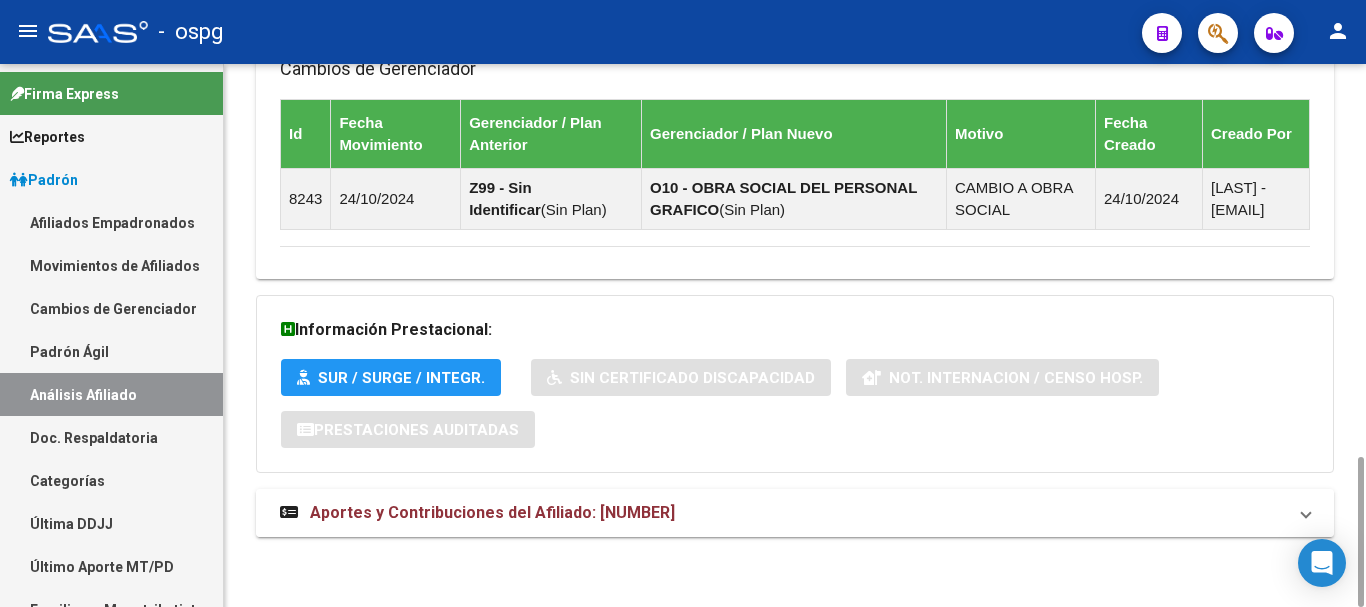 drag, startPoint x: 533, startPoint y: 487, endPoint x: 544, endPoint y: 495, distance: 13.601471 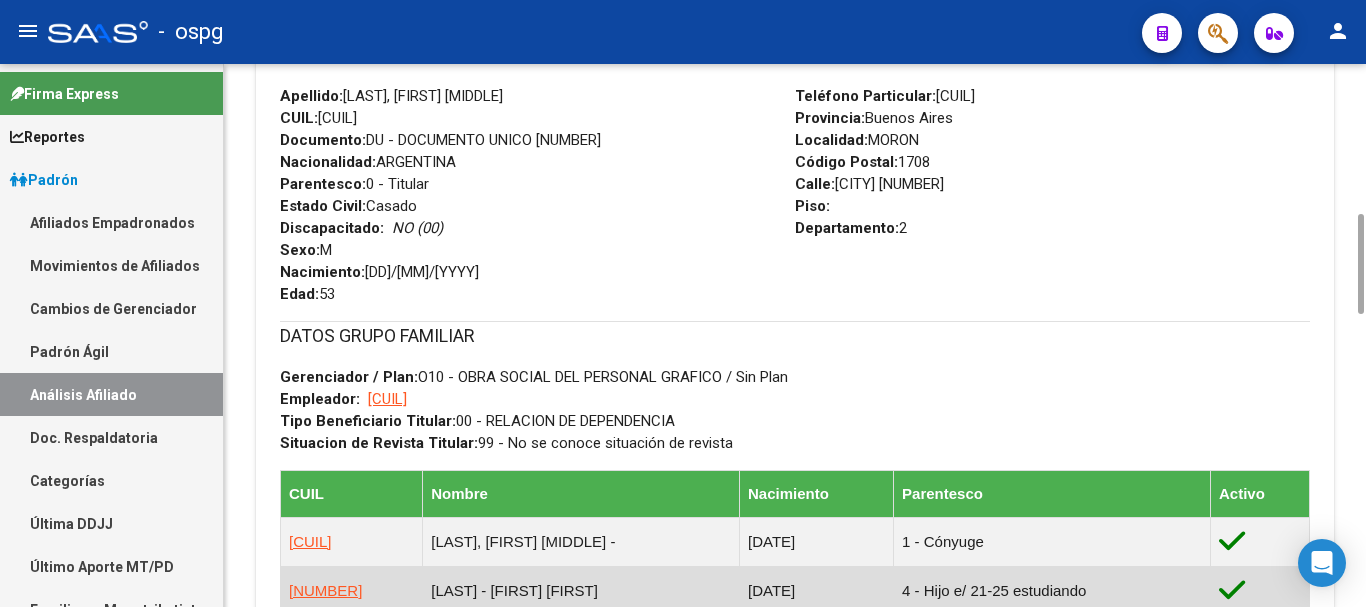scroll, scrollTop: 1212, scrollLeft: 0, axis: vertical 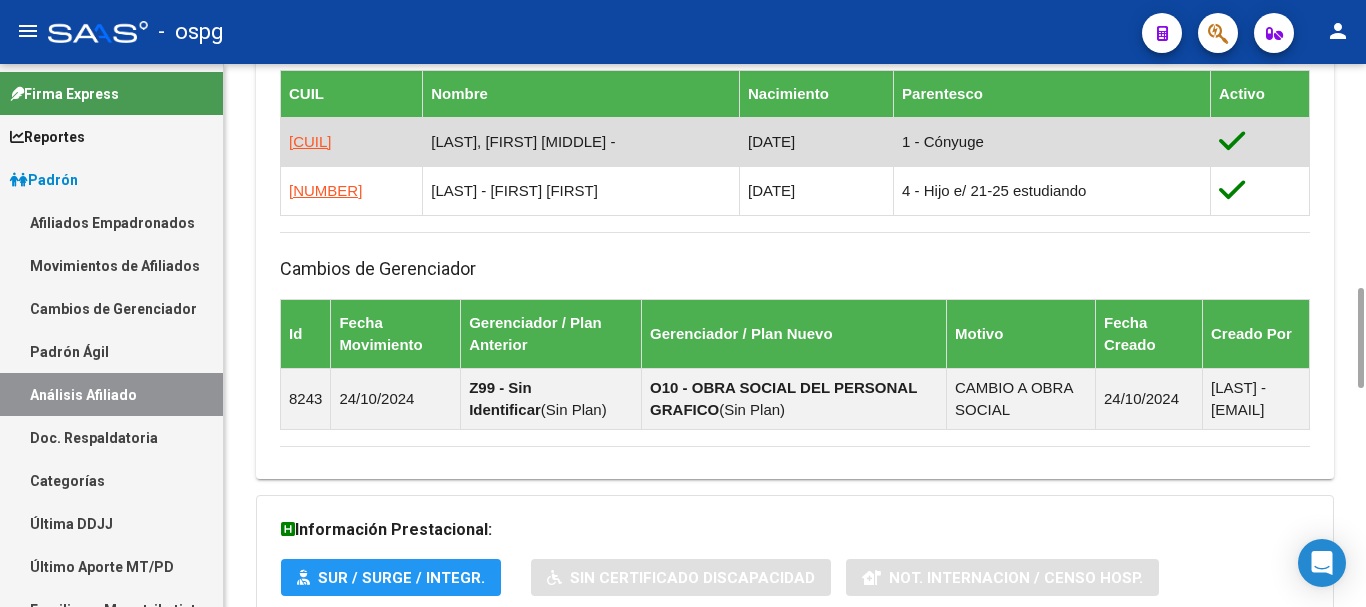 click on "[CUIL]" at bounding box center [310, 141] 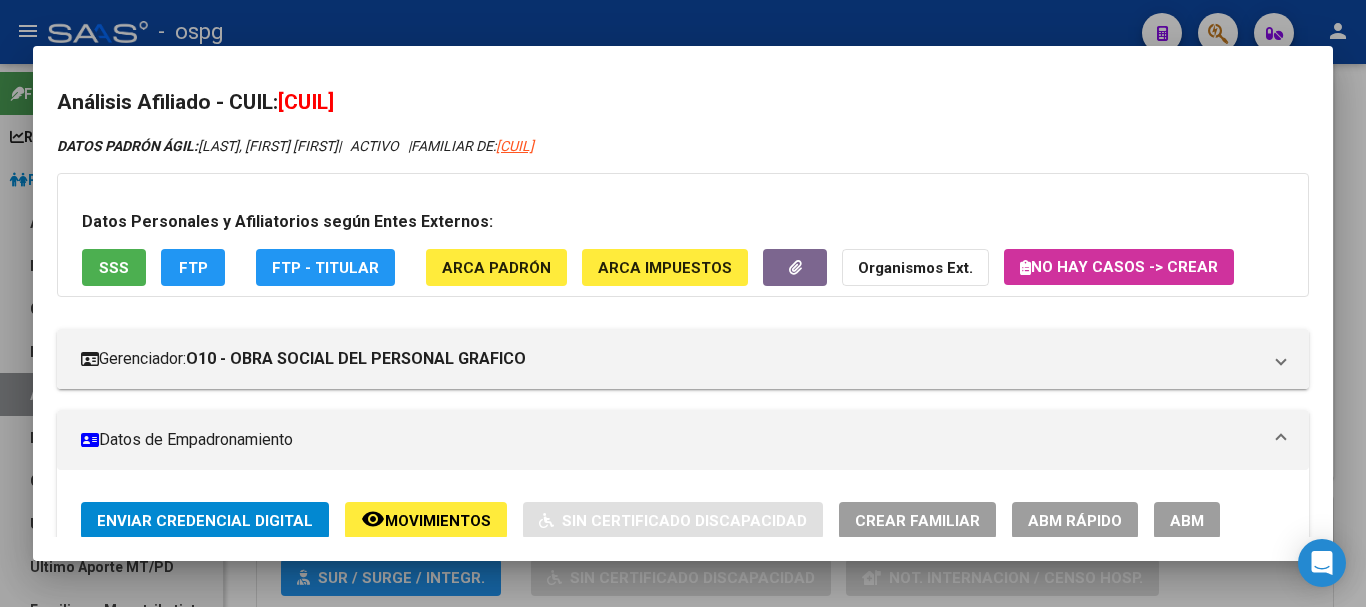 drag, startPoint x: 312, startPoint y: 101, endPoint x: 404, endPoint y: 98, distance: 92.0489 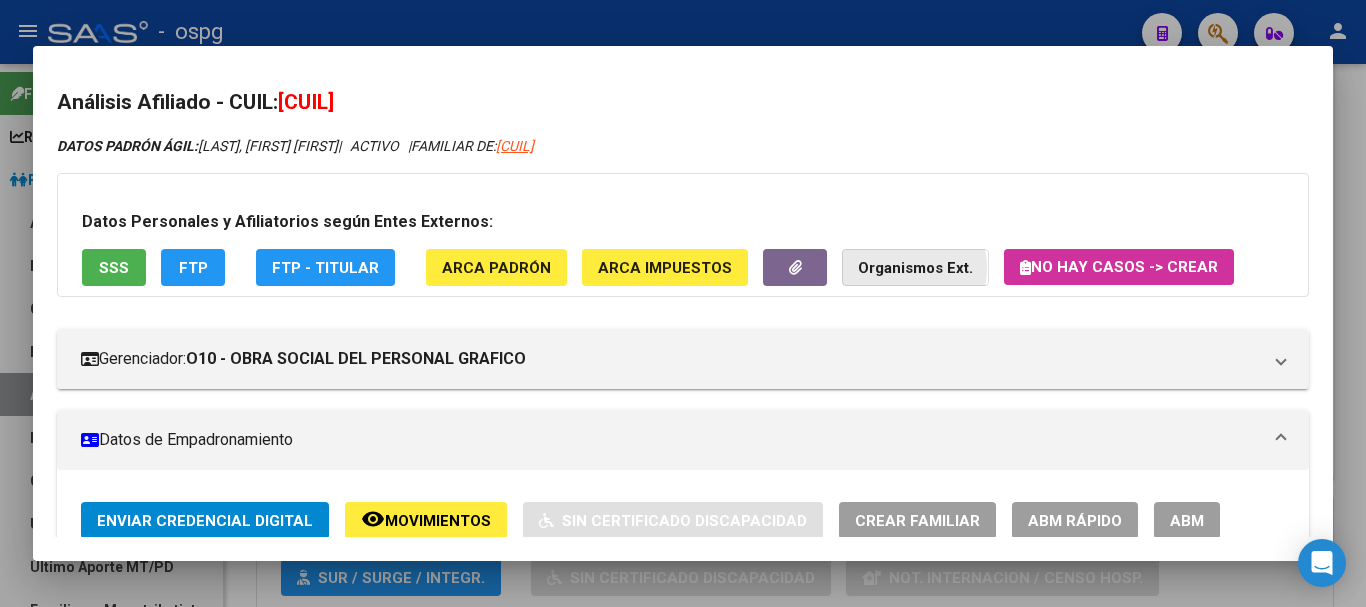 click on "Organismos Ext." 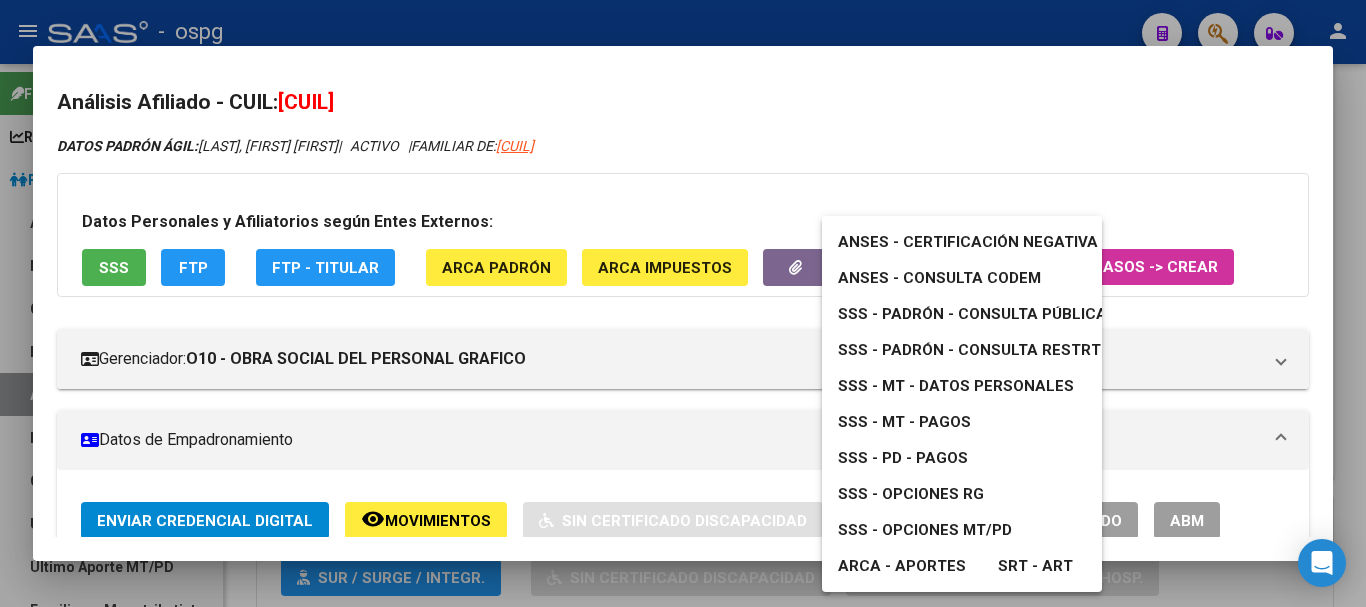 click on "ANSES - Certificación Negativa" at bounding box center (968, 242) 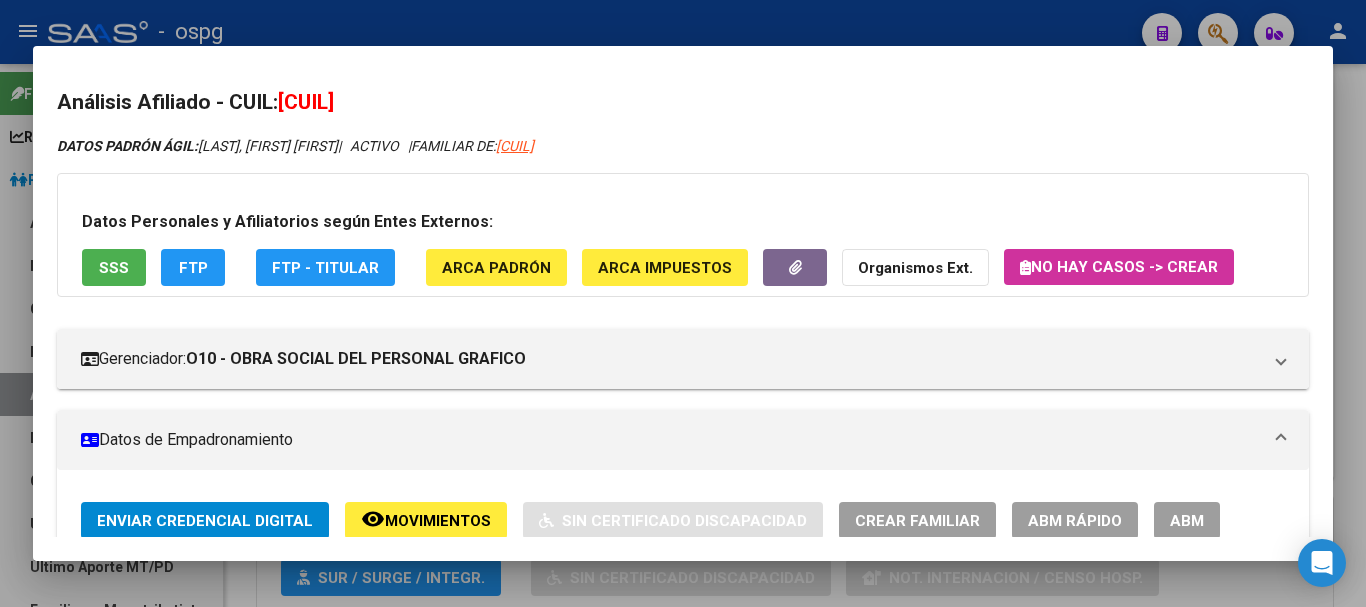 click at bounding box center (683, 303) 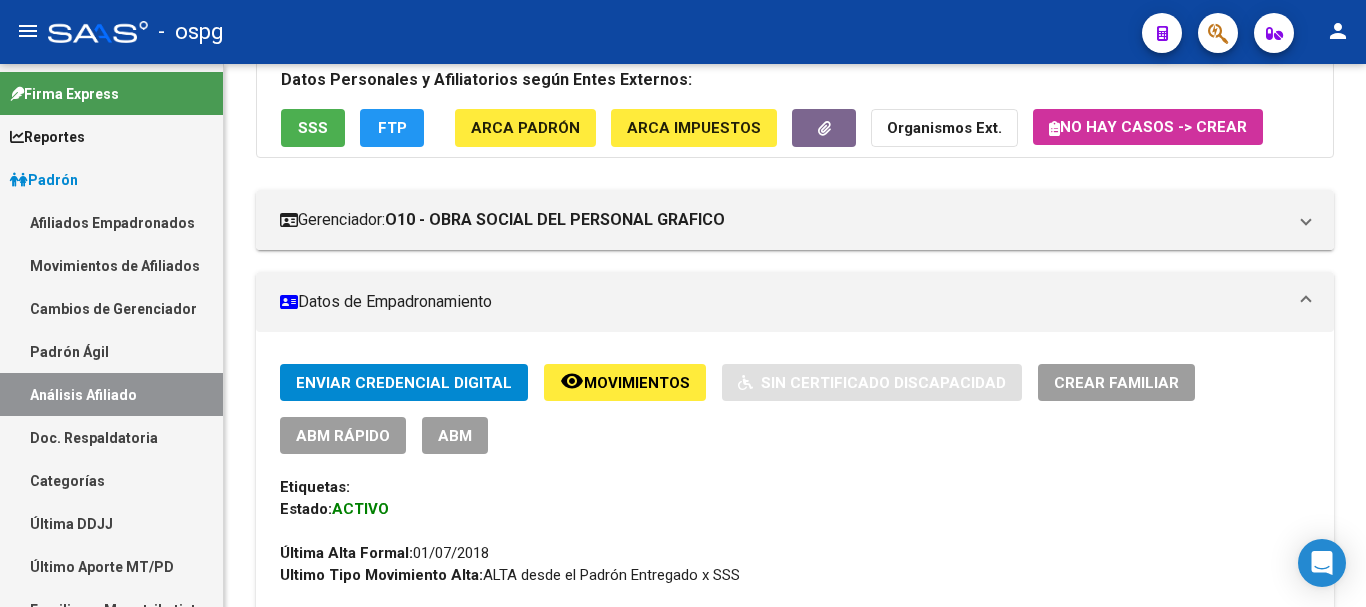 scroll, scrollTop: 0, scrollLeft: 0, axis: both 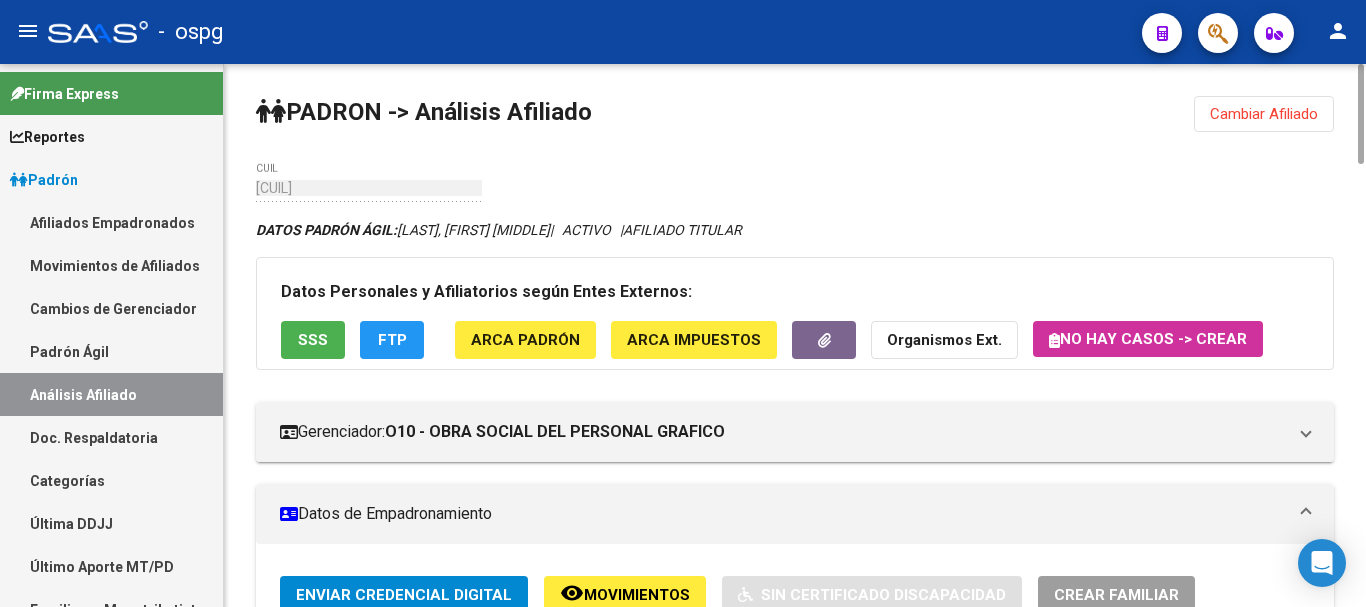 drag, startPoint x: 1281, startPoint y: 112, endPoint x: 655, endPoint y: 134, distance: 626.3865 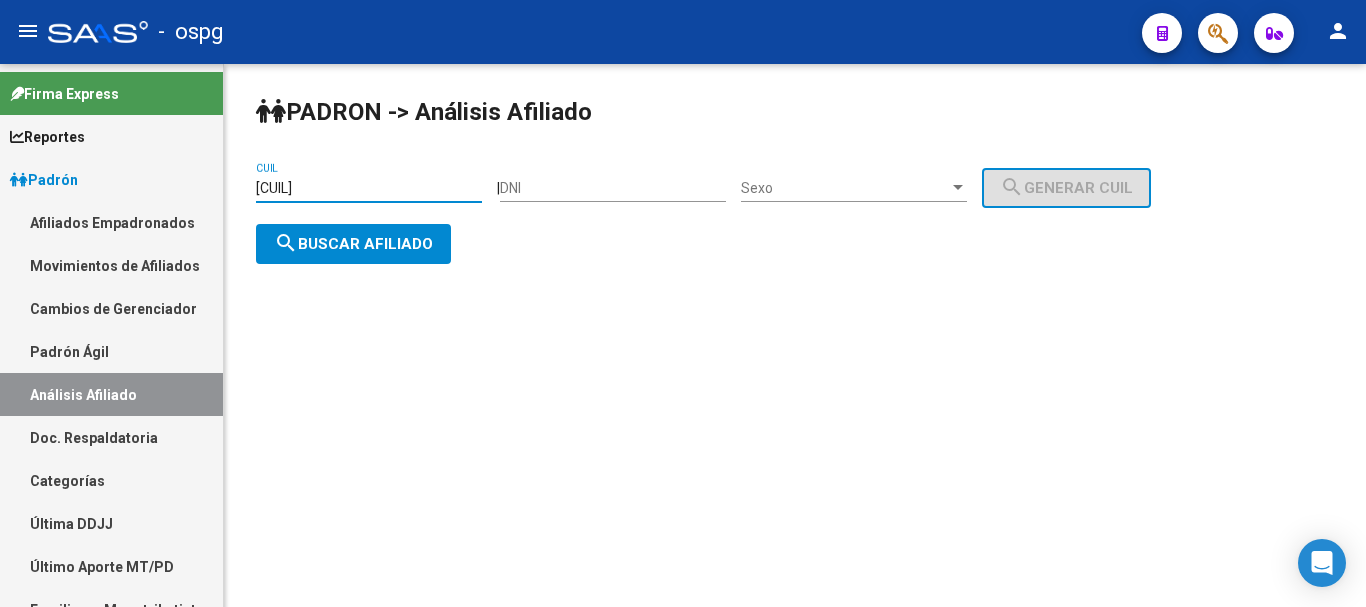 drag, startPoint x: 397, startPoint y: 184, endPoint x: 166, endPoint y: 199, distance: 231.4865 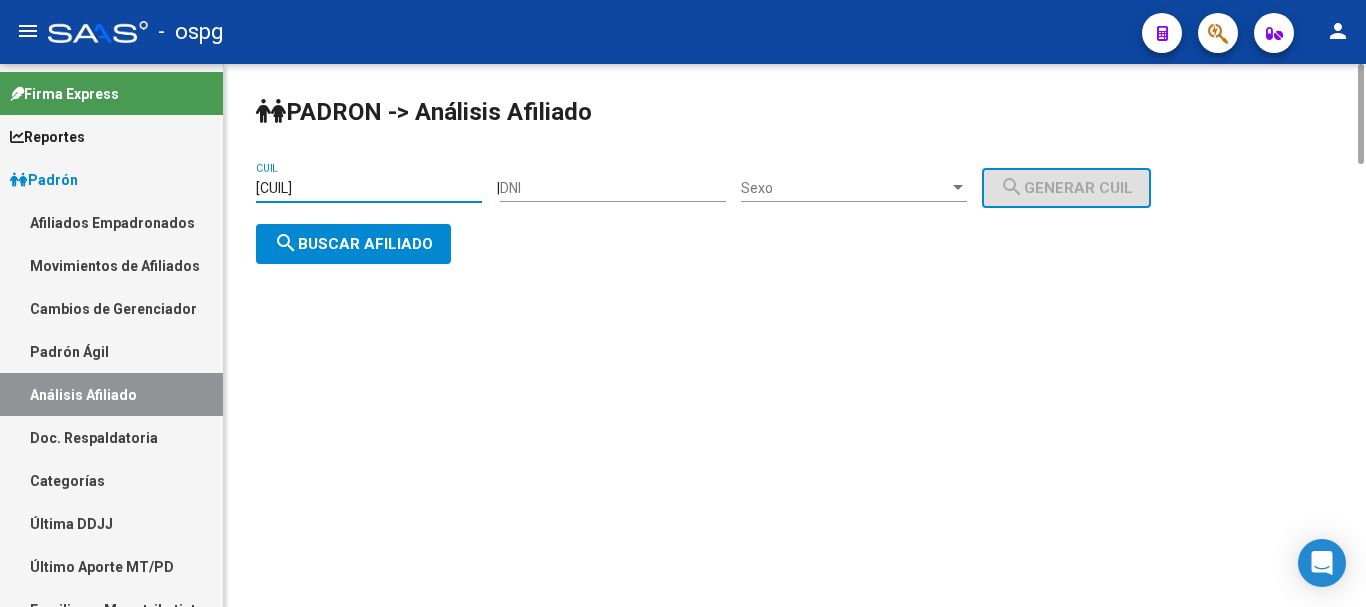paste on "[NUMBER]" 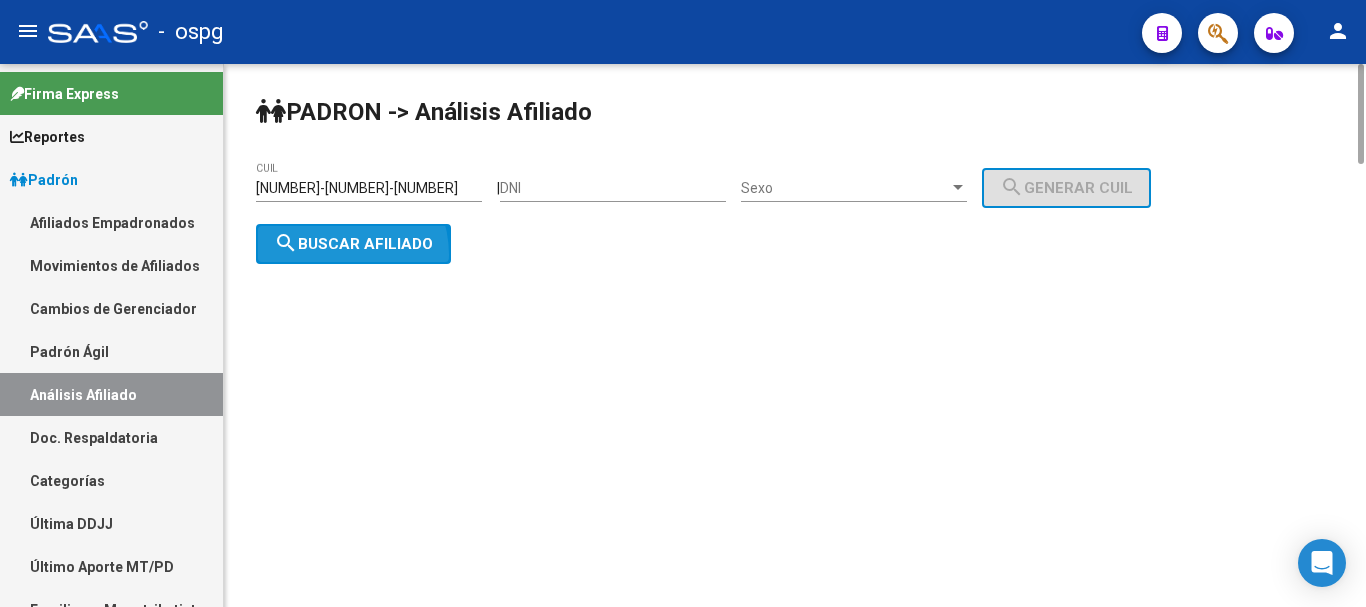 click on "search  Buscar afiliado" 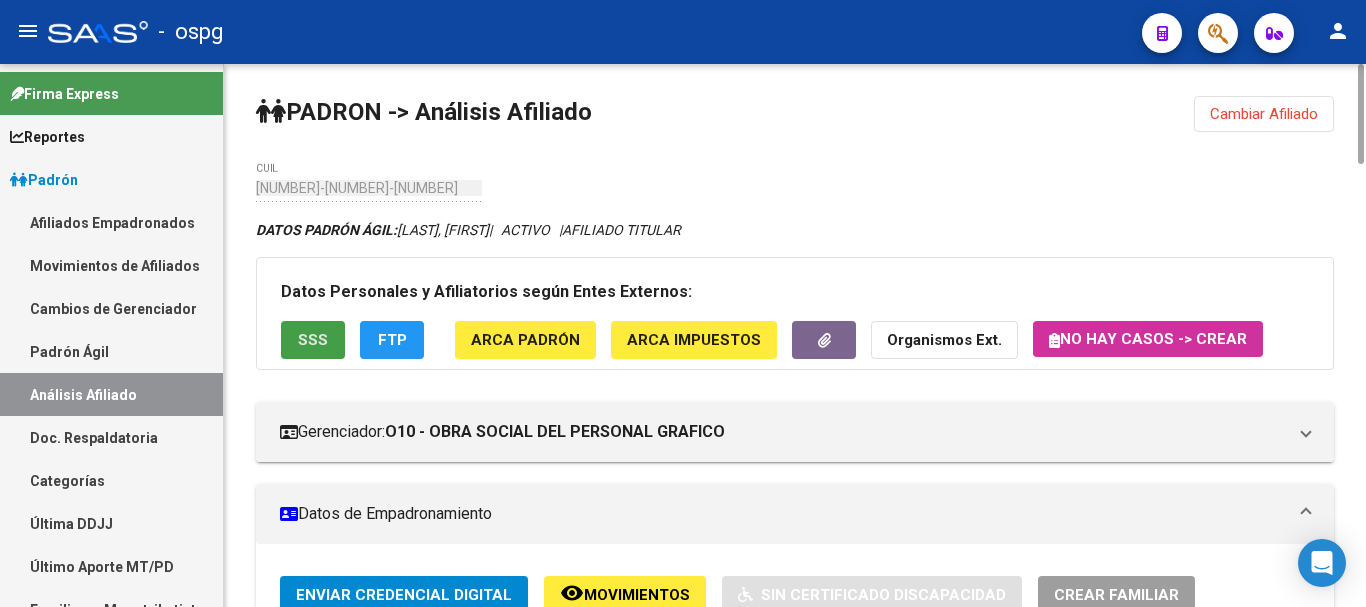 click on "SSS" 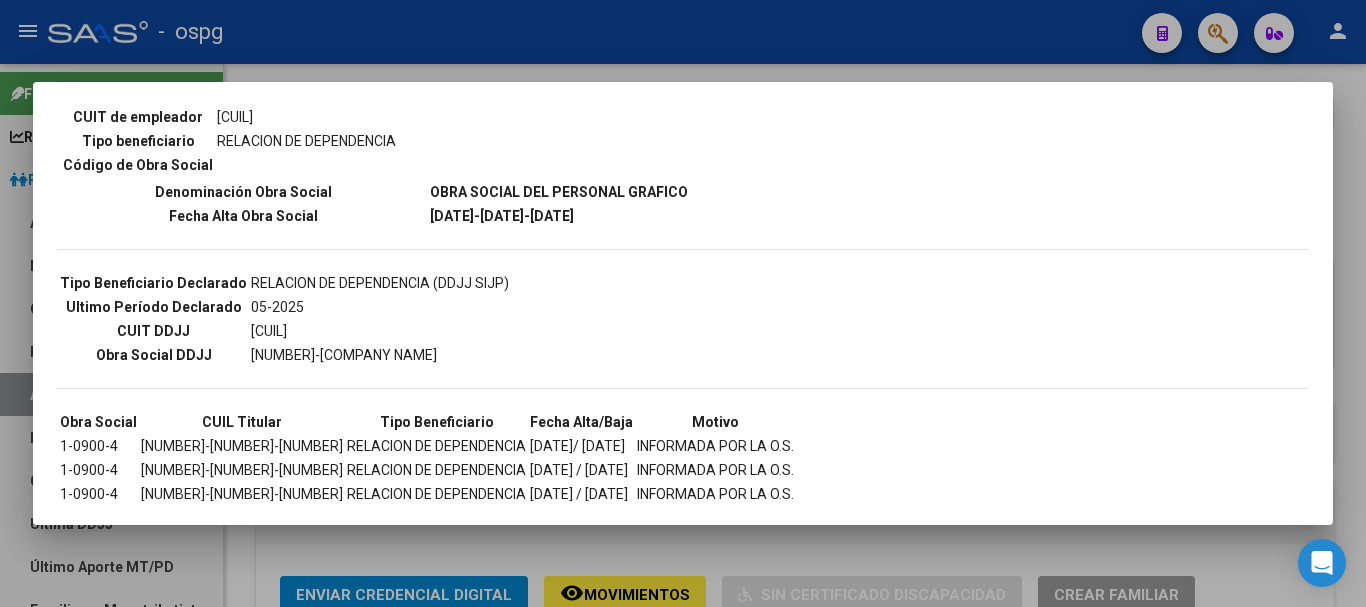 scroll, scrollTop: 430, scrollLeft: 0, axis: vertical 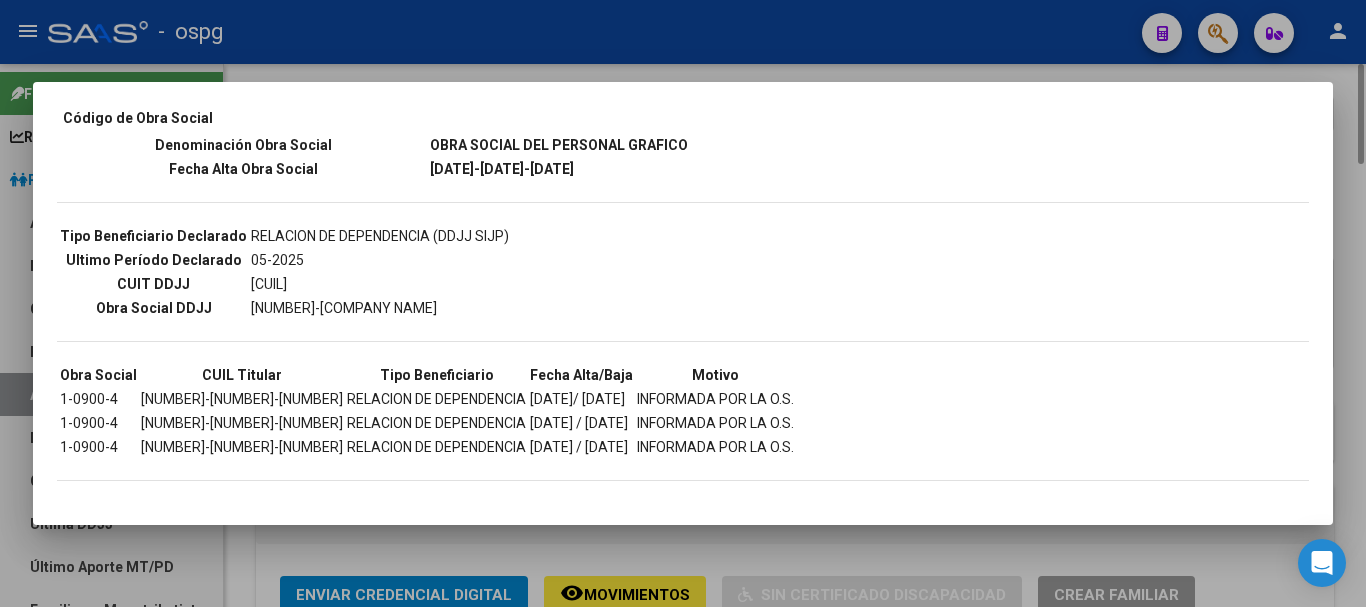 drag, startPoint x: 1347, startPoint y: 294, endPoint x: 1050, endPoint y: 414, distance: 320.3264 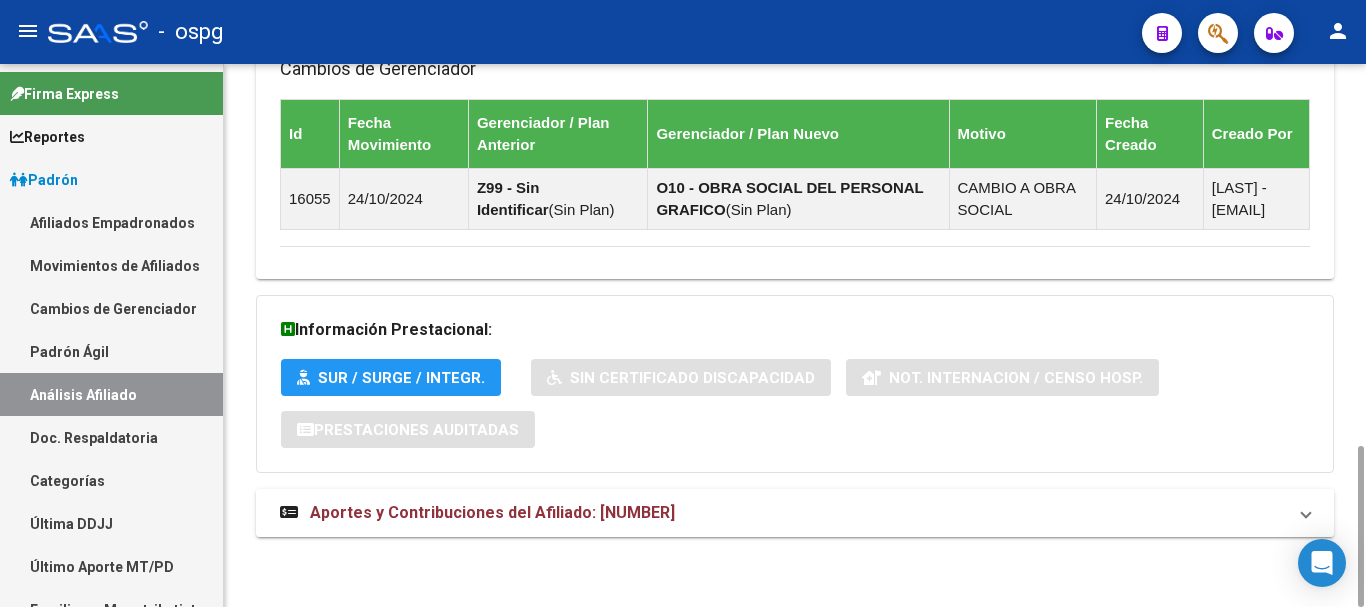 drag, startPoint x: 634, startPoint y: 511, endPoint x: 740, endPoint y: 480, distance: 110.440025 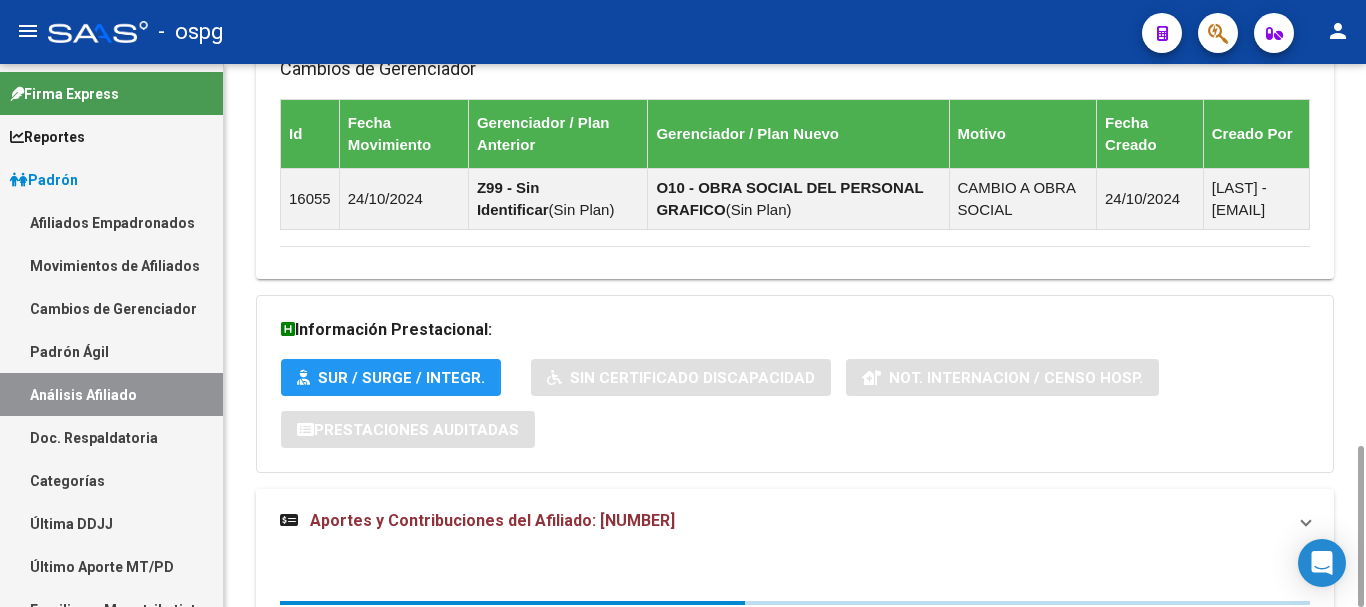 scroll, scrollTop: 1405, scrollLeft: 0, axis: vertical 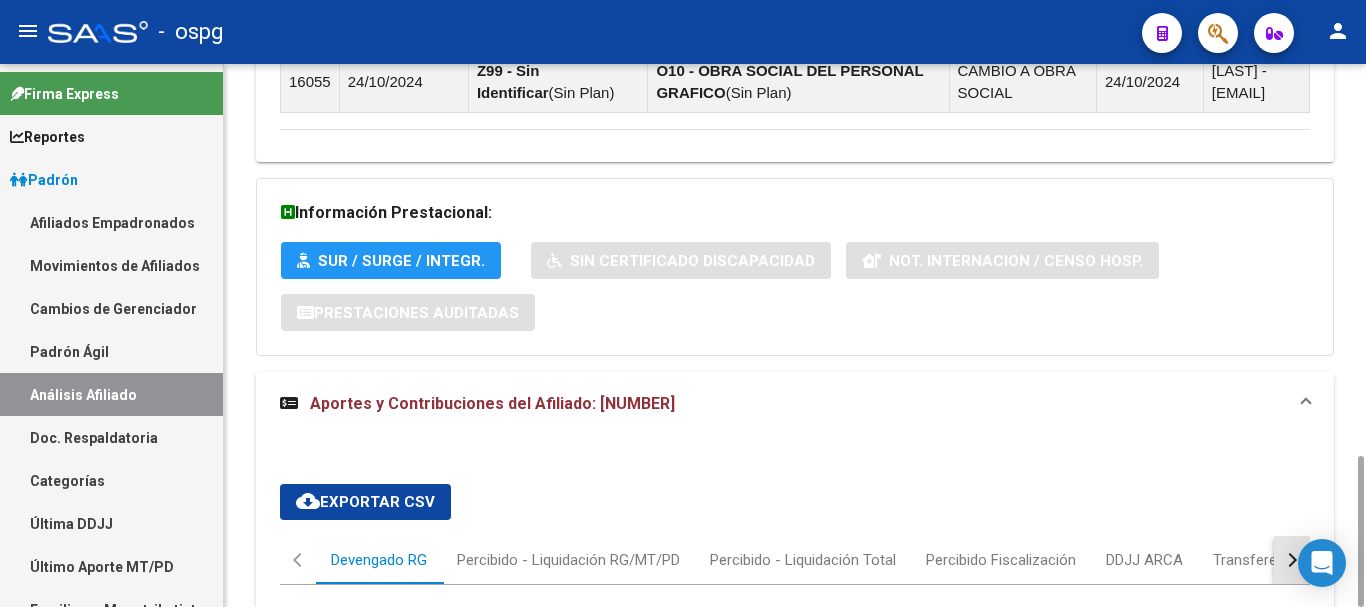 click at bounding box center [1292, 560] 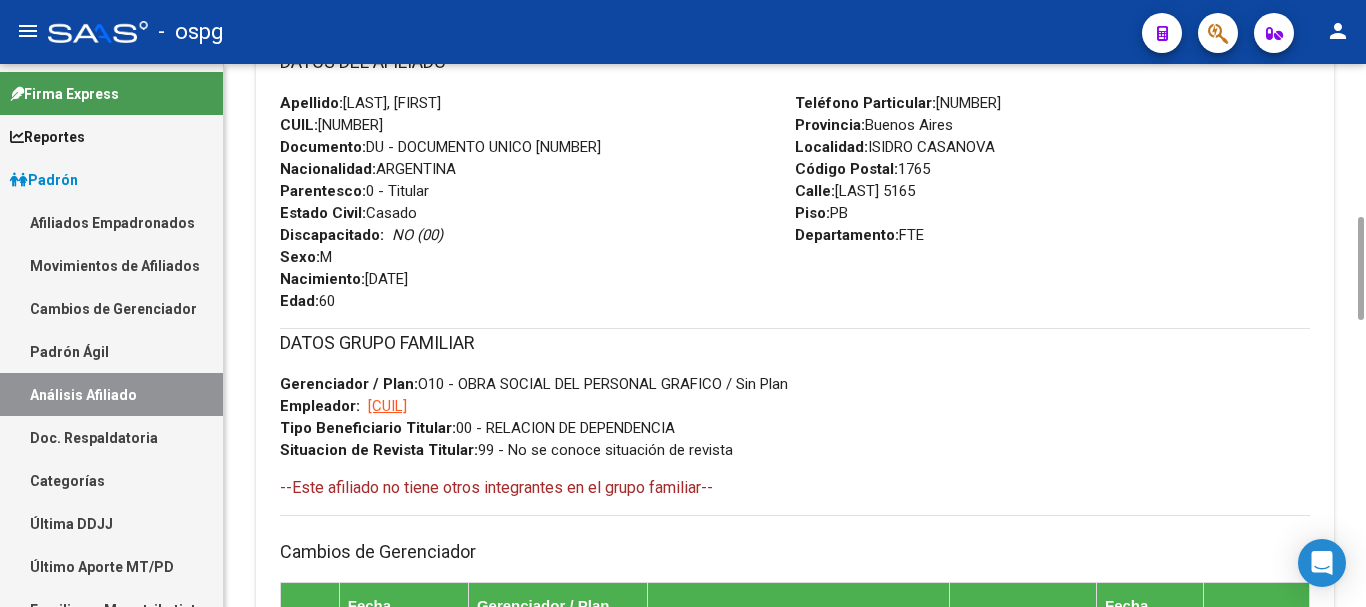scroll, scrollTop: 0, scrollLeft: 0, axis: both 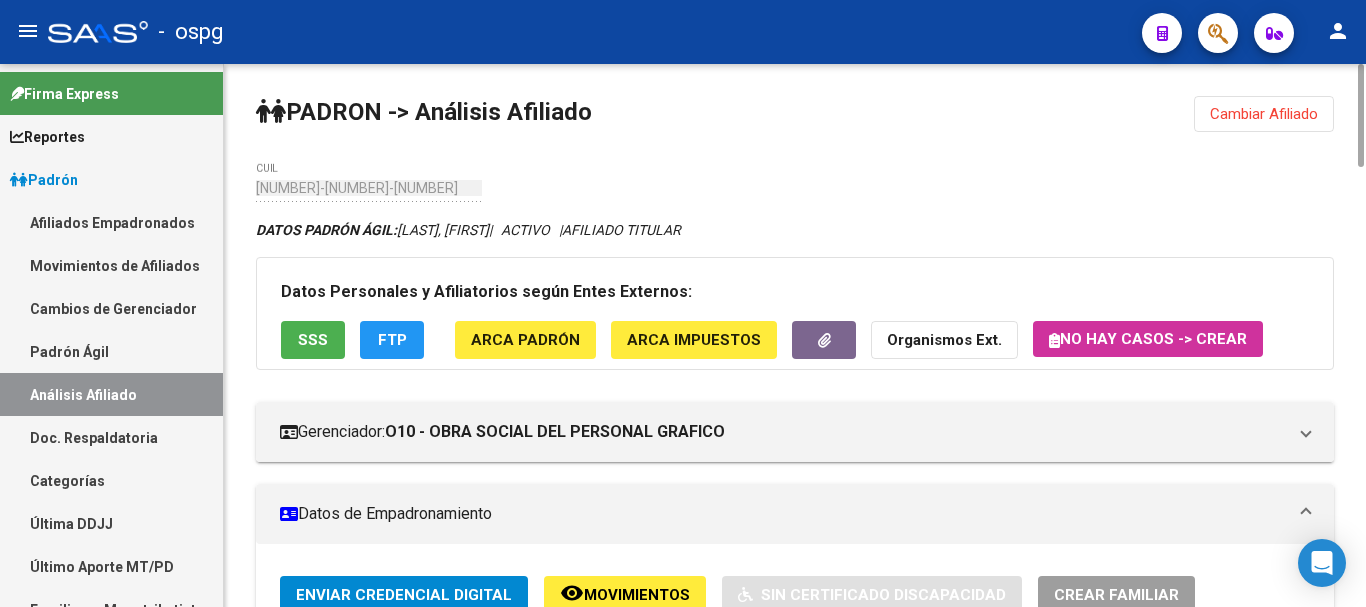click on "Cambiar Afiliado" 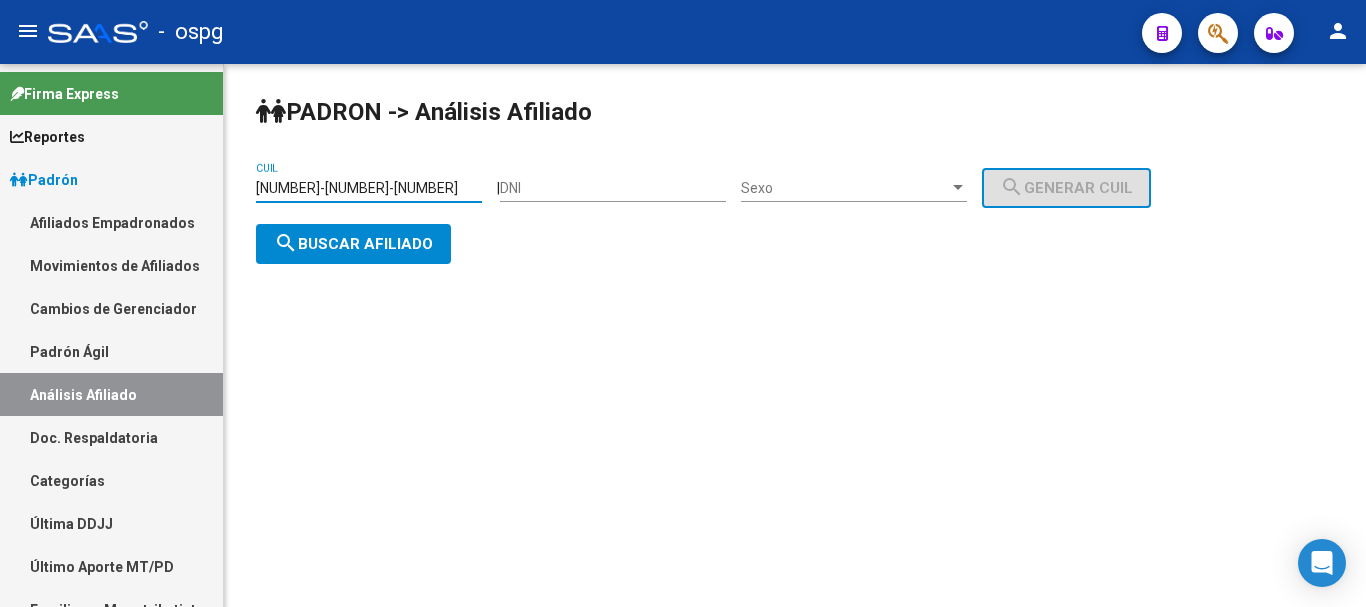 drag, startPoint x: 414, startPoint y: 189, endPoint x: 2, endPoint y: 204, distance: 412.27298 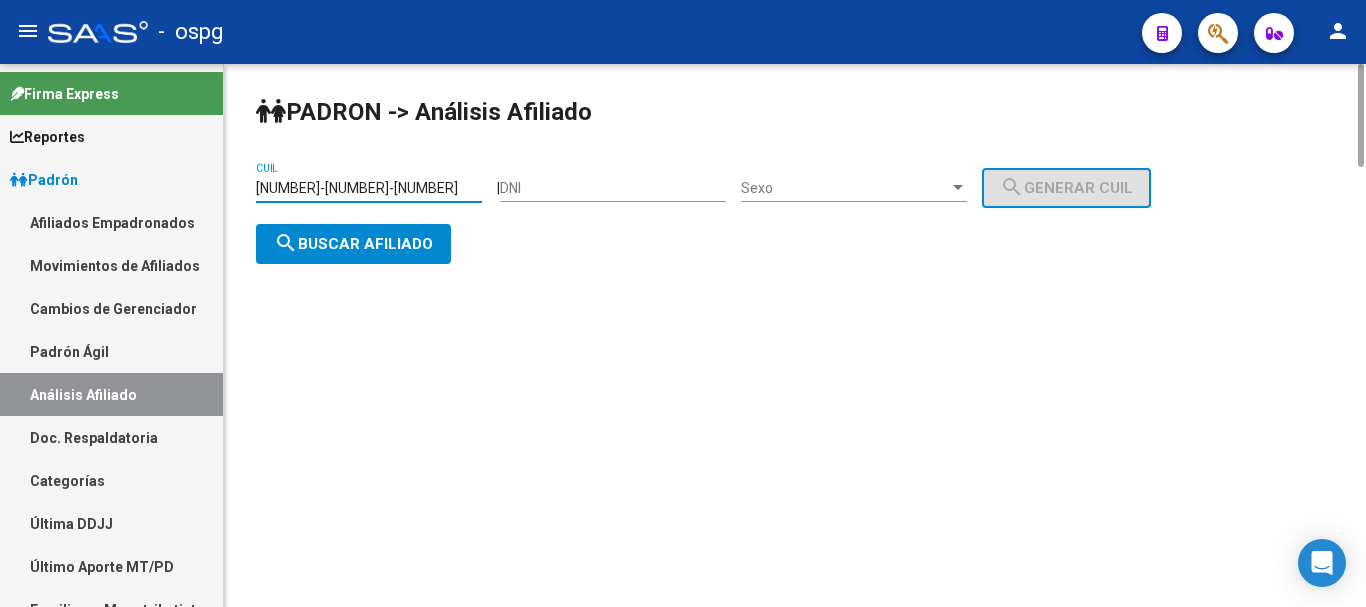 paste on "[NUMBER]" 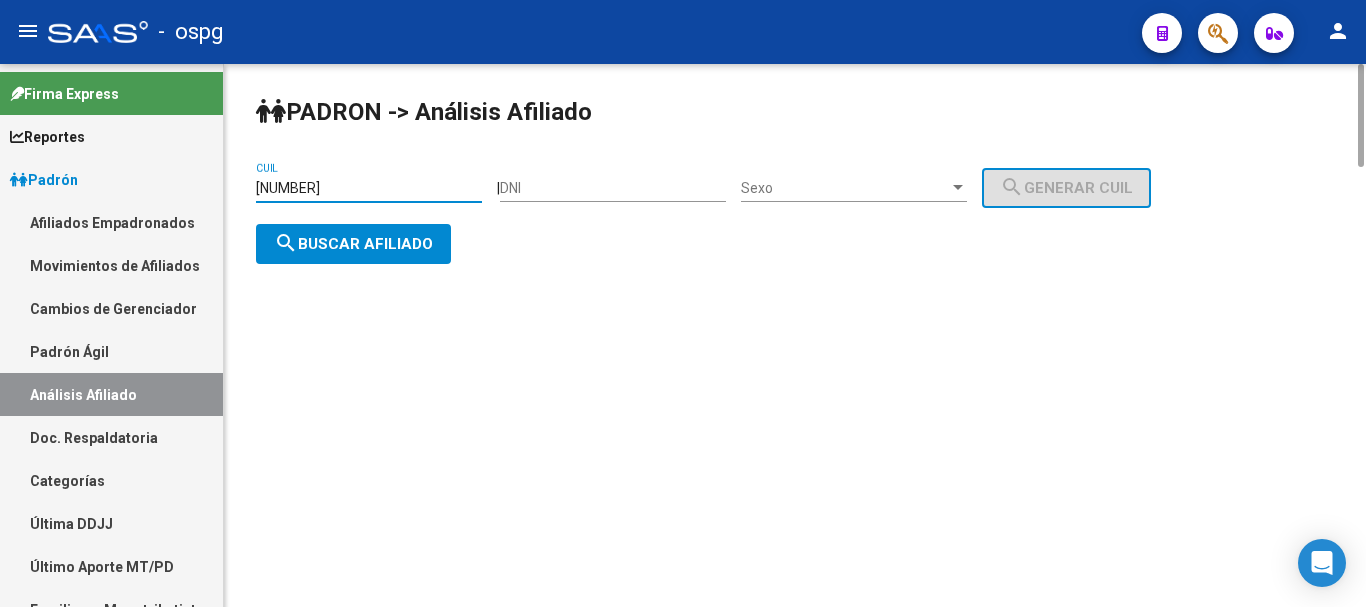 click on "search  Buscar afiliado" 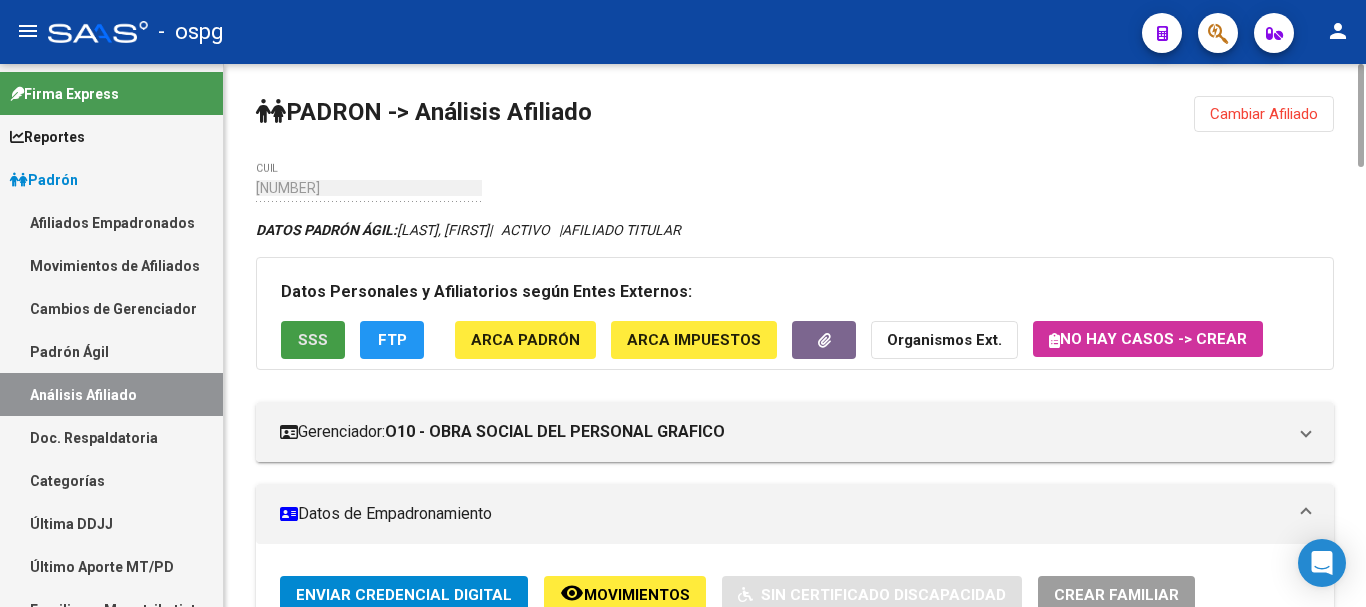 click on "SSS" 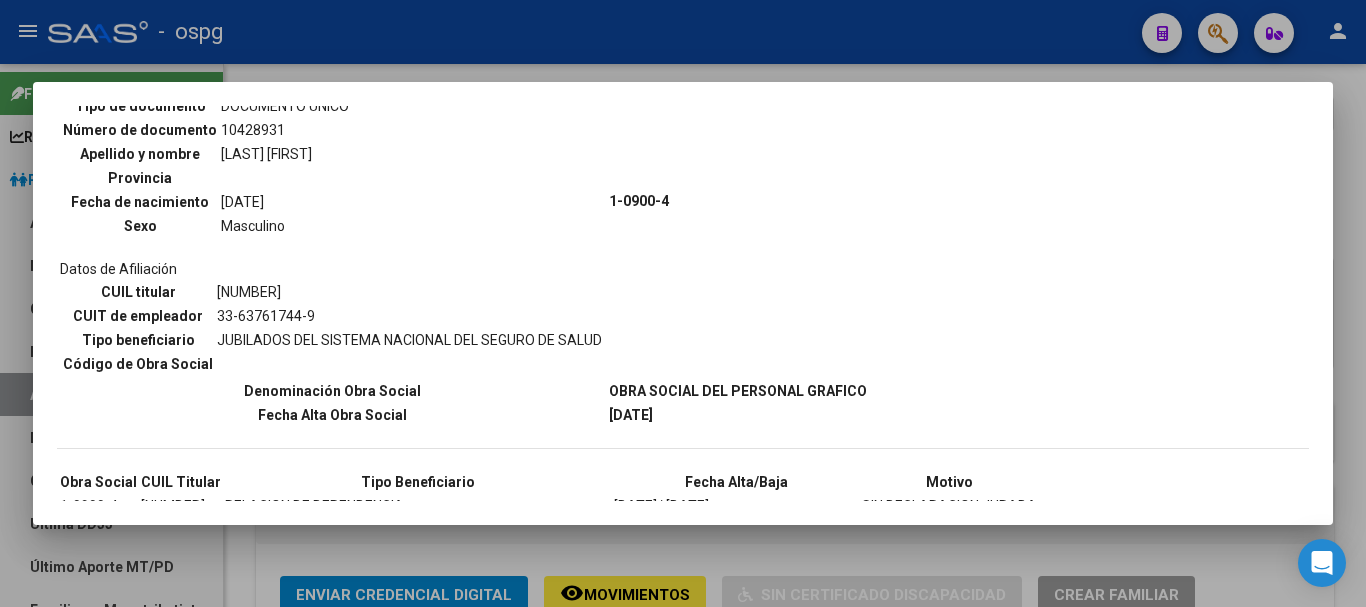 scroll, scrollTop: 267, scrollLeft: 0, axis: vertical 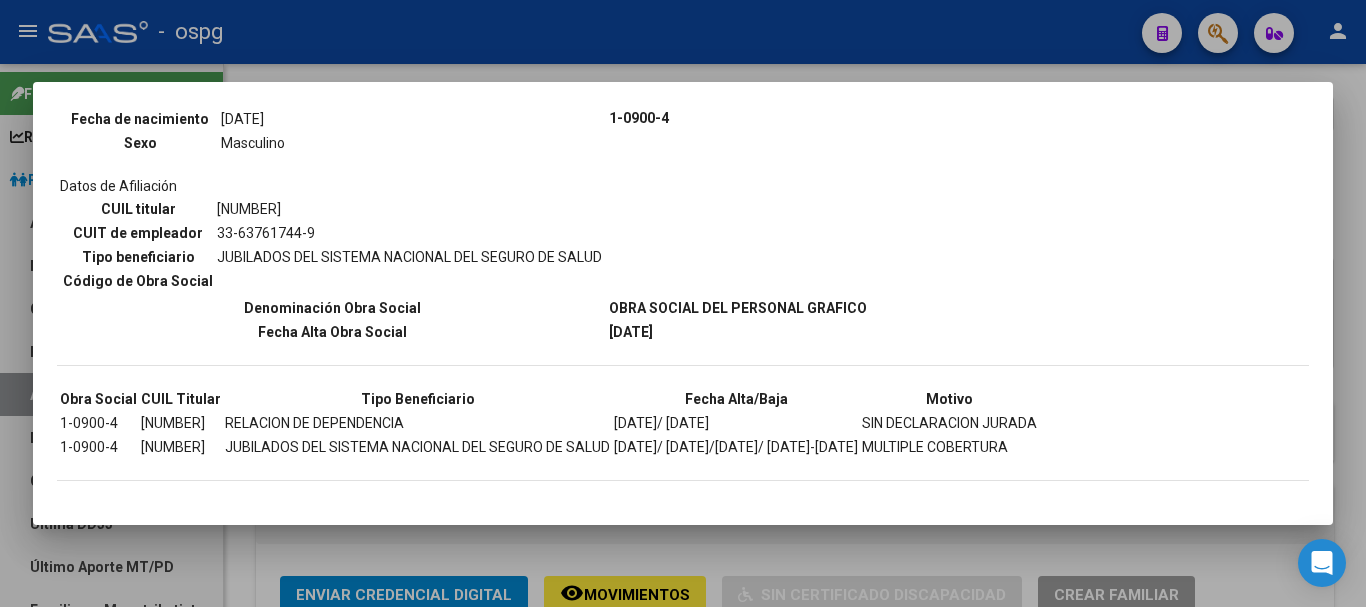 drag, startPoint x: 1357, startPoint y: 241, endPoint x: 1323, endPoint y: 263, distance: 40.496914 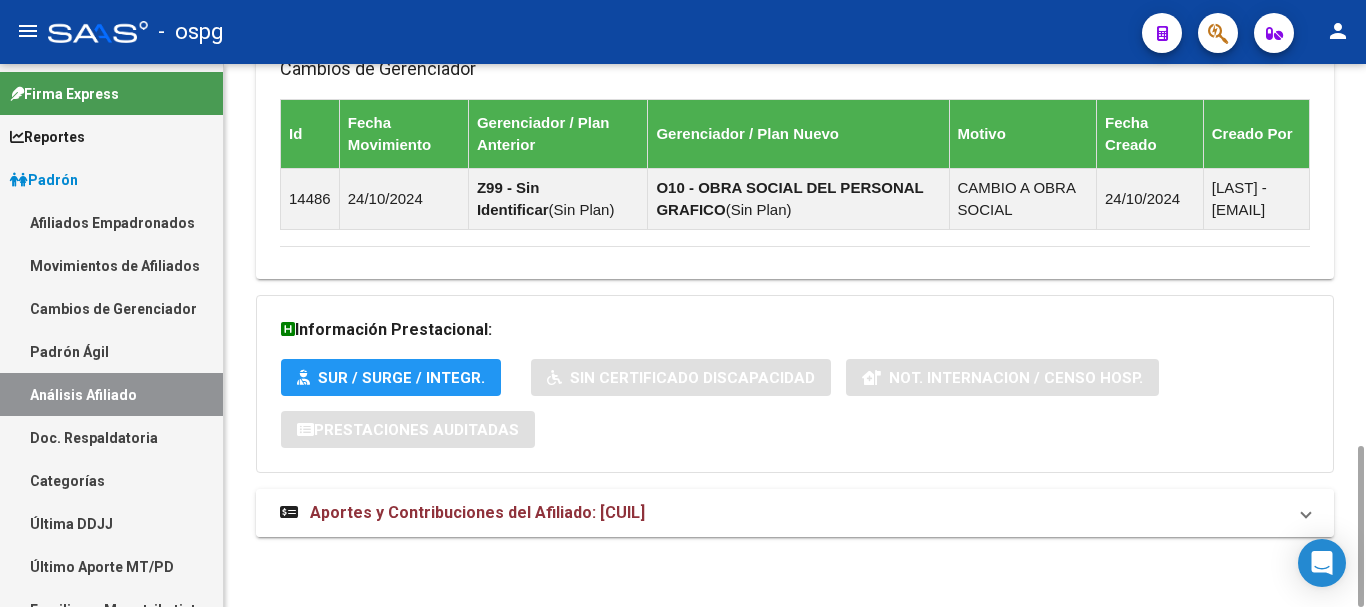 click on "Aportes y Contribuciones del Afiliado: [CUIL]" at bounding box center (477, 512) 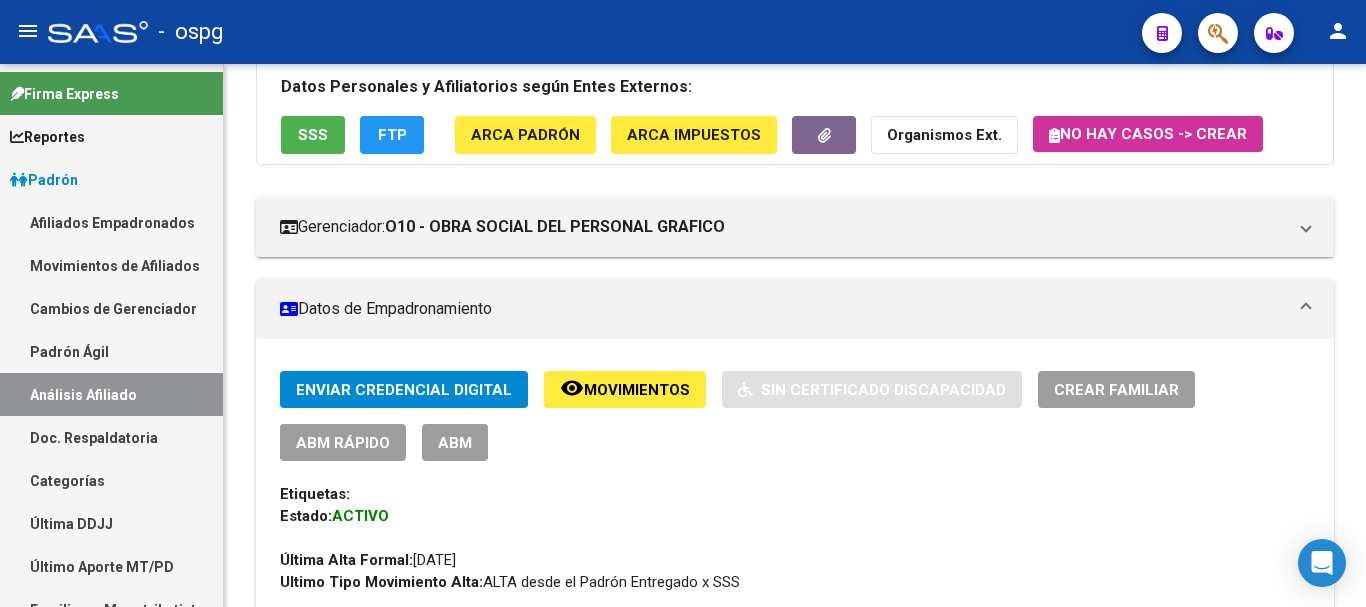 scroll, scrollTop: 0, scrollLeft: 0, axis: both 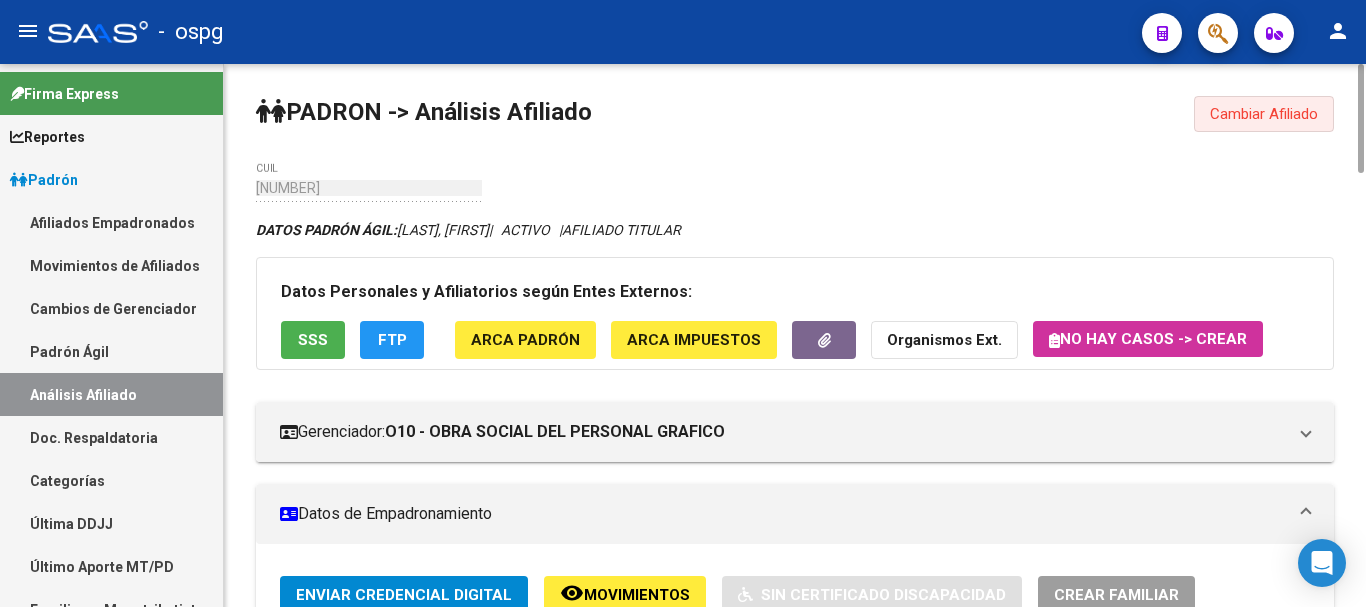 drag, startPoint x: 1281, startPoint y: 107, endPoint x: 376, endPoint y: 135, distance: 905.43304 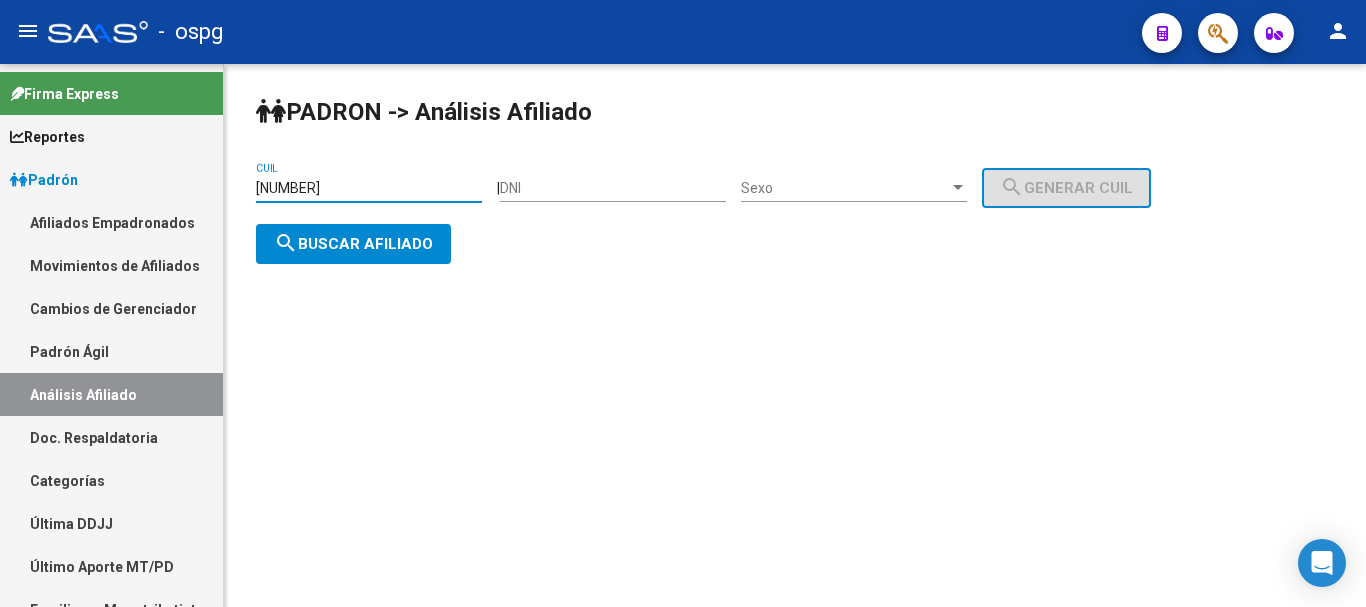 drag, startPoint x: 373, startPoint y: 185, endPoint x: 0, endPoint y: 184, distance: 373.00134 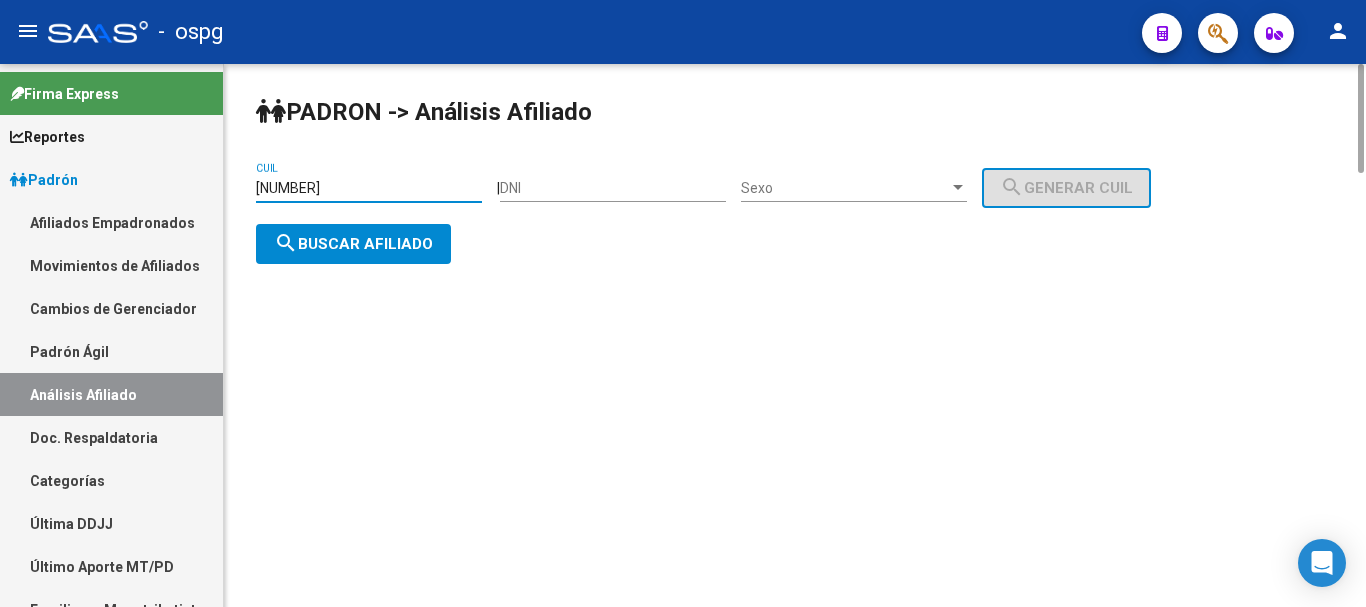 paste on "[NUMBER]" 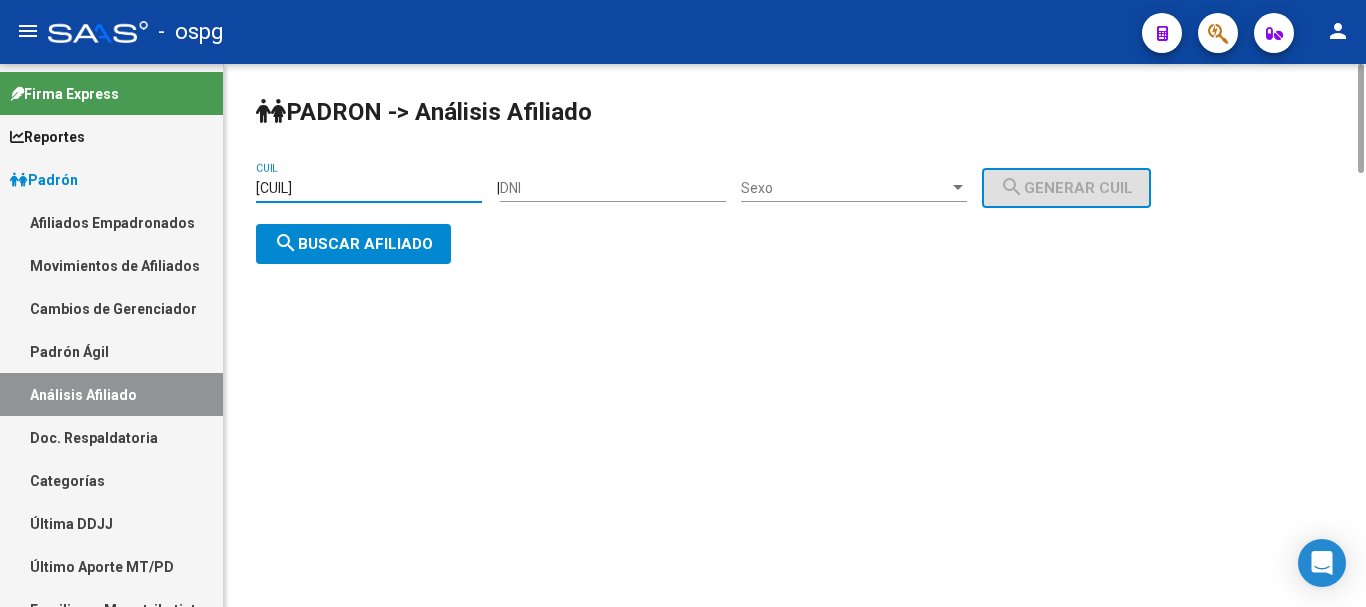 click on "search  Buscar afiliado" 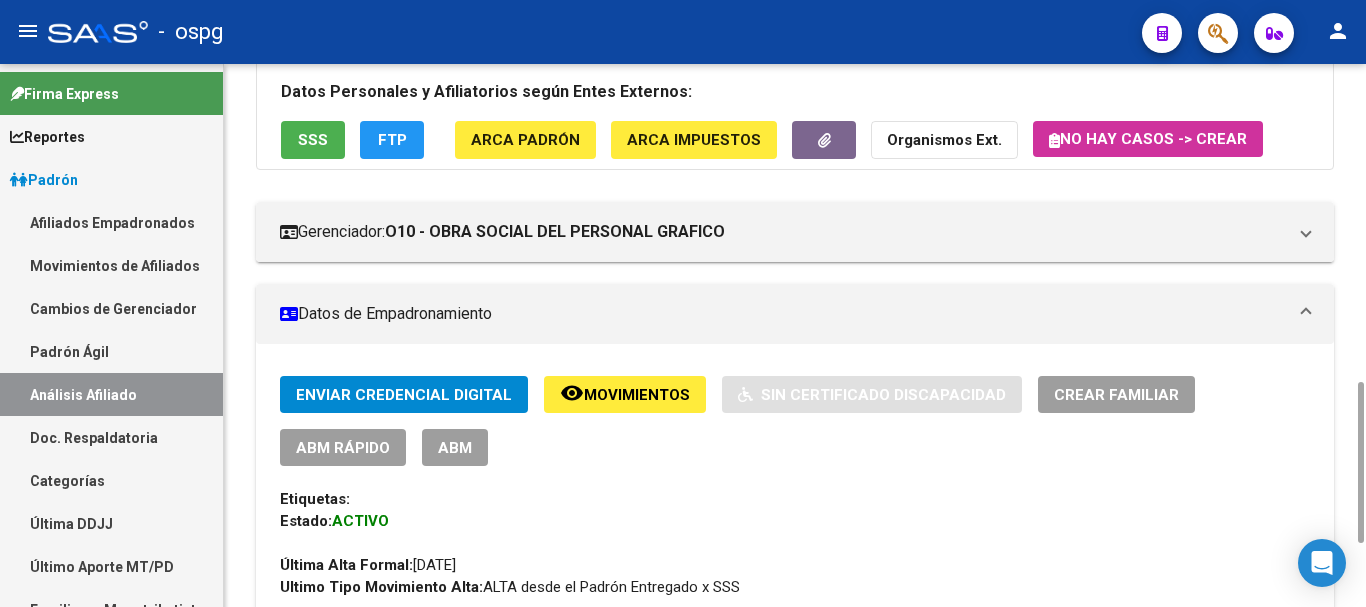 scroll, scrollTop: 0, scrollLeft: 0, axis: both 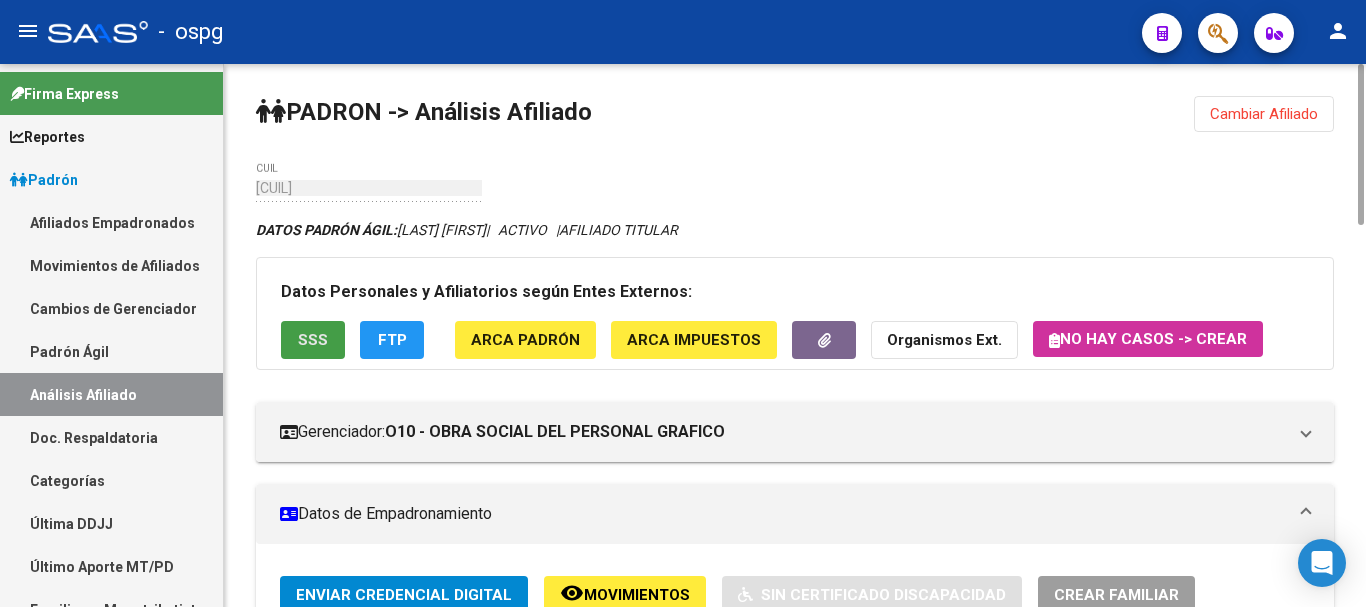 click on "SSS" 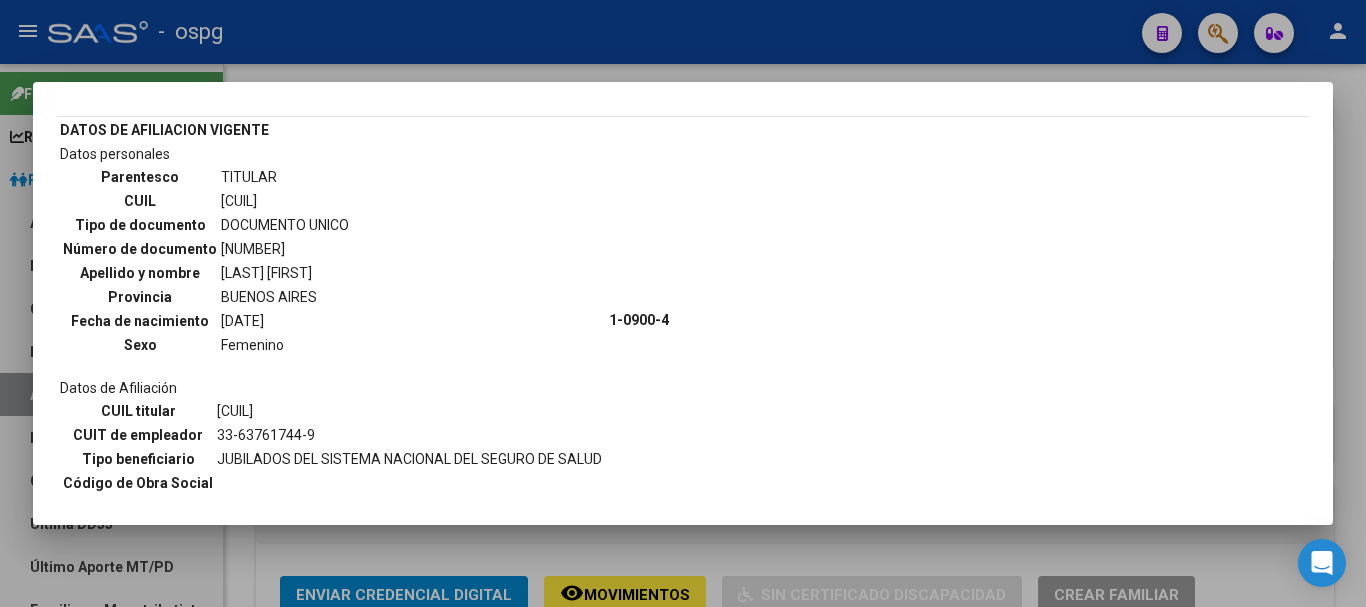 scroll, scrollTop: 363, scrollLeft: 0, axis: vertical 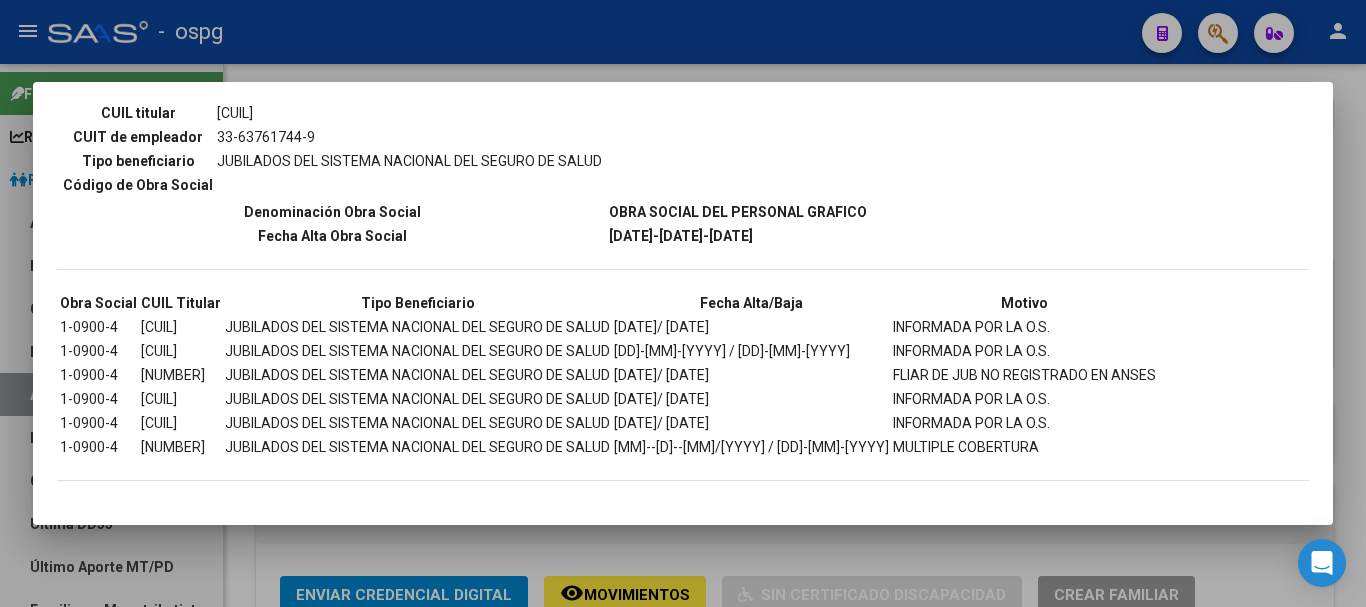 click at bounding box center (683, 303) 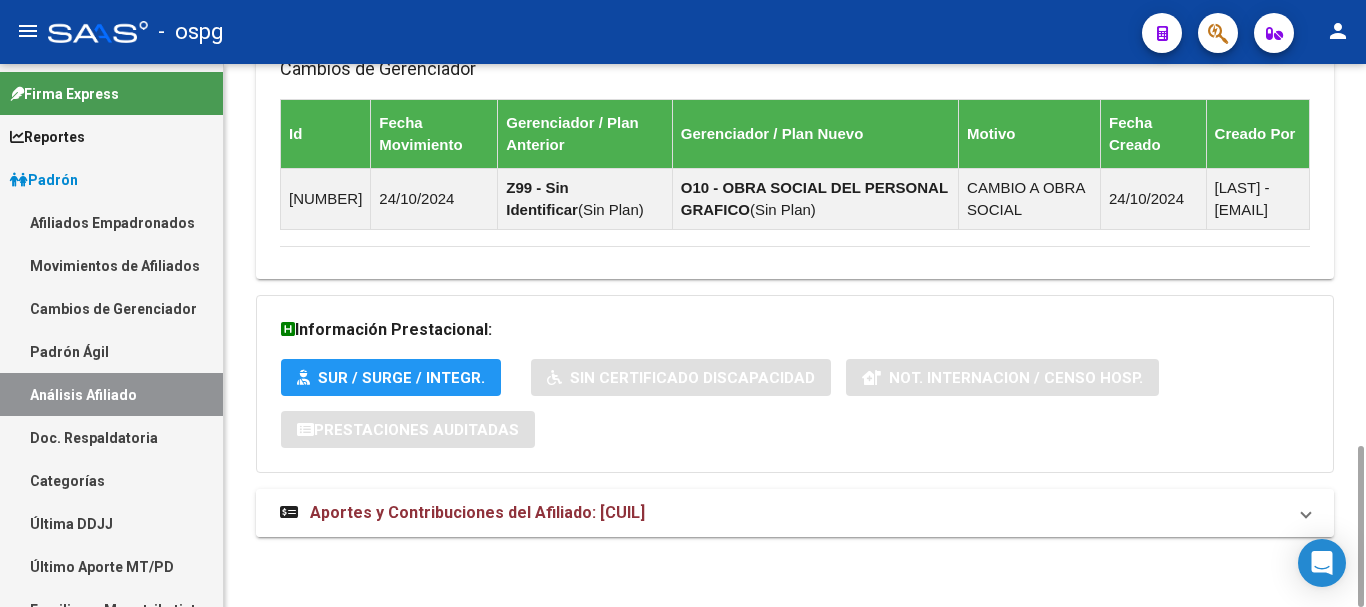 click on "Aportes y Contribuciones del Afiliado: [CUIL]" at bounding box center (477, 512) 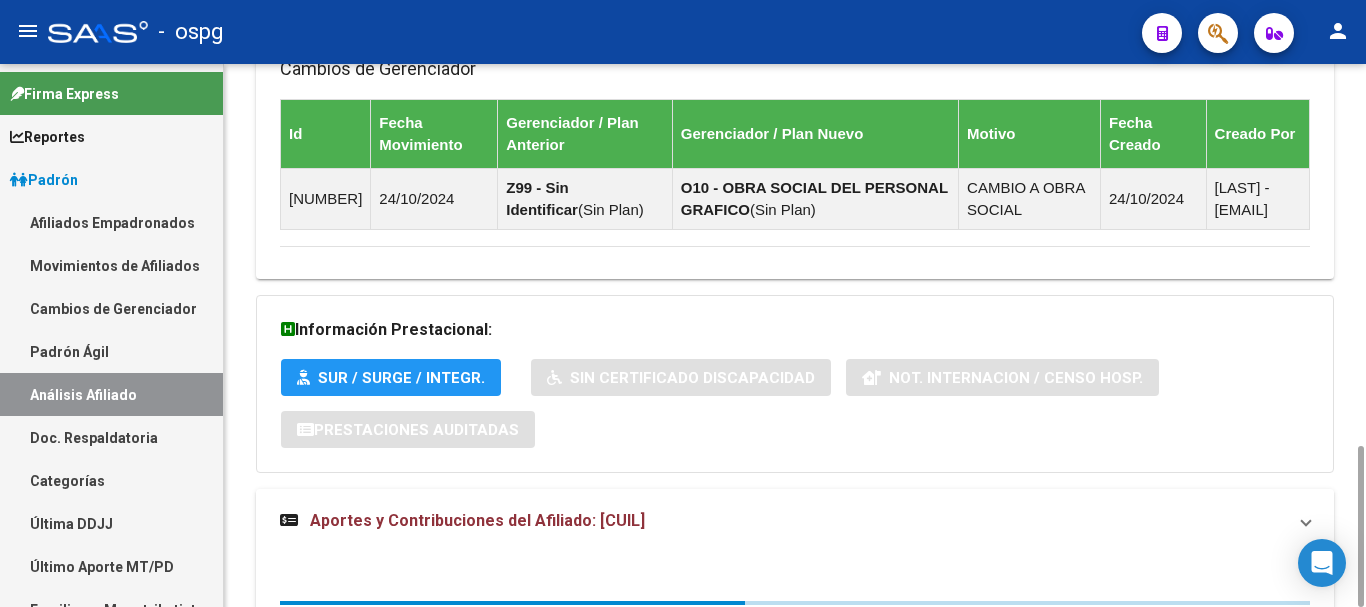 scroll, scrollTop: 1405, scrollLeft: 0, axis: vertical 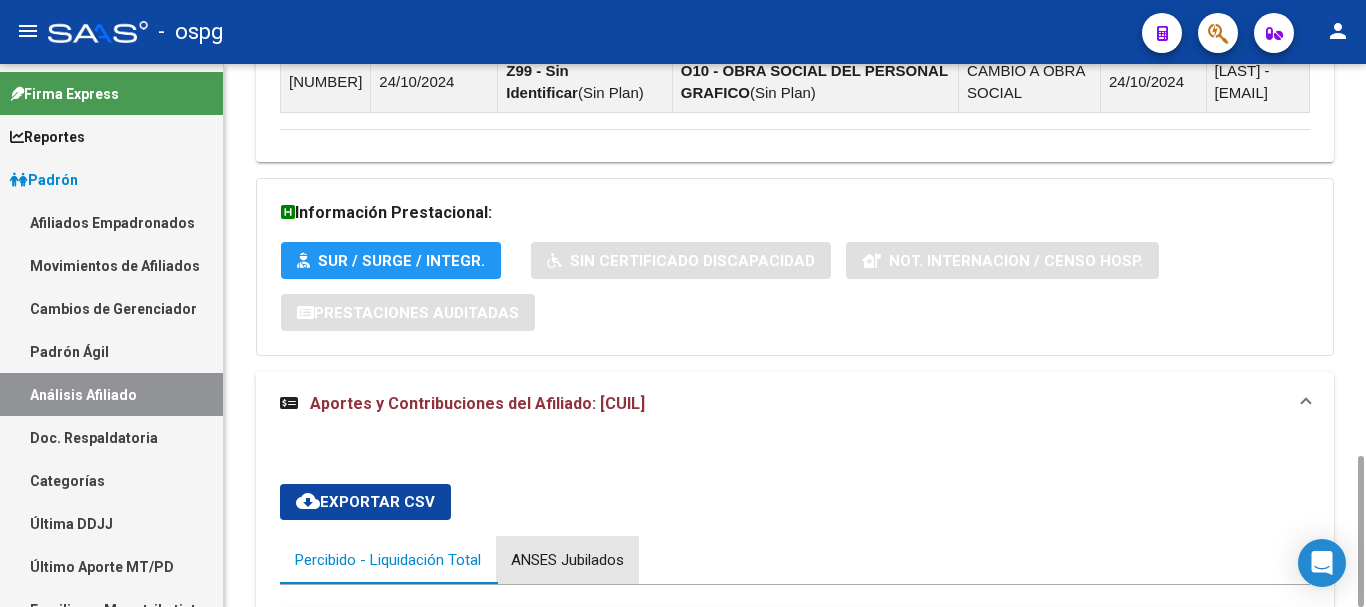 click on "ANSES Jubilados" at bounding box center (567, 560) 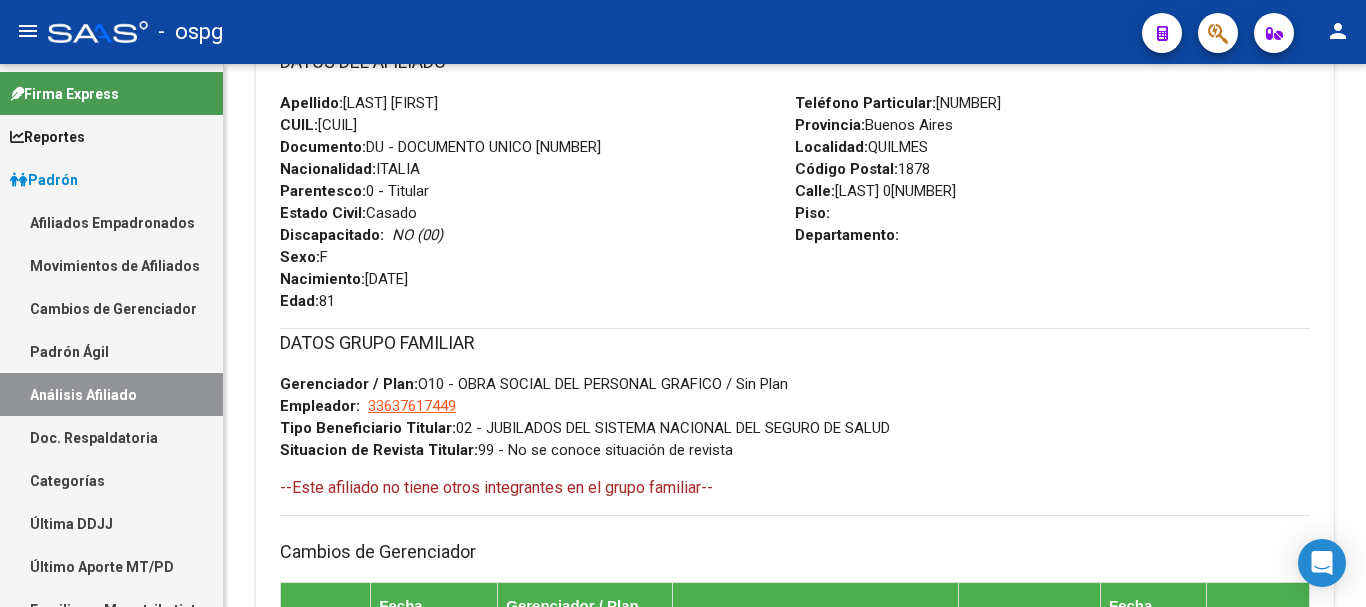 scroll, scrollTop: 0, scrollLeft: 0, axis: both 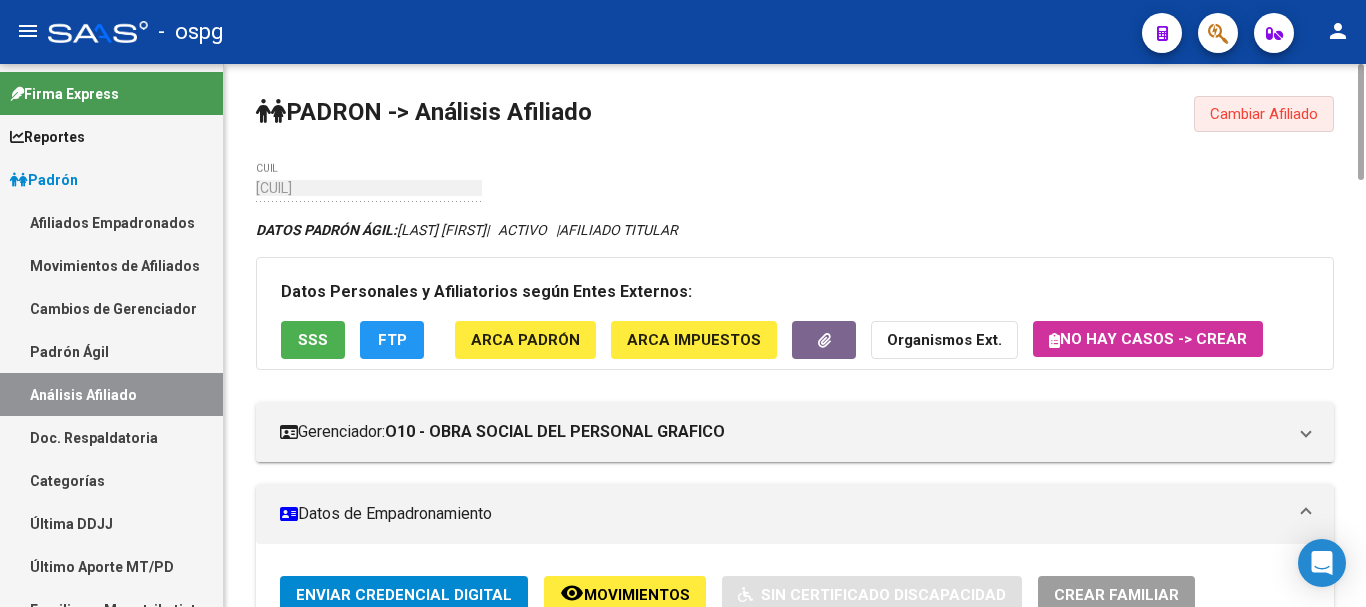 click on "Cambiar Afiliado" 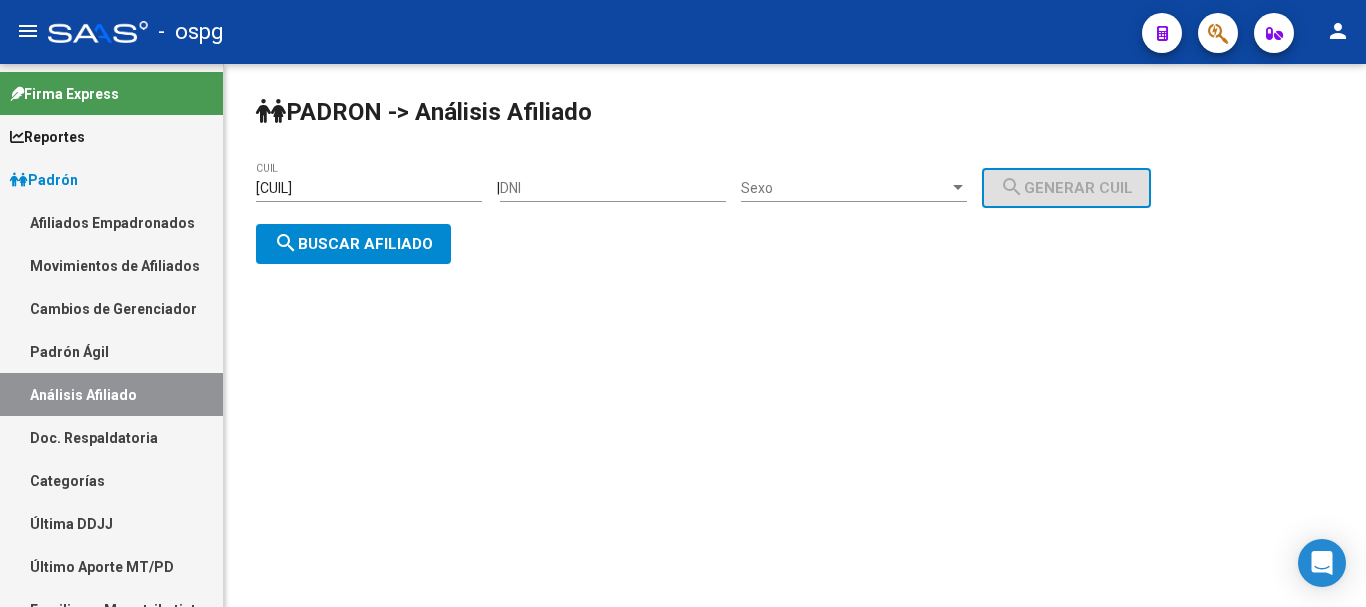 drag, startPoint x: 377, startPoint y: 191, endPoint x: 0, endPoint y: 80, distance: 393.00128 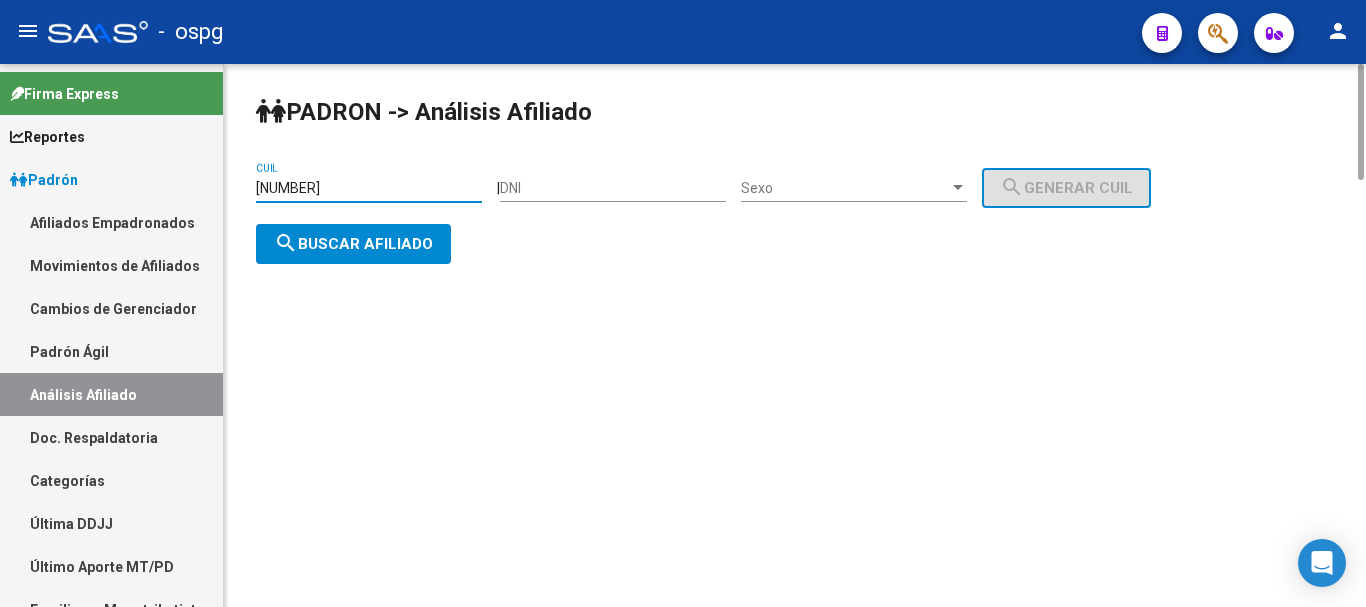 type on "[NUMBER]" 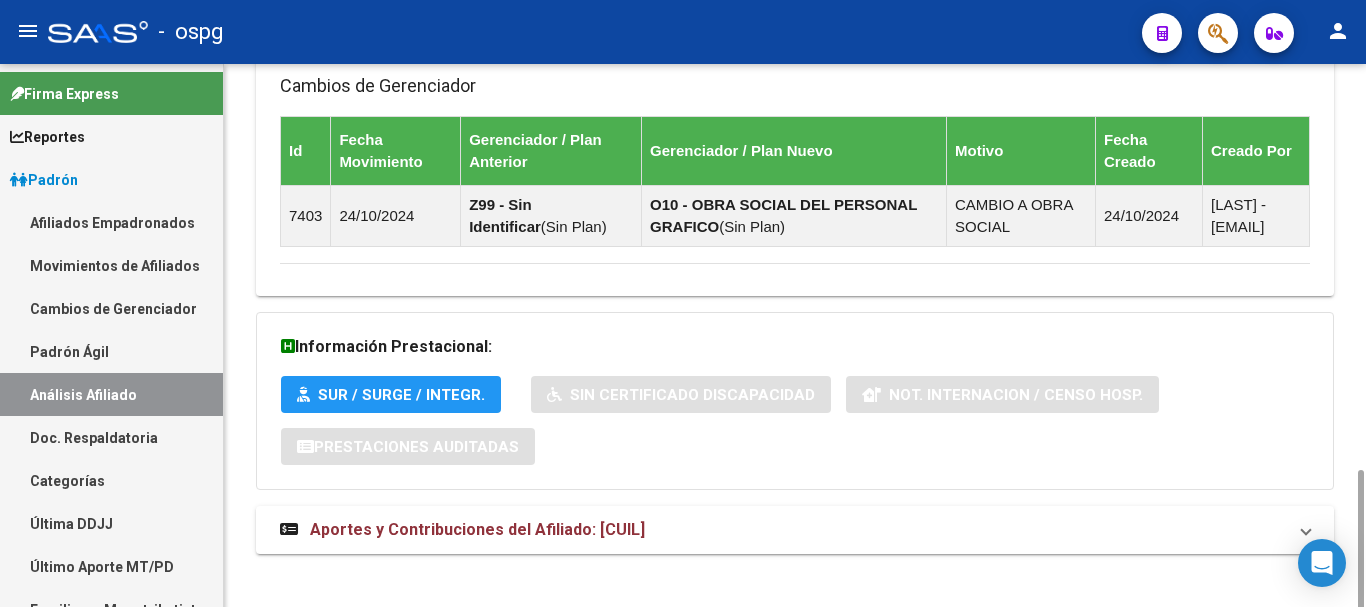 scroll, scrollTop: 1363, scrollLeft: 0, axis: vertical 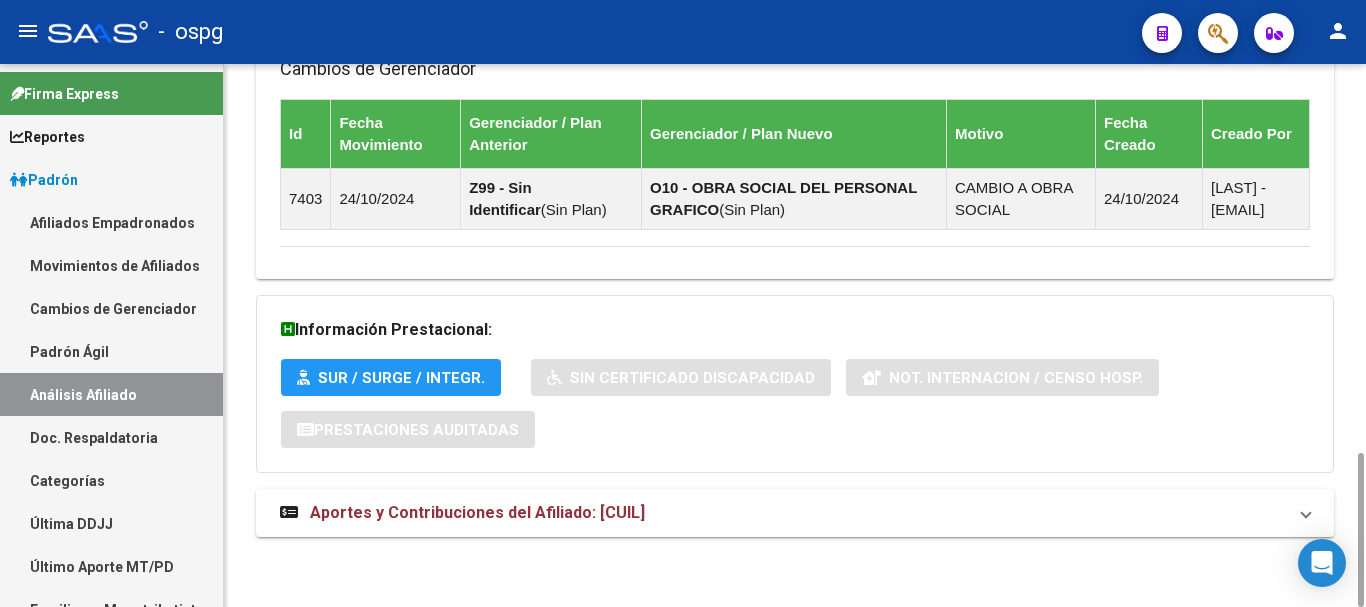 drag, startPoint x: 620, startPoint y: 516, endPoint x: 779, endPoint y: 470, distance: 165.52039 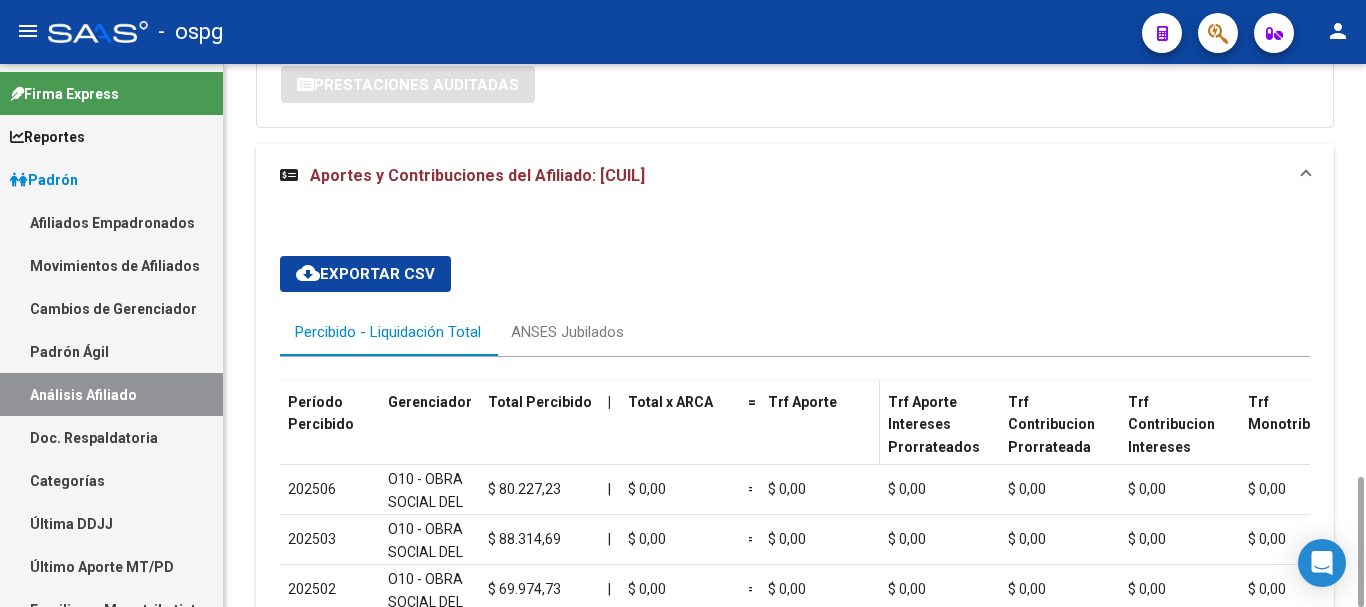 scroll, scrollTop: 1908, scrollLeft: 0, axis: vertical 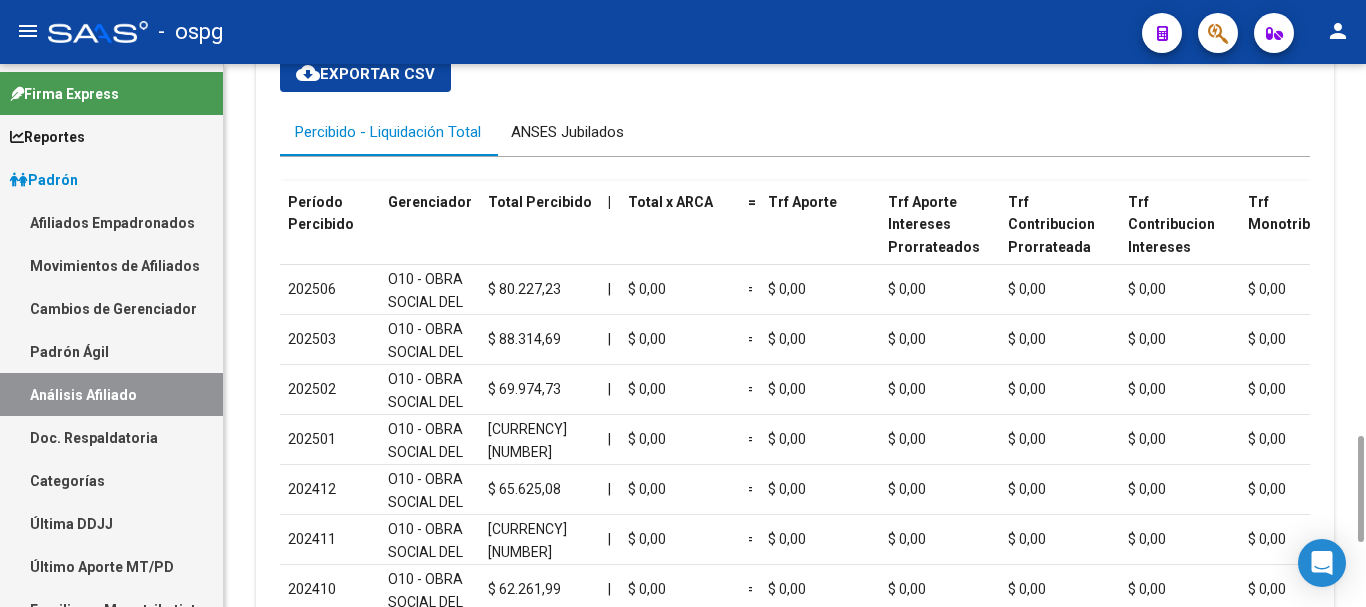 drag, startPoint x: 609, startPoint y: 129, endPoint x: 618, endPoint y: 134, distance: 10.29563 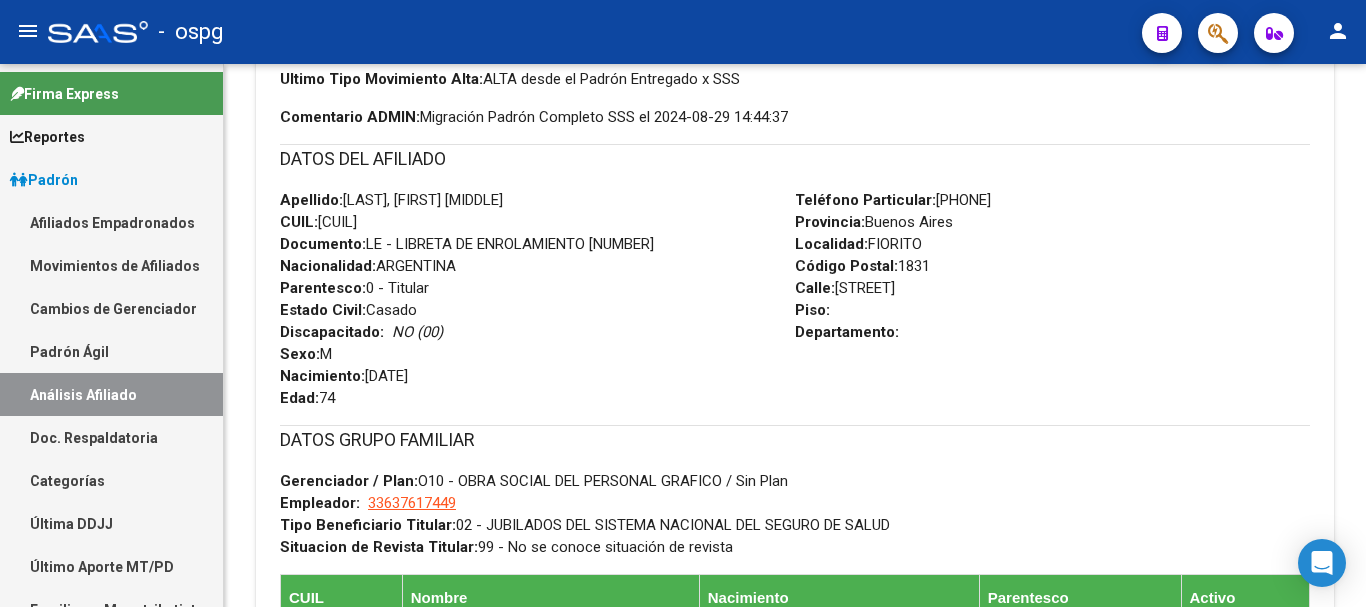 scroll, scrollTop: 1108, scrollLeft: 0, axis: vertical 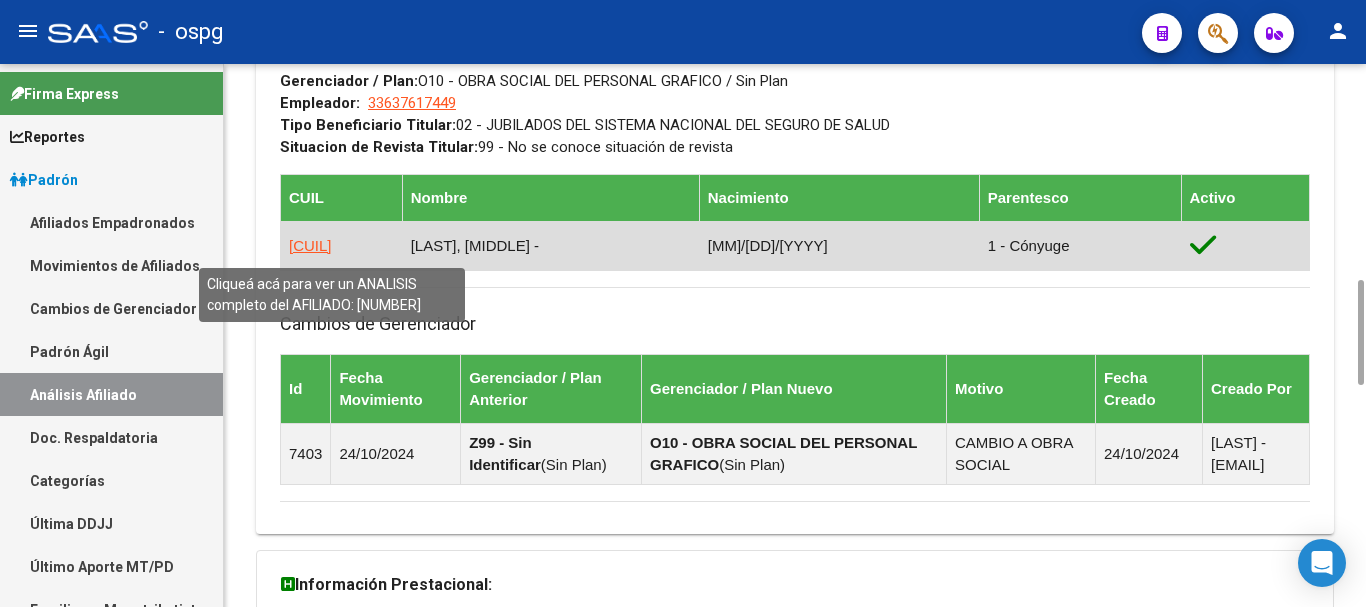 click on "[CUIL]" at bounding box center [310, 245] 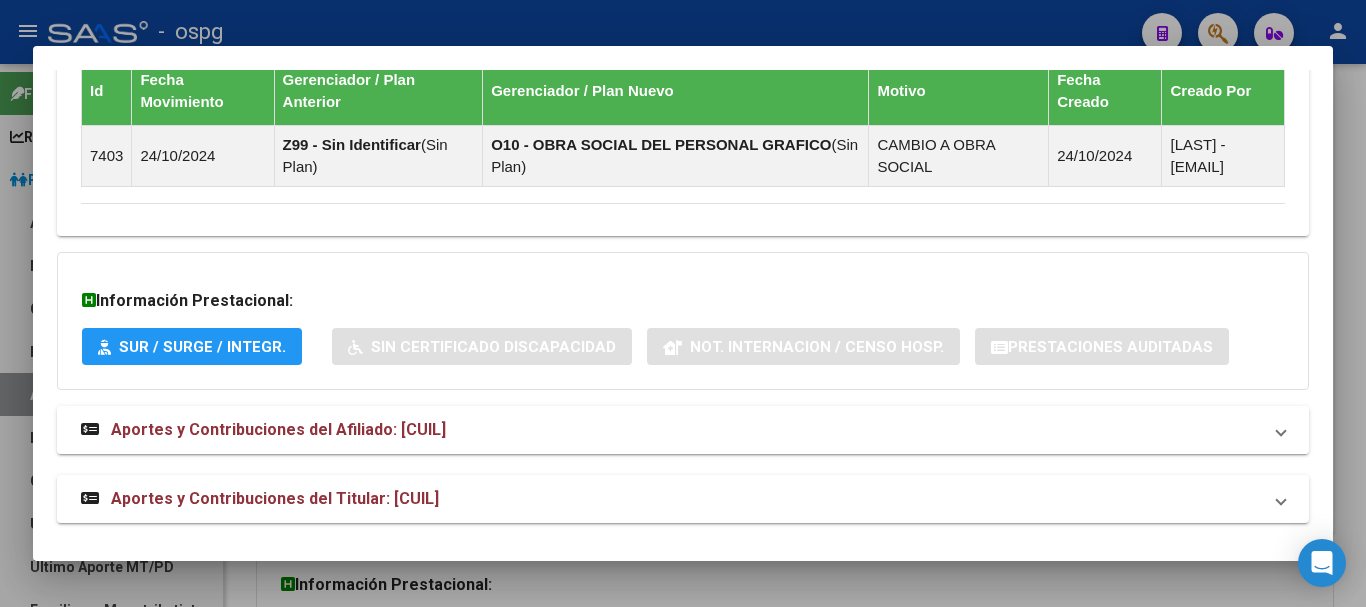 scroll, scrollTop: 1325, scrollLeft: 0, axis: vertical 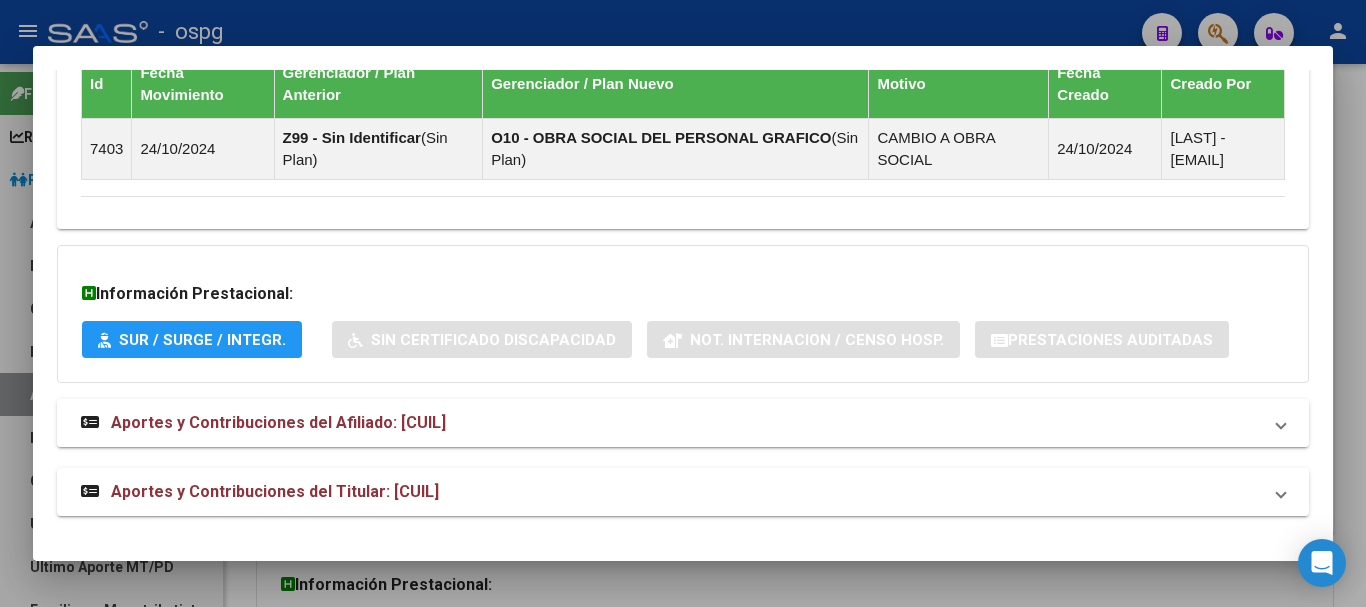click on "Aportes y Contribuciones del Afiliado: [CUIL]" at bounding box center [278, 422] 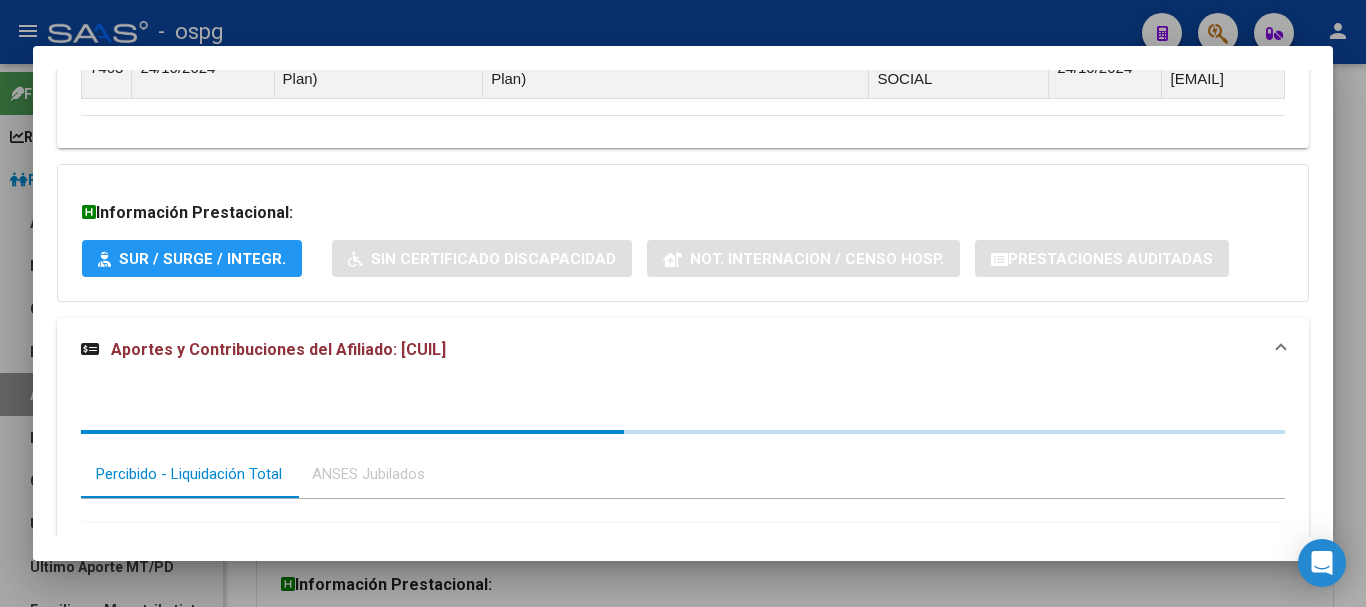 scroll, scrollTop: 1442, scrollLeft: 0, axis: vertical 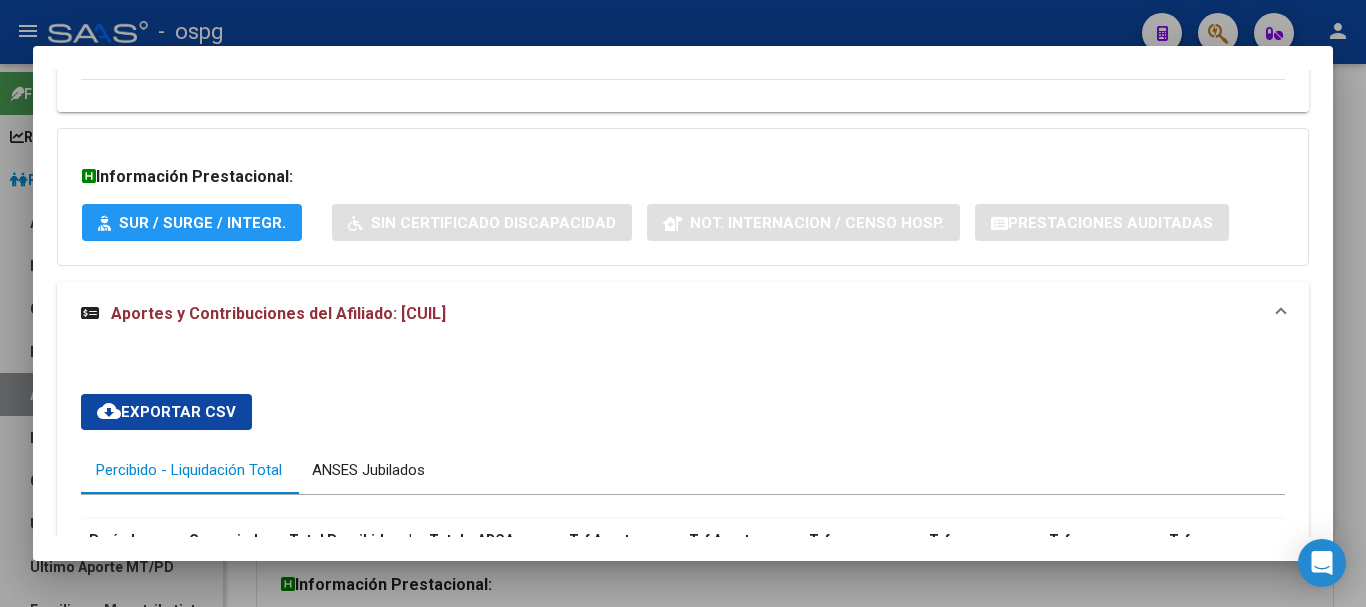 click on "ANSES Jubilados" at bounding box center [368, 470] 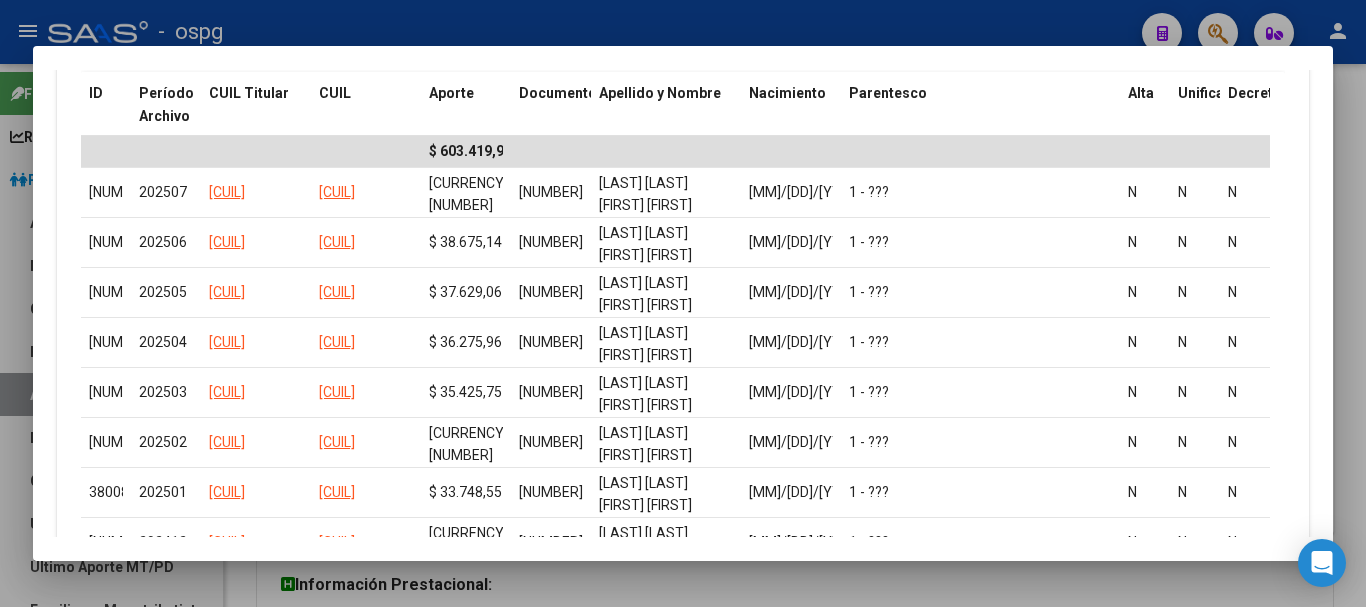 scroll, scrollTop: 1942, scrollLeft: 0, axis: vertical 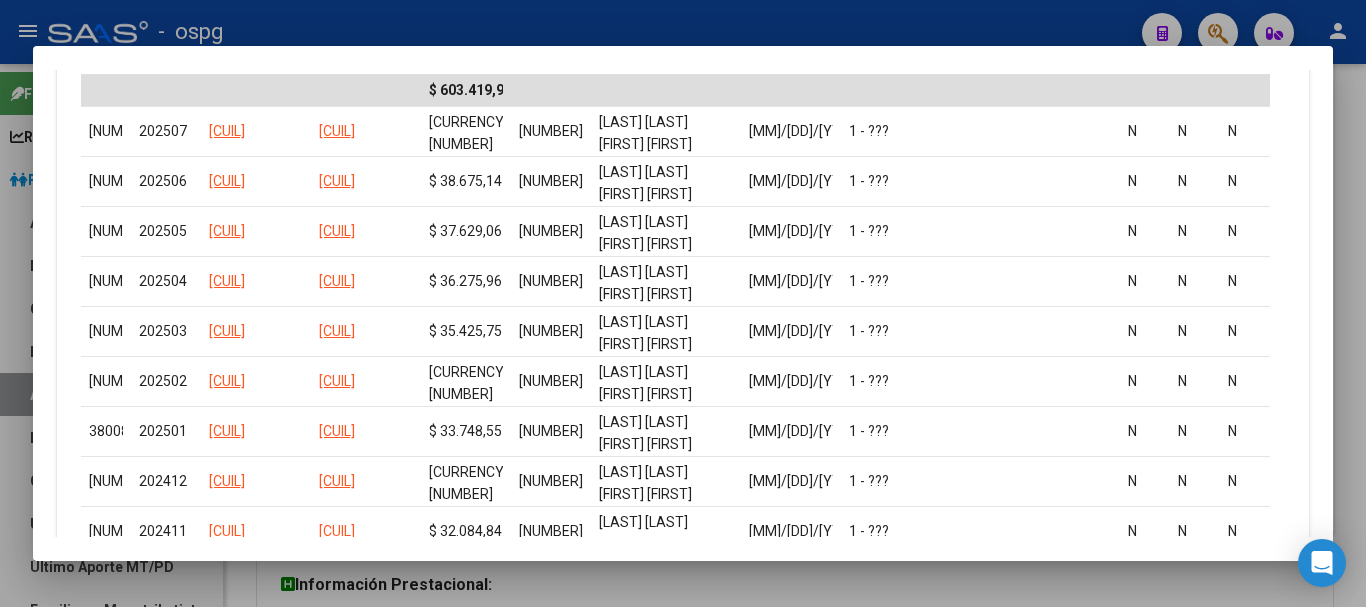 click at bounding box center [683, 303] 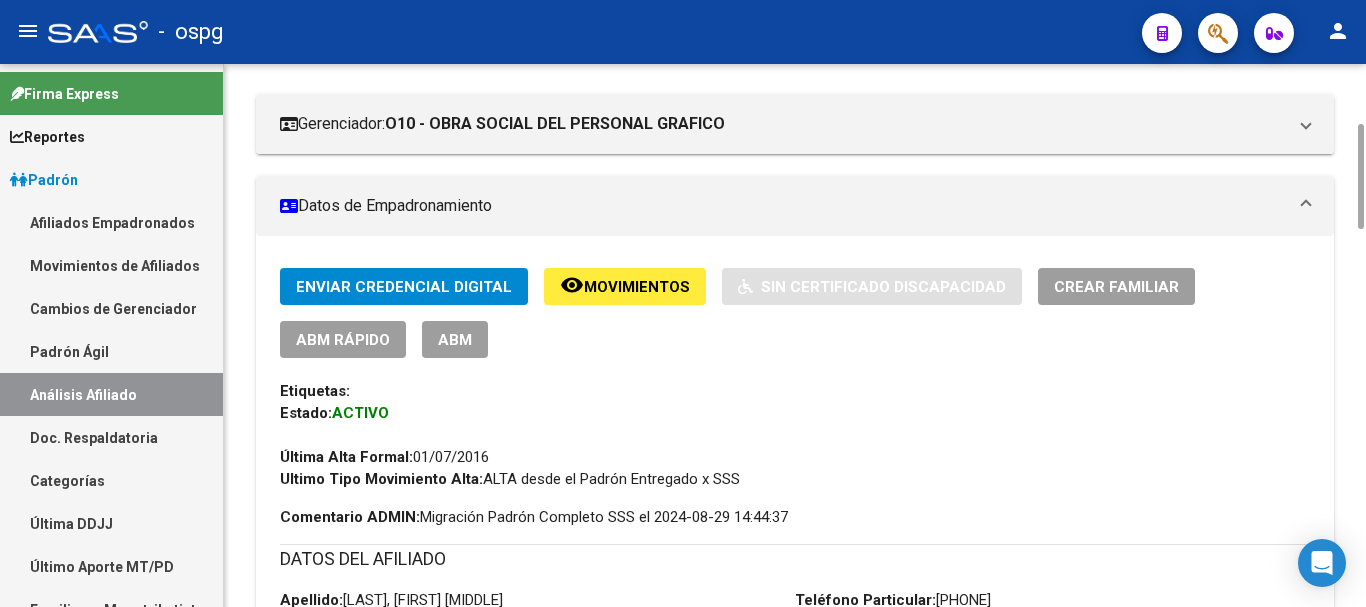 scroll, scrollTop: 0, scrollLeft: 0, axis: both 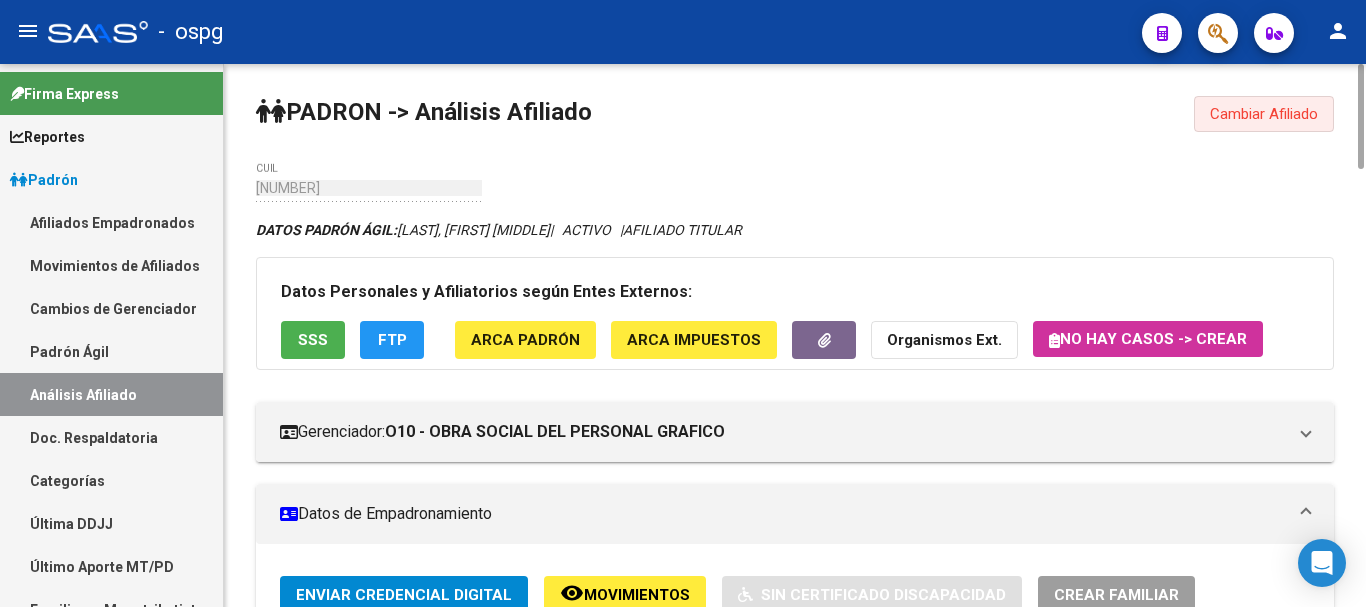 drag, startPoint x: 1265, startPoint y: 123, endPoint x: 753, endPoint y: 156, distance: 513.0624 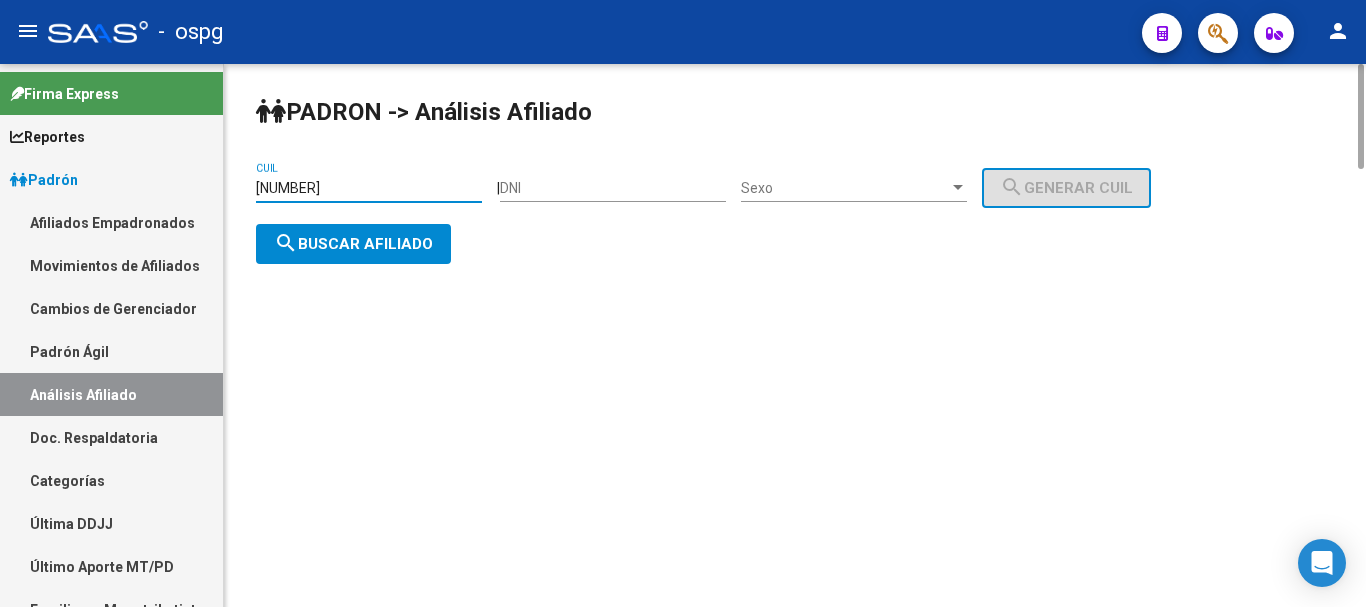 drag, startPoint x: 420, startPoint y: 195, endPoint x: 256, endPoint y: 194, distance: 164.00305 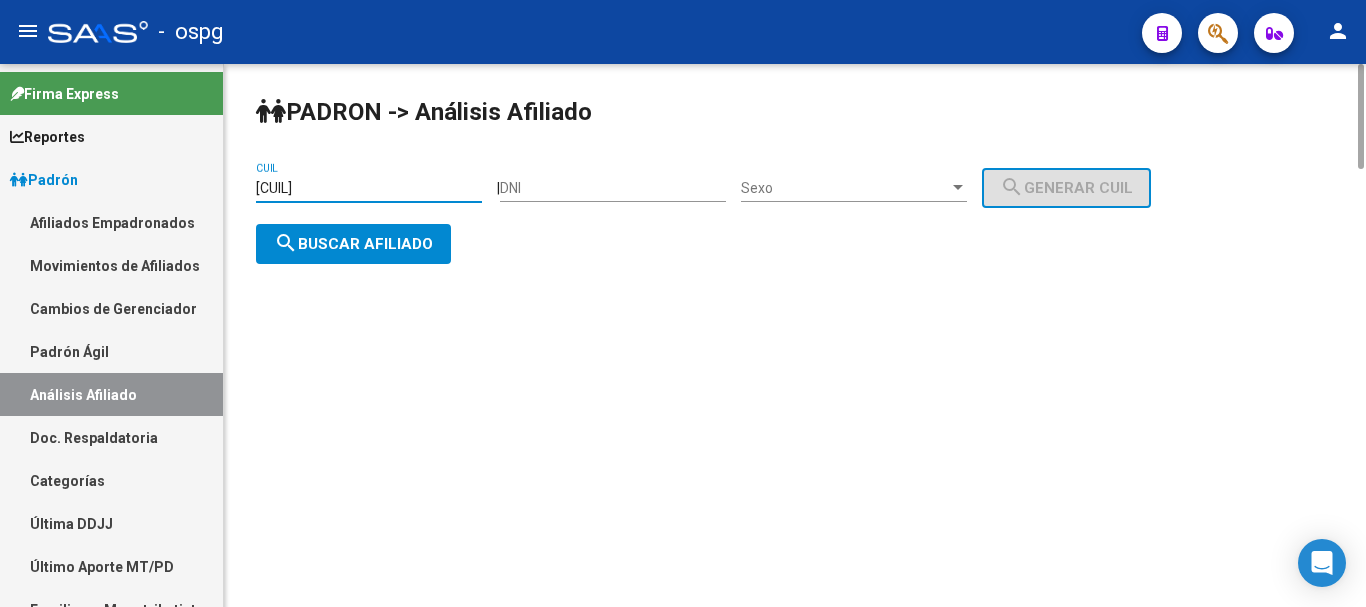 type on "[CUIL]" 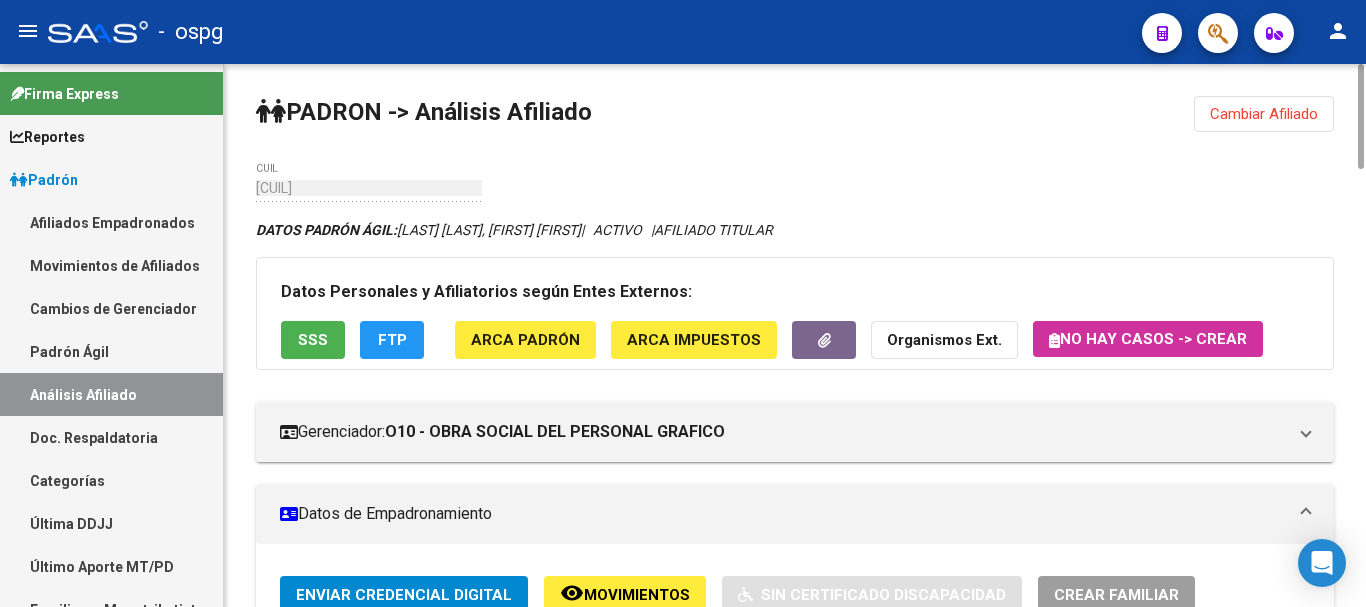 click on "SSS" 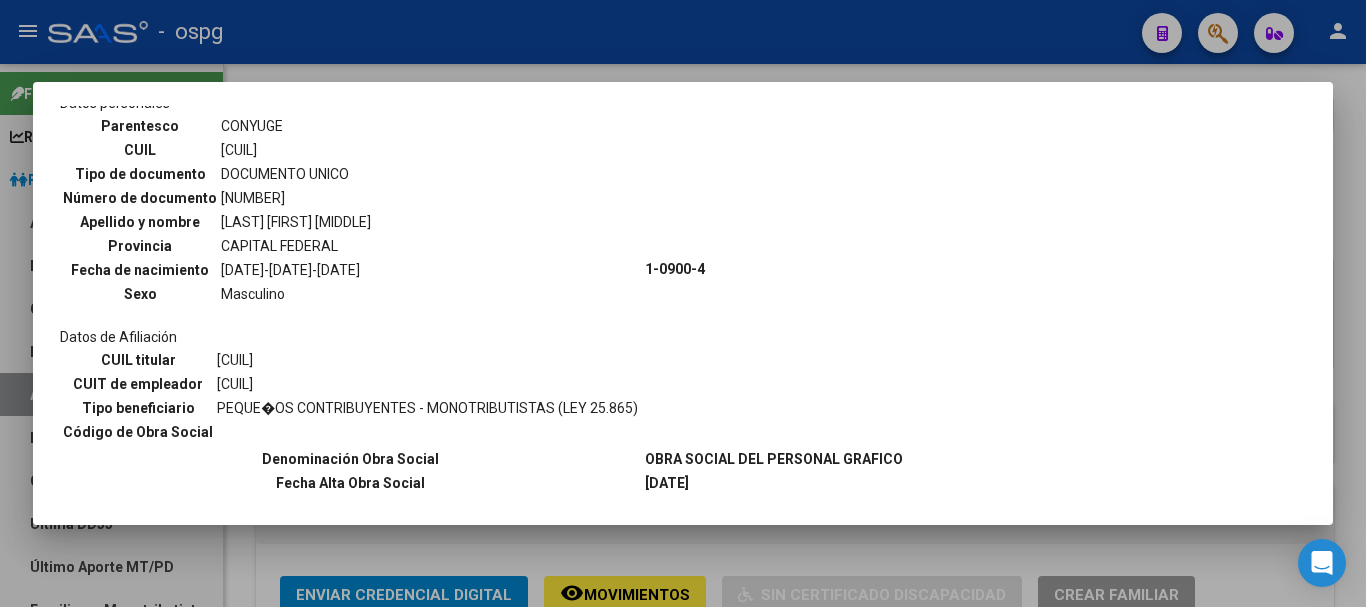 scroll, scrollTop: 600, scrollLeft: 0, axis: vertical 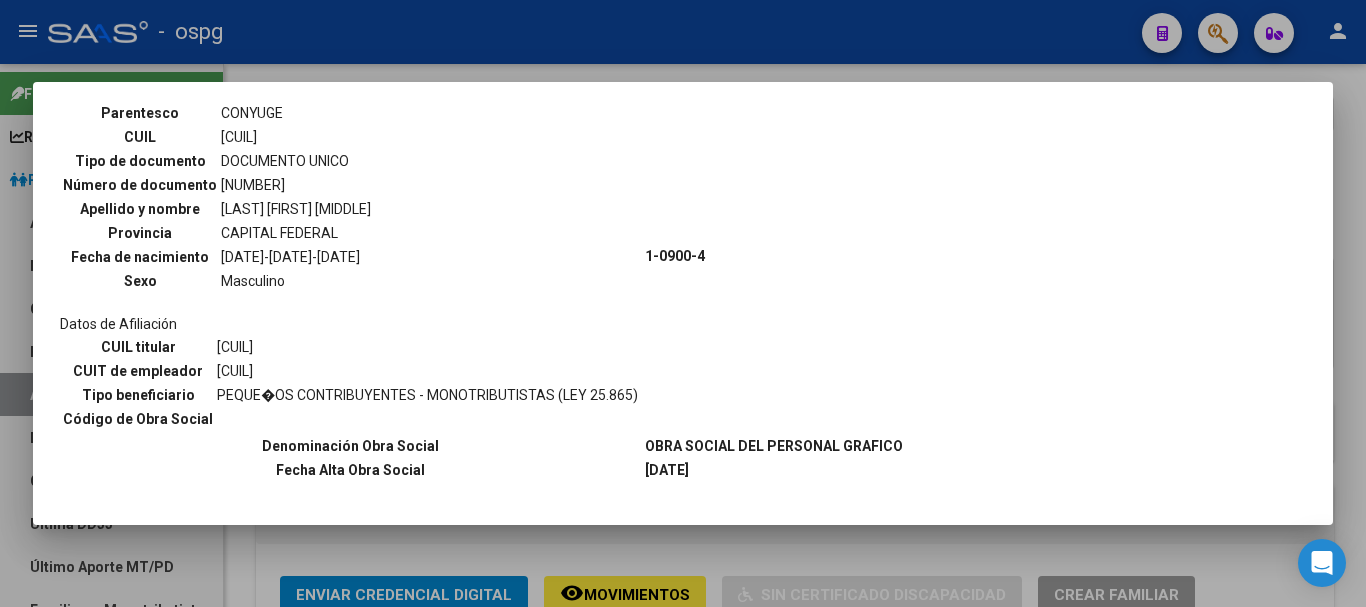 click at bounding box center (683, 303) 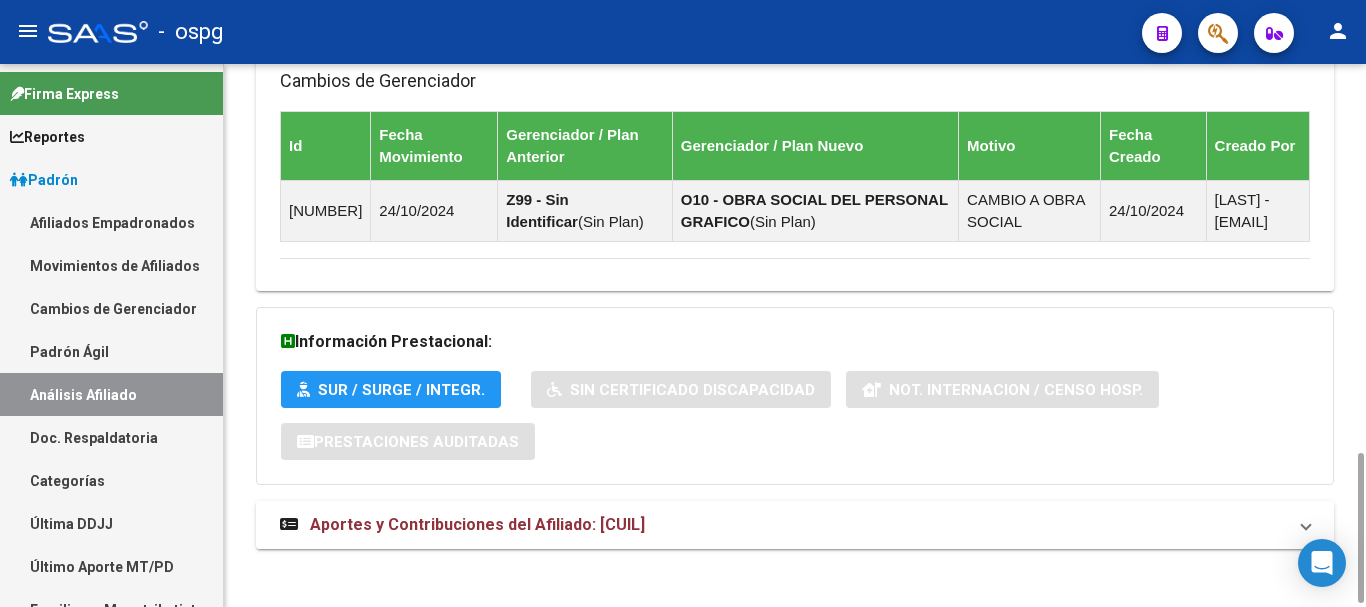 click on "Aportes y Contribuciones del Afiliado: [CUIL]" at bounding box center [477, 524] 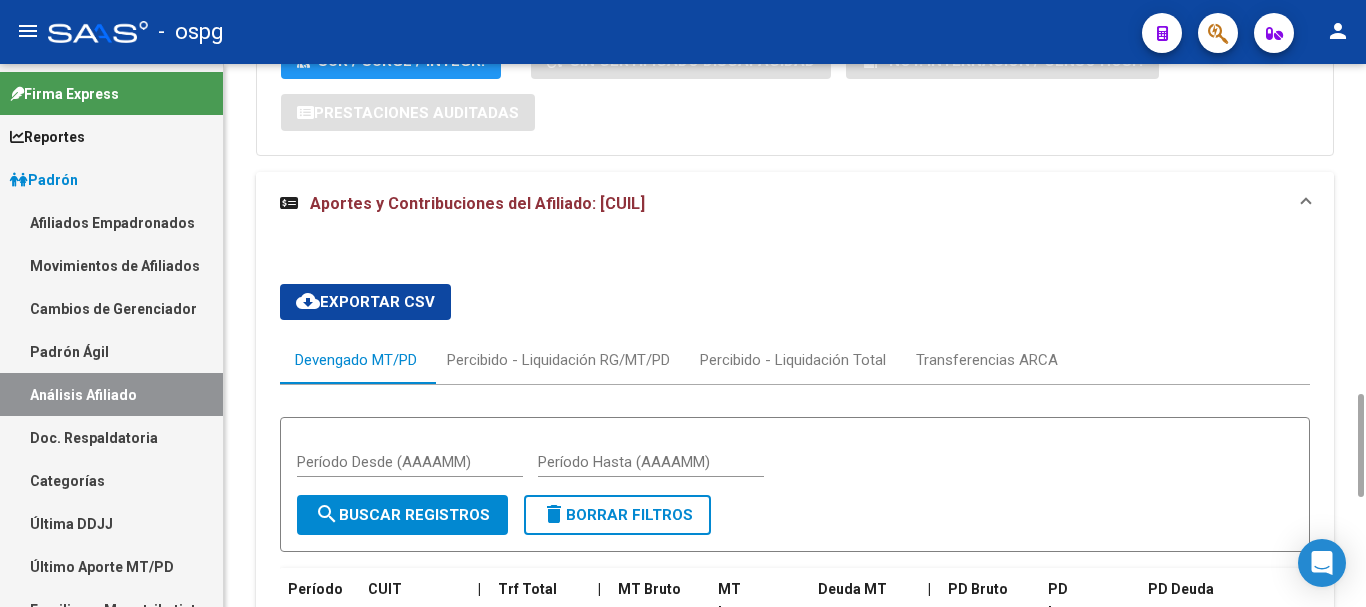 scroll, scrollTop: 929, scrollLeft: 0, axis: vertical 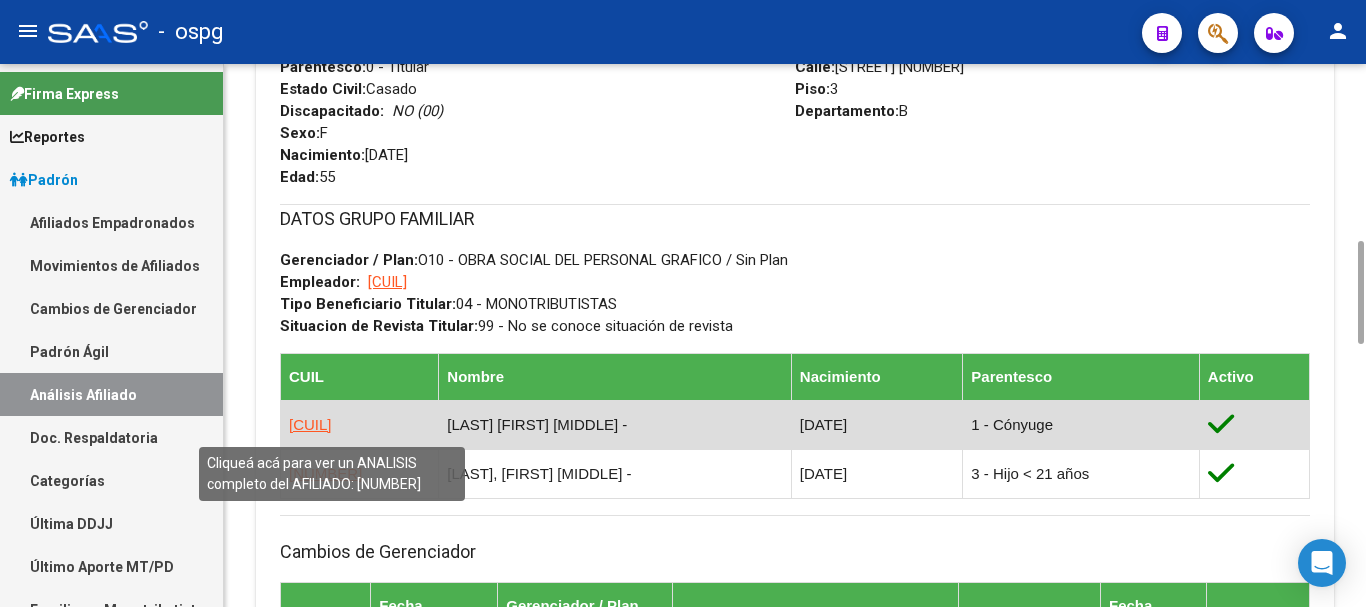 click on "[CUIL]" at bounding box center (310, 424) 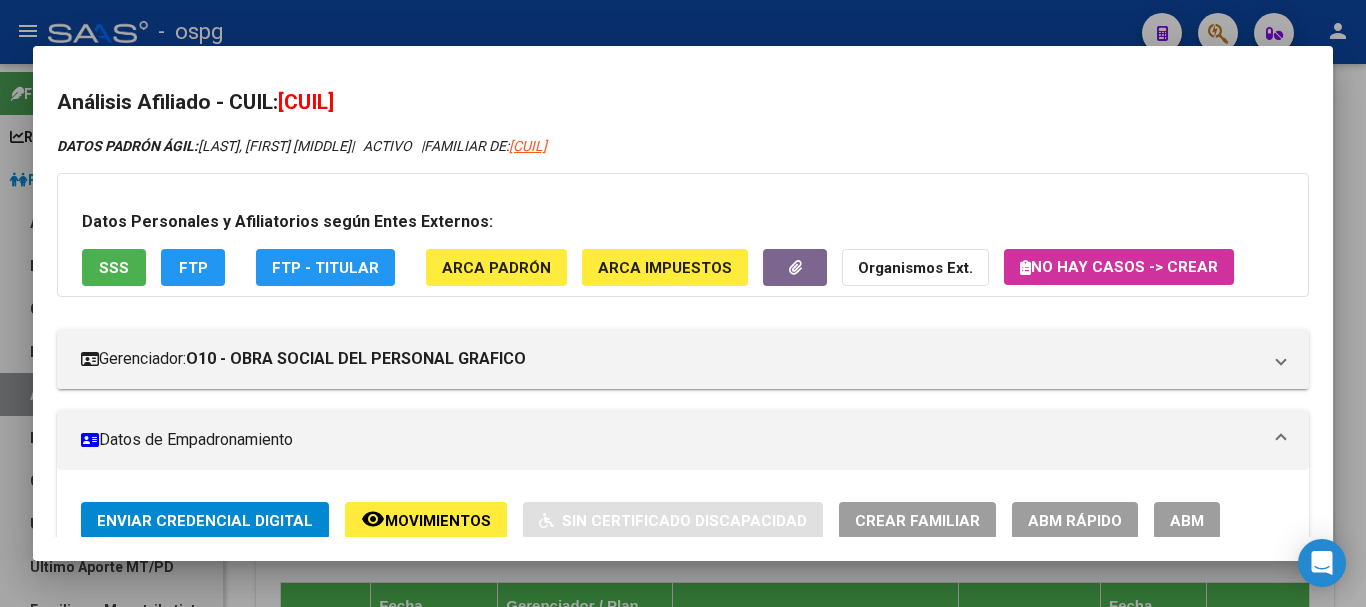 drag, startPoint x: 337, startPoint y: 102, endPoint x: 404, endPoint y: 100, distance: 67.02985 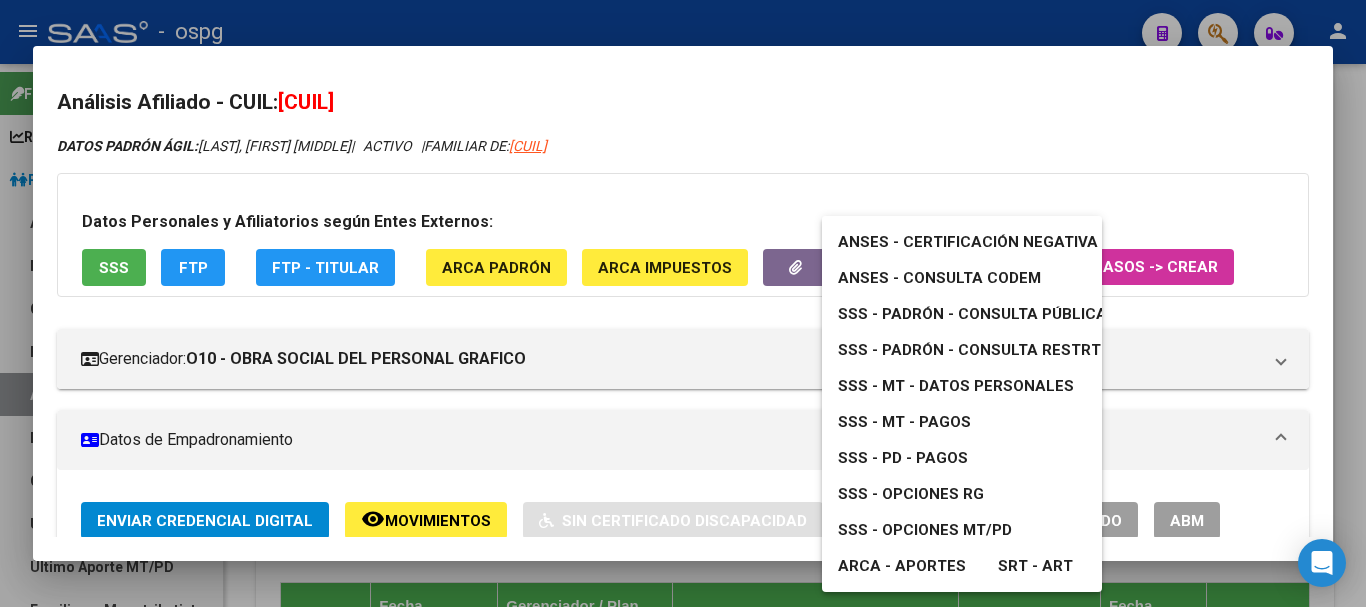 click on "ANSES - Certificación Negativa" at bounding box center [968, 242] 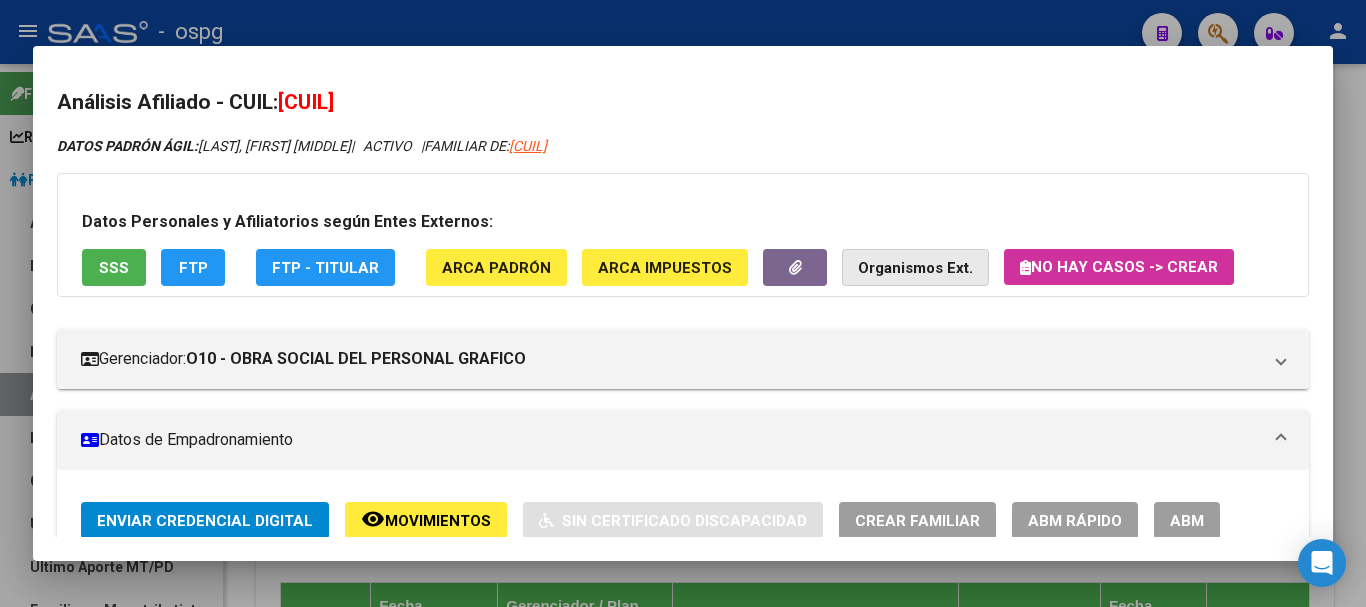 click on "Organismos Ext." 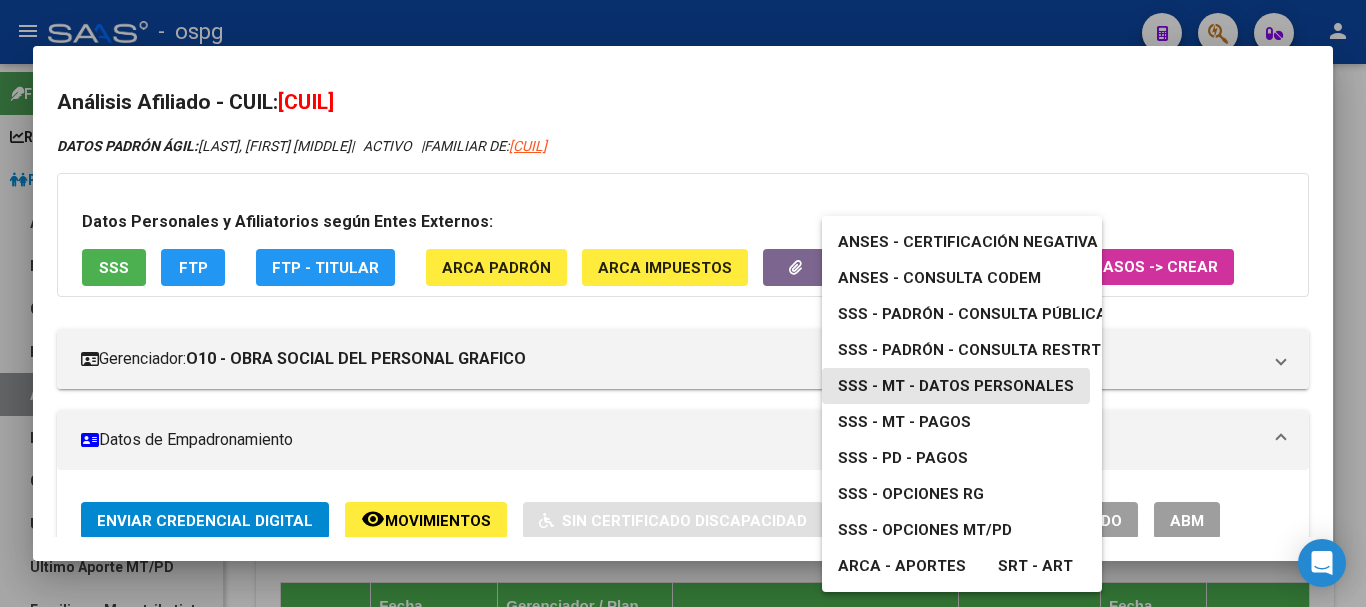 click on "SSS - MT - Datos Personales" at bounding box center (956, 386) 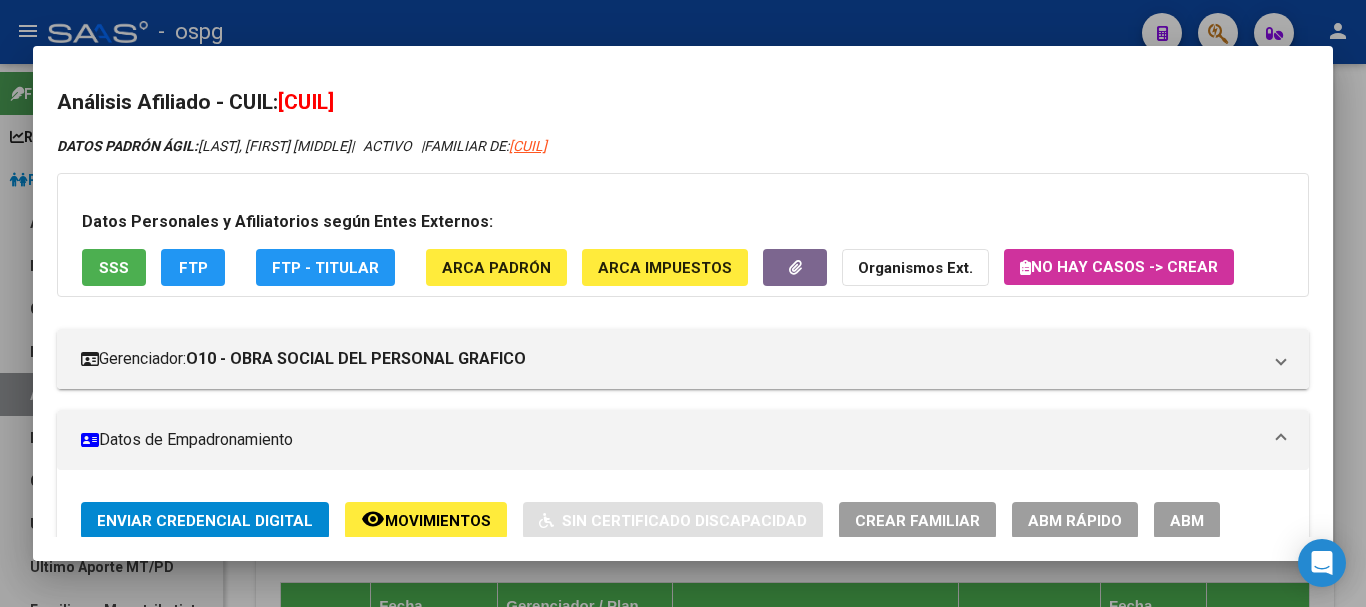 drag, startPoint x: 733, startPoint y: 23, endPoint x: 837, endPoint y: 3, distance: 105.90562 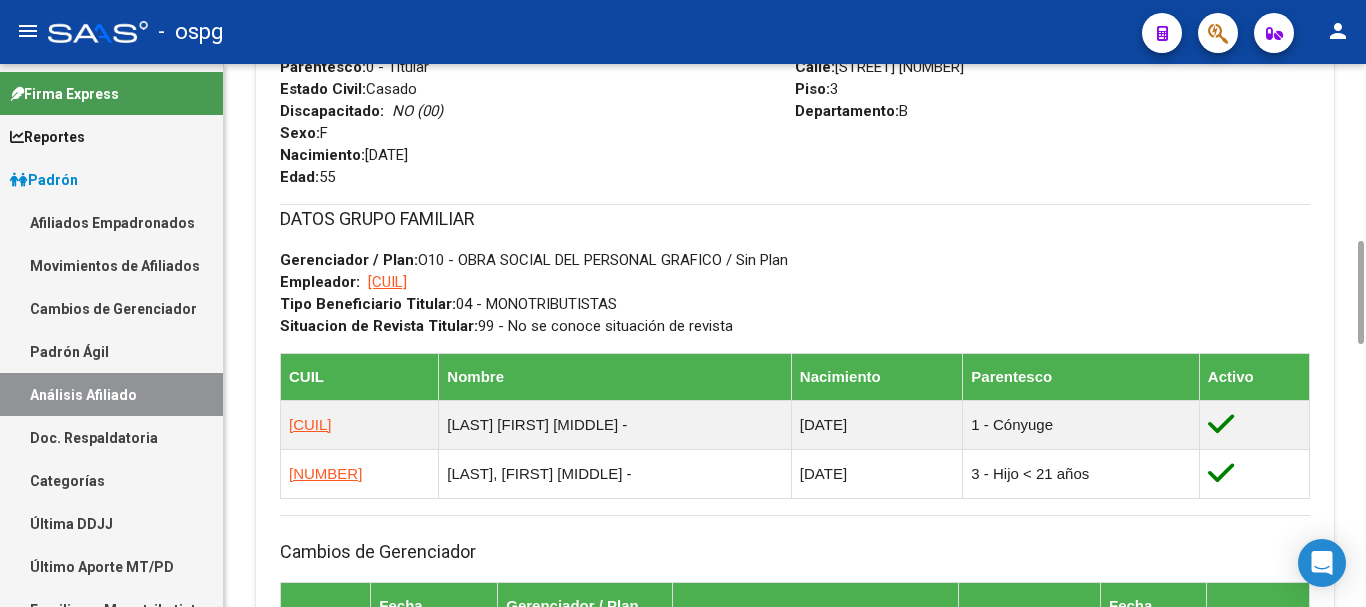 scroll, scrollTop: 0, scrollLeft: 0, axis: both 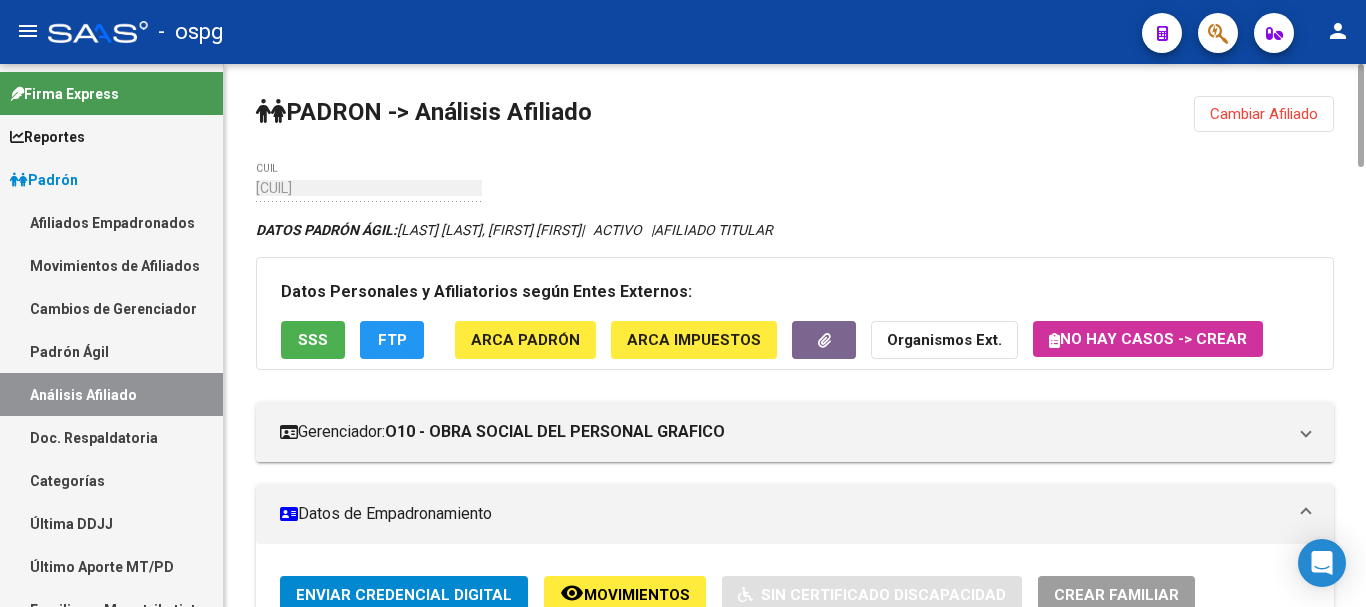 click on "Cambiar Afiliado" 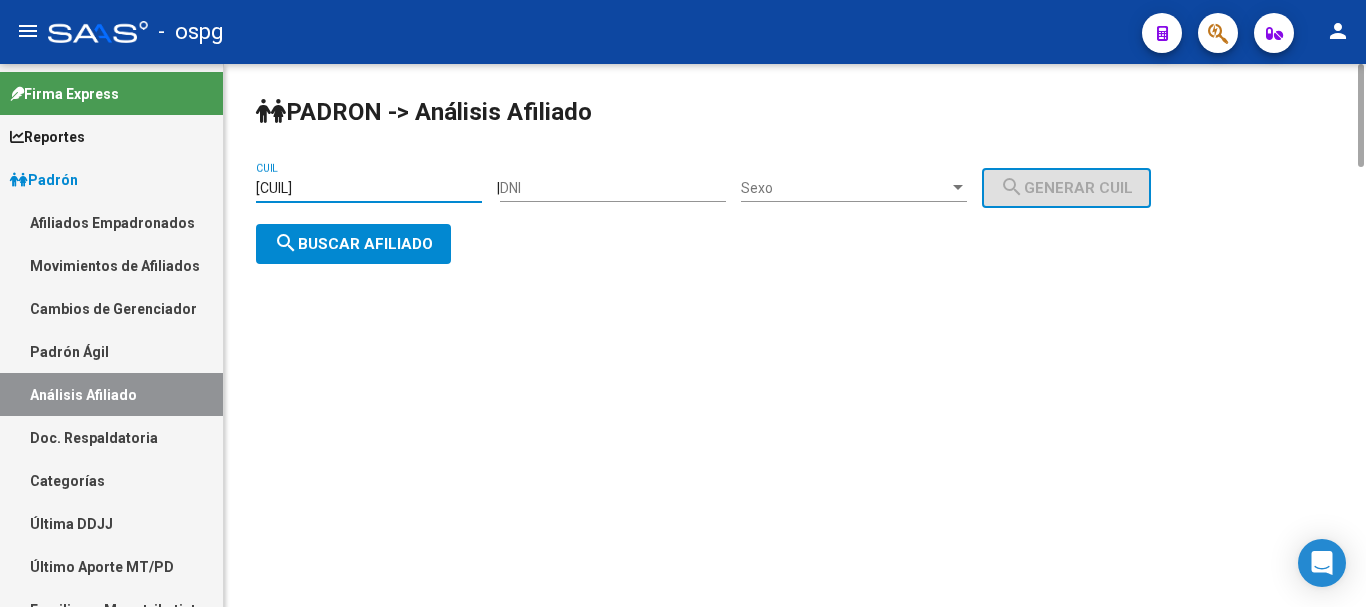 drag, startPoint x: 365, startPoint y: 192, endPoint x: 346, endPoint y: 220, distance: 33.83785 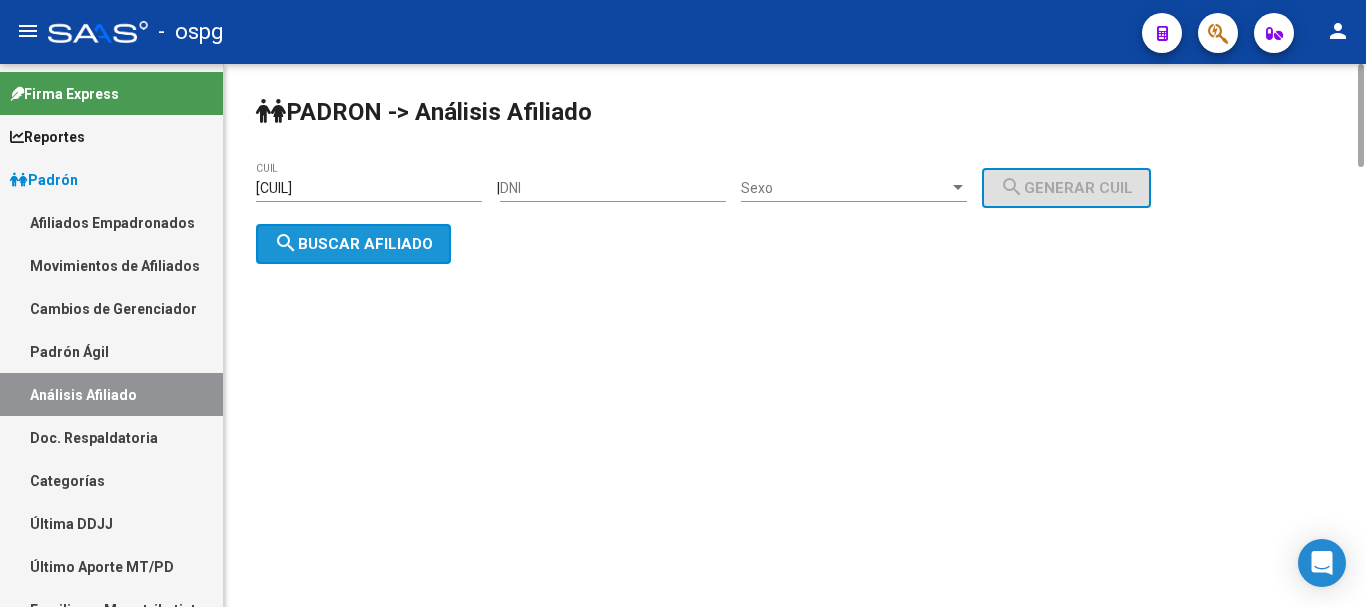 click on "search  Buscar afiliado" 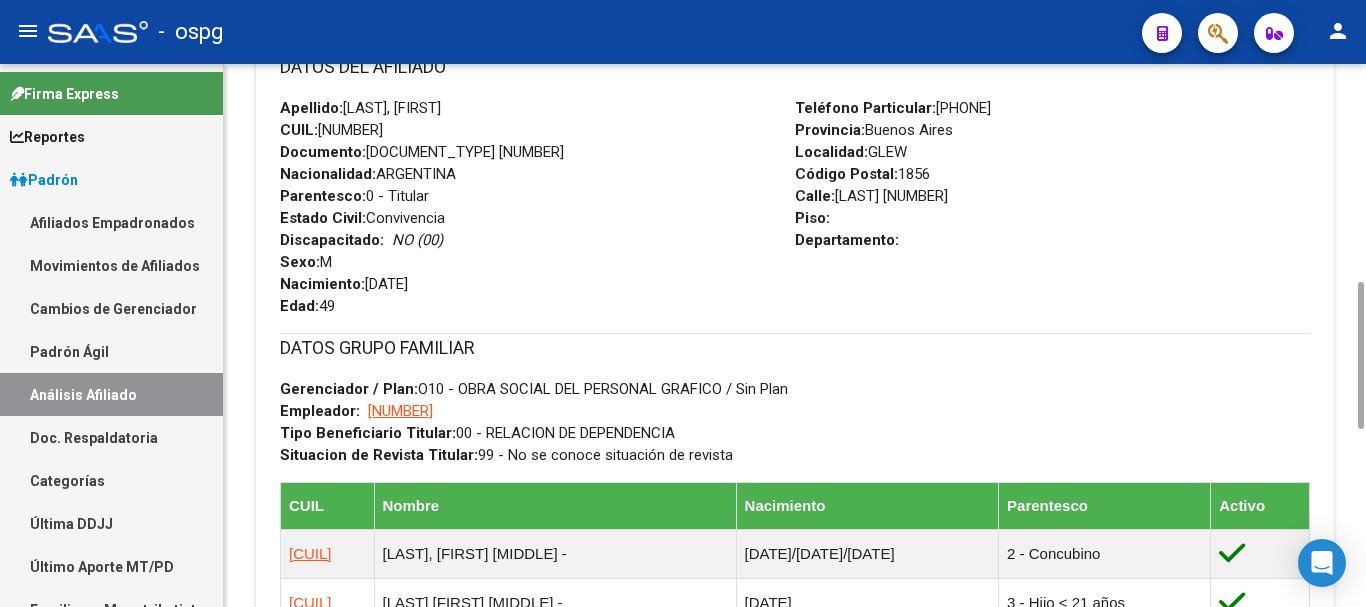 scroll, scrollTop: 1452, scrollLeft: 0, axis: vertical 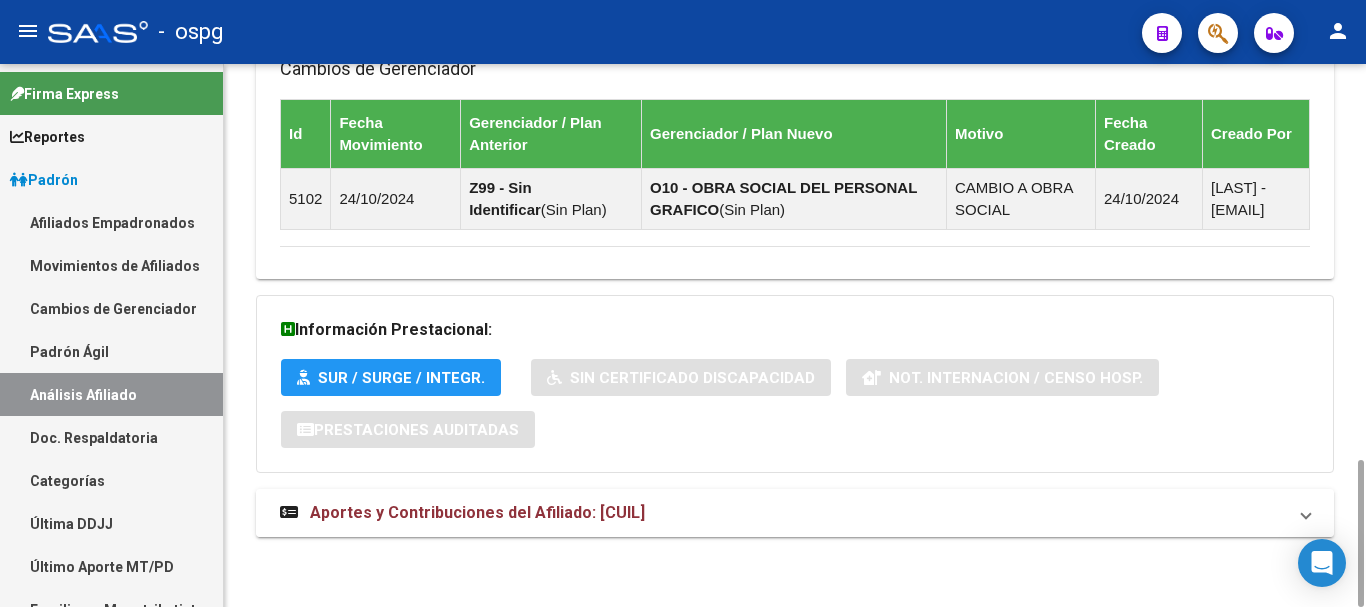 click on "Aportes y Contribuciones del Afiliado: [CUIL]" at bounding box center (477, 512) 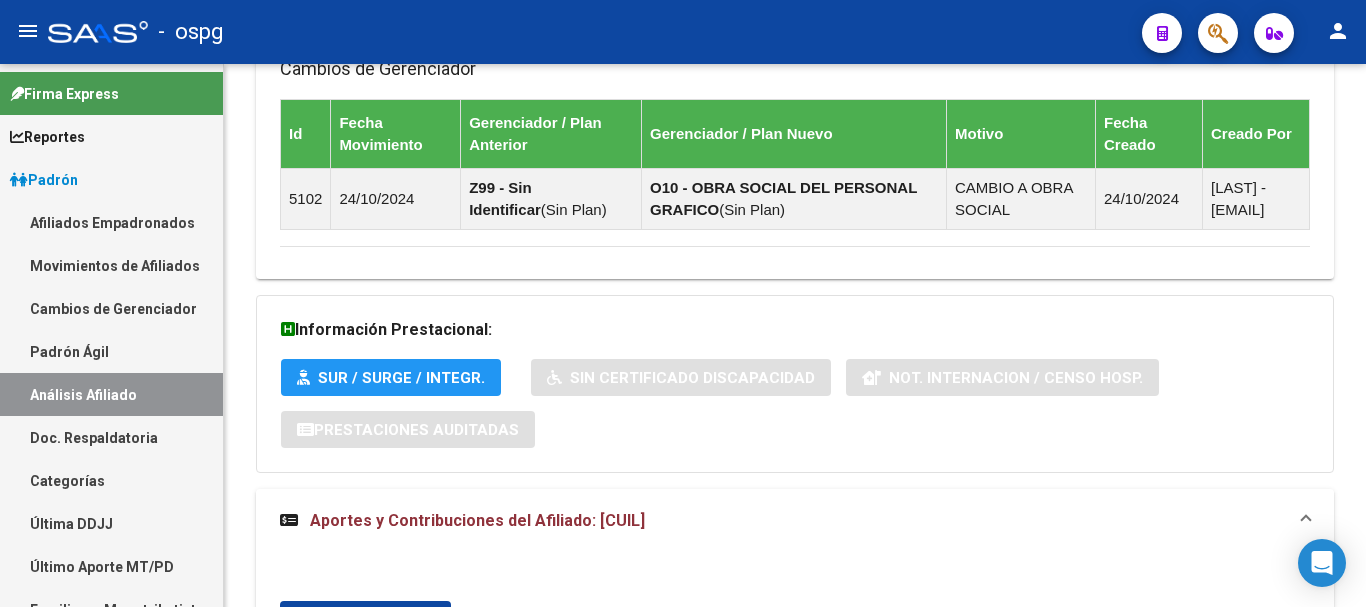 scroll, scrollTop: 1652, scrollLeft: 0, axis: vertical 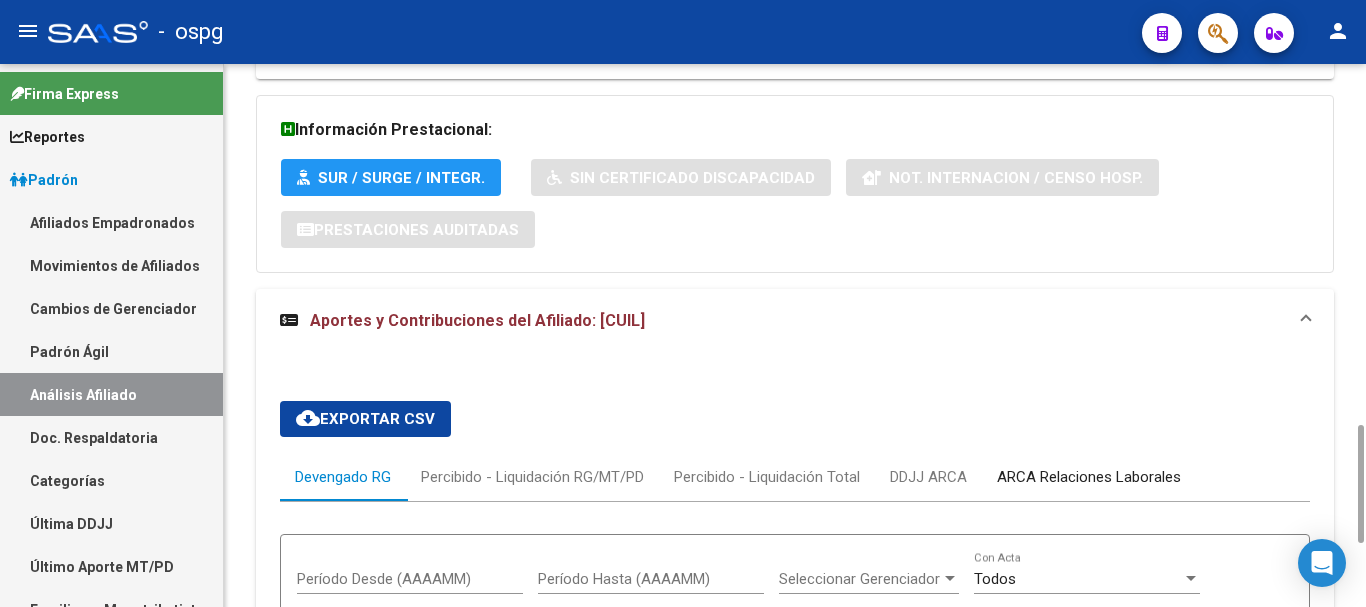 click on "ARCA Relaciones Laborales" at bounding box center (1089, 477) 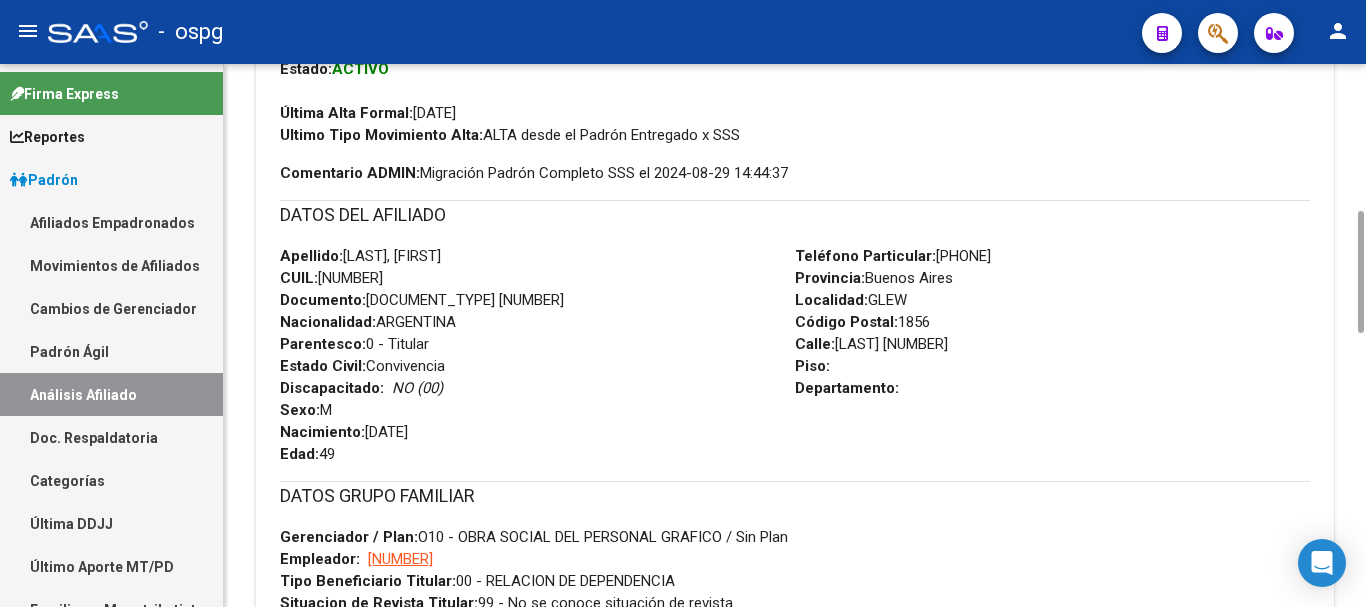 scroll, scrollTop: 0, scrollLeft: 0, axis: both 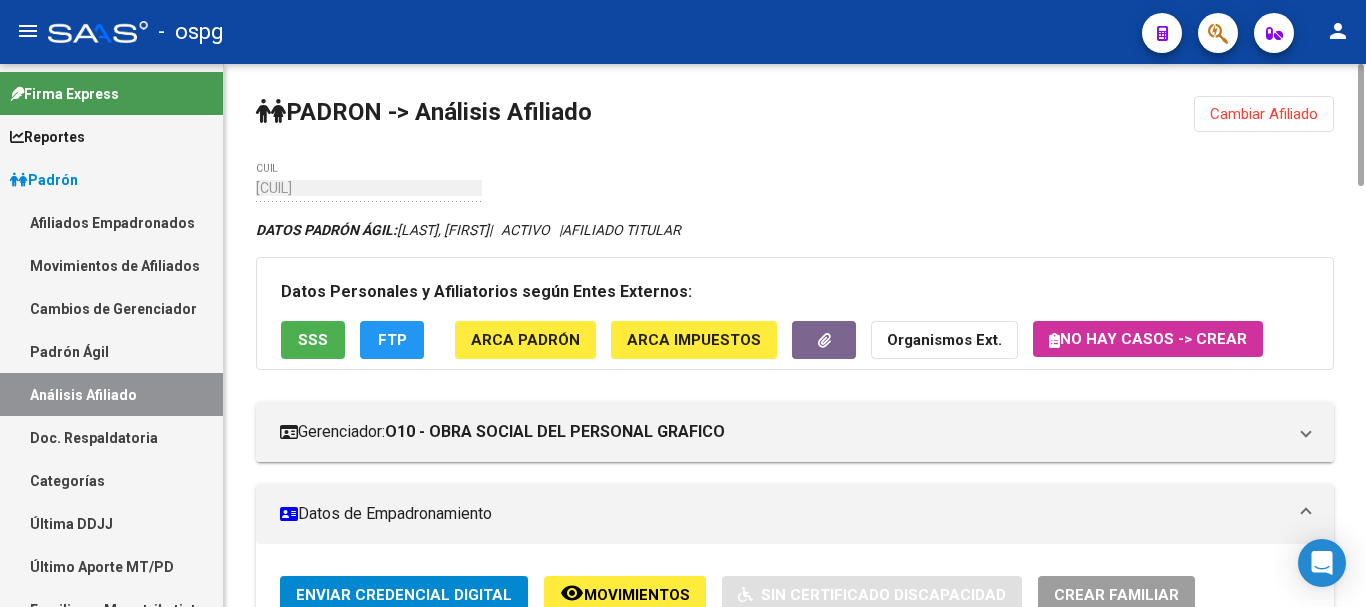 click on "Organismos Ext." 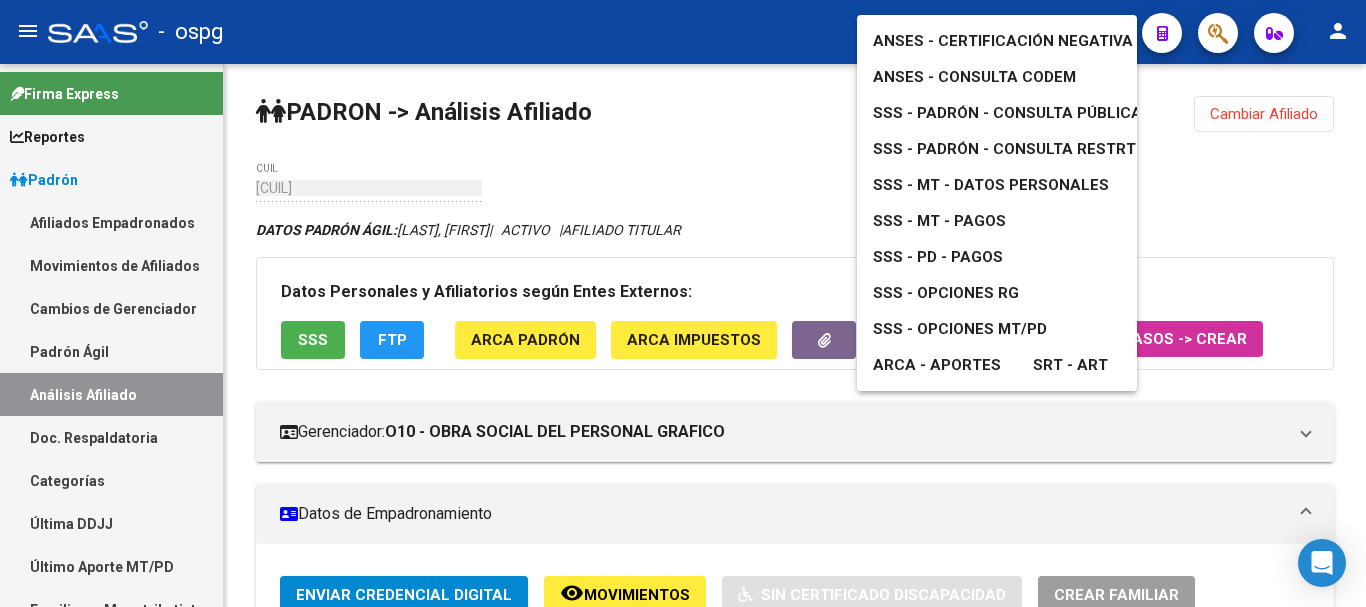 click on "SSS - Opciones RG" at bounding box center [946, 293] 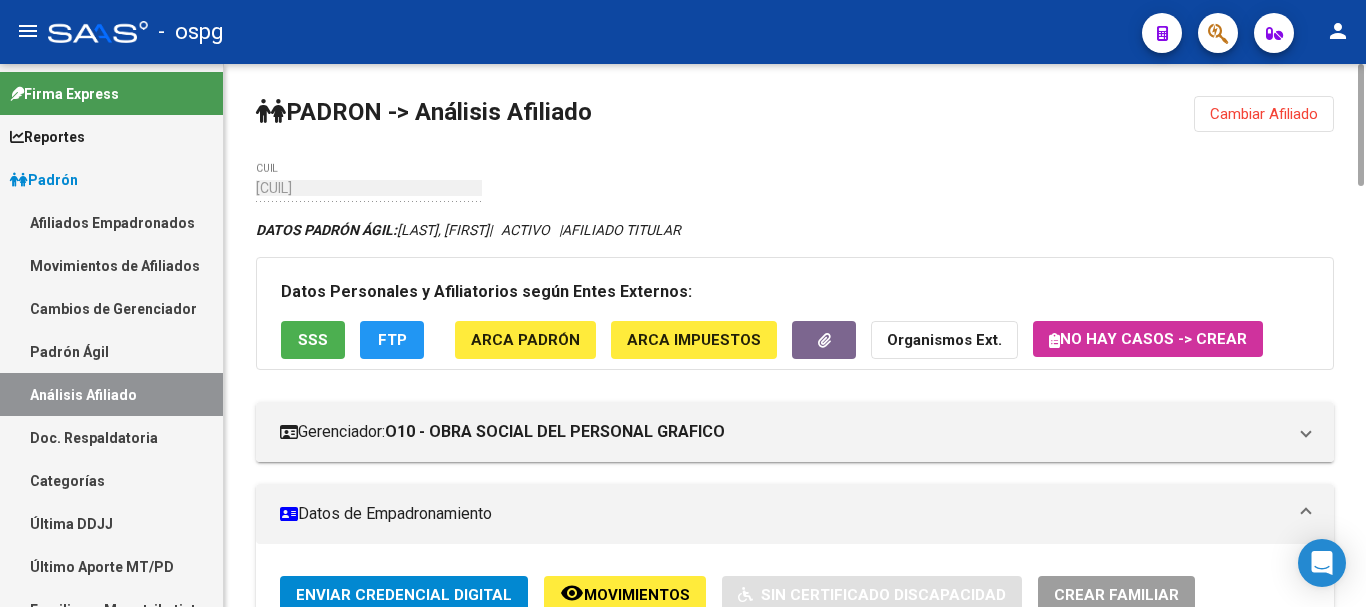 click on "Cambiar Afiliado" 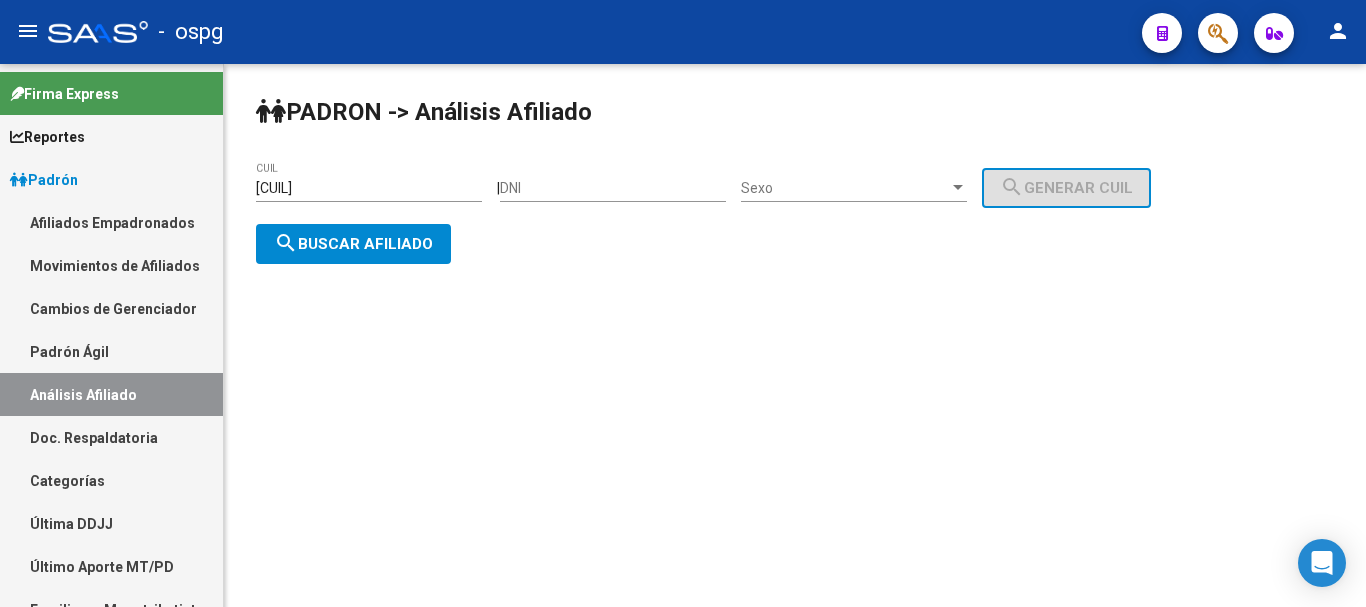 drag, startPoint x: 452, startPoint y: 197, endPoint x: 217, endPoint y: 174, distance: 236.12285 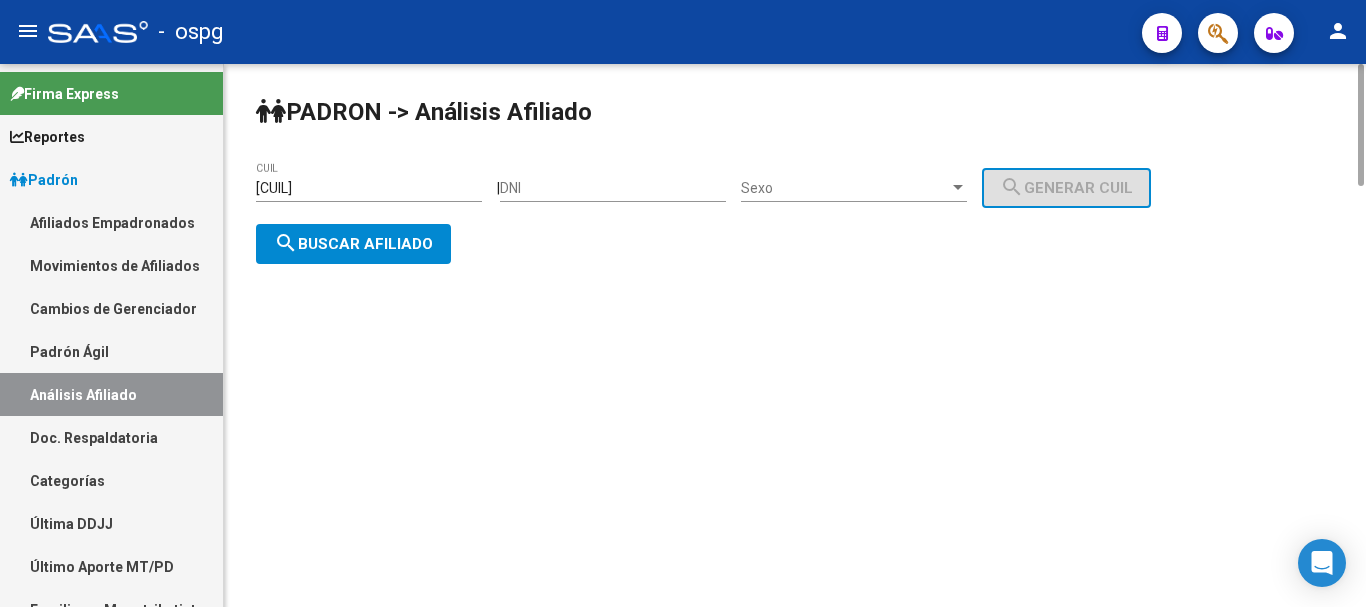 click on "[CUIL]" at bounding box center (369, 188) 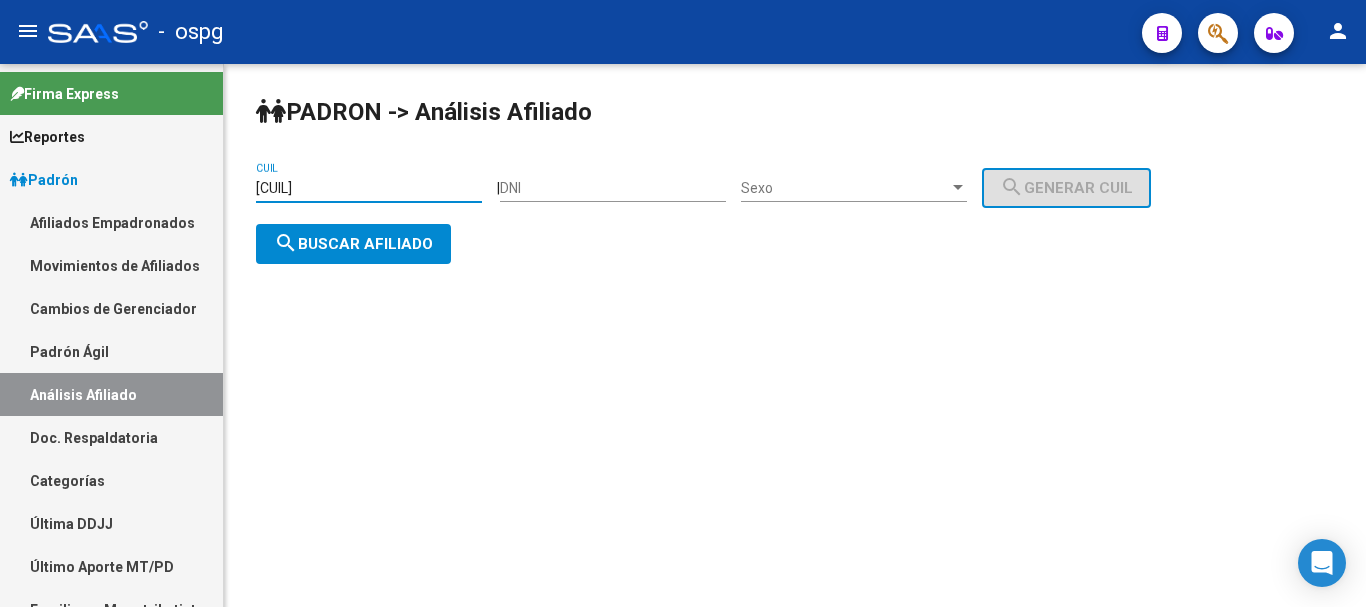 drag, startPoint x: 438, startPoint y: 185, endPoint x: 188, endPoint y: 142, distance: 253.67105 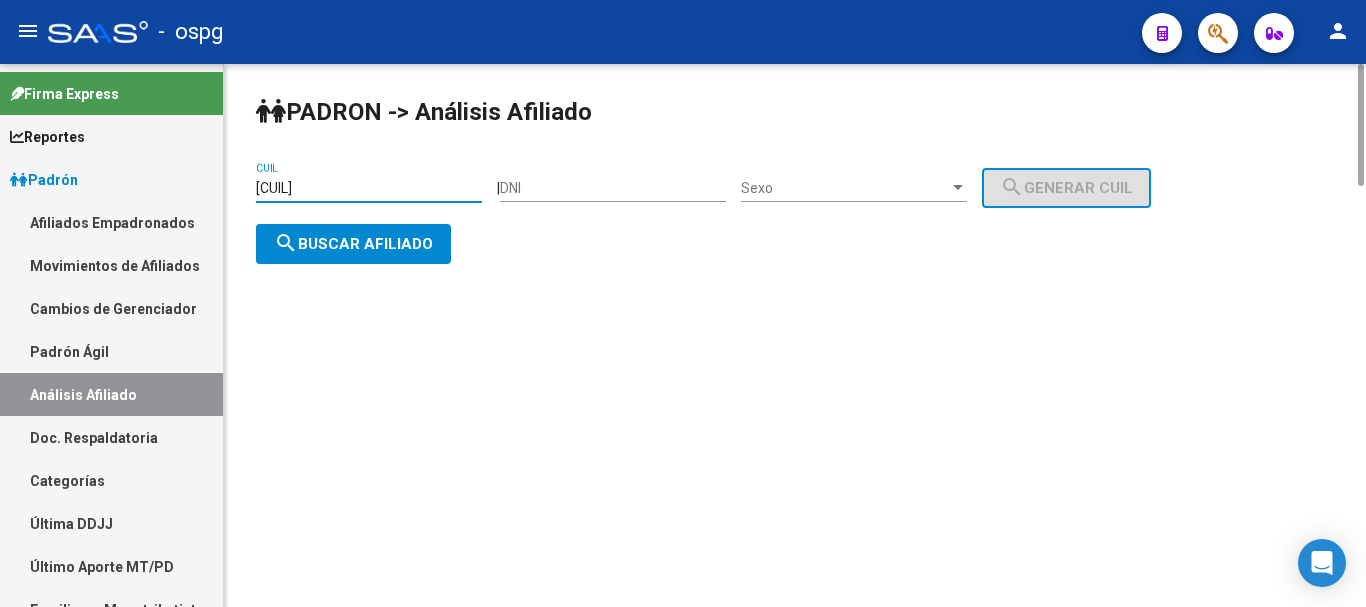 paste on "[NUMBER]" 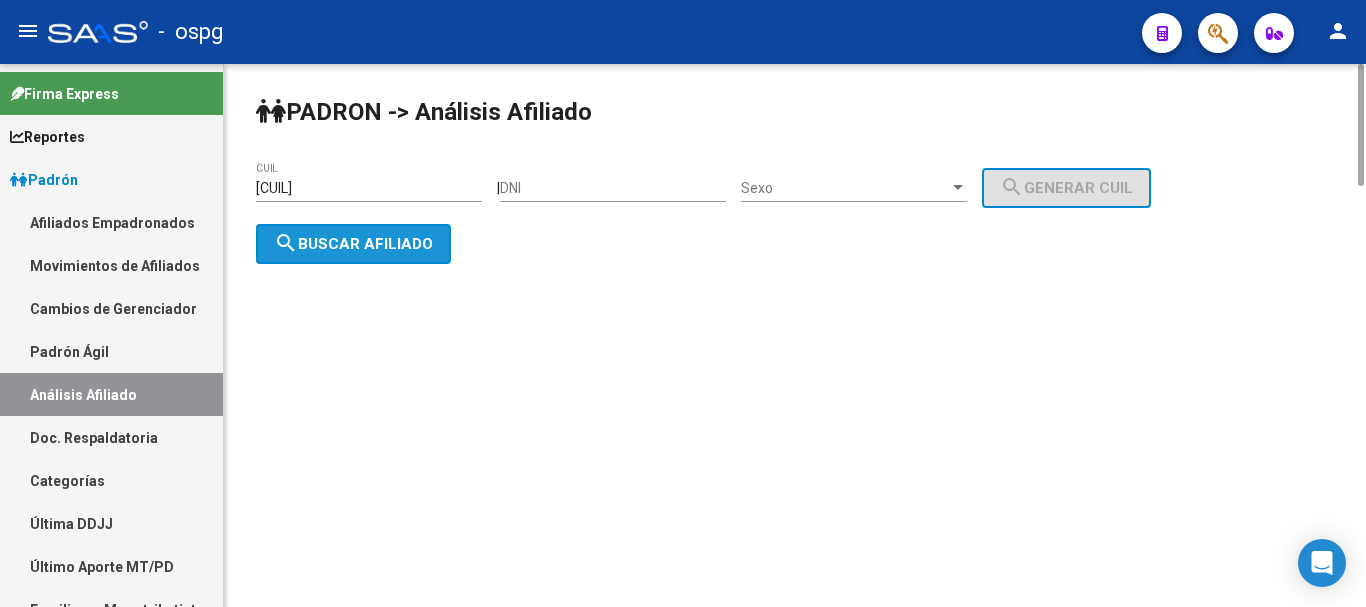 click on "search  Buscar afiliado" 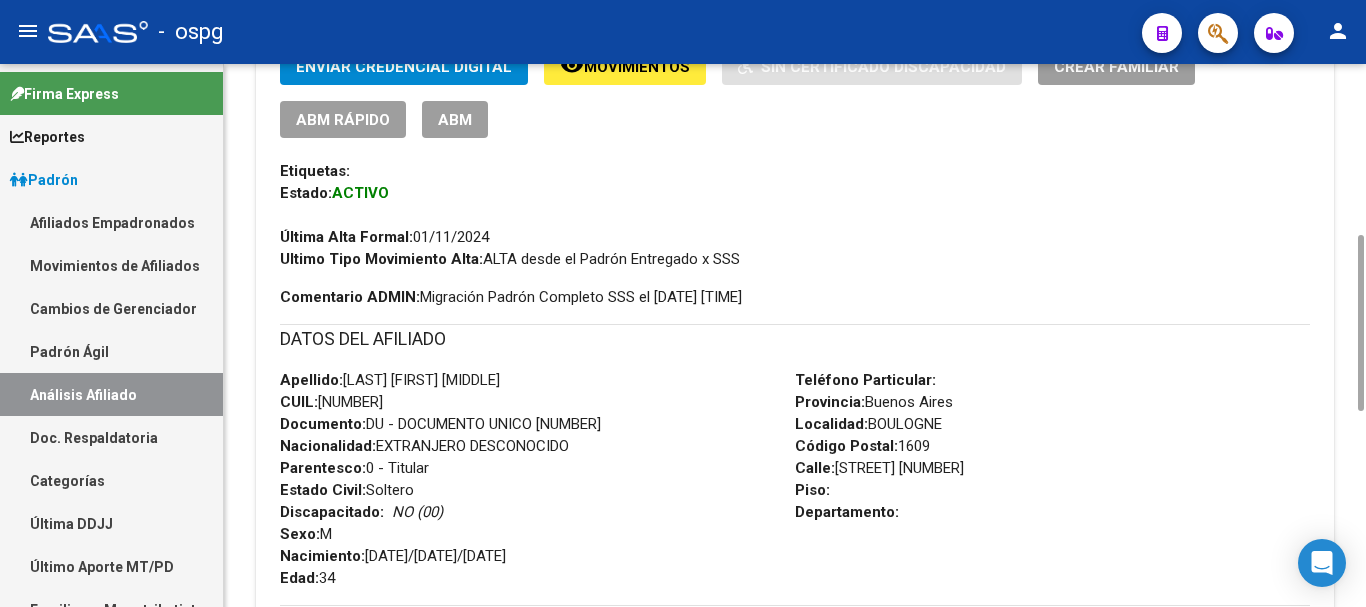 scroll, scrollTop: 0, scrollLeft: 0, axis: both 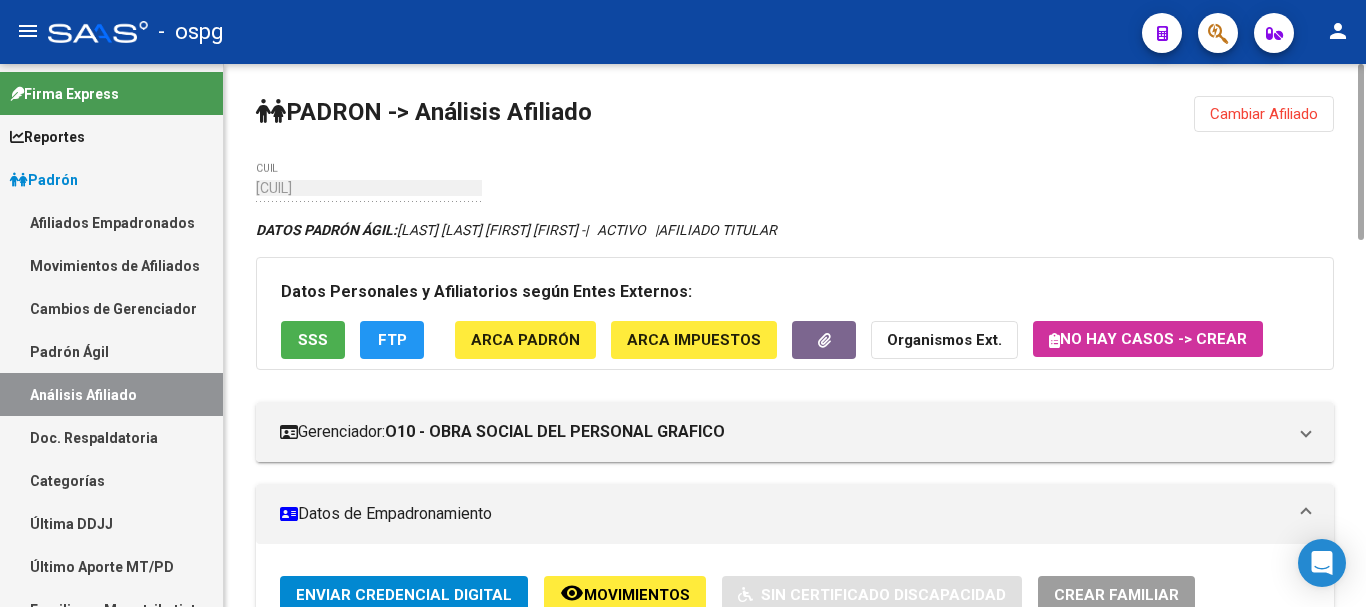 click on "Cambiar Afiliado" 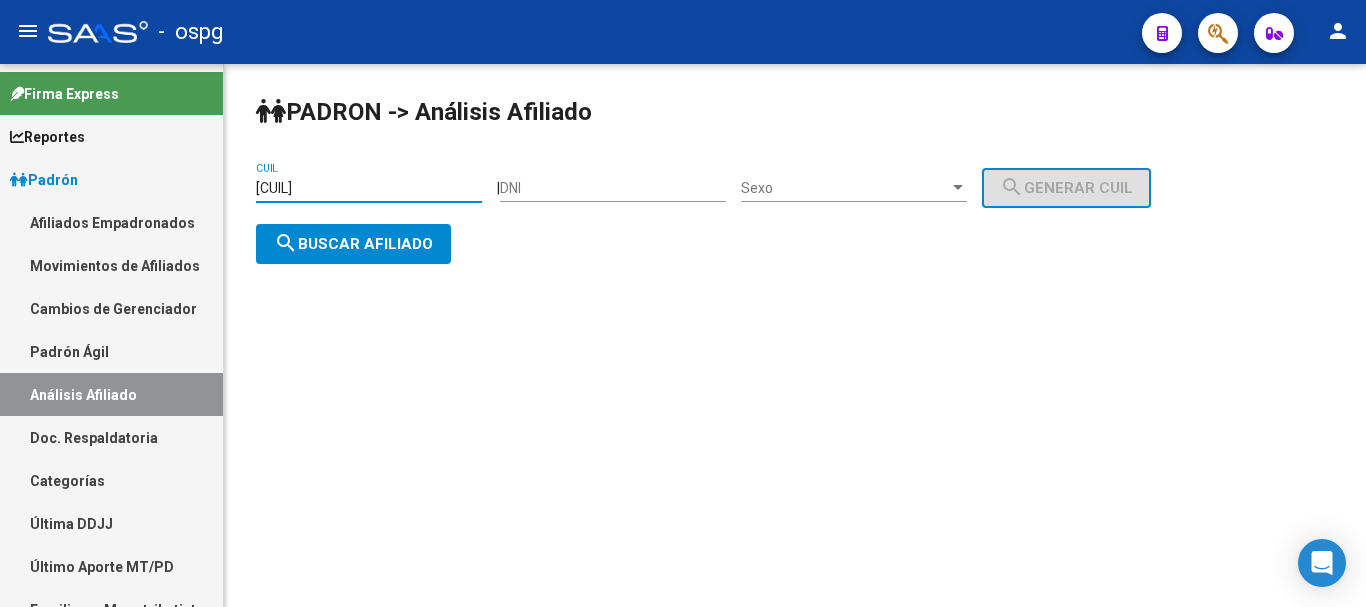 drag, startPoint x: 415, startPoint y: 190, endPoint x: 211, endPoint y: 175, distance: 204.55072 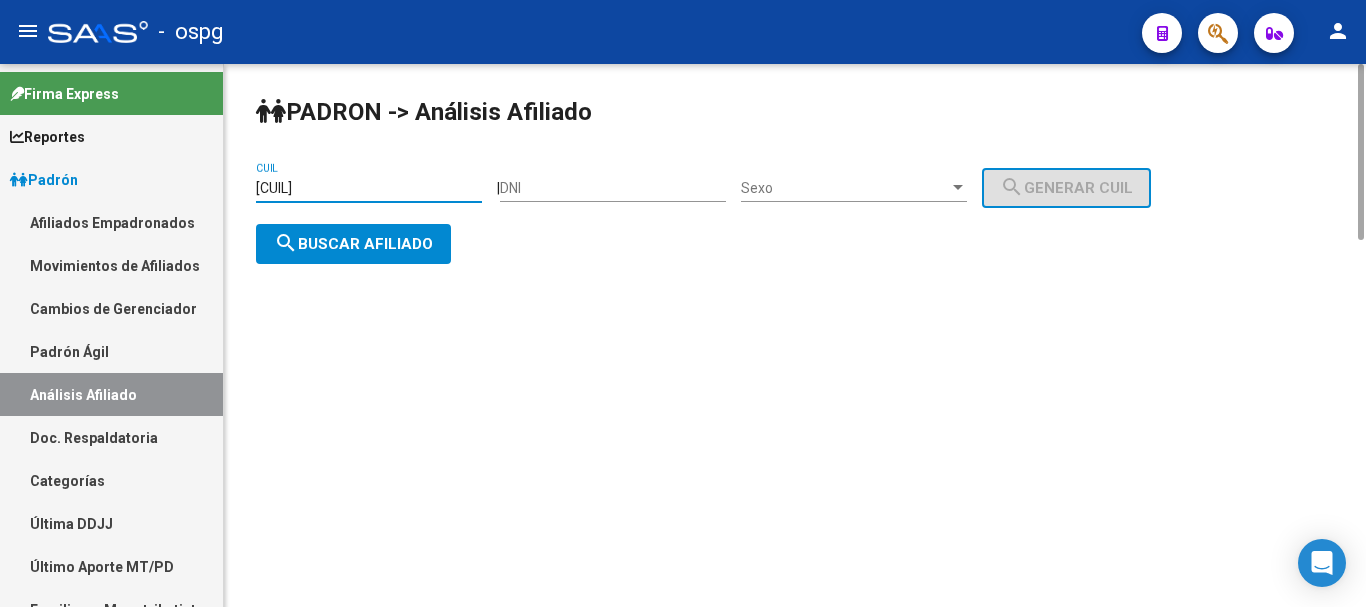 paste on "[NUMBER]-[NUMBER]-[NUMBER]" 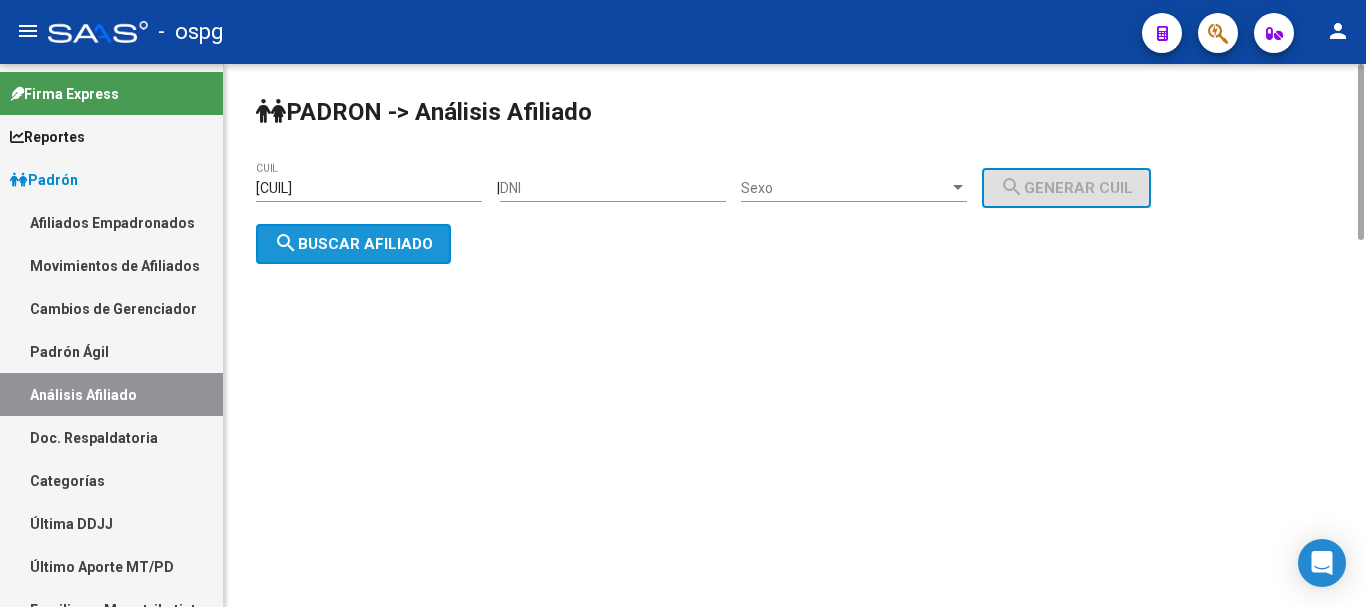click on "search  Buscar afiliado" 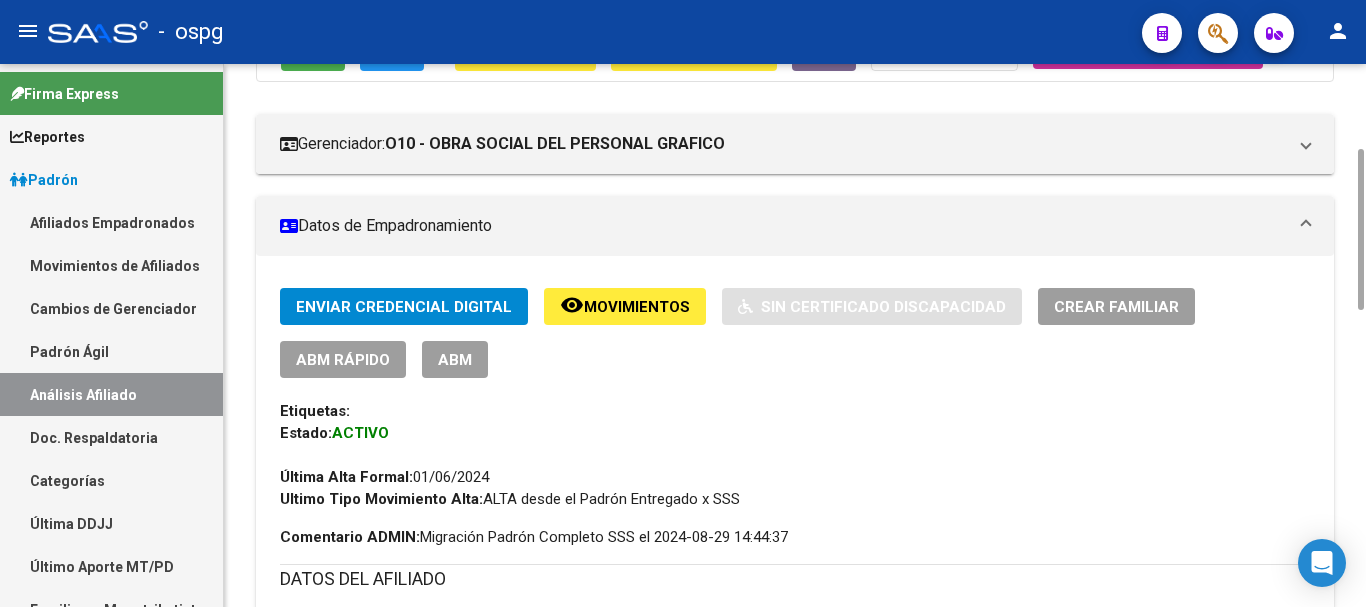 scroll, scrollTop: 0, scrollLeft: 0, axis: both 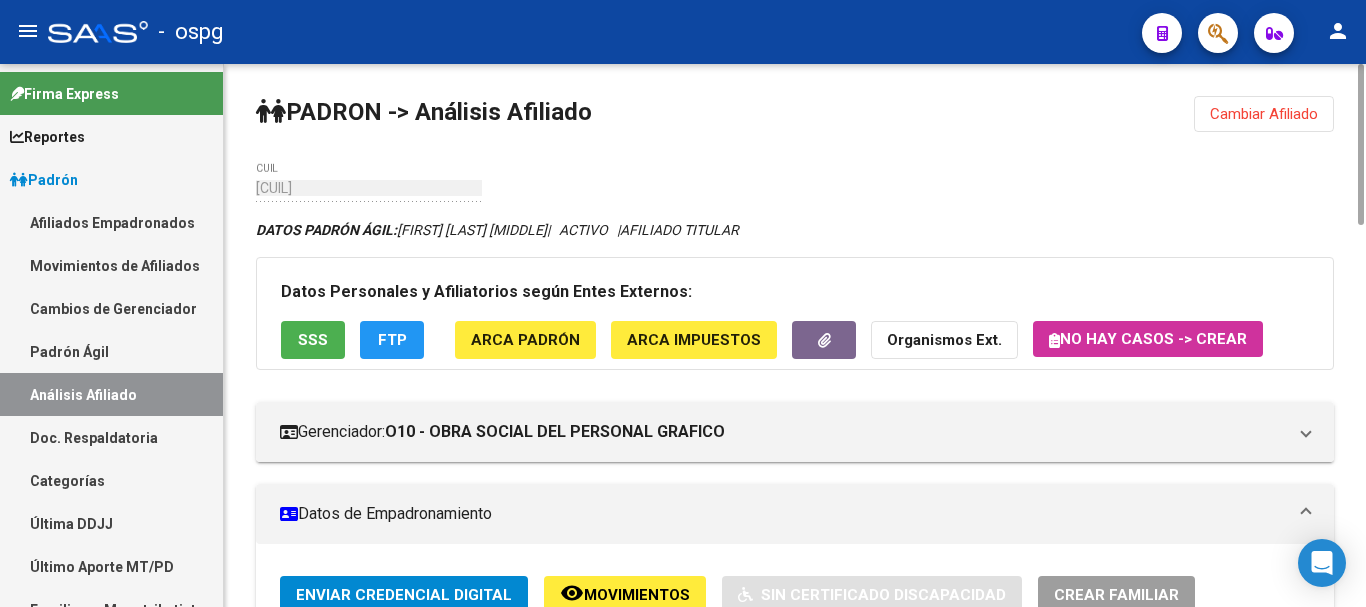 drag, startPoint x: 1276, startPoint y: 112, endPoint x: 1114, endPoint y: 119, distance: 162.15117 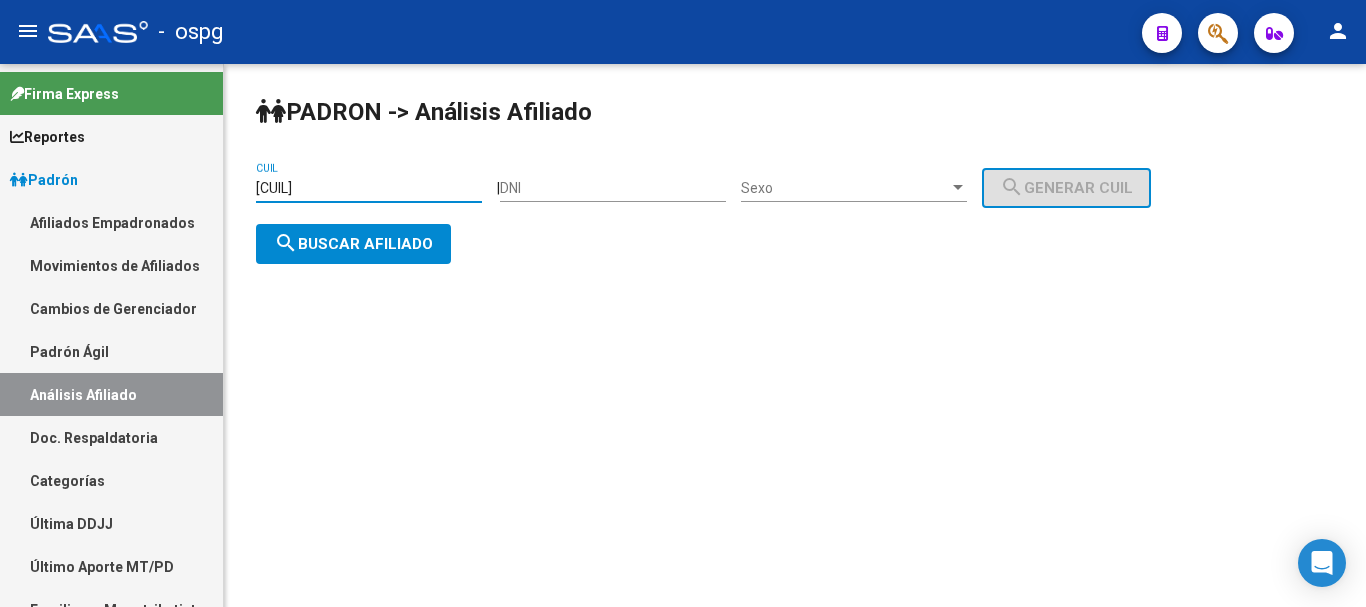 drag, startPoint x: 425, startPoint y: 188, endPoint x: 219, endPoint y: 182, distance: 206.08736 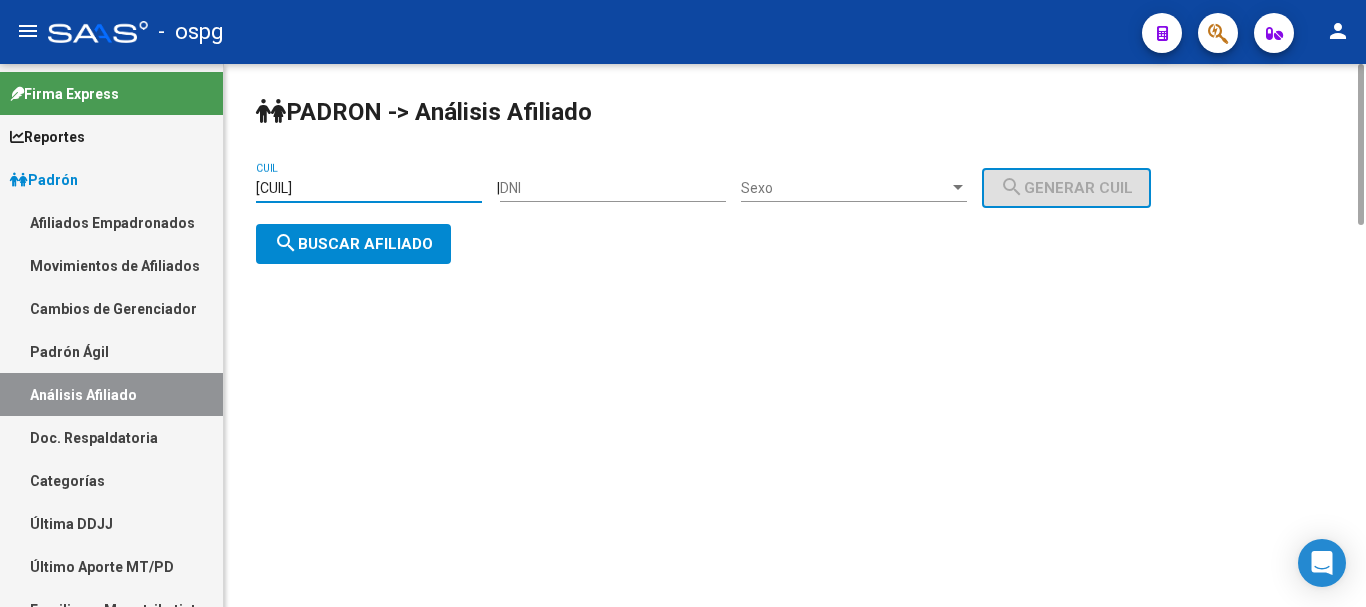 paste on "[NUMBER]-[NUMBER]" 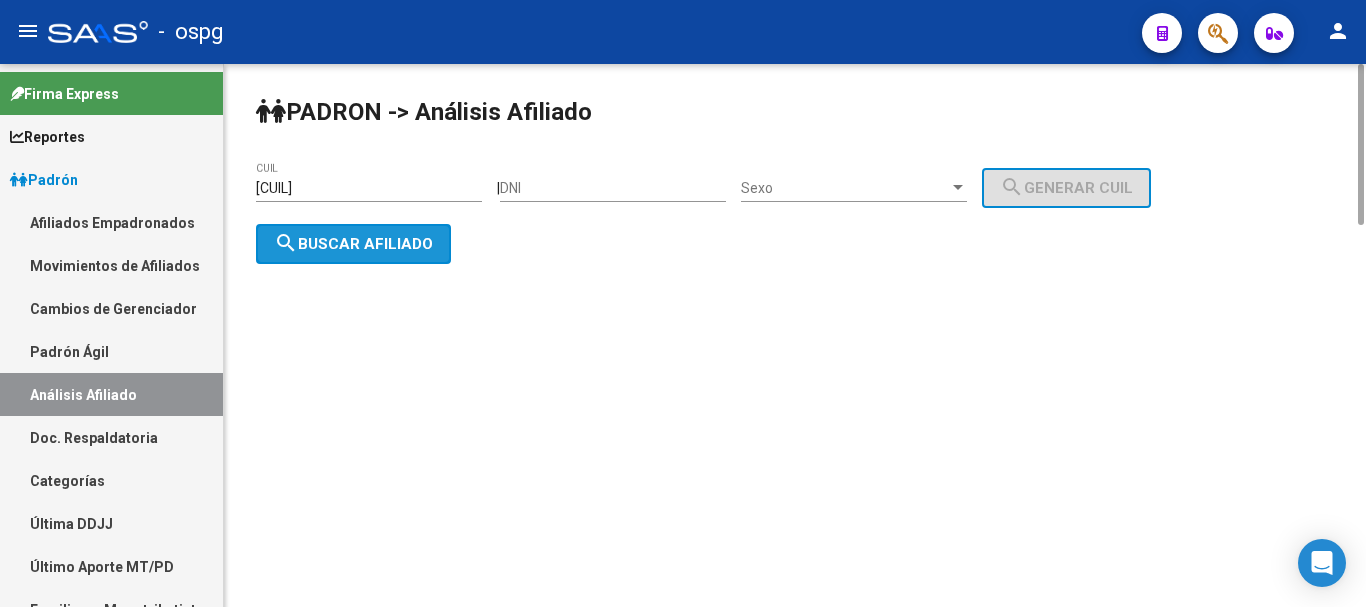 click on "search  Buscar afiliado" 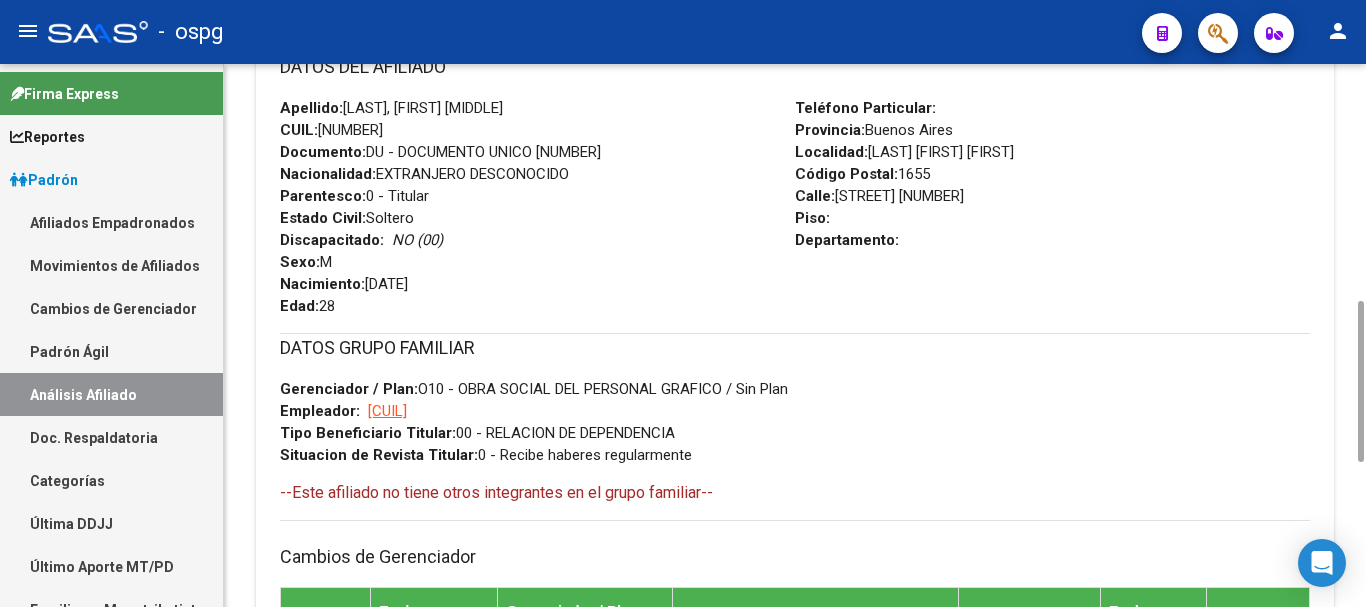 scroll, scrollTop: 1288, scrollLeft: 0, axis: vertical 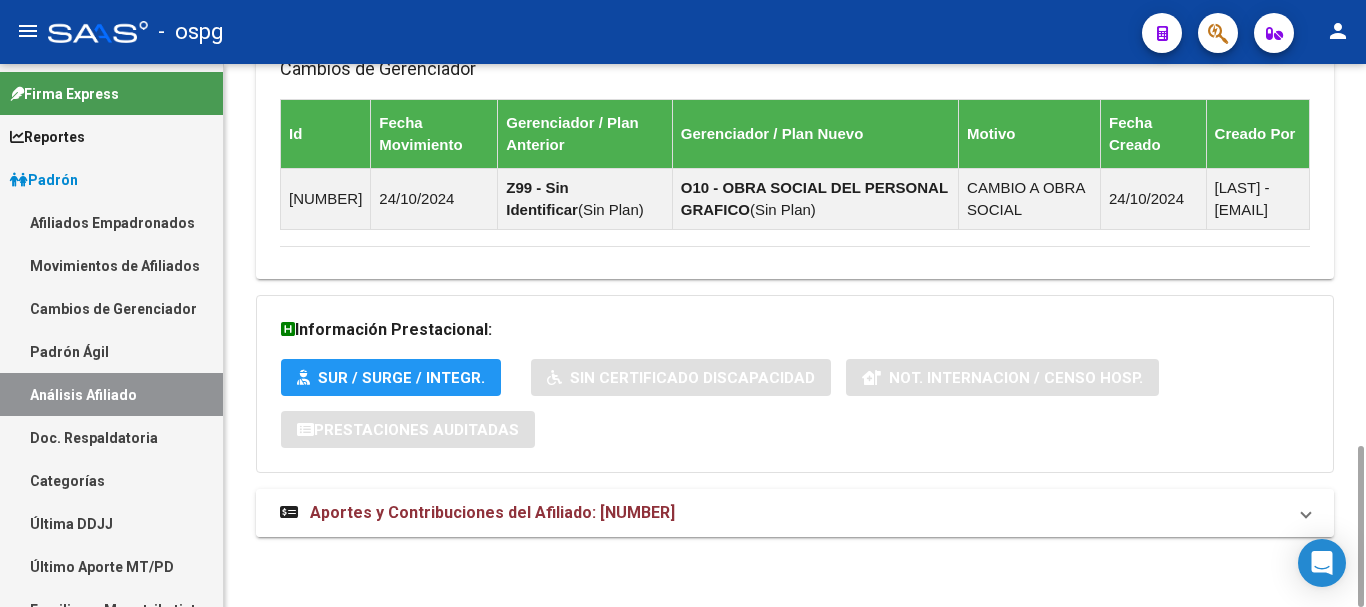 click on "Aportes y Contribuciones del Afiliado: [NUMBER]" at bounding box center [492, 512] 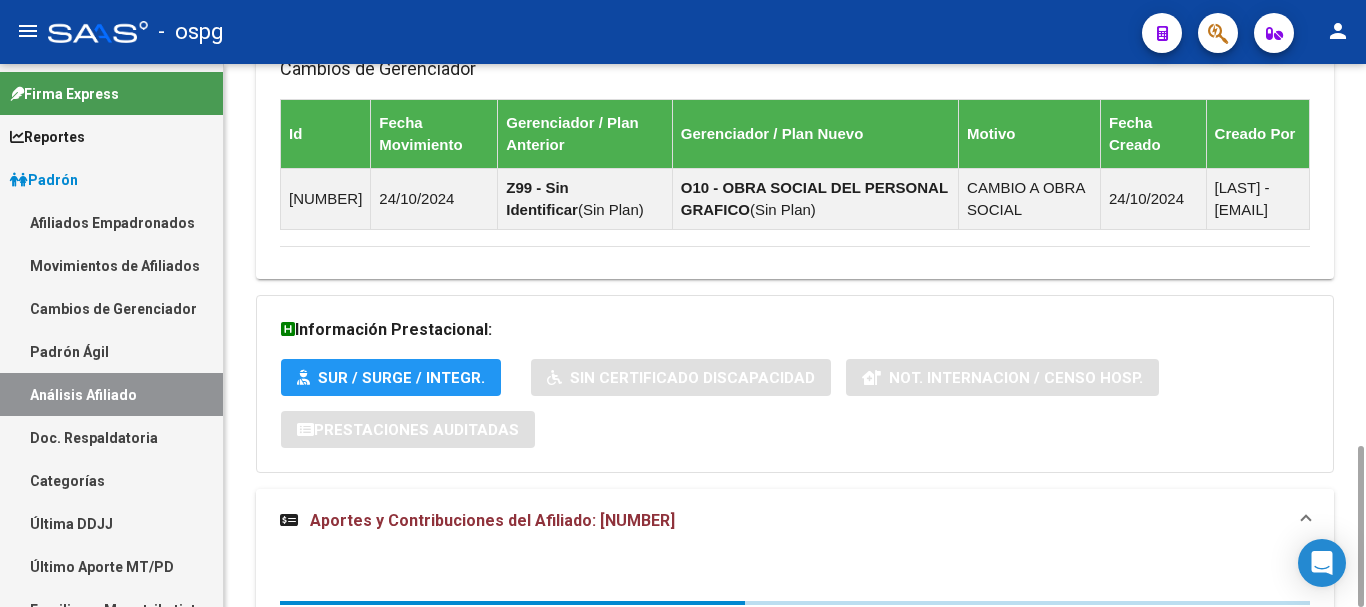 scroll, scrollTop: 1778, scrollLeft: 0, axis: vertical 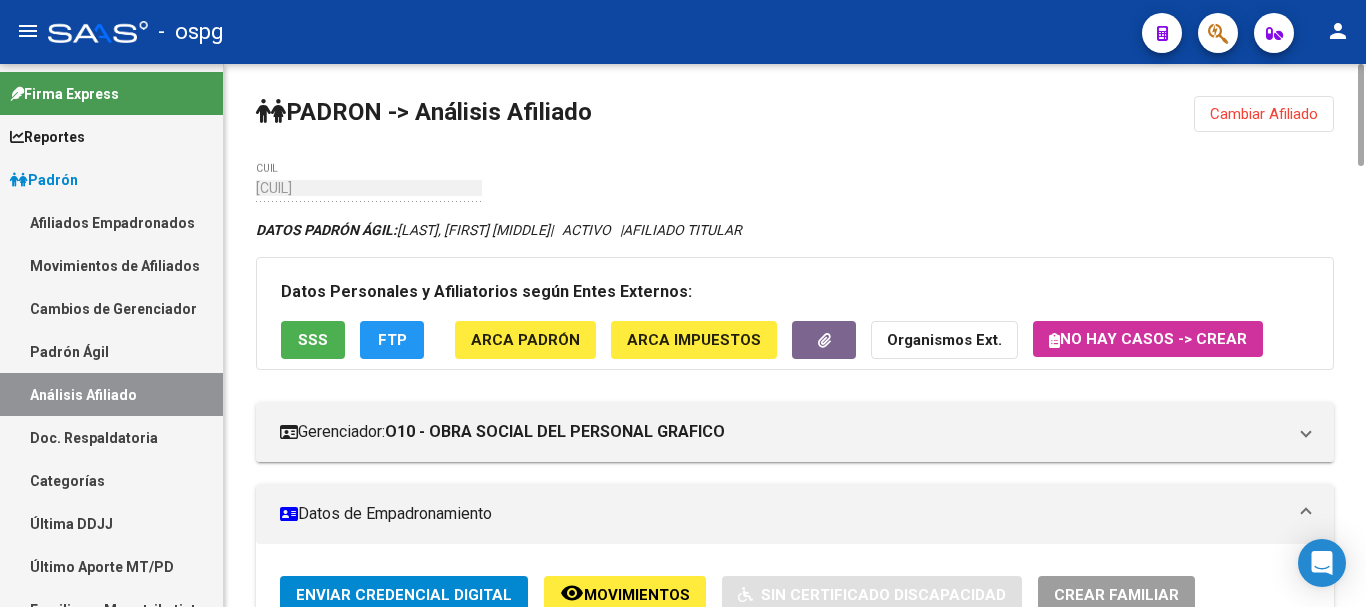 click on "PADRON -> Análisis Afiliado  Cambiar Afiliado
[CUIL] CUIL DATOS PADRÓN ÁGIL:  [LAST] [LAST] [FIRST] [FIRST]      | | ACTIVO |   AFILIADO TITULAR  Datos Personales y Afiliatorios según Entes Externos: SSS FTP ARCA Padrón ARCA Impuestos Organismos Ext. | | No hay casos -> Crear
| | Gerenciador: | | O10 - OBRA SOCIAL DEL PERSONAL GRAFICO Atención telefónica: Atención emergencias: Otros Datos Útiles:  | | Datos de Empadronamiento  Enviar Credencial Digital remove_red_eye Movimientos | | | Sin Certificado Discapacidad Crear Familiar ABM Rápido ABM Etiquetas: Estado: ACTIVO Última Alta Formal:  [DD]/[MM]/[YYYY] Ultimo Tipo Movimiento Alta:  ALTA desde el Padrón Entregado x SSS Comentario ADMIN:  Migración Padrón Completo SSS el 2024-08-29 14:44:37 DATOS DEL AFILIADO Apellido:   [LAST] [LAST] [FIRST] [FIRST]   CUIL:  [CUIL] Documento:  [DOCUMENT_TYPE] [NUMBER]  Nacionalidad:  EXTRANJERO DESCONOCIDO Parentesco:  0 - Titular Estado Civil:  Soltero Discapacitado: | | NO (00) Sexo:  M" 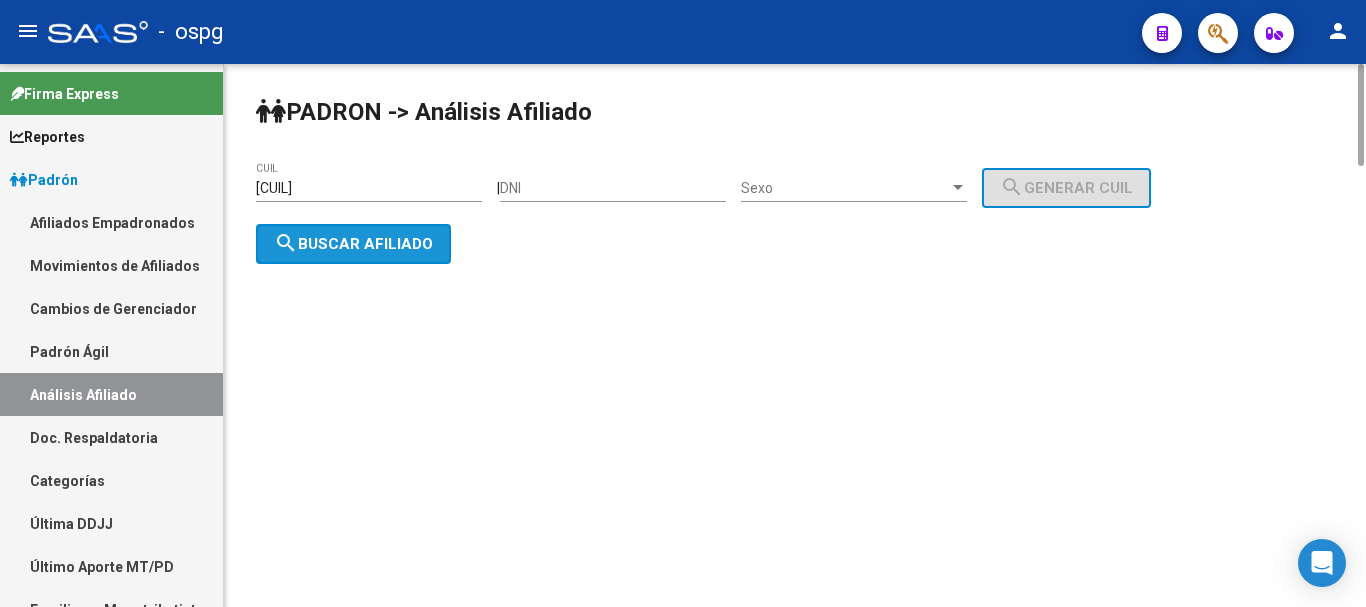click on "search  Buscar afiliado" 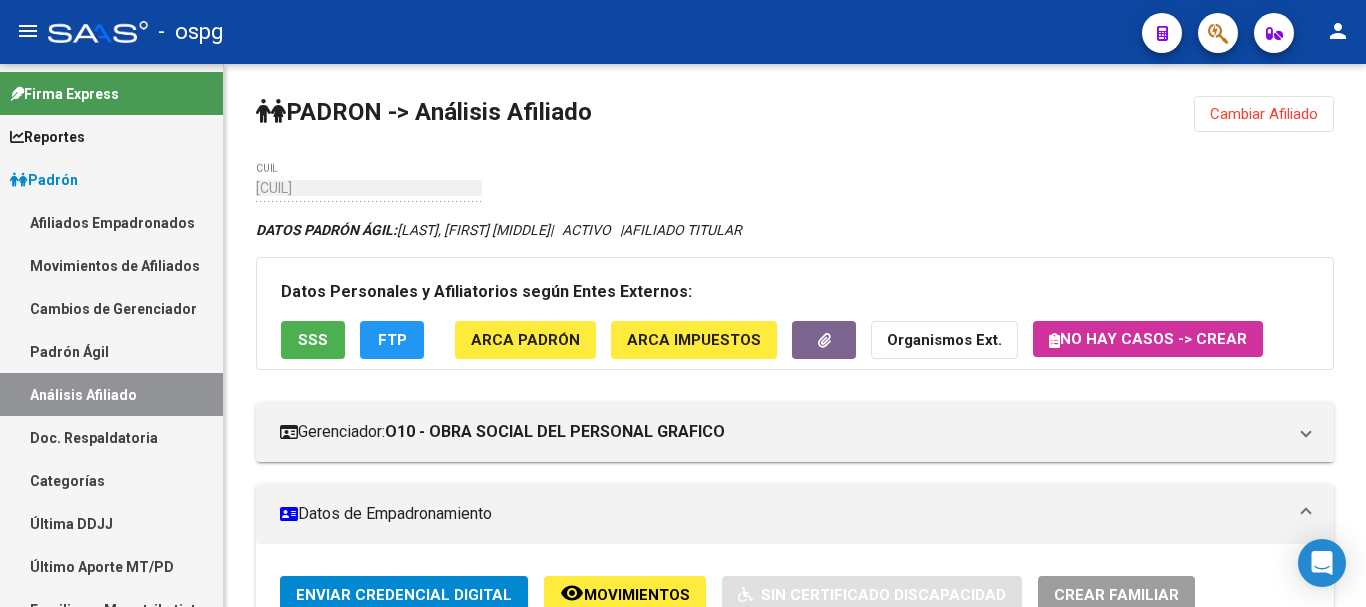 scroll, scrollTop: 1288, scrollLeft: 0, axis: vertical 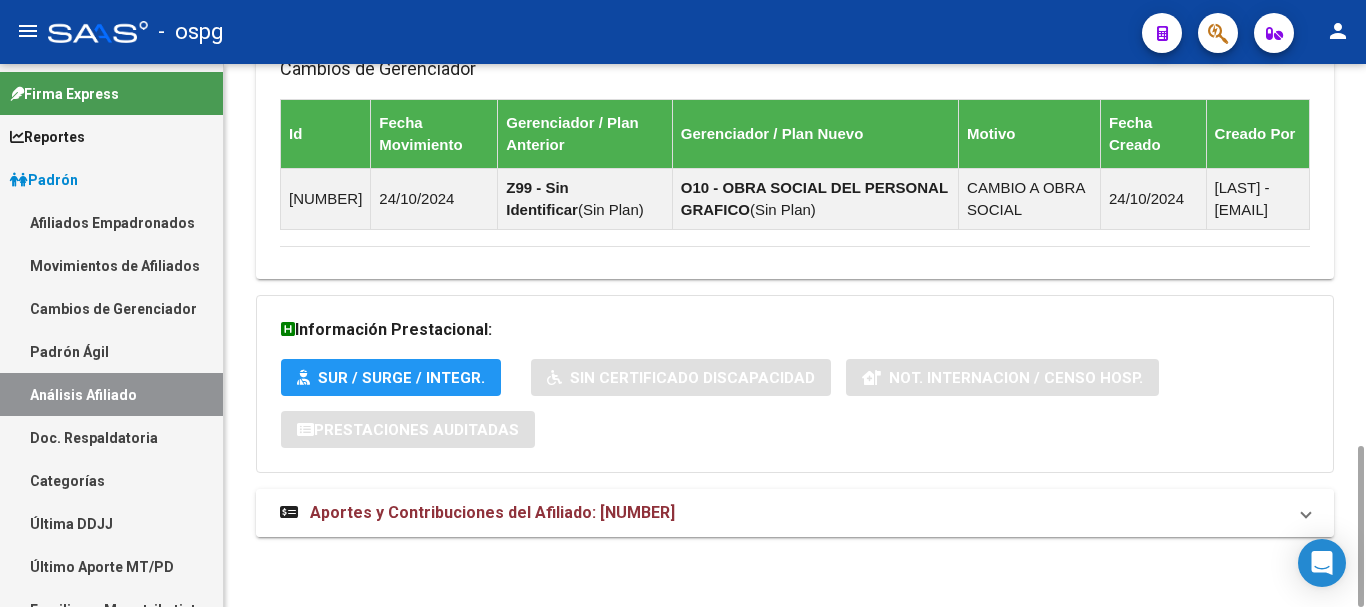 drag, startPoint x: 726, startPoint y: 518, endPoint x: 802, endPoint y: 506, distance: 76.941536 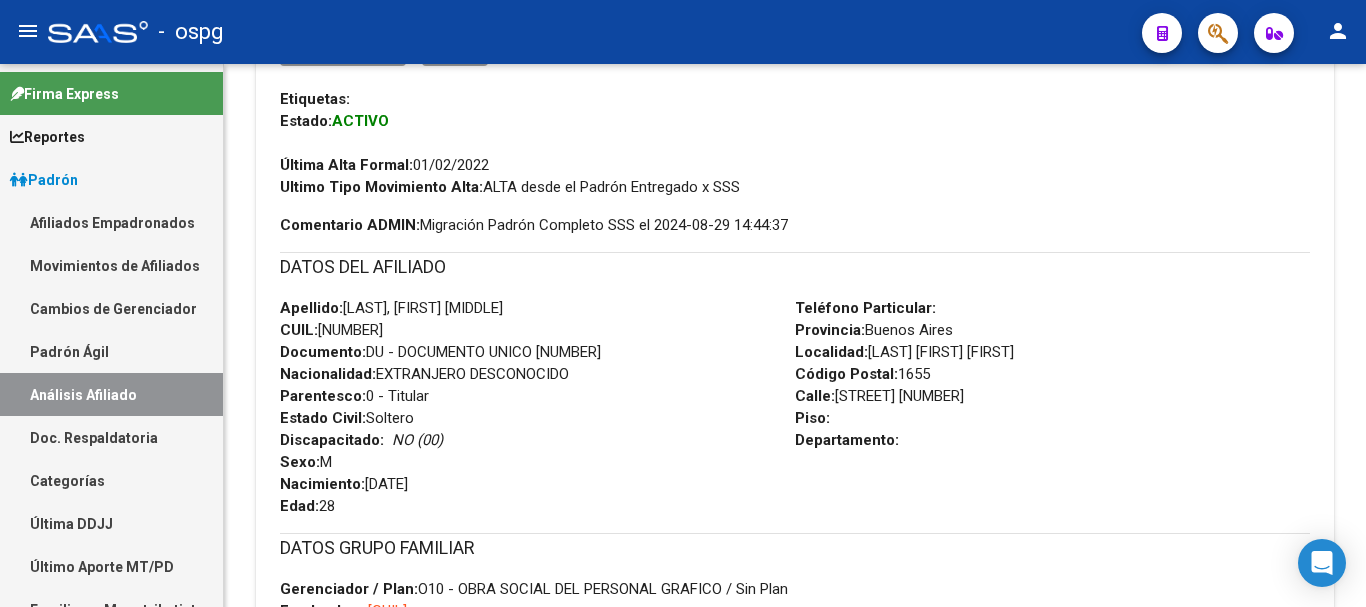 scroll, scrollTop: 200, scrollLeft: 0, axis: vertical 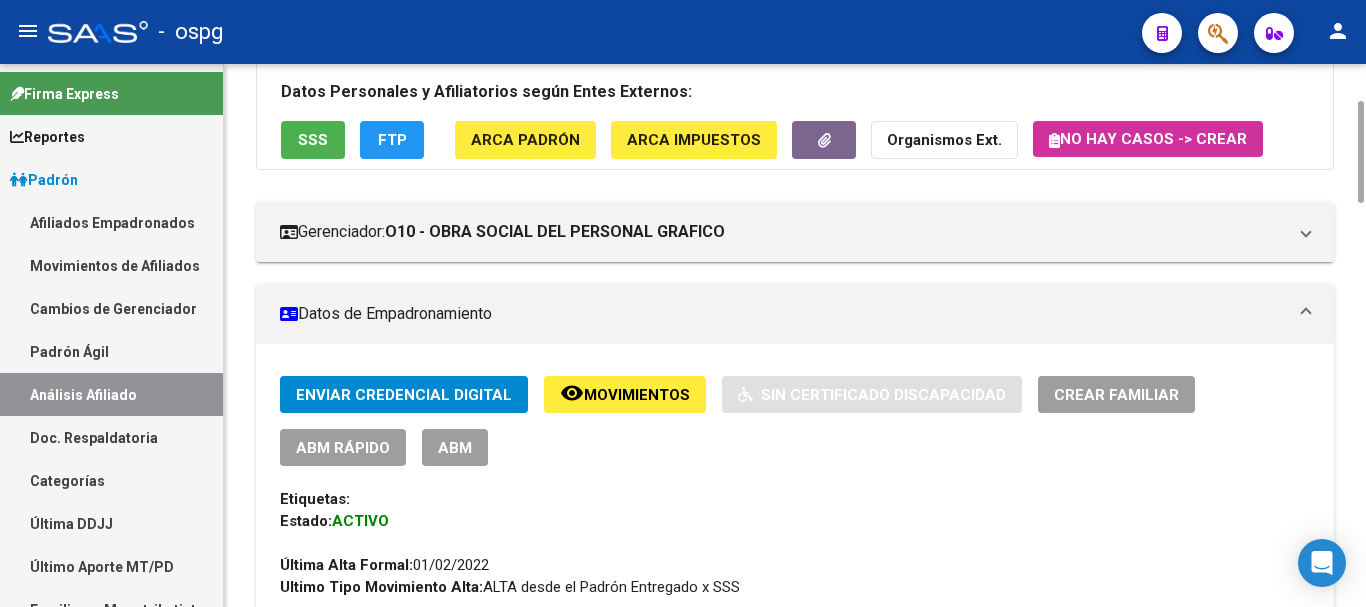 click on "Crear Familiar" at bounding box center (1116, 395) 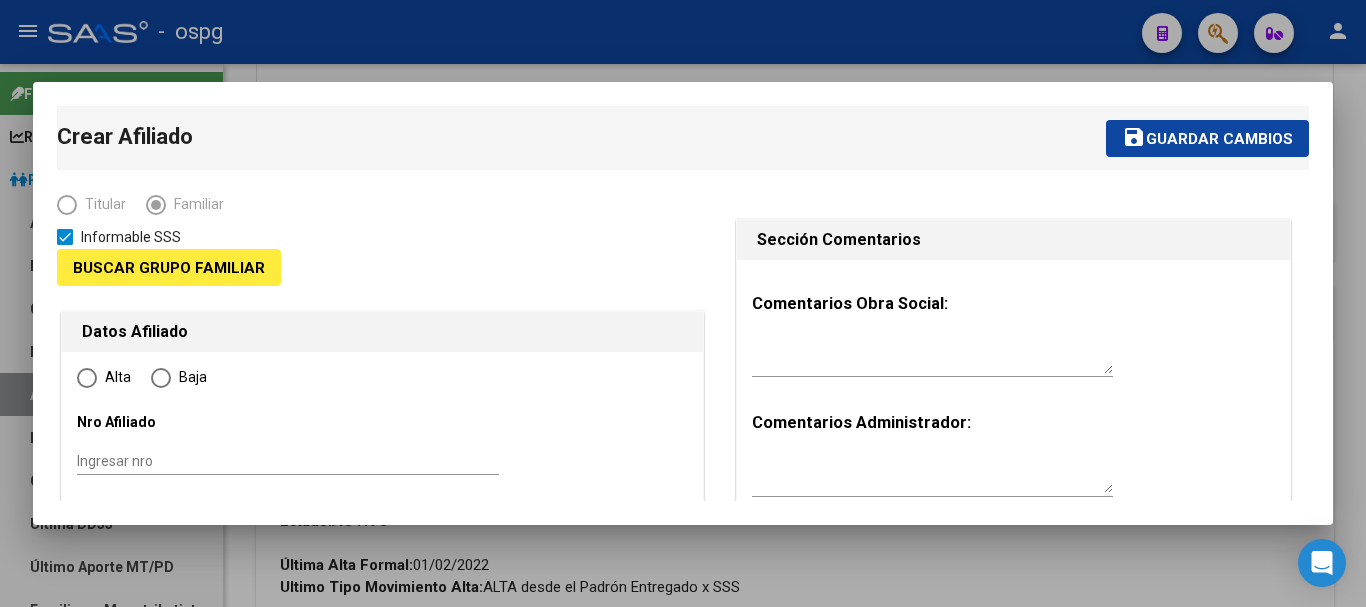 type on "[CUIL]" 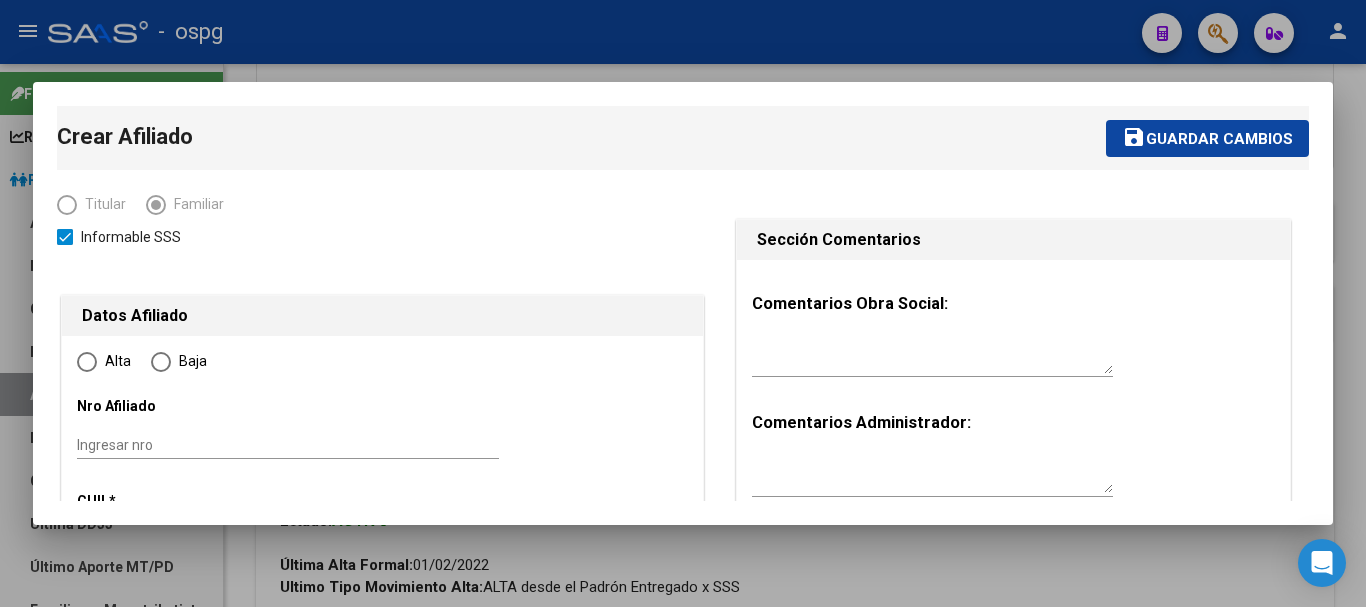 type on "[LAST] [FIRST] [FIRST]" 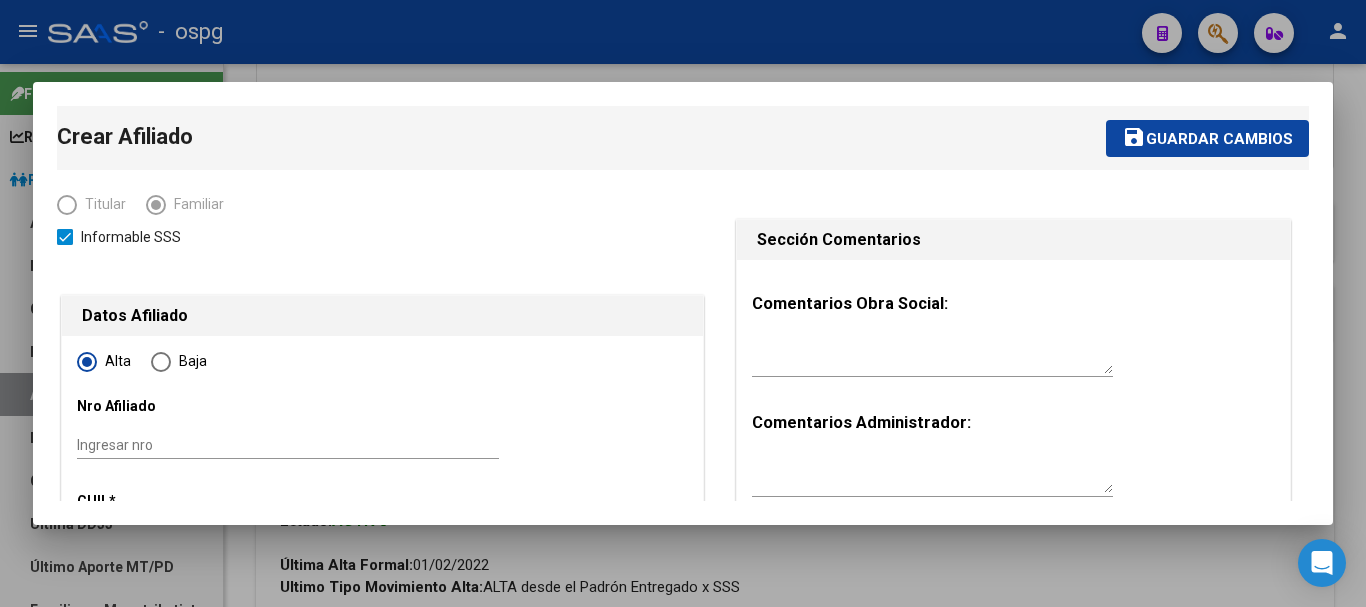 type on "[CUIL]" 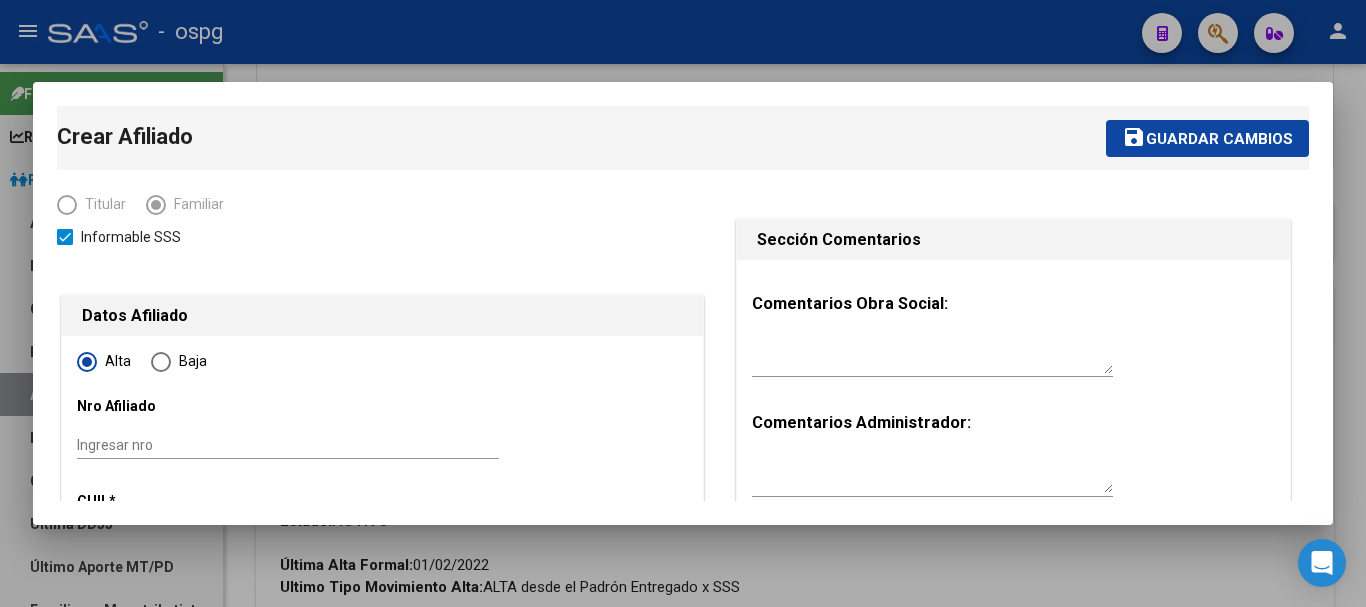 click at bounding box center (683, 303) 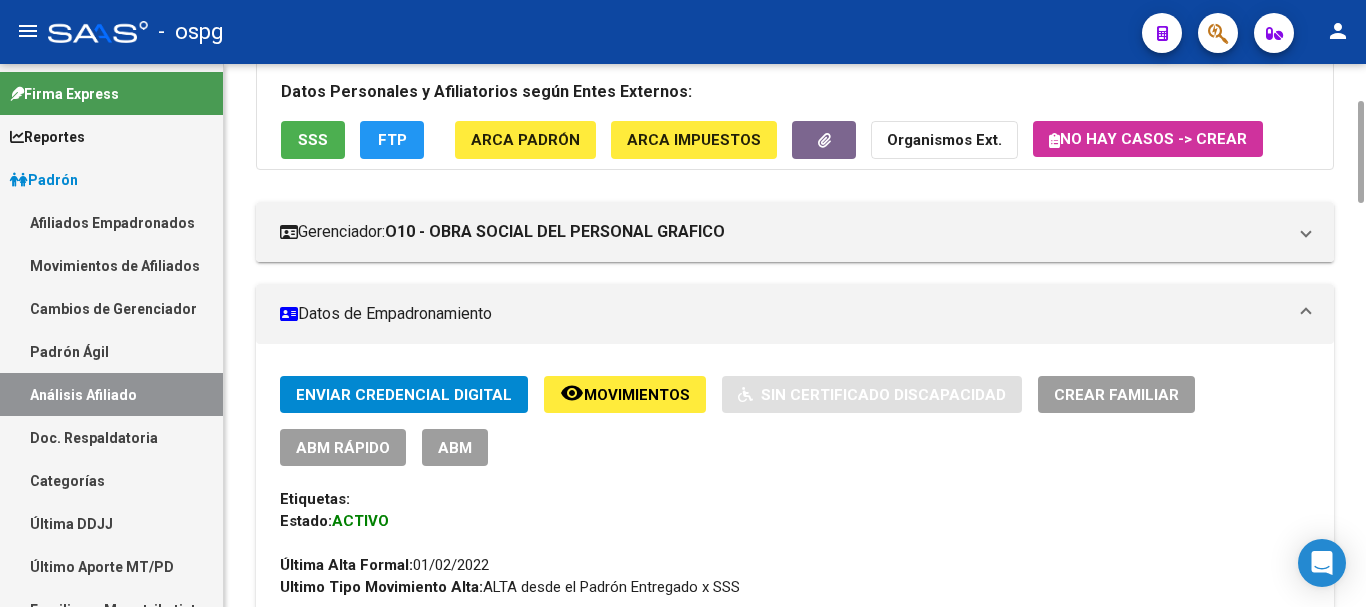 scroll, scrollTop: 0, scrollLeft: 0, axis: both 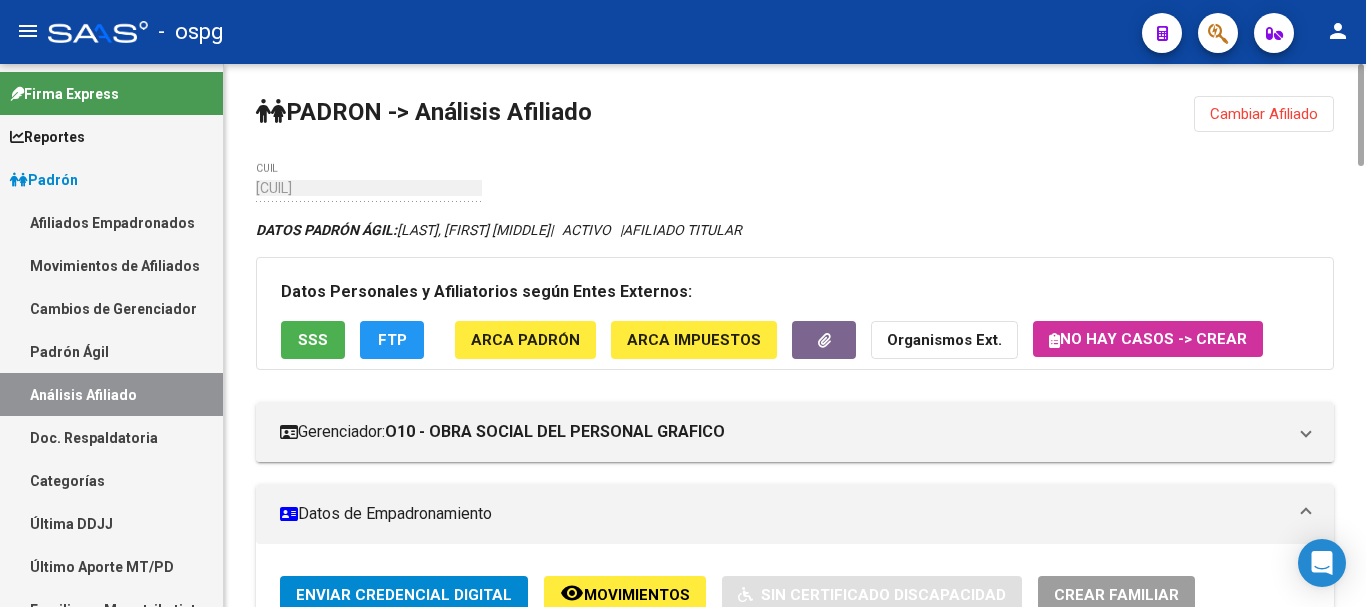 drag, startPoint x: 1236, startPoint y: 110, endPoint x: 972, endPoint y: 97, distance: 264.3199 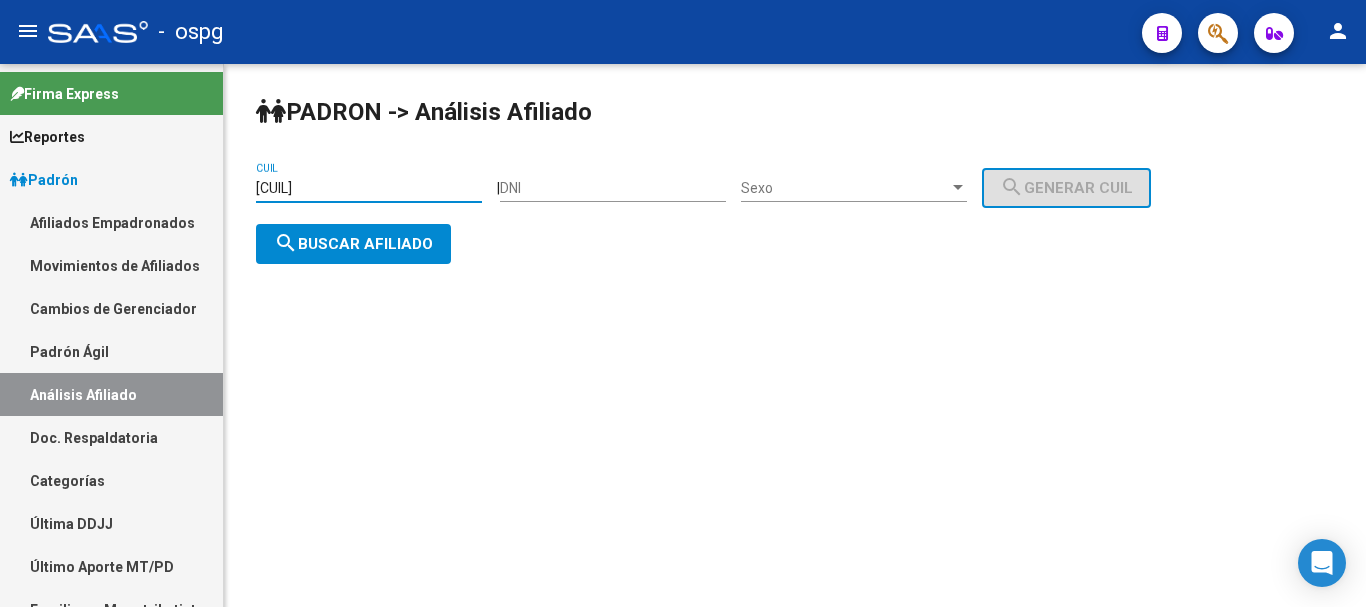 drag, startPoint x: 368, startPoint y: 183, endPoint x: 134, endPoint y: 181, distance: 234.00854 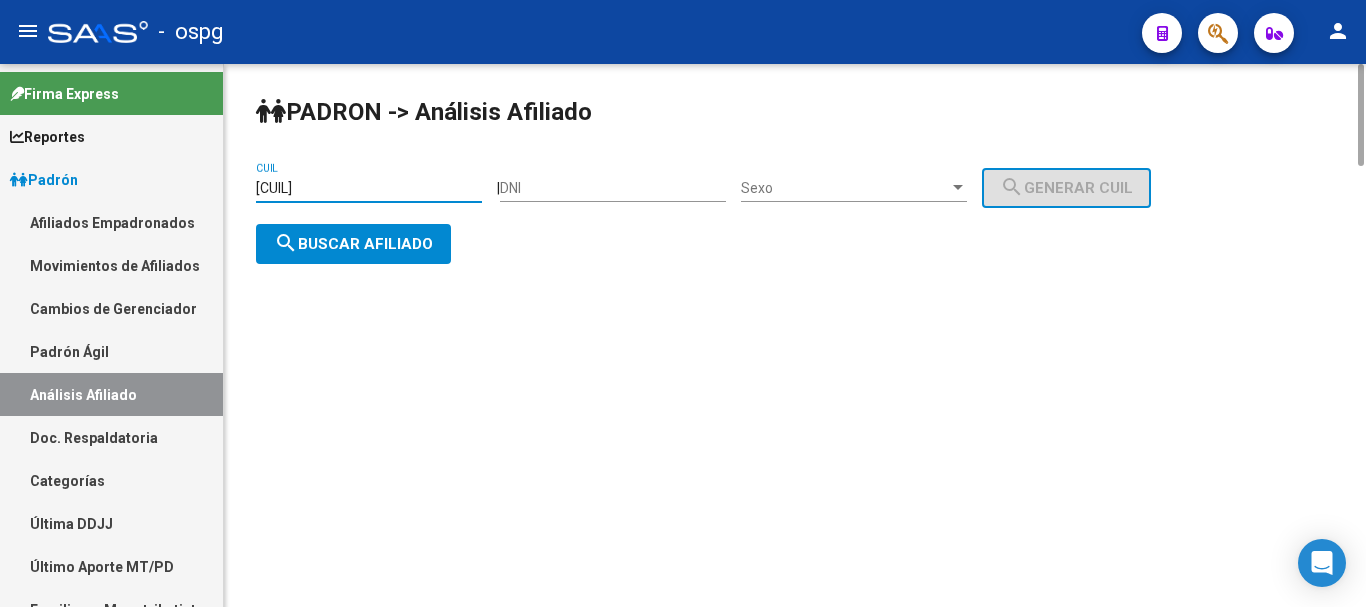 paste on "[NUMBER]" 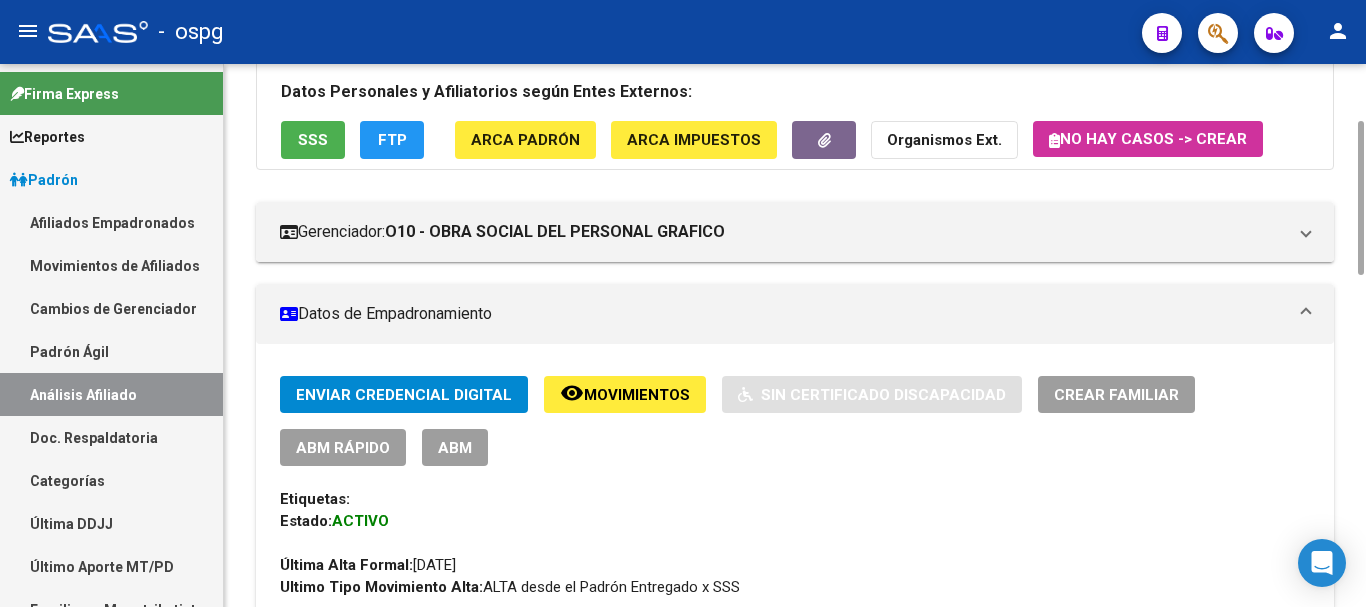 scroll, scrollTop: 0, scrollLeft: 0, axis: both 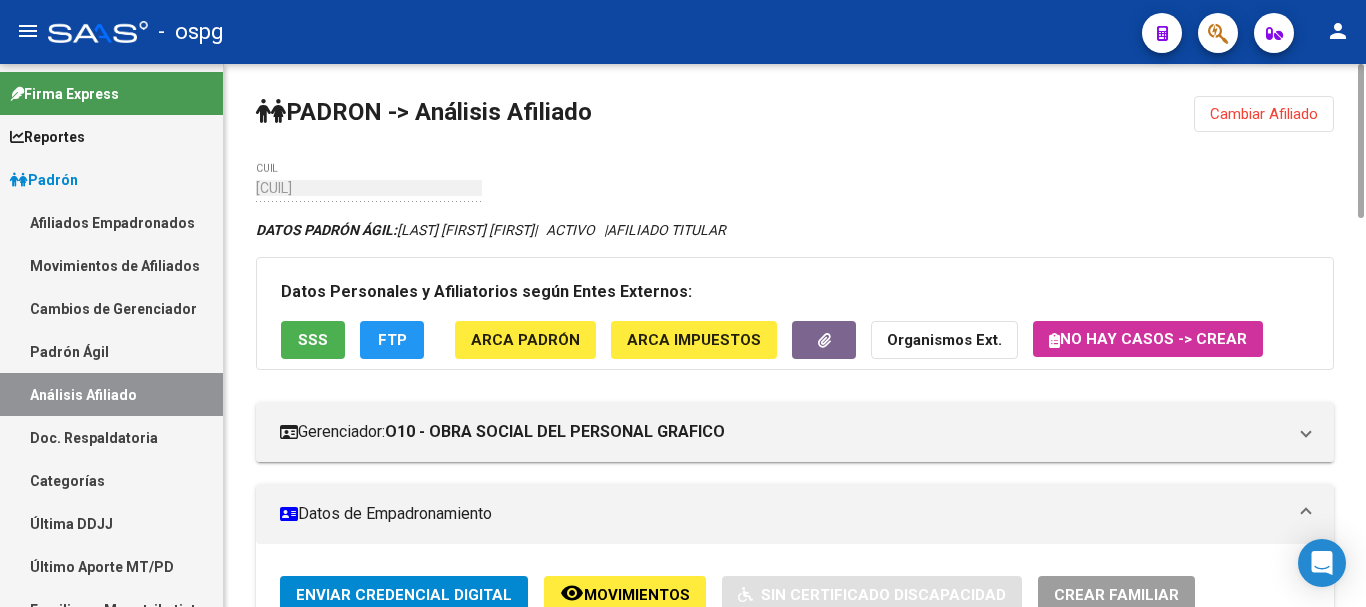 drag, startPoint x: 1271, startPoint y: 110, endPoint x: 820, endPoint y: 145, distance: 452.35605 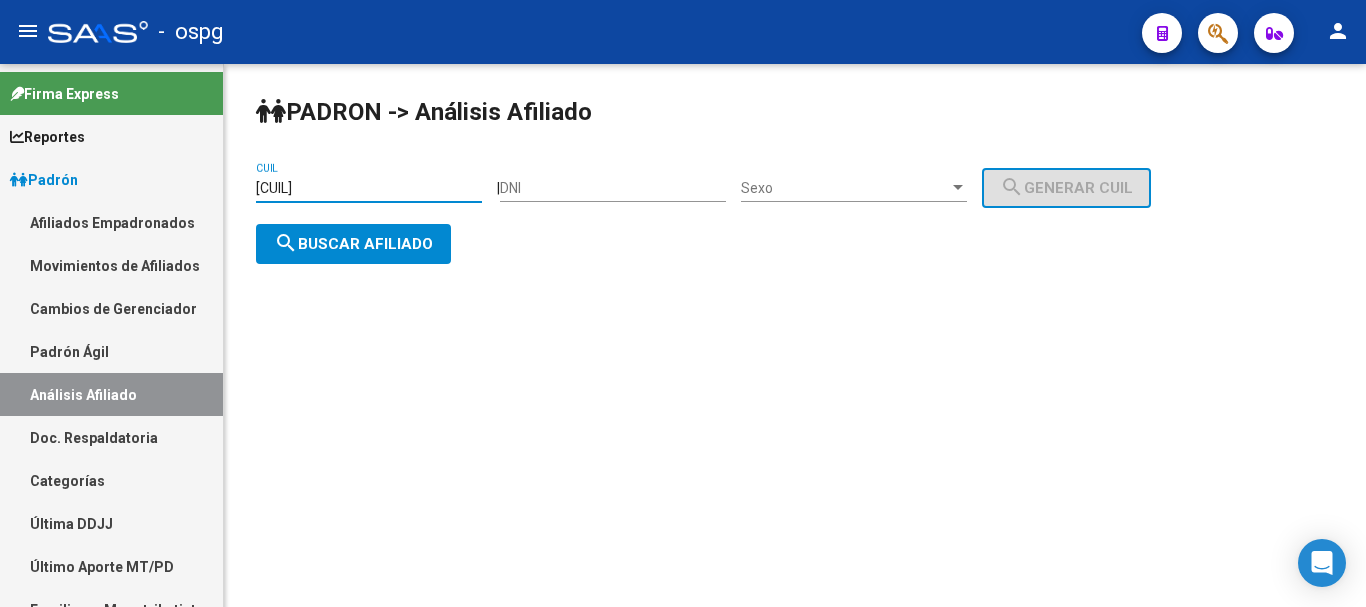 drag, startPoint x: 362, startPoint y: 194, endPoint x: 112, endPoint y: 186, distance: 250.12796 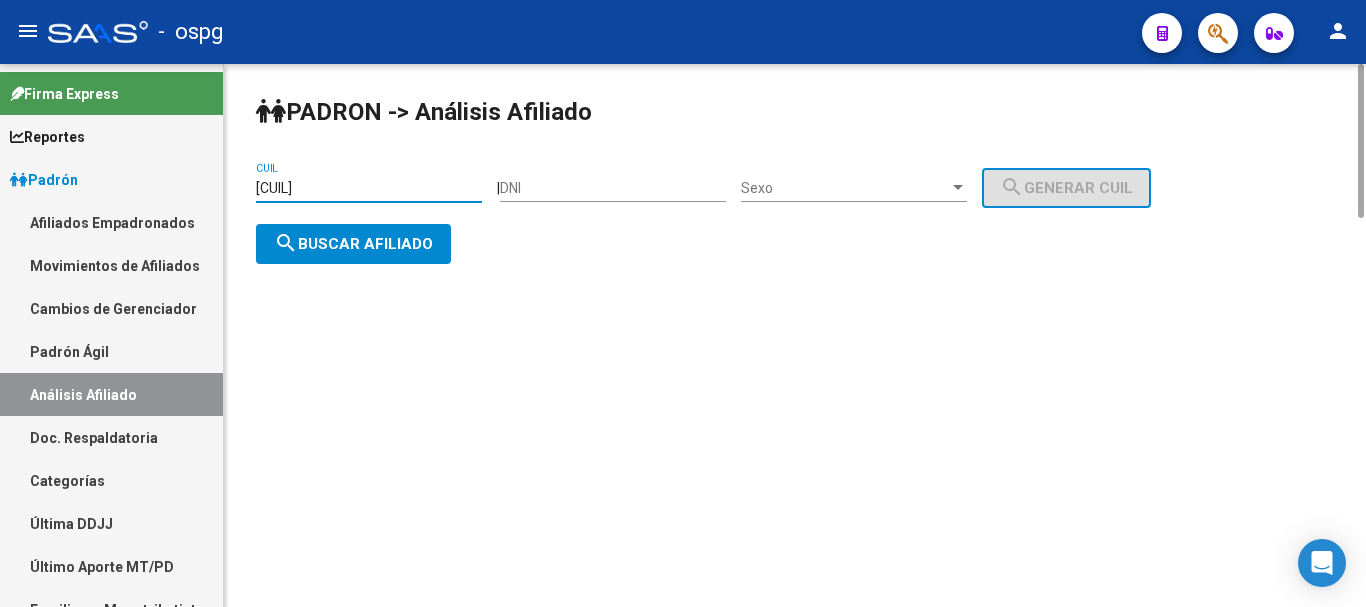 paste on "[CUIL]" 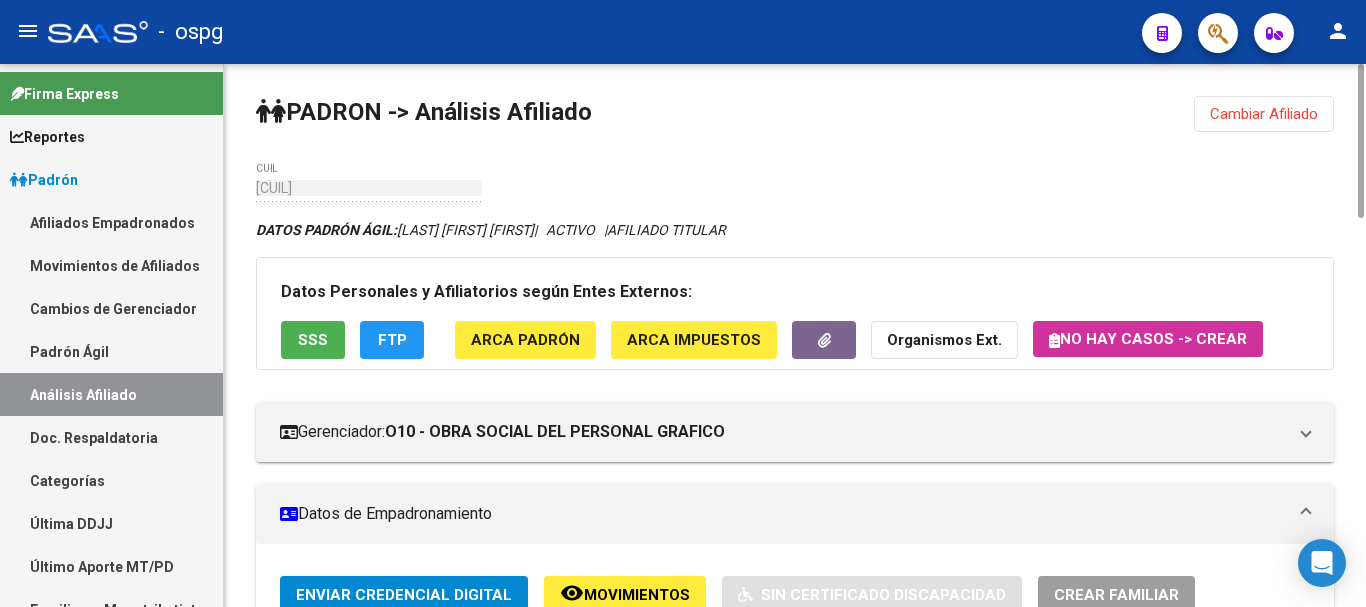 click on "SSS" 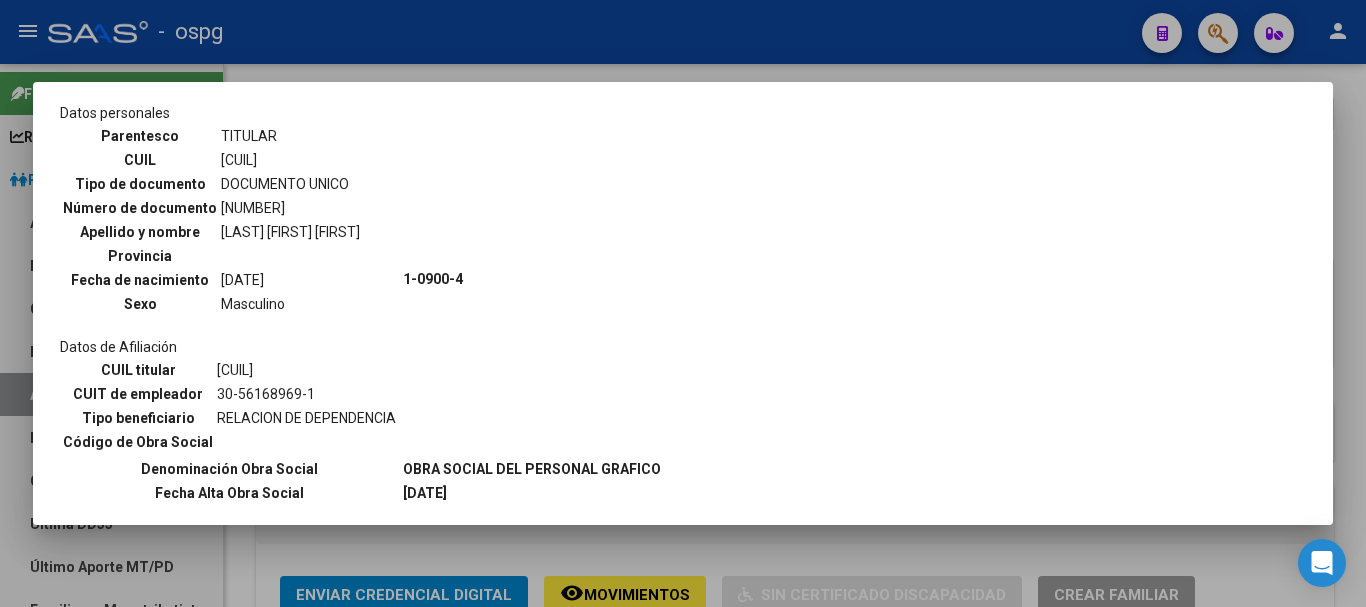 scroll, scrollTop: 600, scrollLeft: 0, axis: vertical 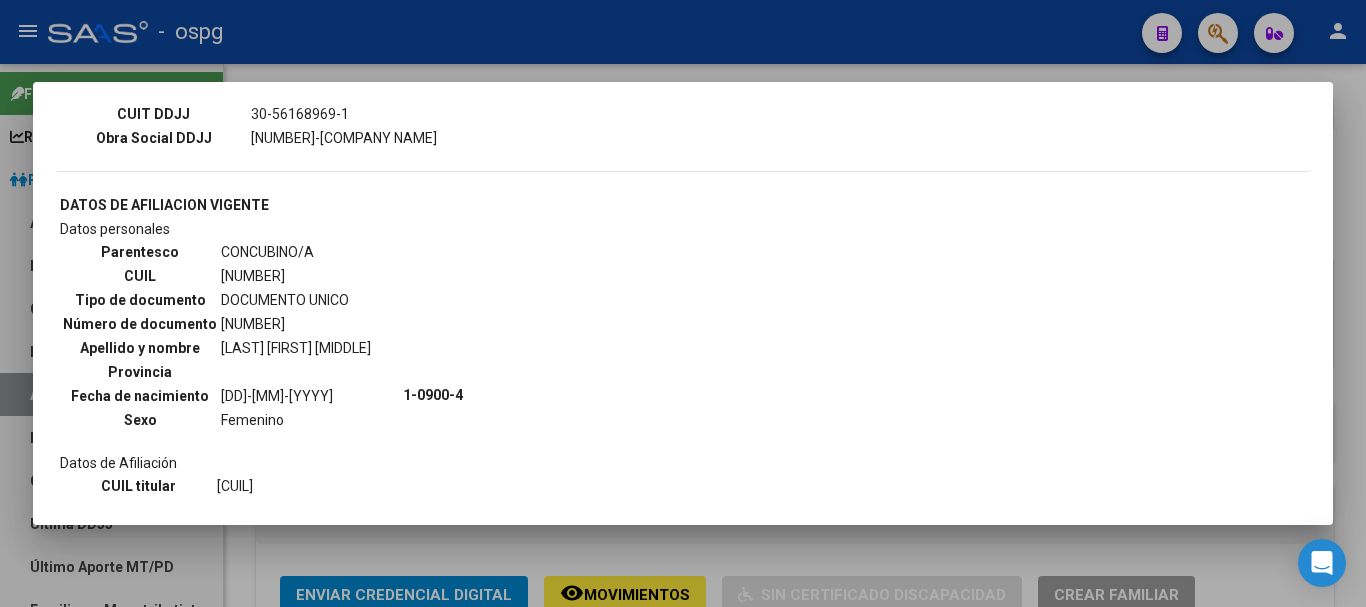 click at bounding box center [683, 303] 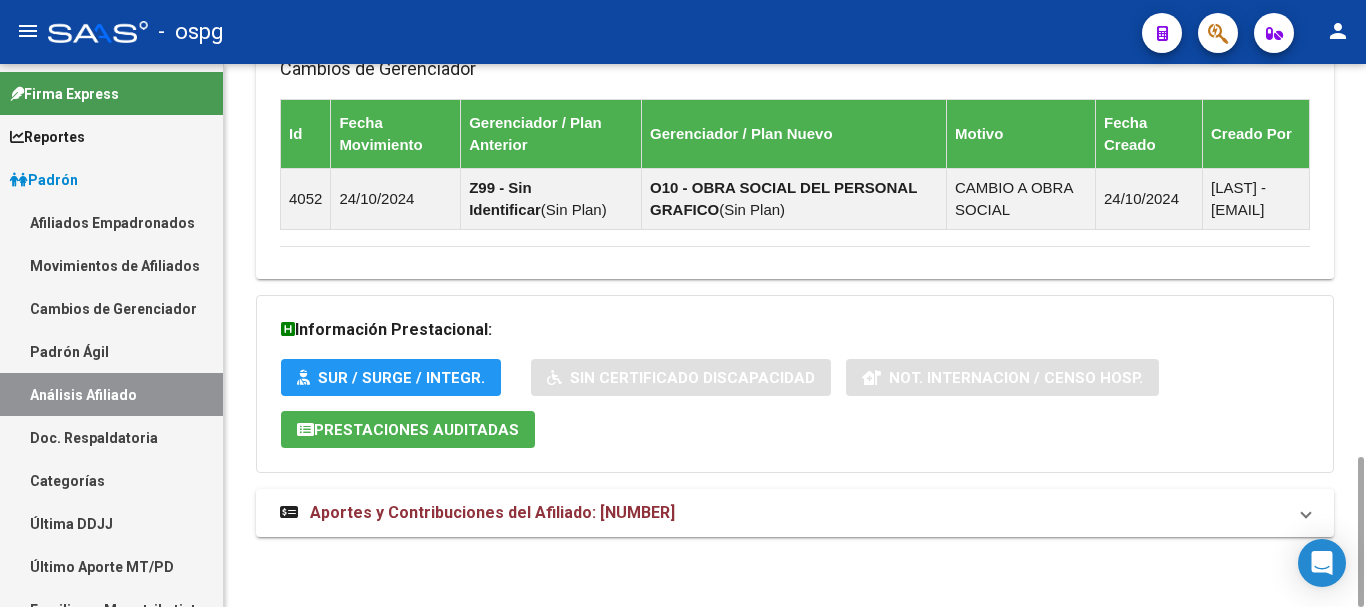 drag, startPoint x: 557, startPoint y: 524, endPoint x: 1075, endPoint y: 484, distance: 519.5421 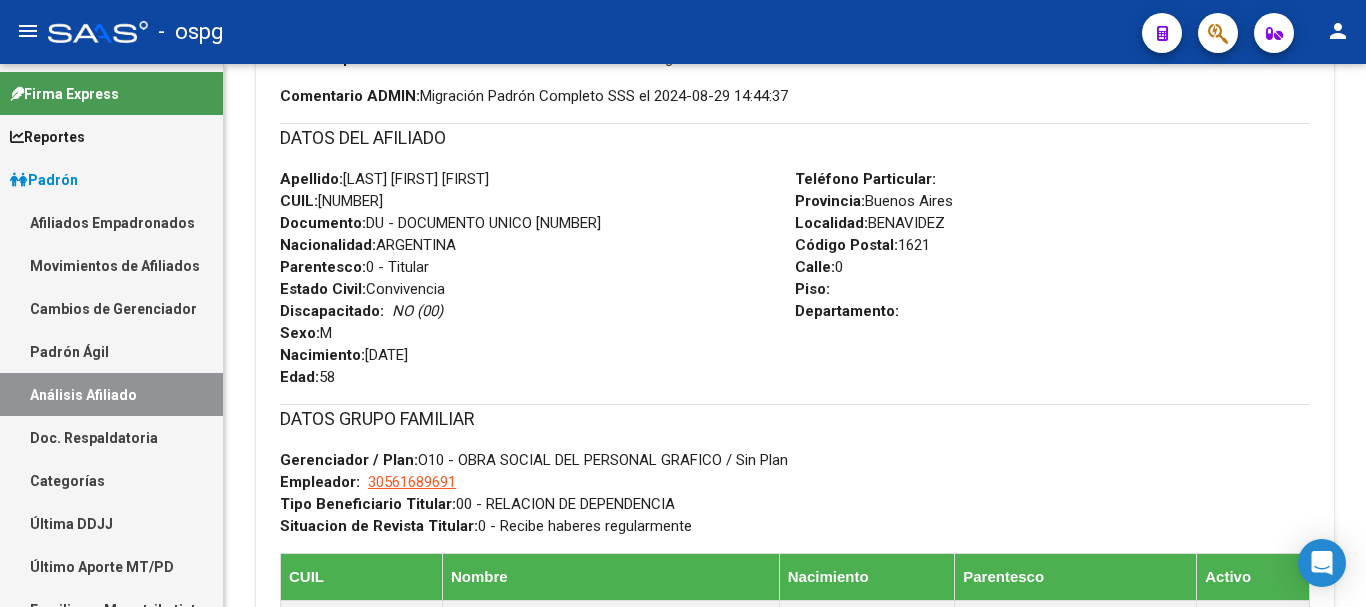 scroll, scrollTop: 0, scrollLeft: 0, axis: both 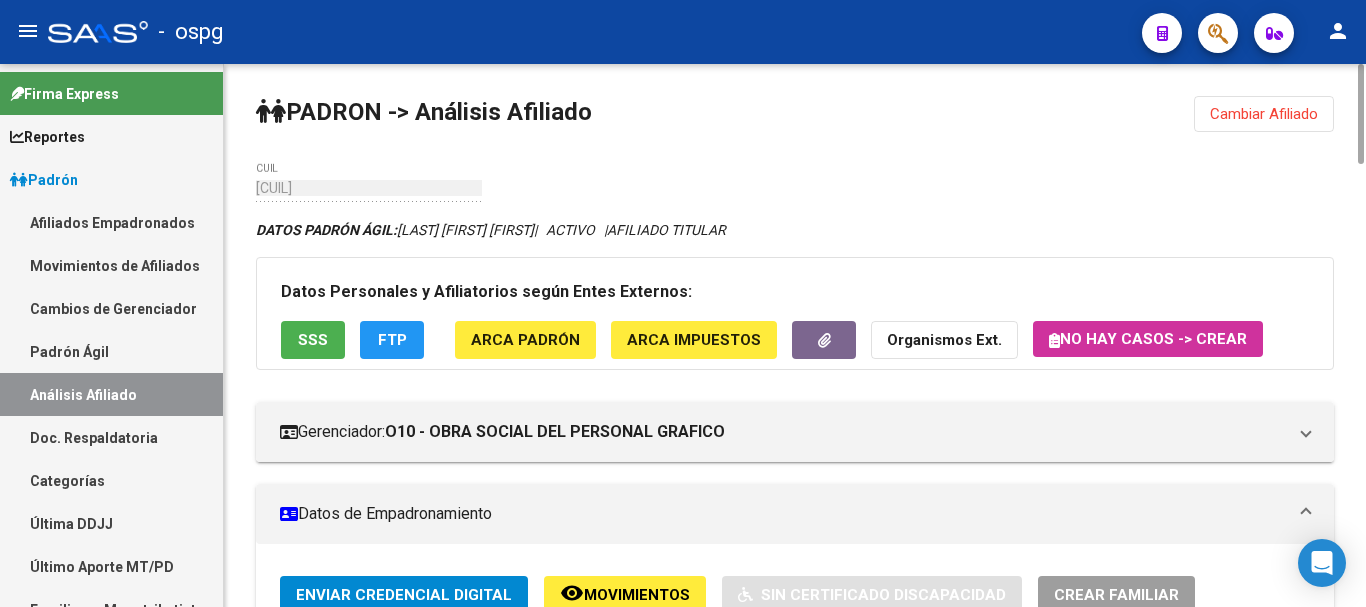drag, startPoint x: 1241, startPoint y: 106, endPoint x: 1190, endPoint y: 105, distance: 51.009804 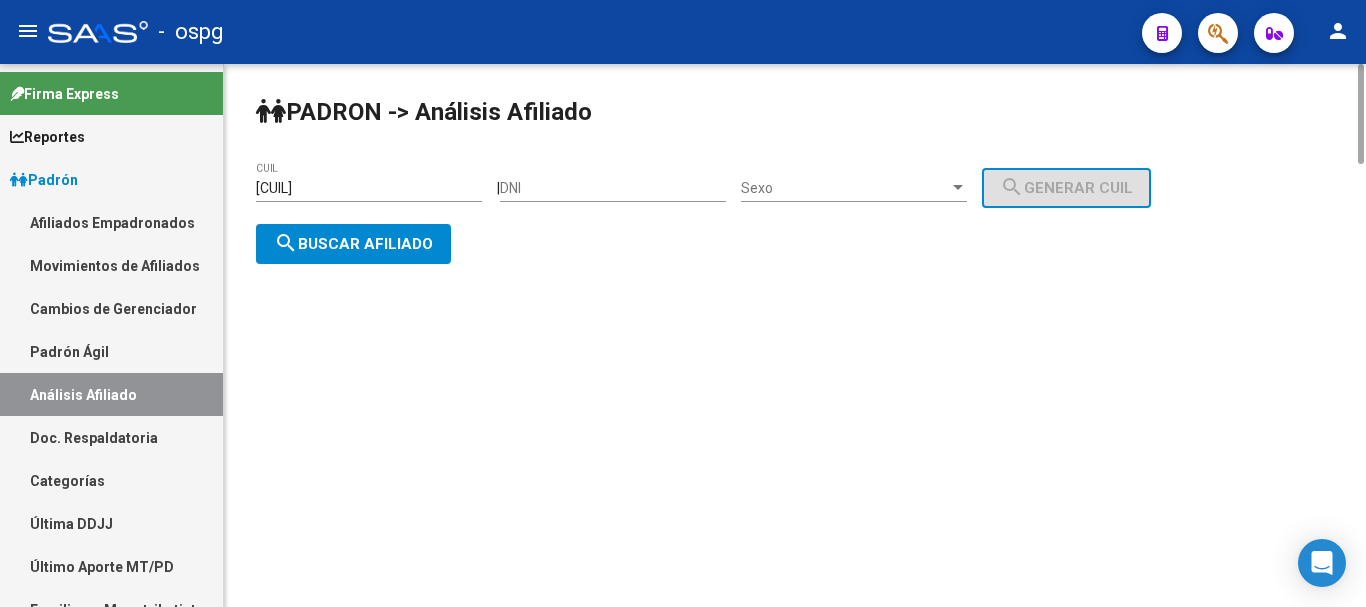 click on "DNI" at bounding box center [613, 188] 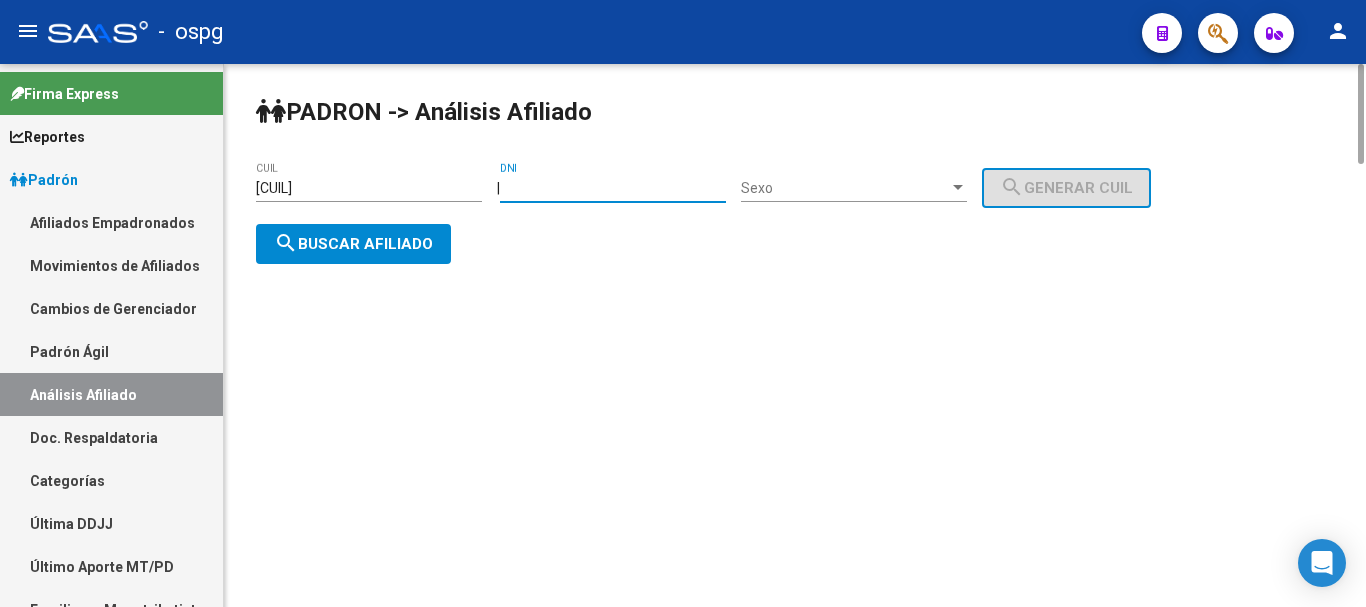 type on "[NUMBER]" 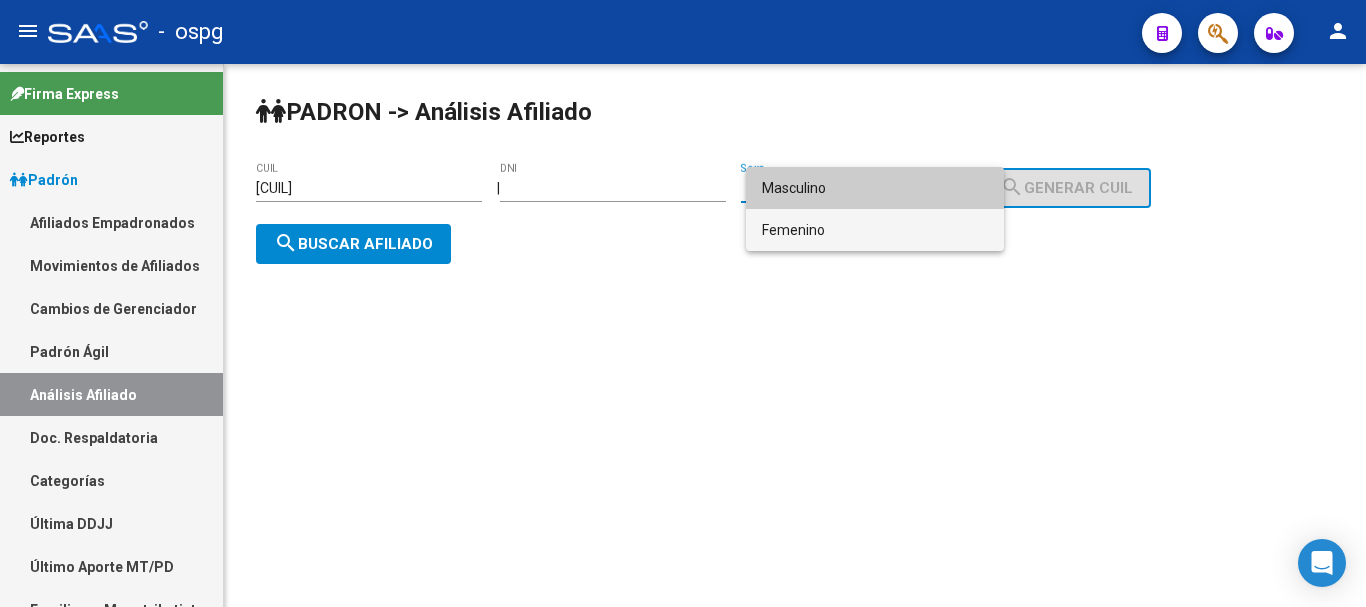 drag, startPoint x: 837, startPoint y: 230, endPoint x: 953, endPoint y: 222, distance: 116.275536 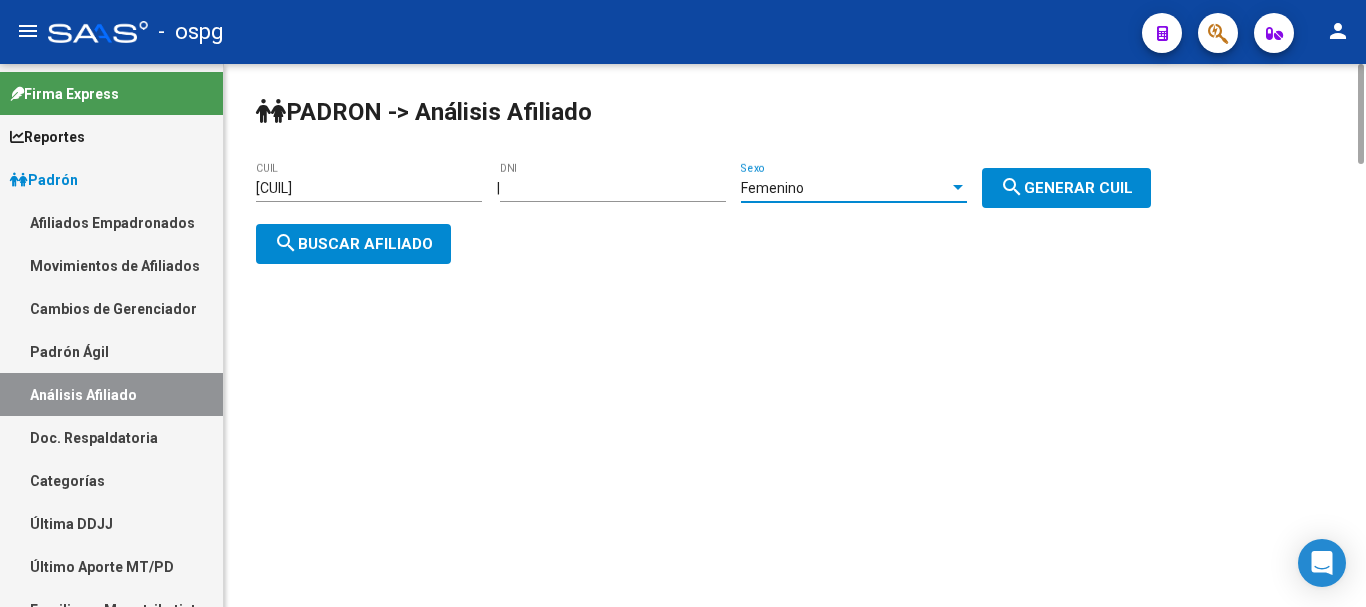 click on "search  Generar CUIL" 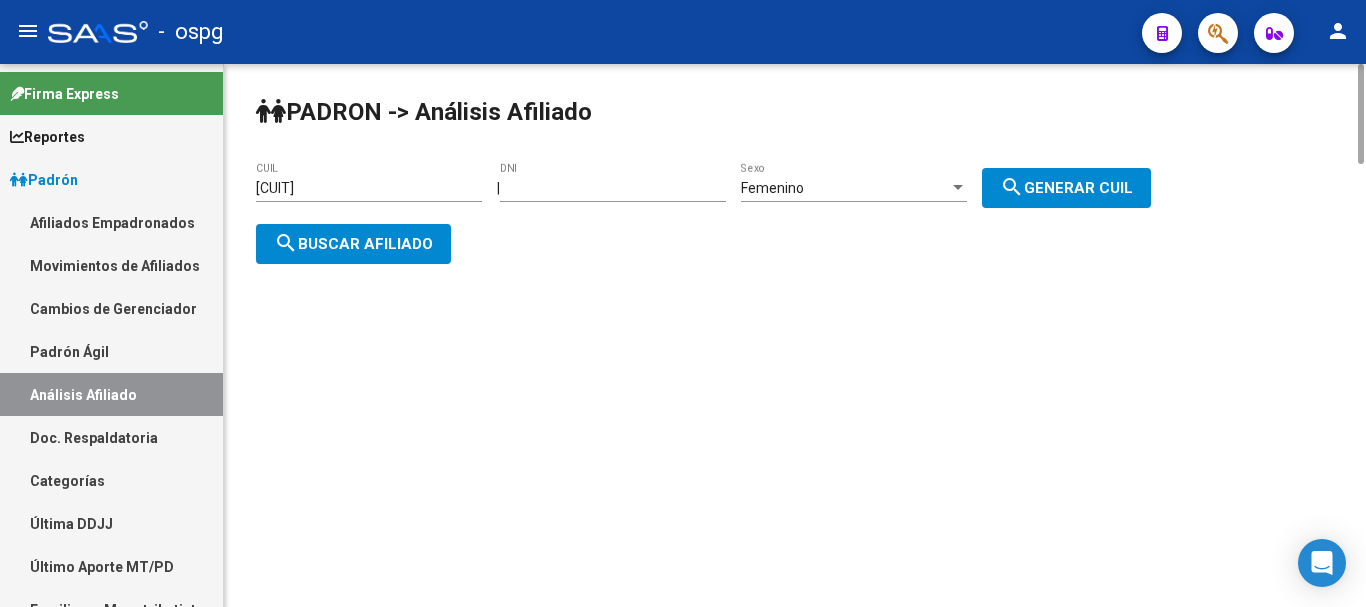 click on "search  Buscar afiliado" 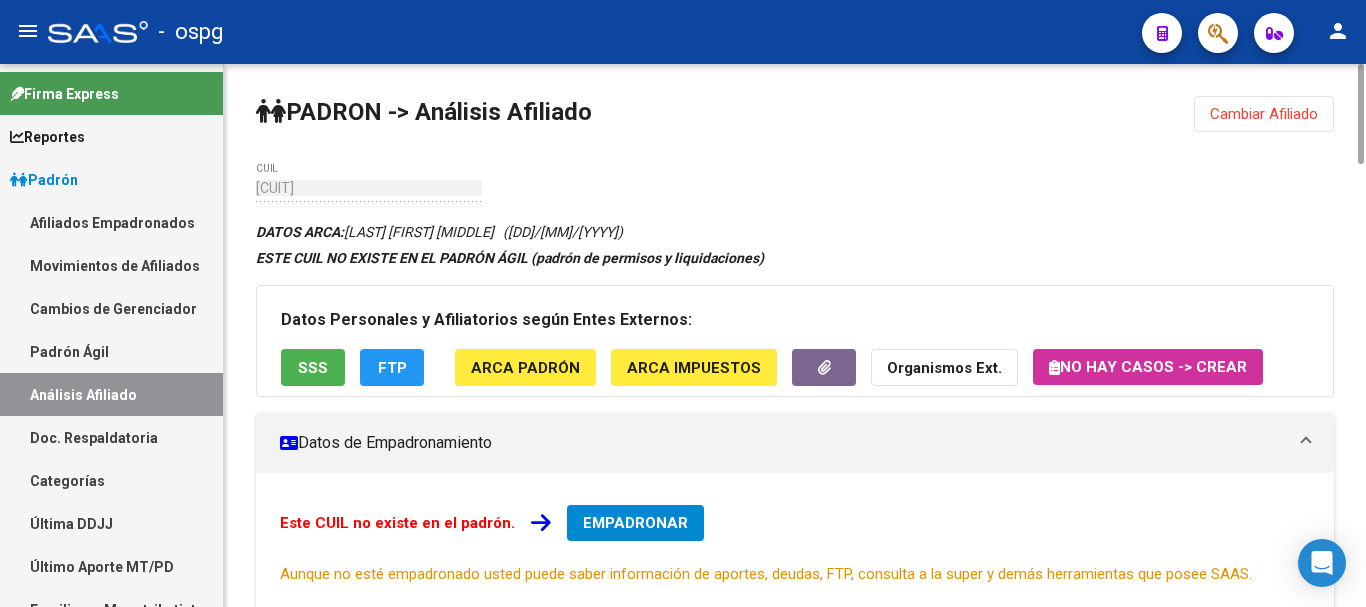 scroll, scrollTop: 338, scrollLeft: 0, axis: vertical 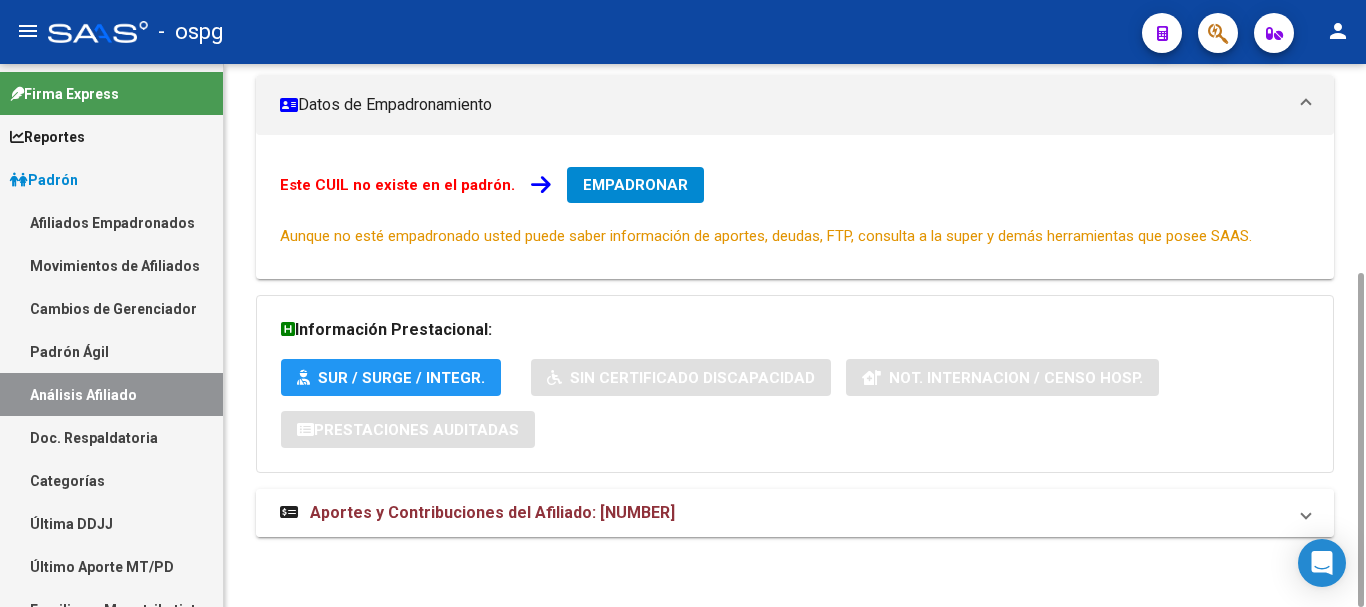 click on "Aportes y Contribuciones del Afiliado: [NUMBER]" at bounding box center [492, 512] 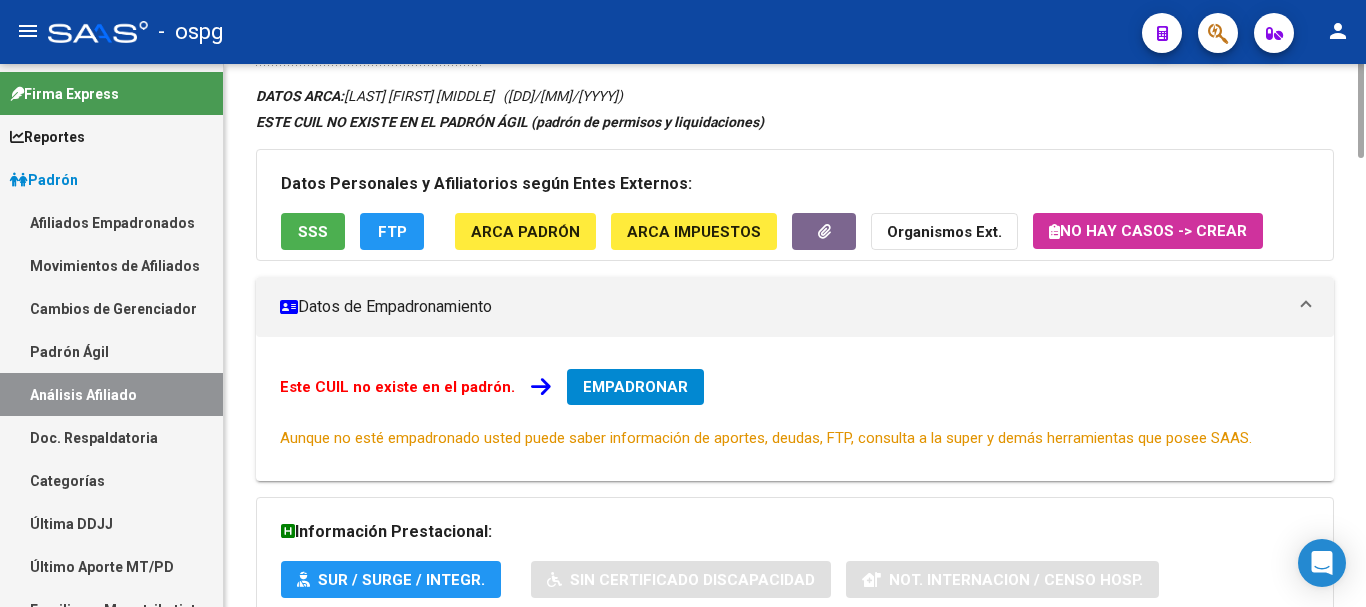 scroll, scrollTop: 0, scrollLeft: 0, axis: both 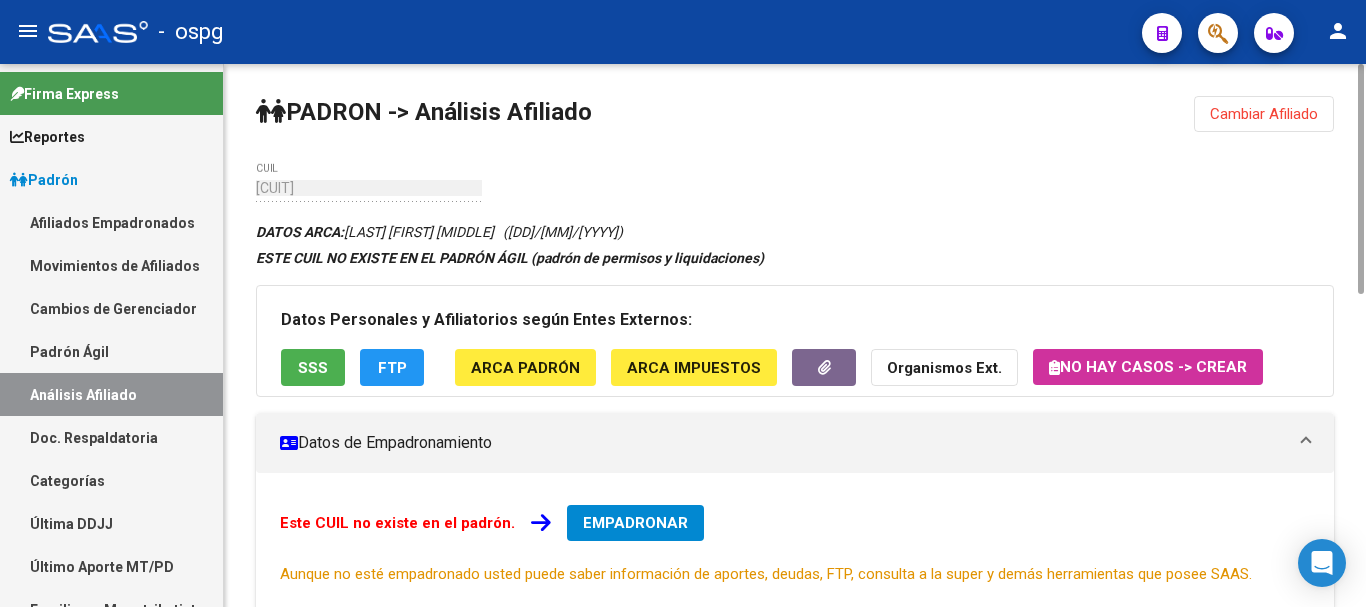 click on "SSS" 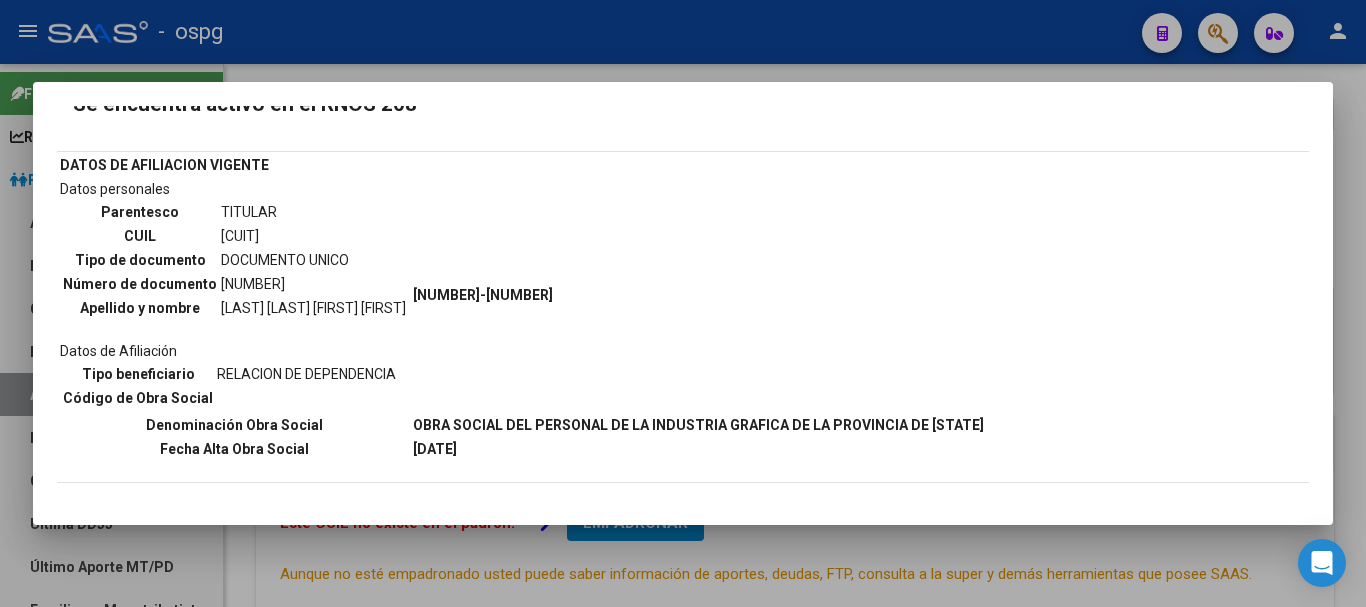 scroll, scrollTop: 100, scrollLeft: 0, axis: vertical 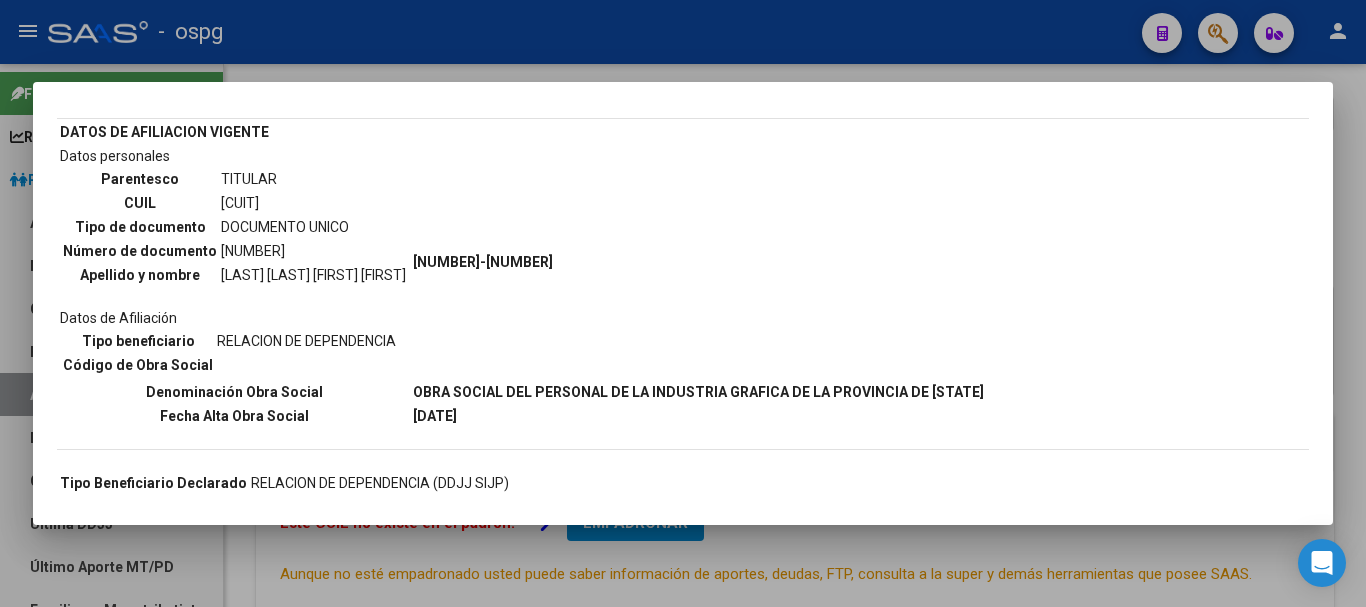 click at bounding box center (683, 303) 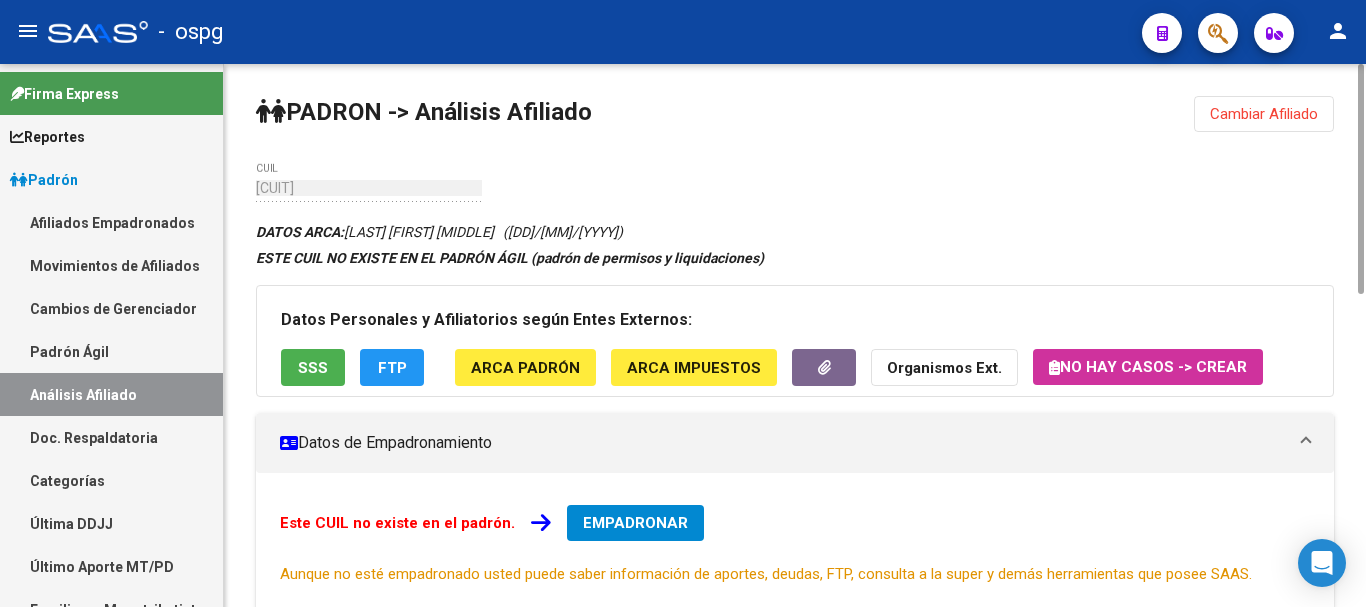 click on "Cambiar Afiliado" 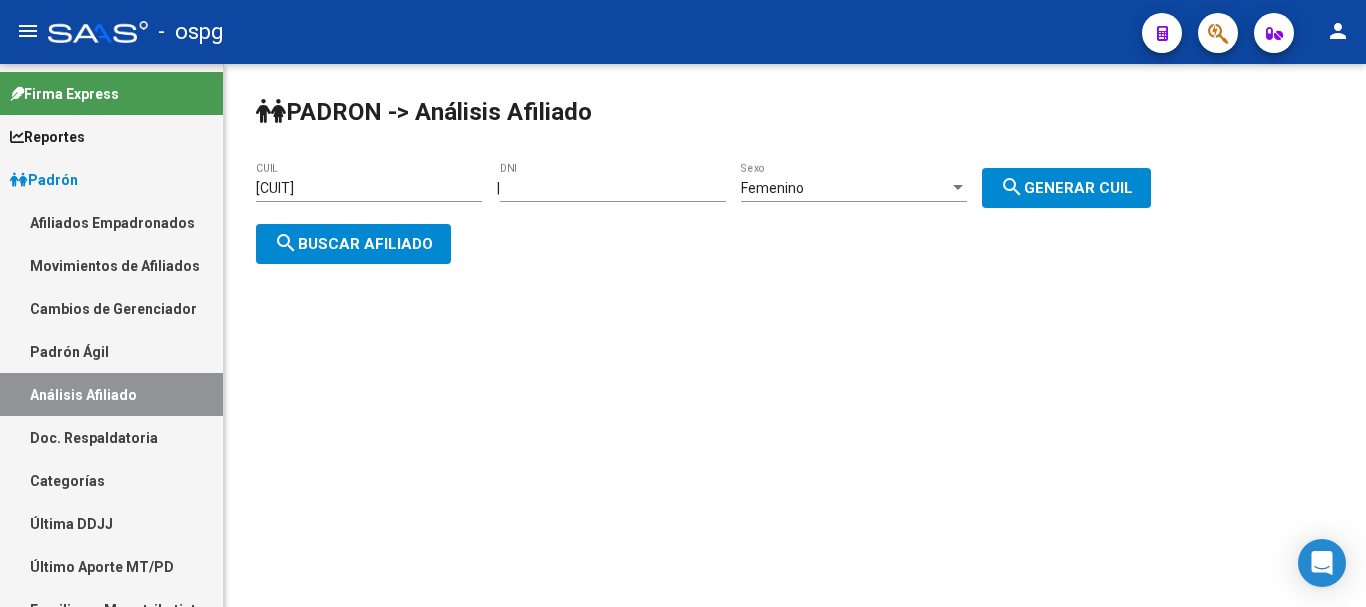 drag, startPoint x: 375, startPoint y: 200, endPoint x: 377, endPoint y: 185, distance: 15.132746 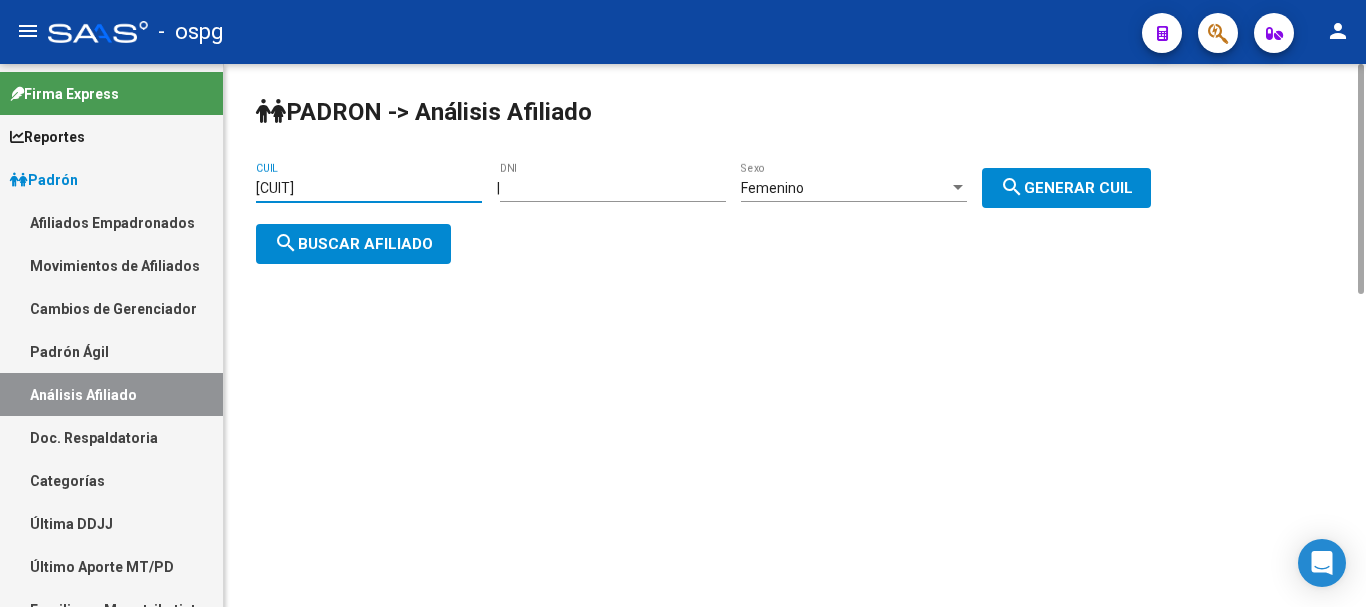 click on "[CUIT]" at bounding box center [369, 188] 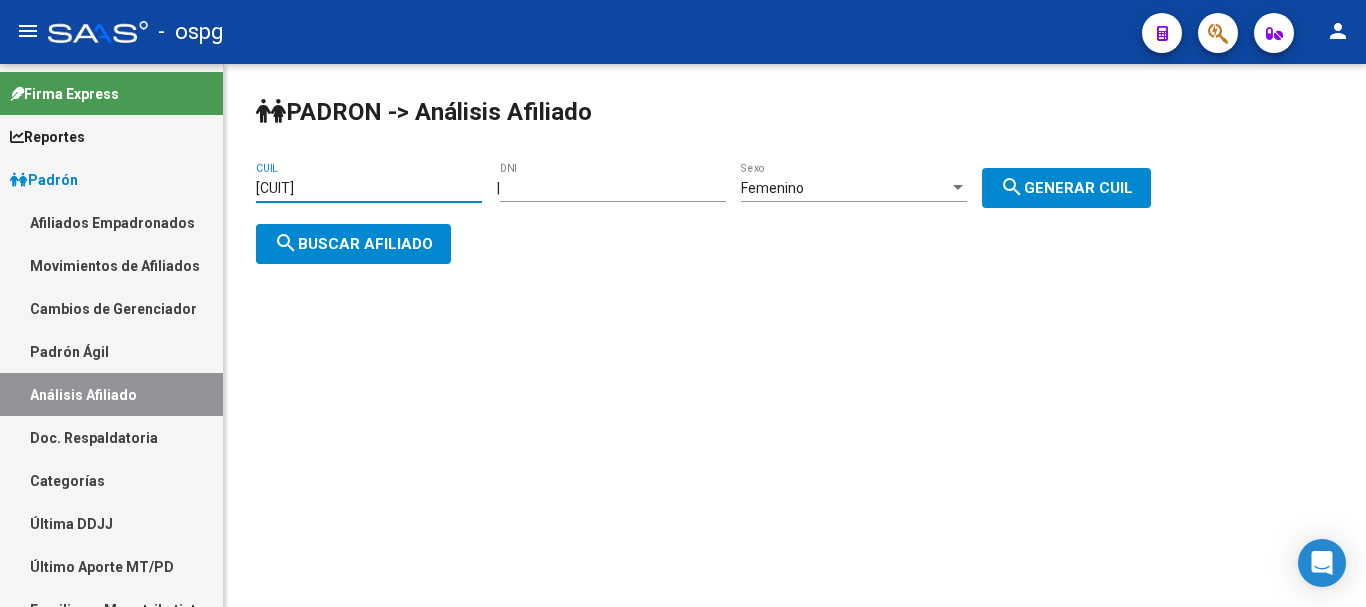 drag, startPoint x: 505, startPoint y: 185, endPoint x: 8, endPoint y: 230, distance: 499.03305 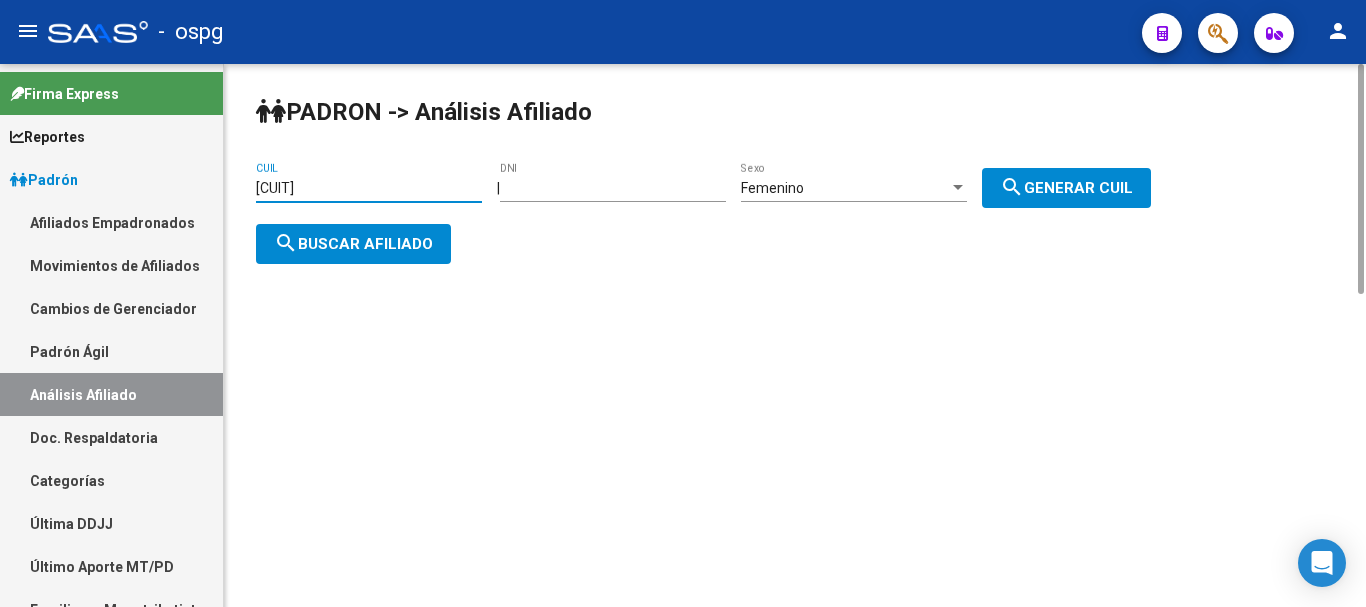 click on "[CUIT]" at bounding box center (369, 188) 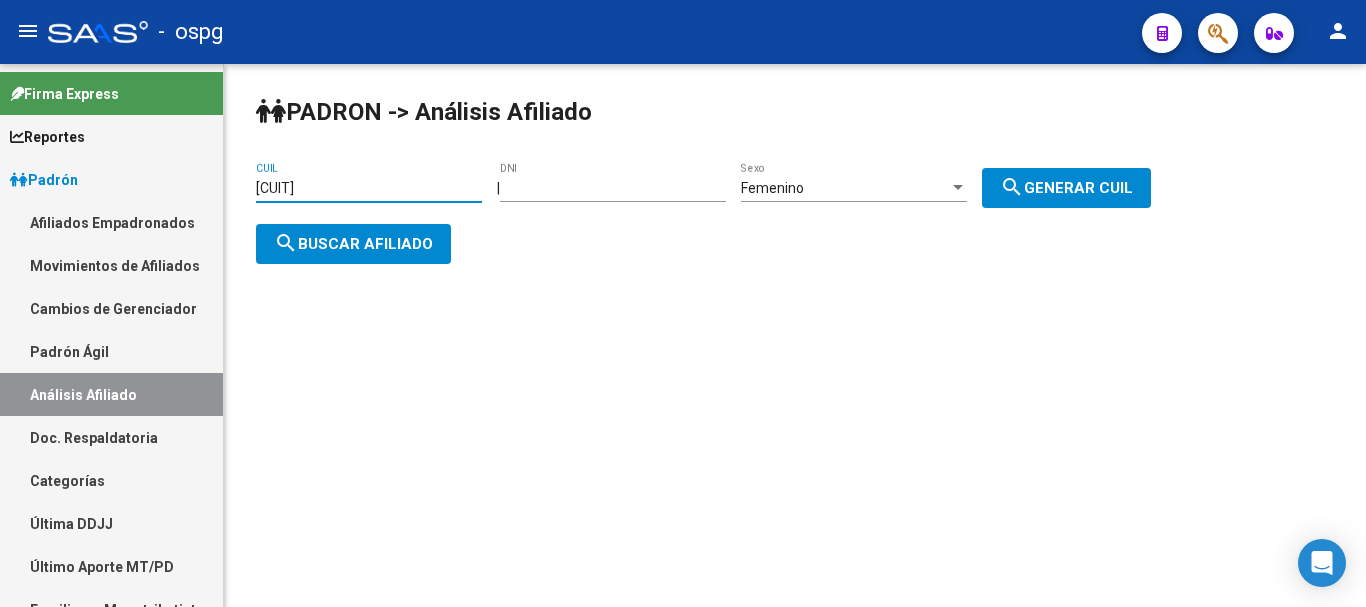 drag, startPoint x: 455, startPoint y: 190, endPoint x: 133, endPoint y: 199, distance: 322.12576 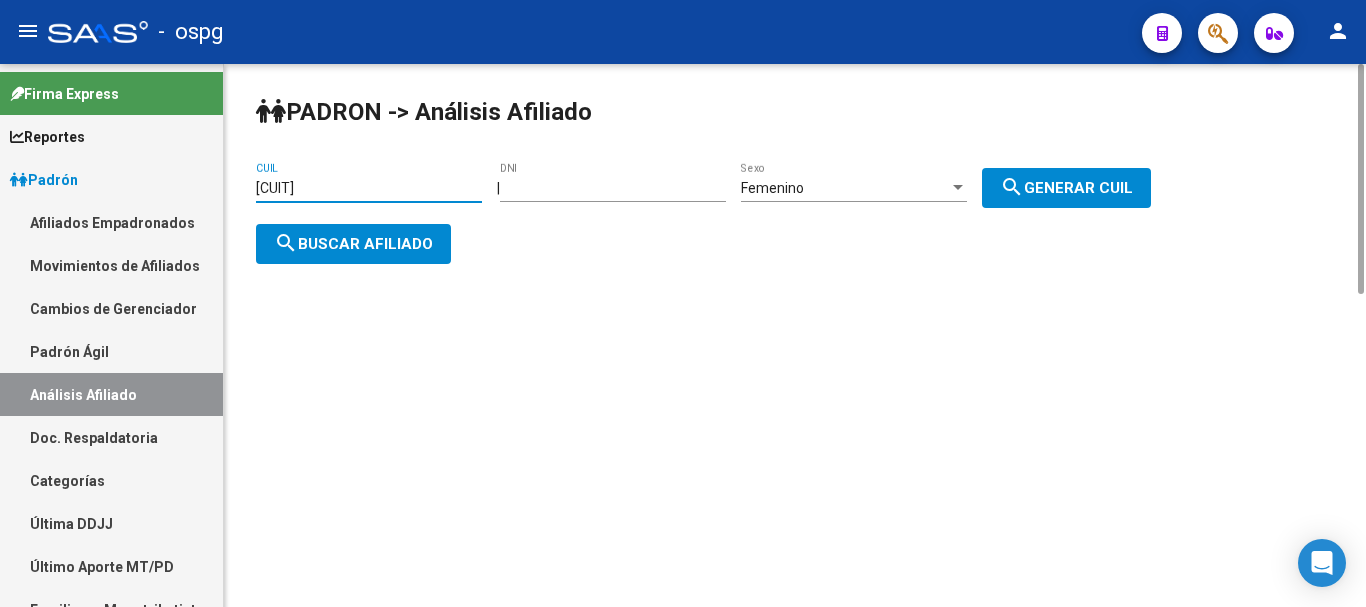 paste on "[NUMBER]" 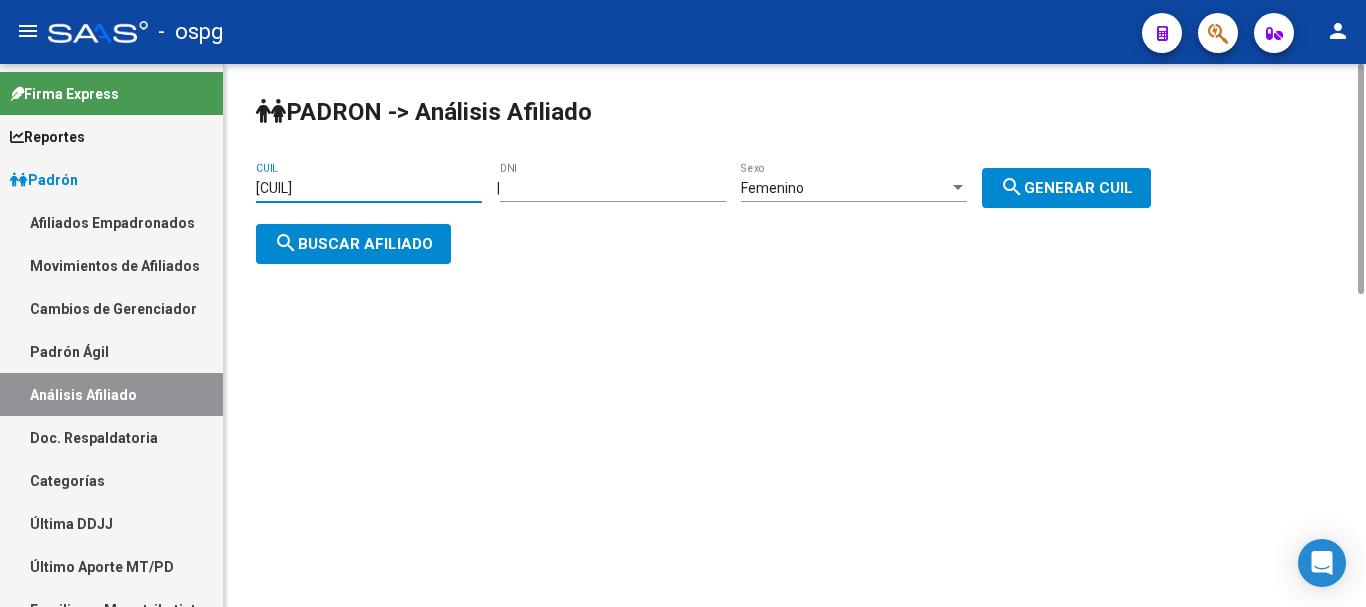 type on "[CUIL]" 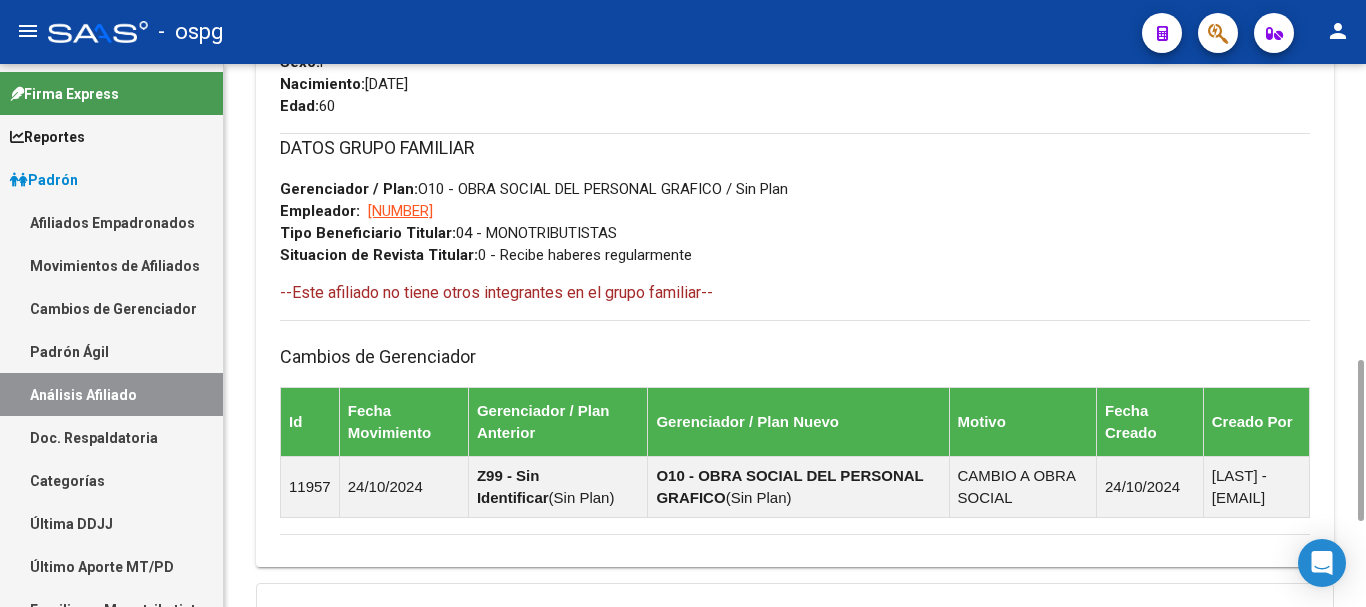 scroll, scrollTop: 1288, scrollLeft: 0, axis: vertical 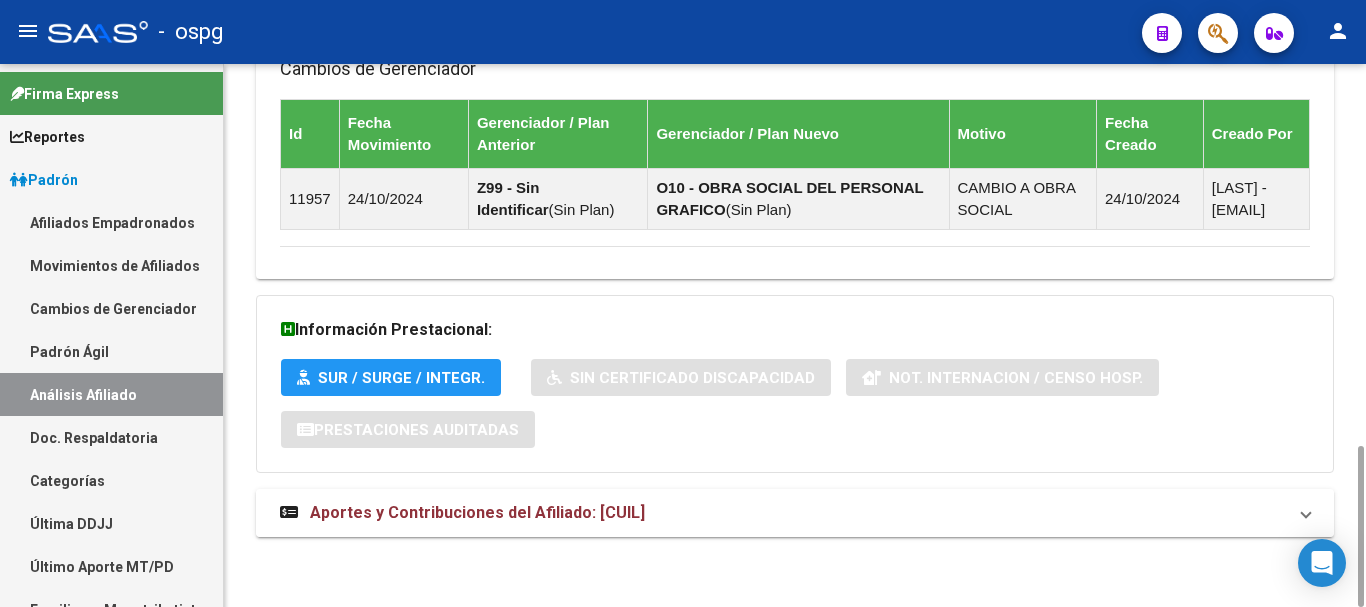 drag, startPoint x: 597, startPoint y: 511, endPoint x: 679, endPoint y: 509, distance: 82.02438 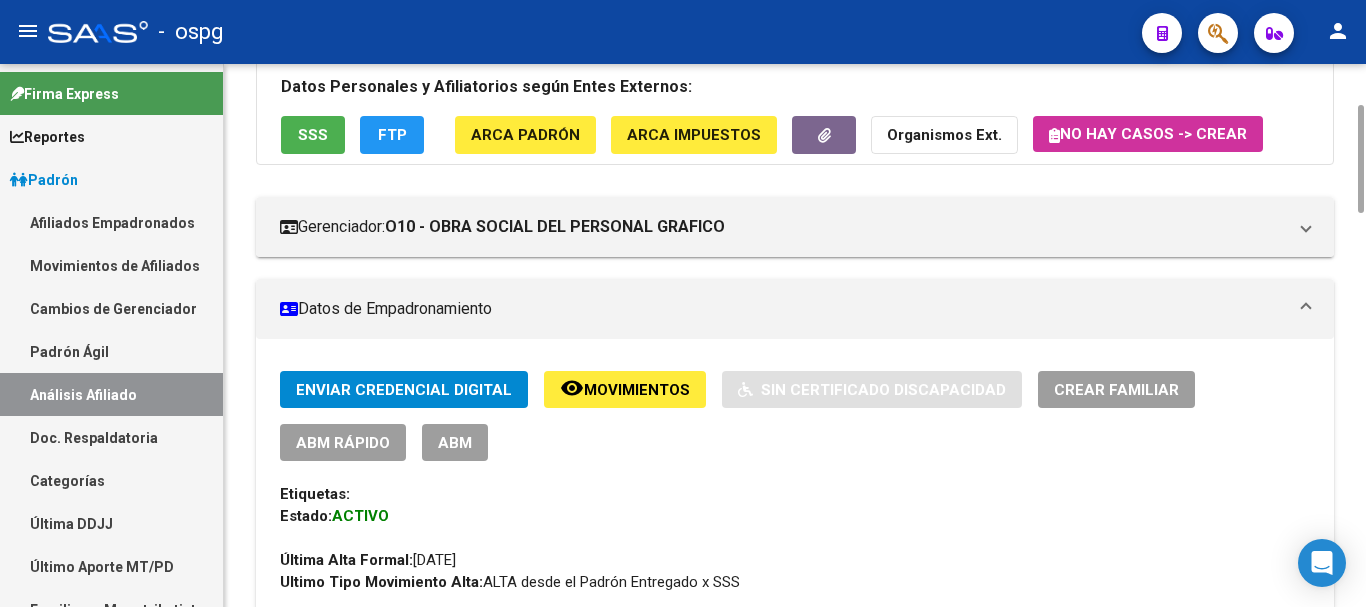 scroll, scrollTop: 5, scrollLeft: 0, axis: vertical 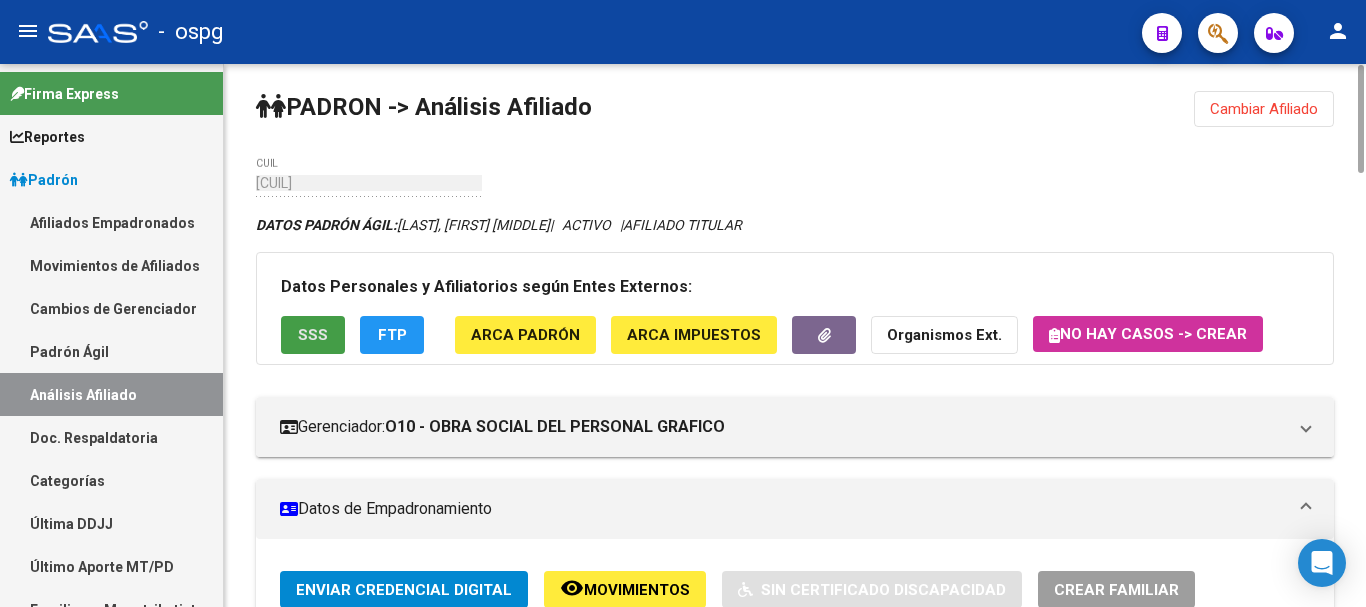 click on "SSS" 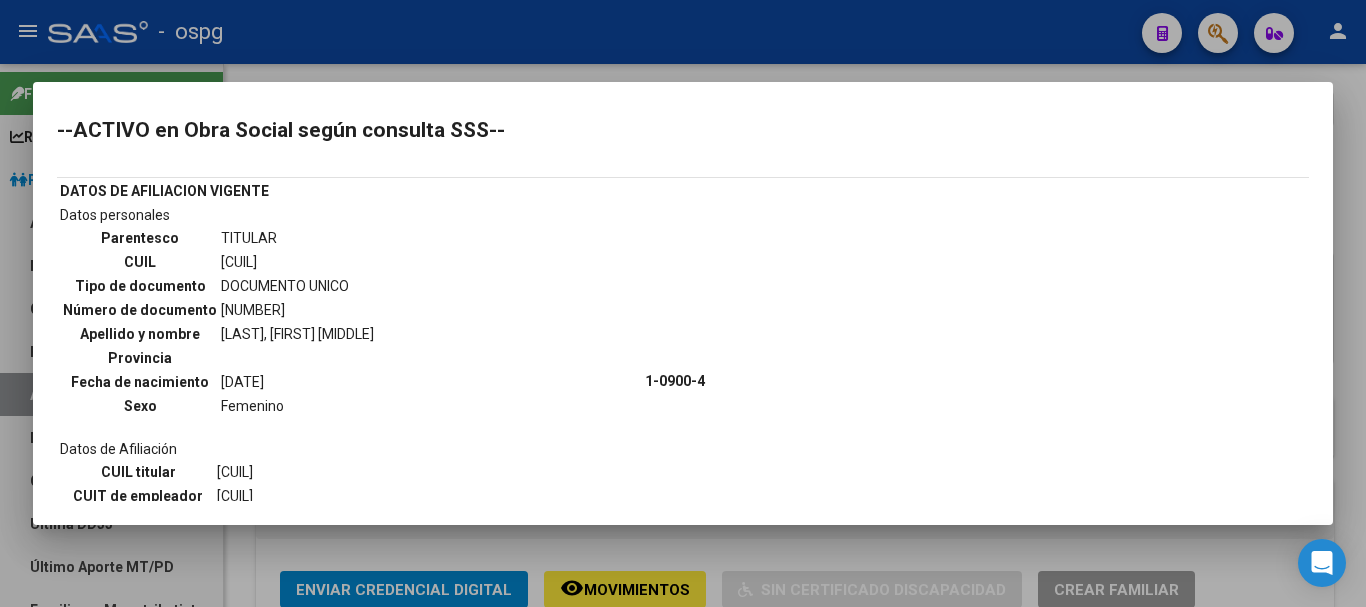 scroll, scrollTop: 0, scrollLeft: 0, axis: both 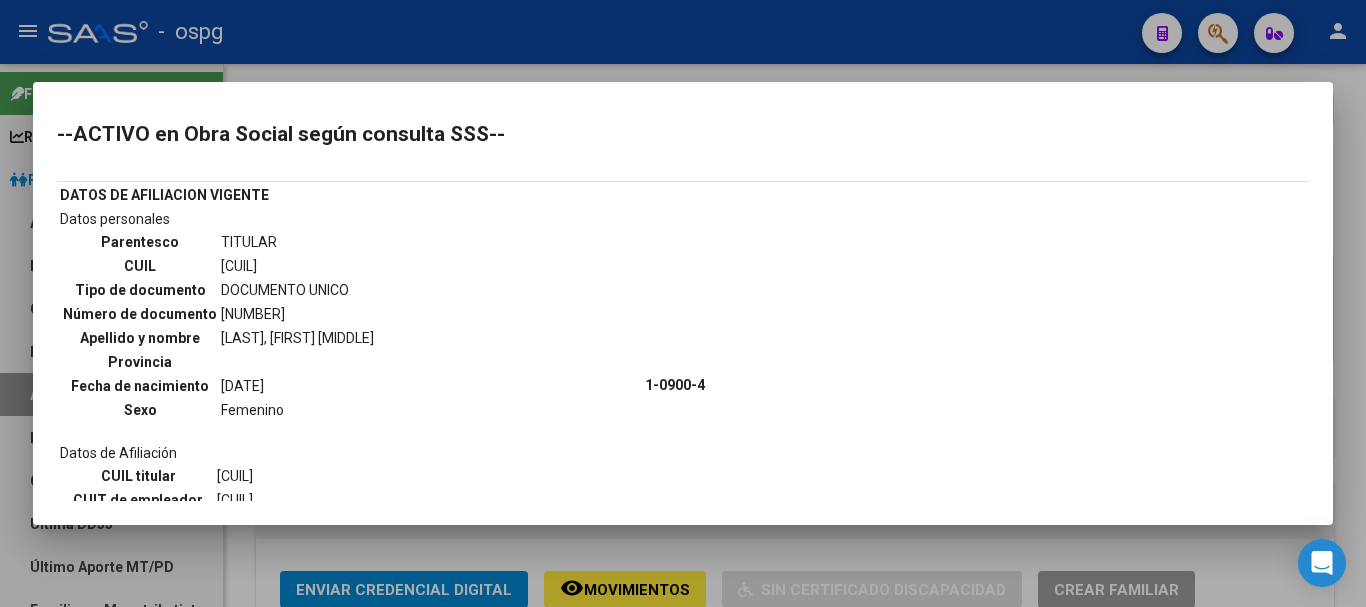 click at bounding box center (683, 303) 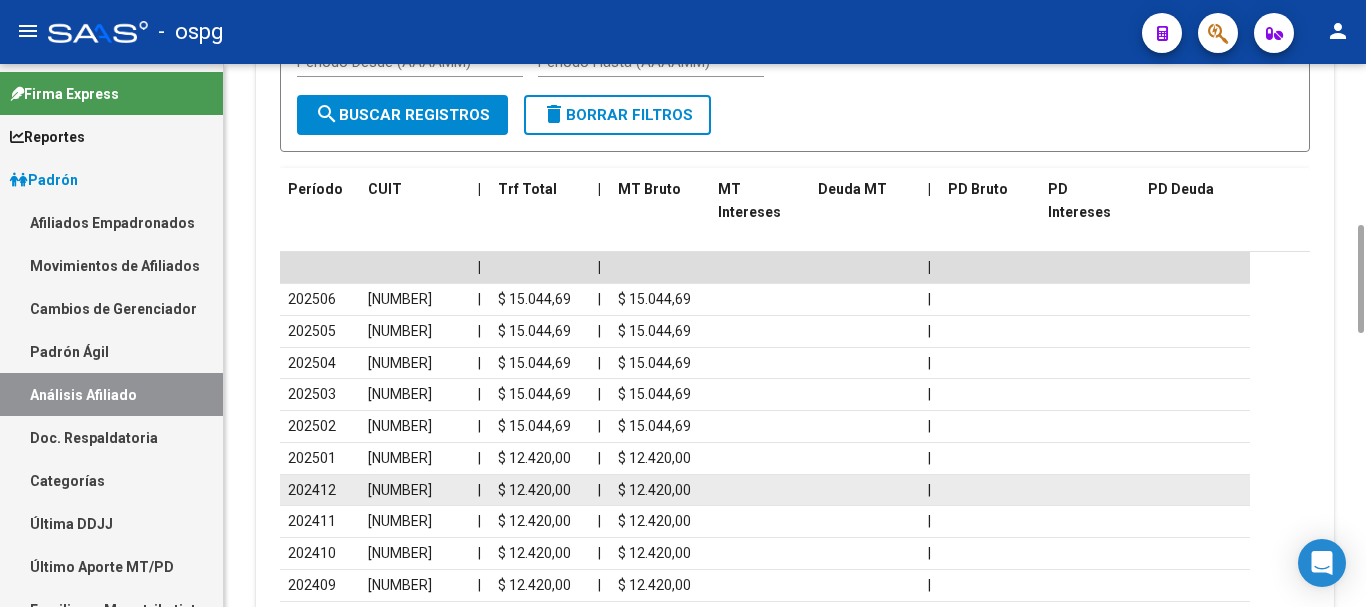 scroll, scrollTop: 2175, scrollLeft: 0, axis: vertical 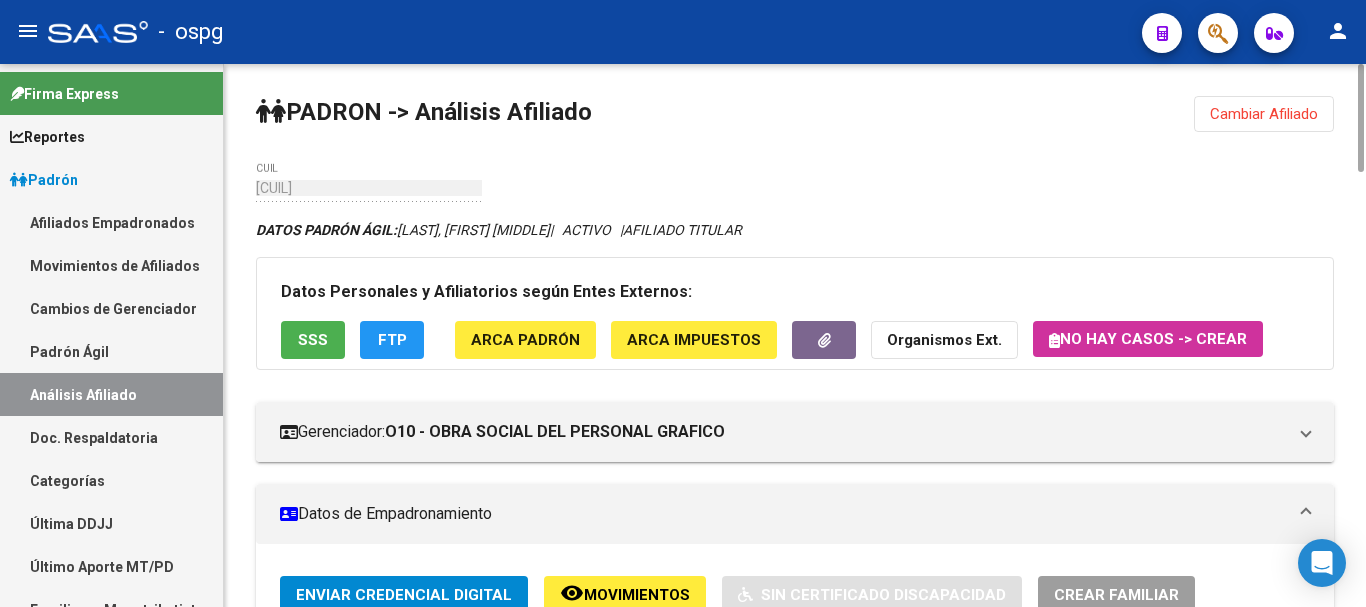 click on "Organismos Ext." 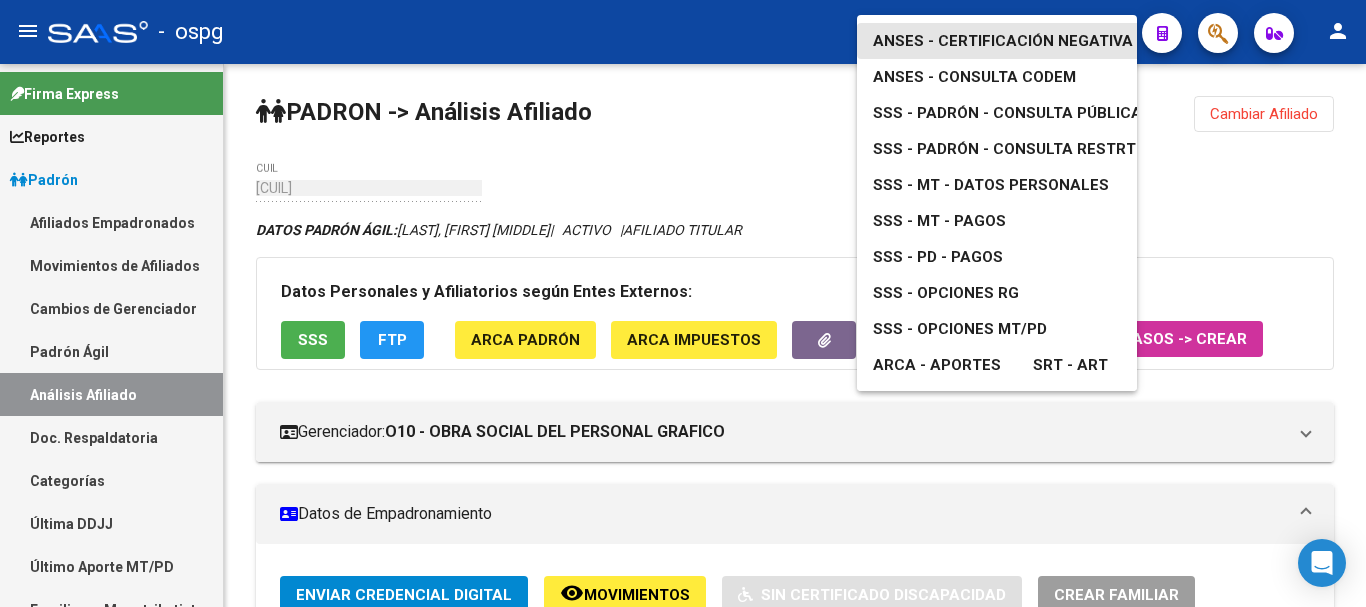 click on "ANSES - Certificación Negativa" at bounding box center (1003, 41) 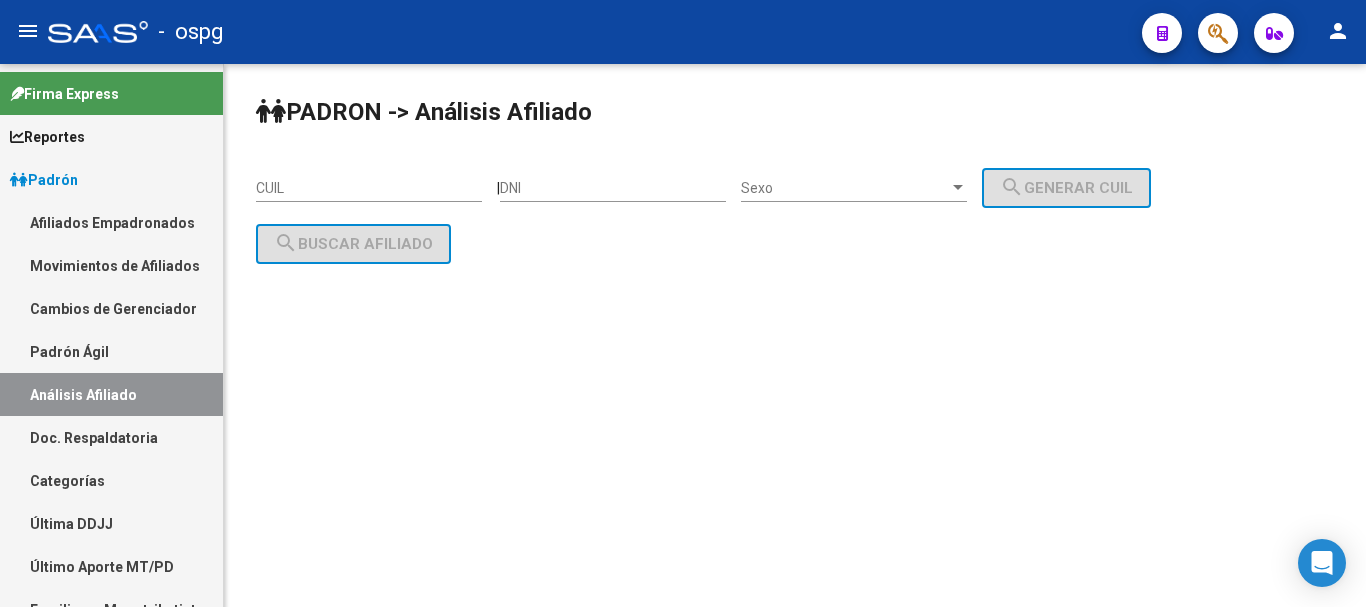 scroll, scrollTop: 0, scrollLeft: 0, axis: both 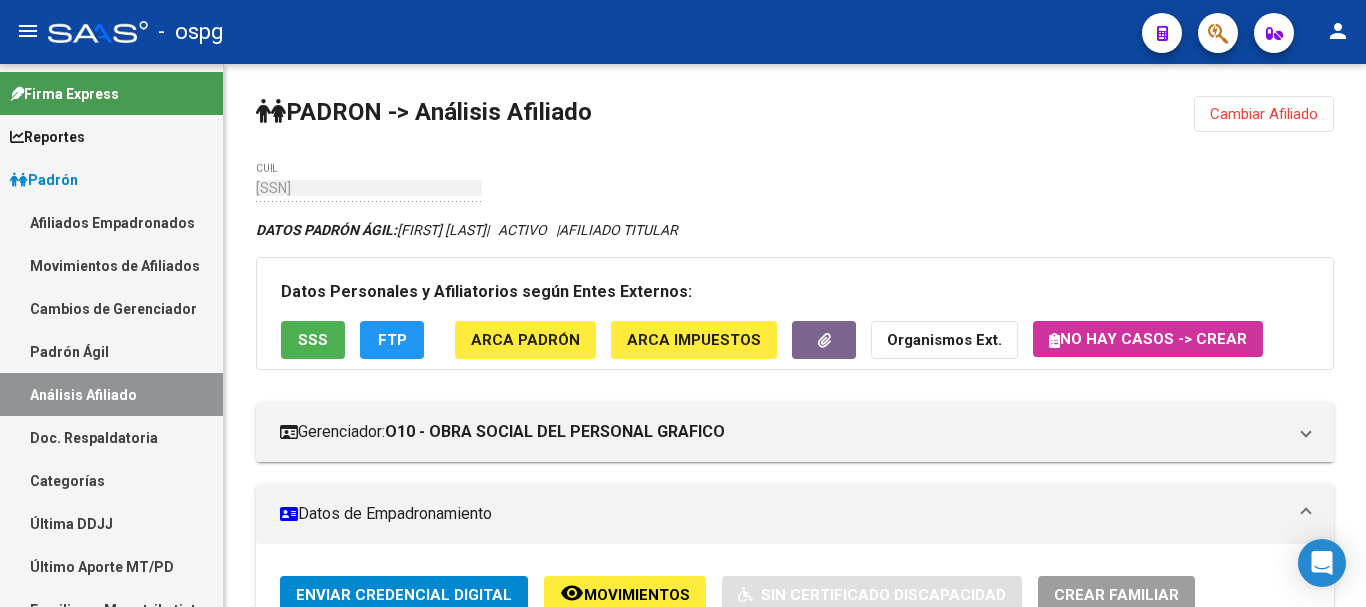 click on "Cambiar Afiliado" 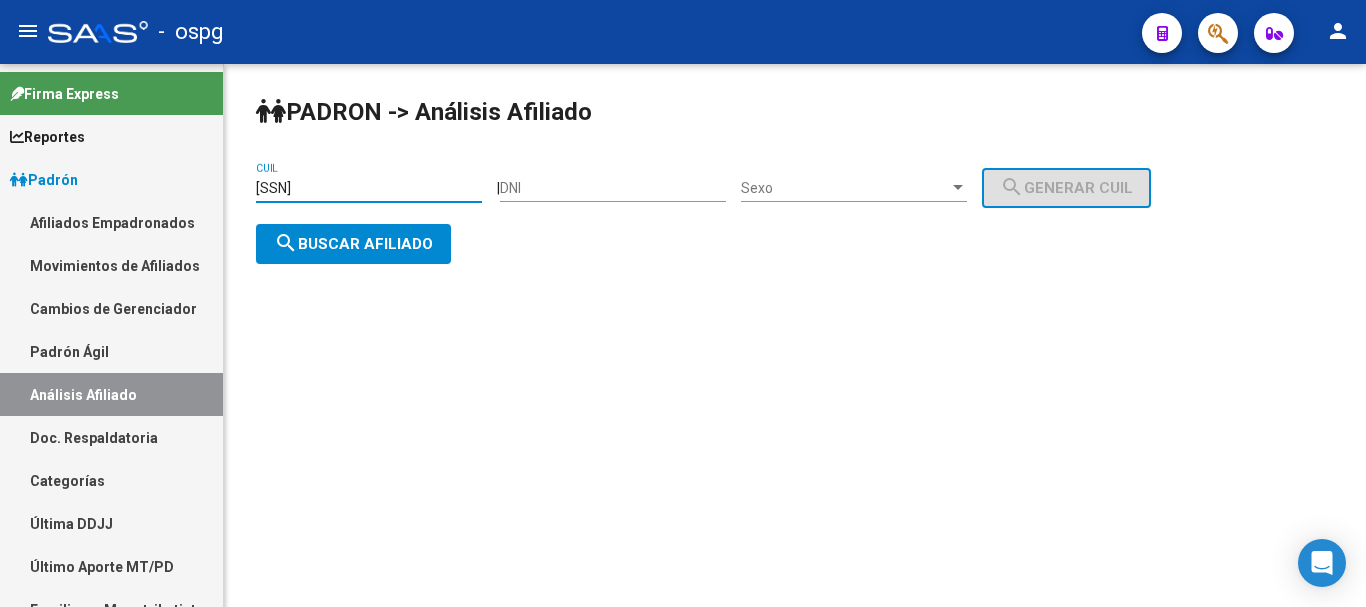 drag, startPoint x: 371, startPoint y: 189, endPoint x: 213, endPoint y: 206, distance: 158.91193 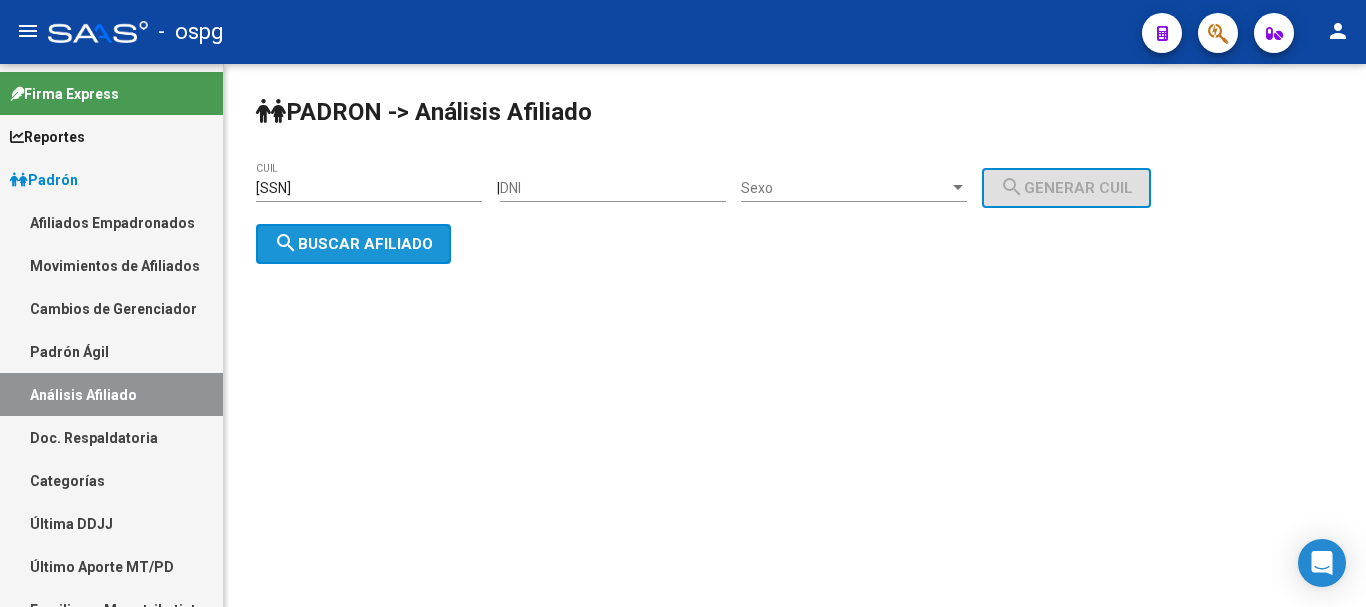 click on "search  Buscar afiliado" 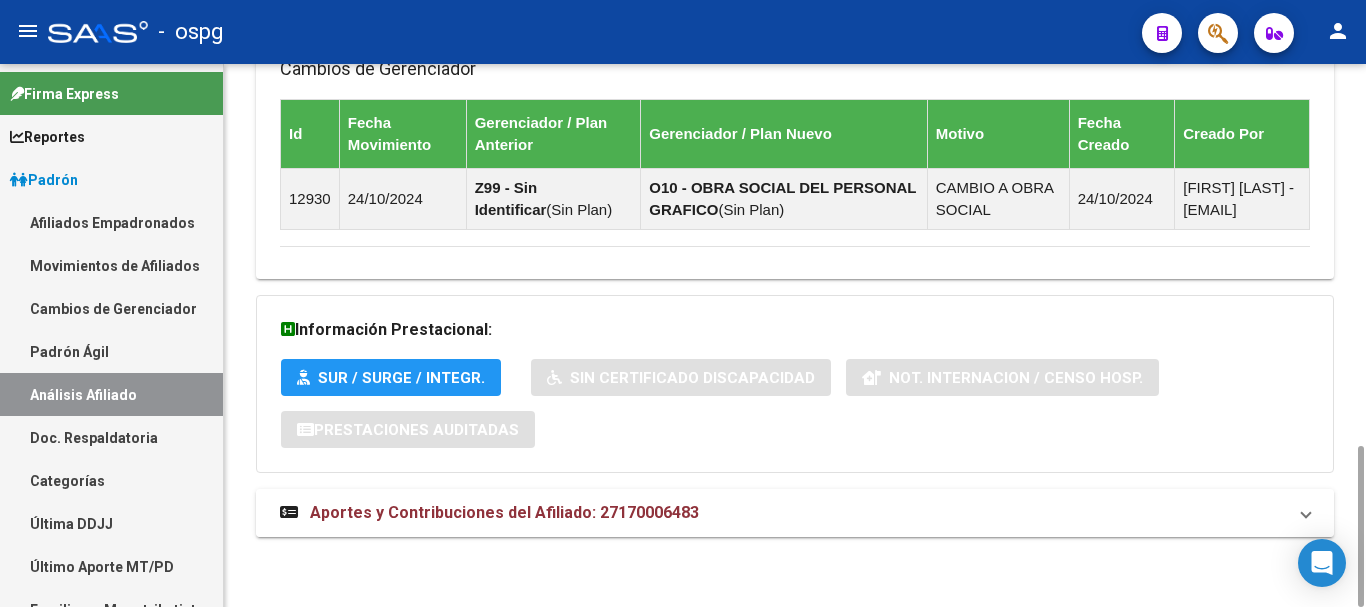 drag, startPoint x: 889, startPoint y: 500, endPoint x: 942, endPoint y: 504, distance: 53.15073 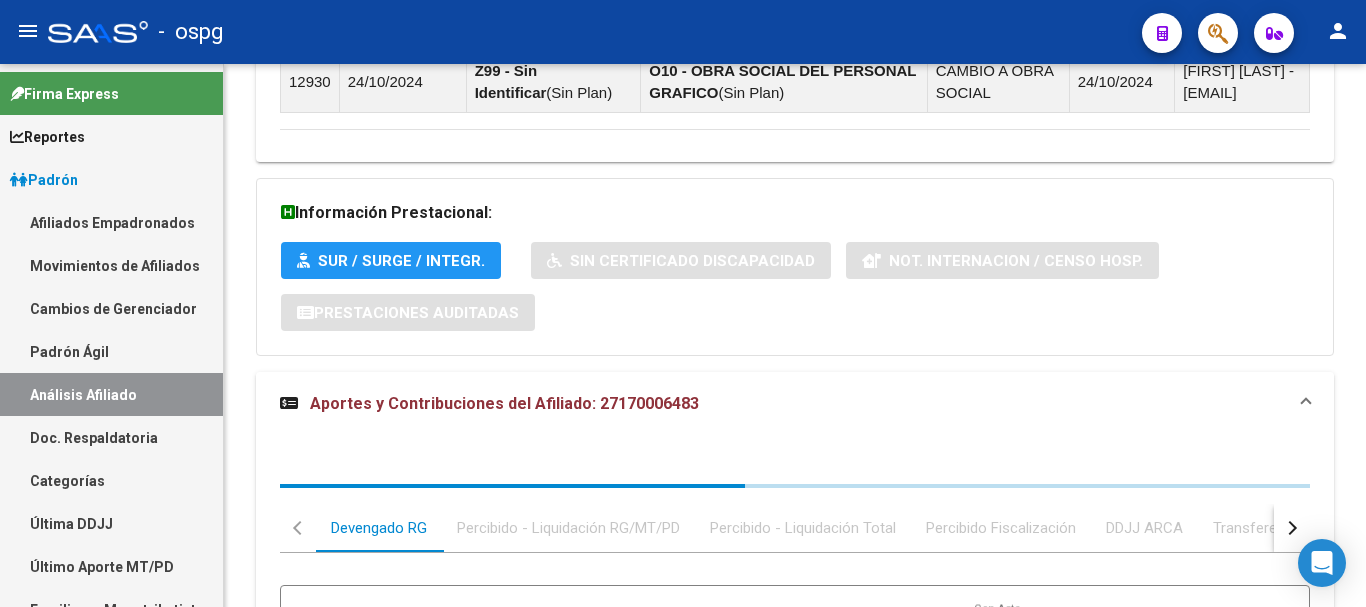 scroll, scrollTop: 1778, scrollLeft: 0, axis: vertical 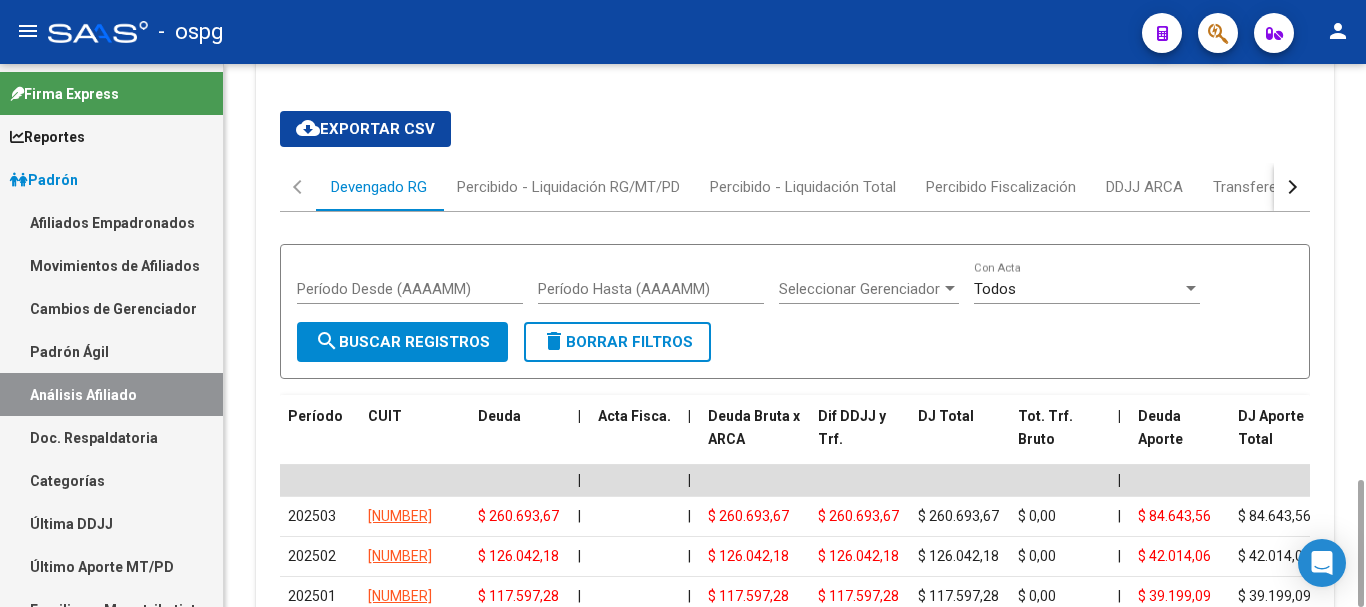 click at bounding box center [1290, 187] 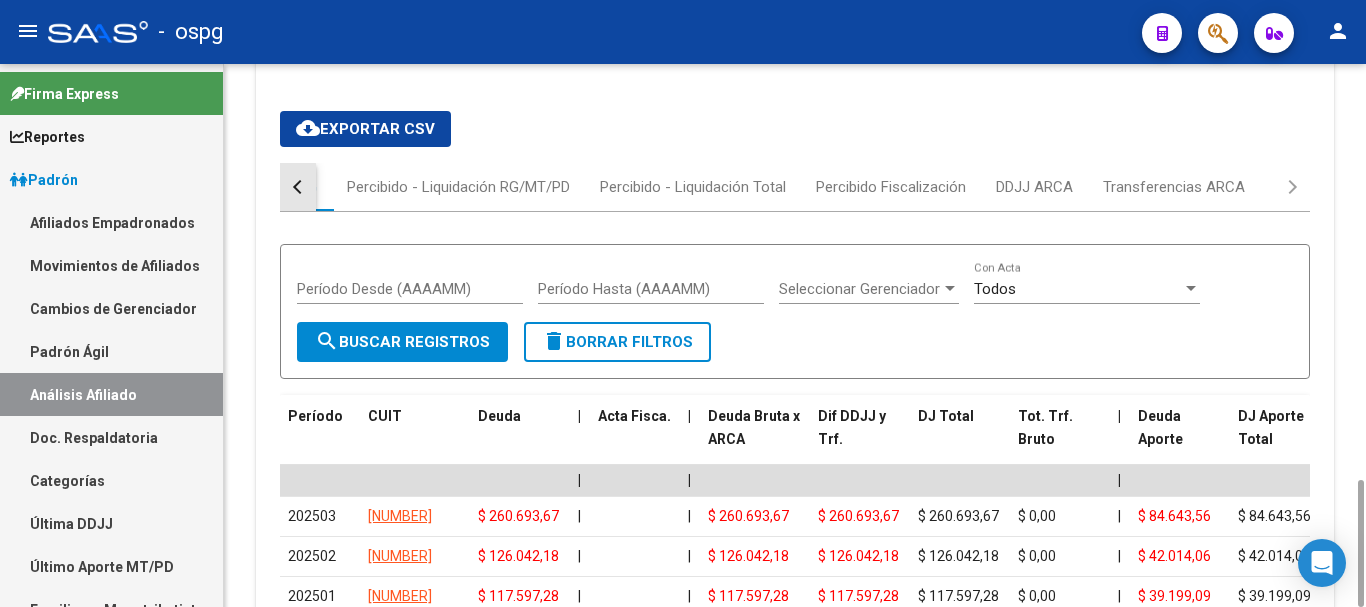 click at bounding box center [298, 187] 